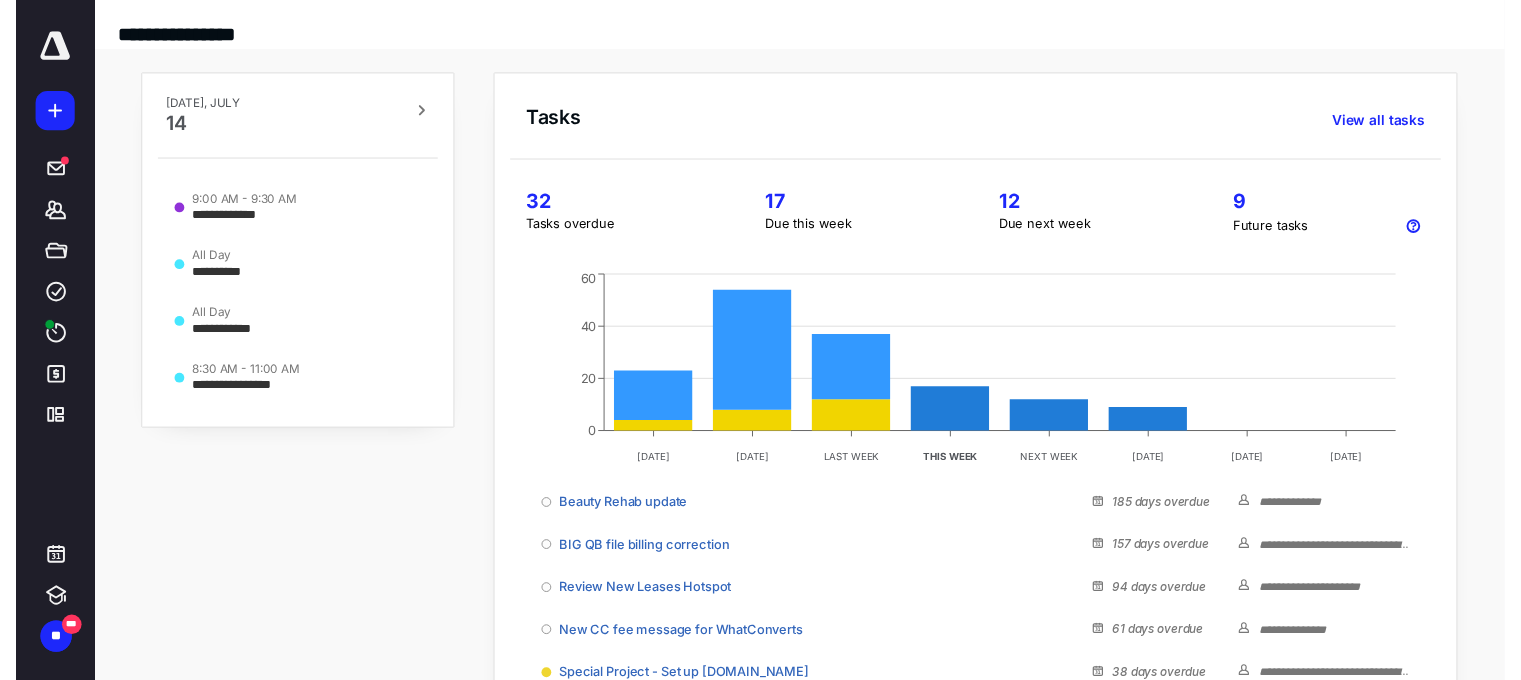 scroll, scrollTop: 0, scrollLeft: 0, axis: both 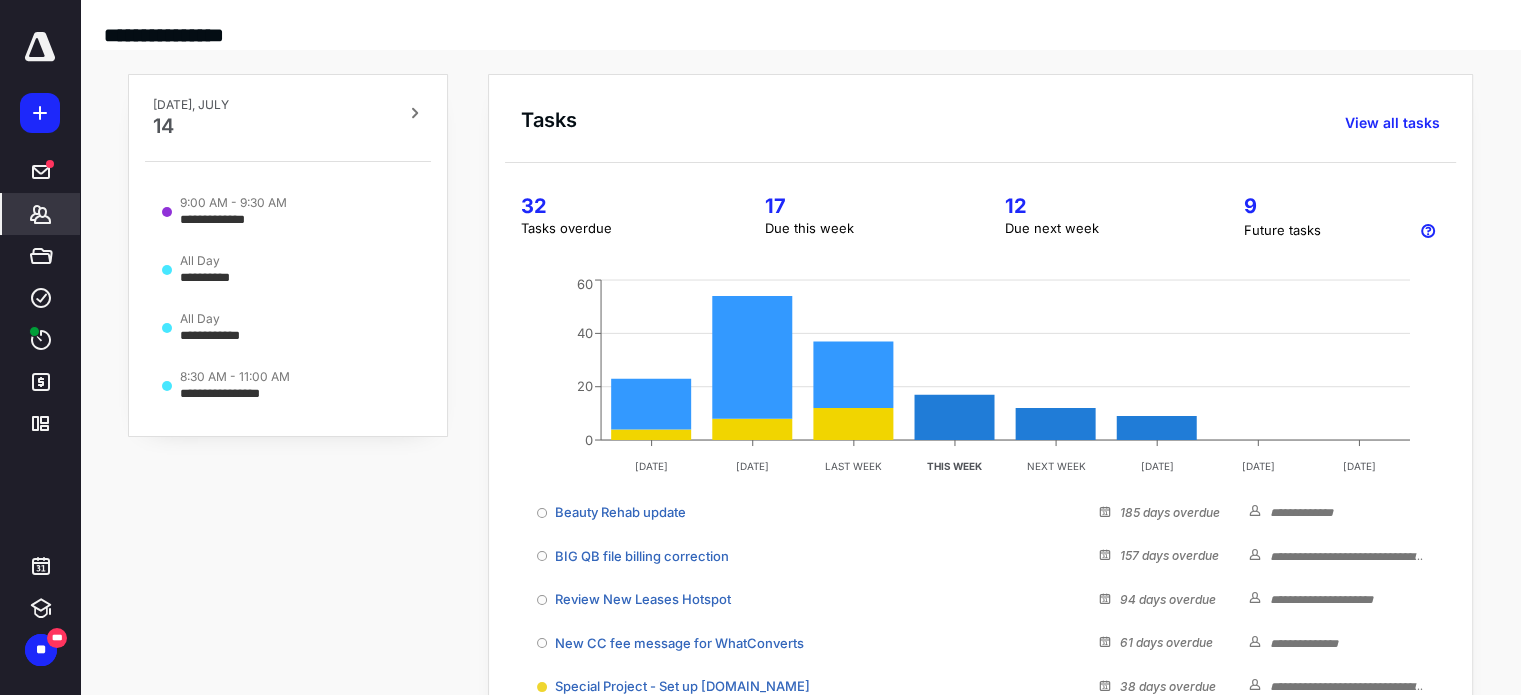click 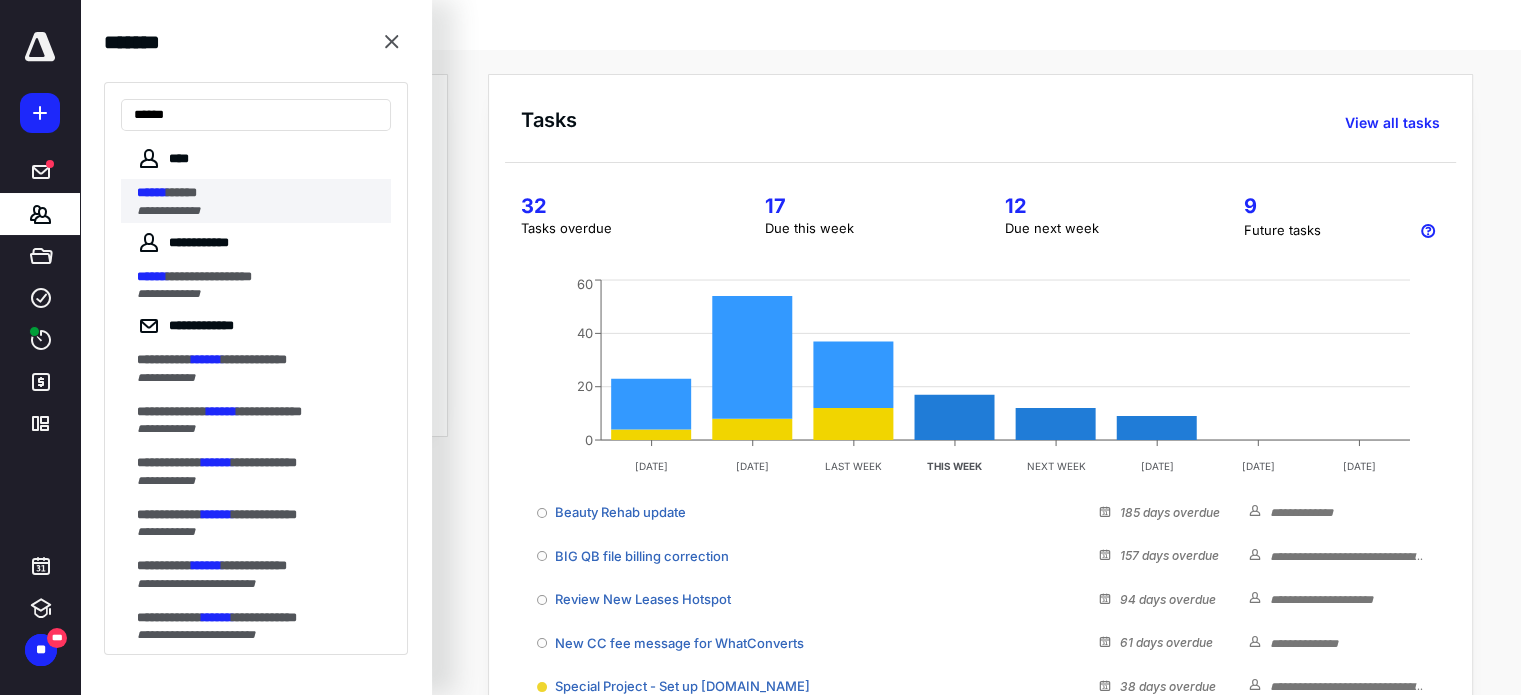 type on "******" 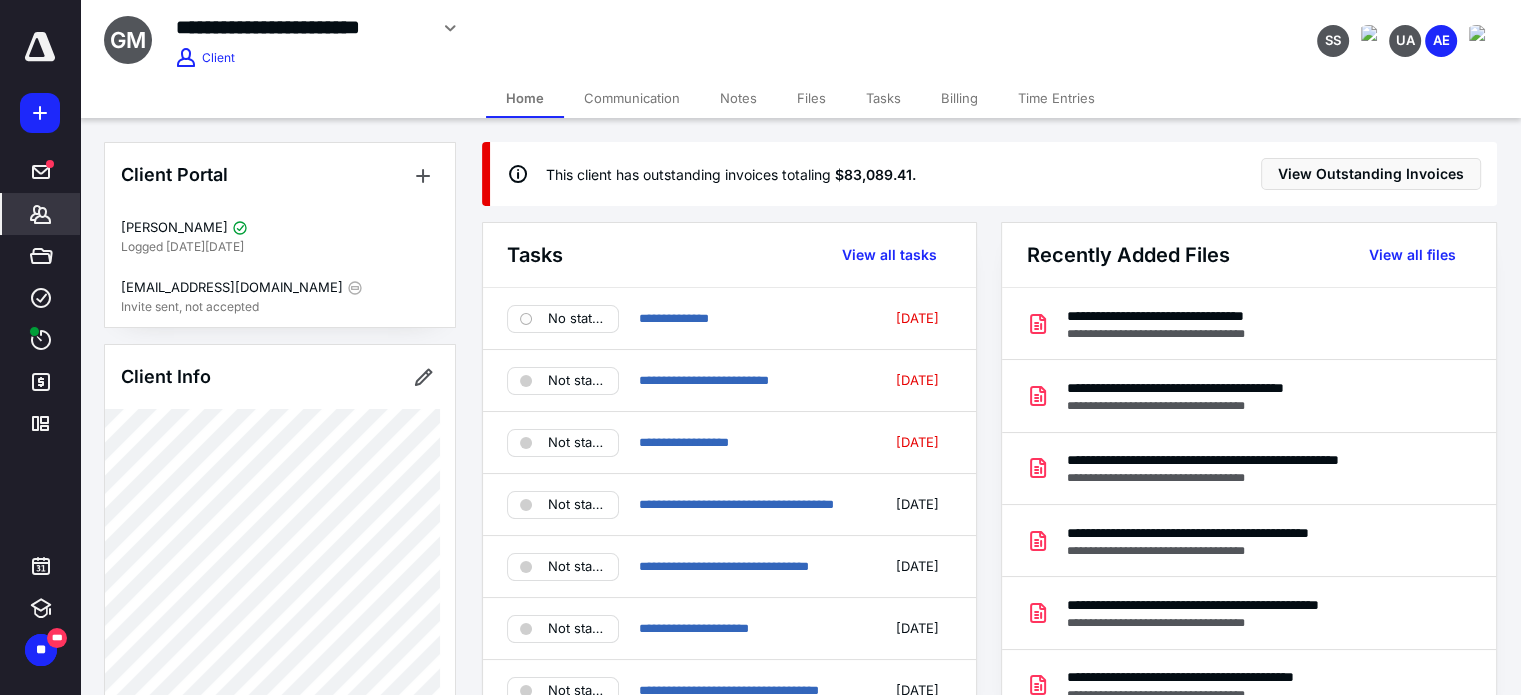 click on "Tasks" at bounding box center (883, 98) 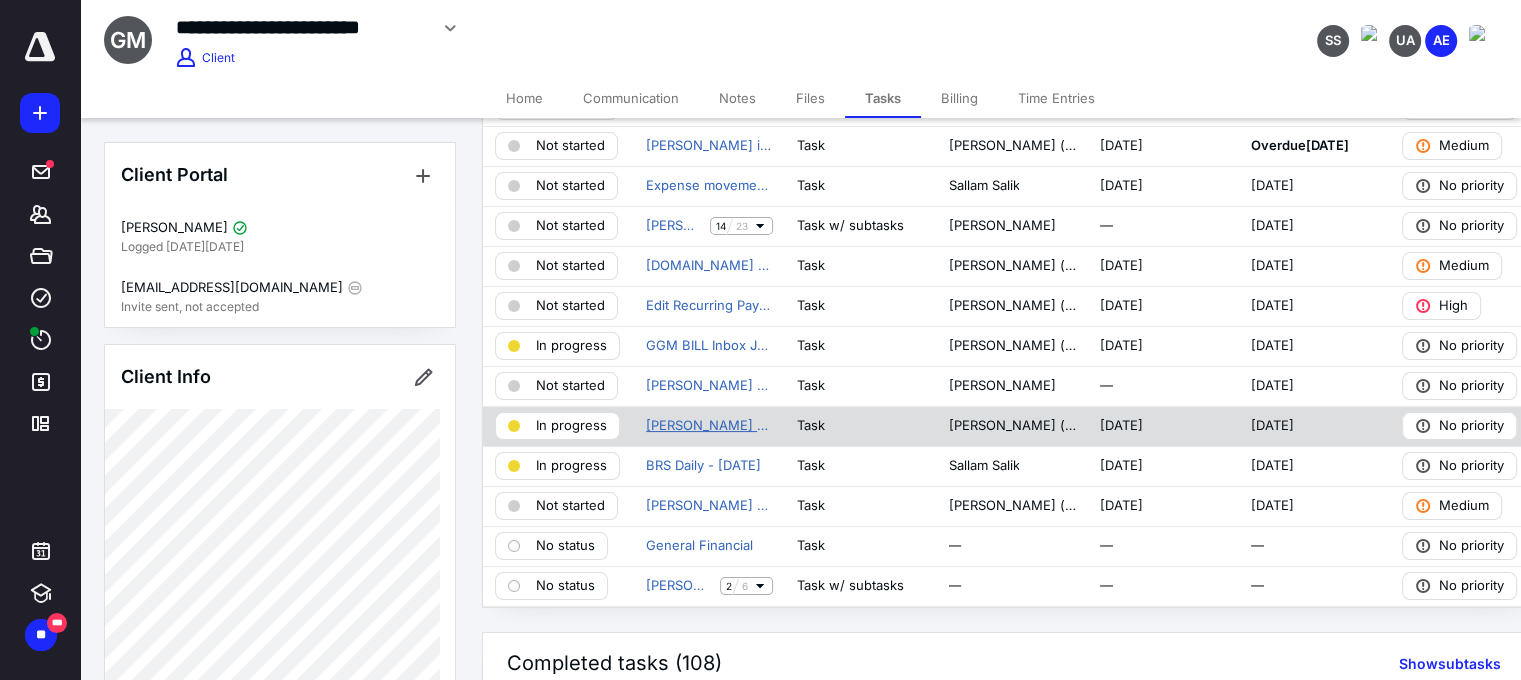 scroll, scrollTop: 200, scrollLeft: 0, axis: vertical 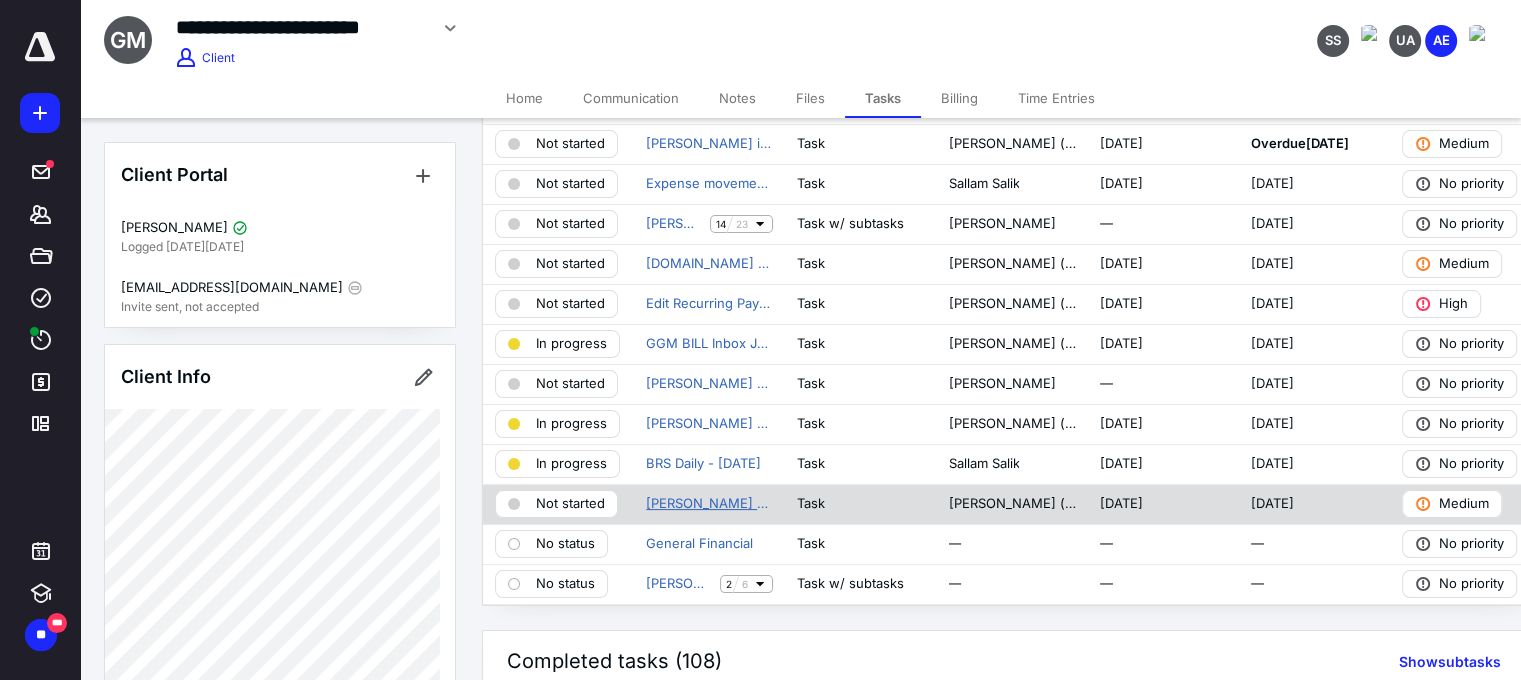 click on "[PERSON_NAME] Email July" at bounding box center [709, 504] 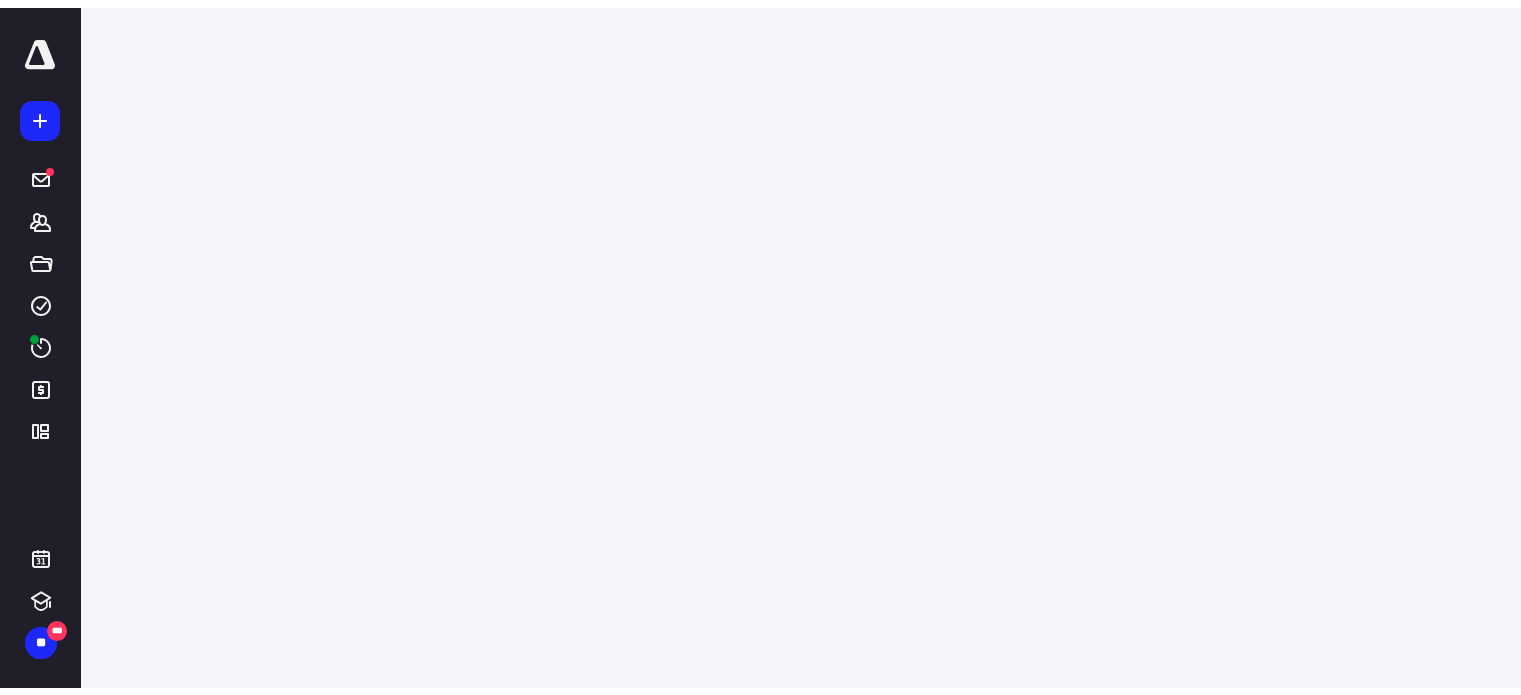 scroll, scrollTop: 0, scrollLeft: 0, axis: both 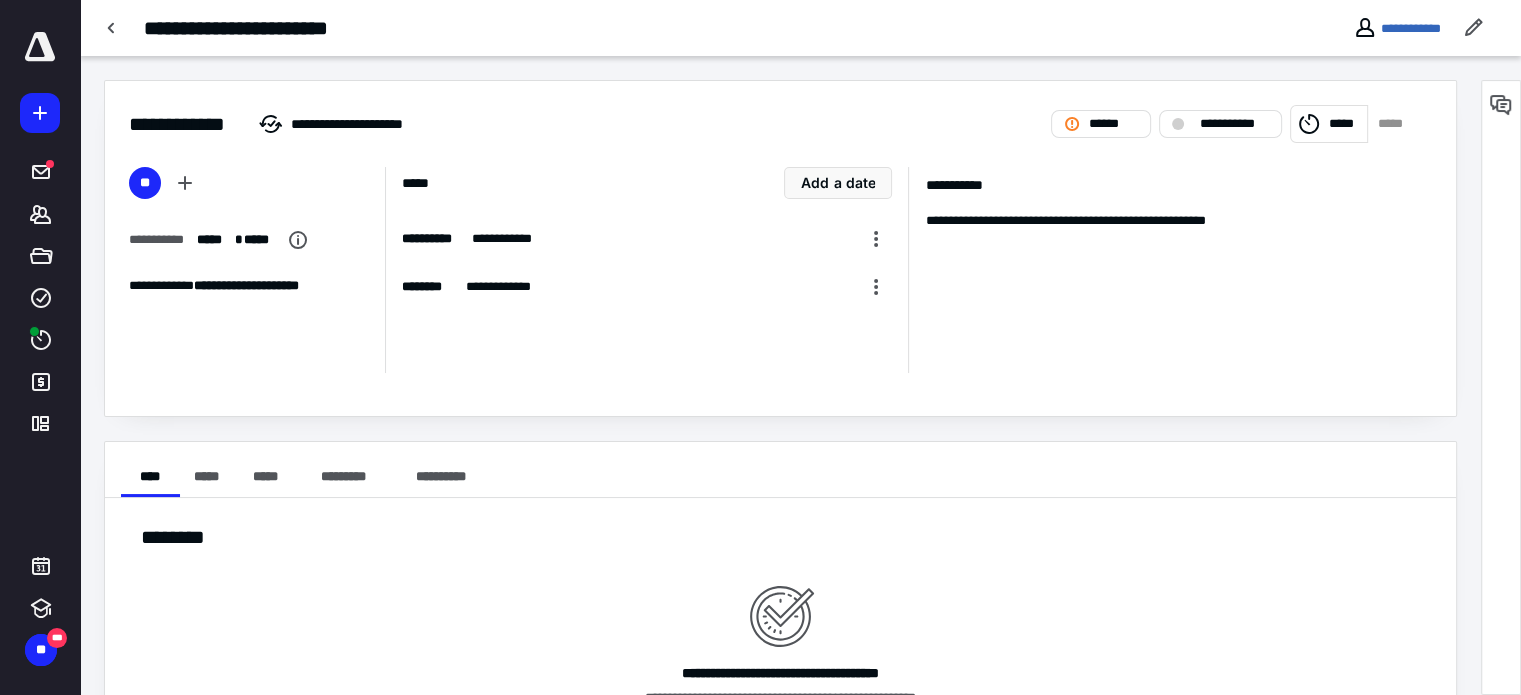 click on "*****" at bounding box center [1395, 124] 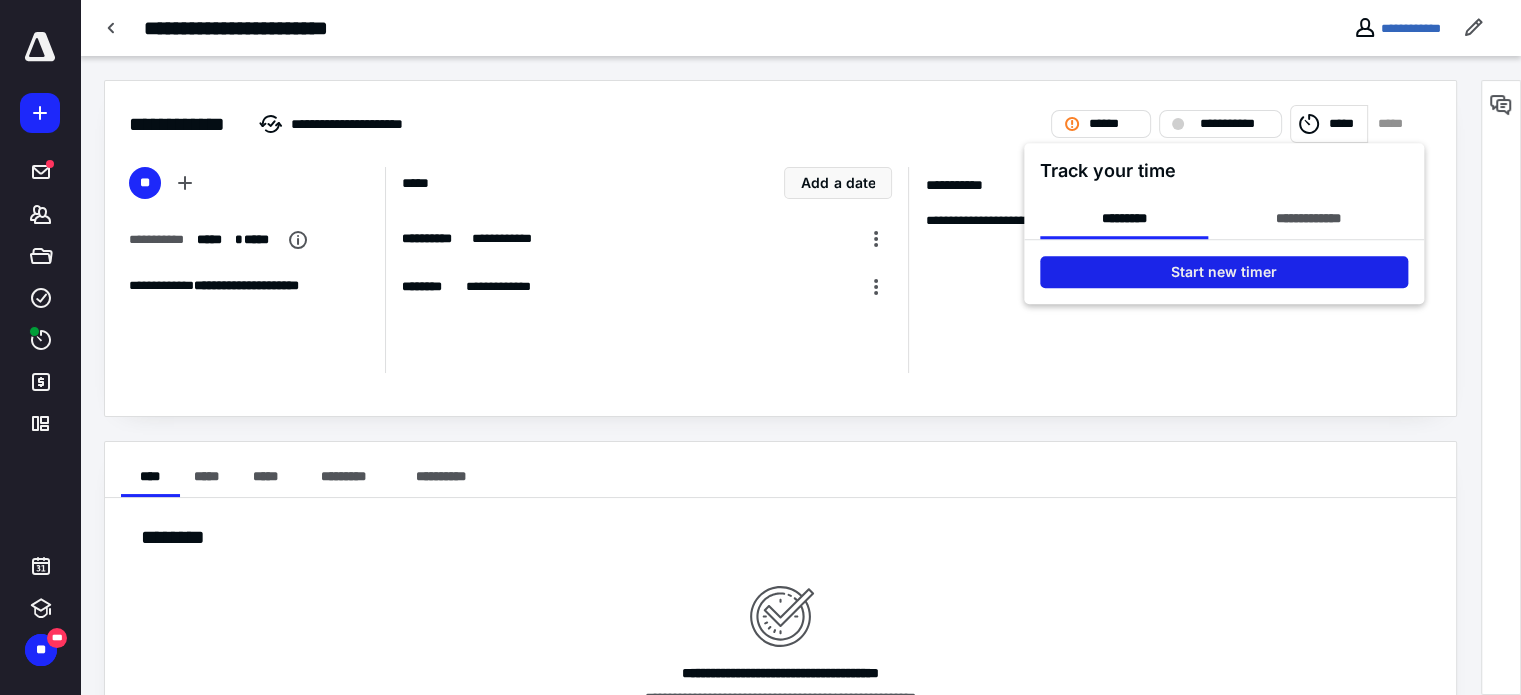 click on "Start new timer" at bounding box center [1224, 272] 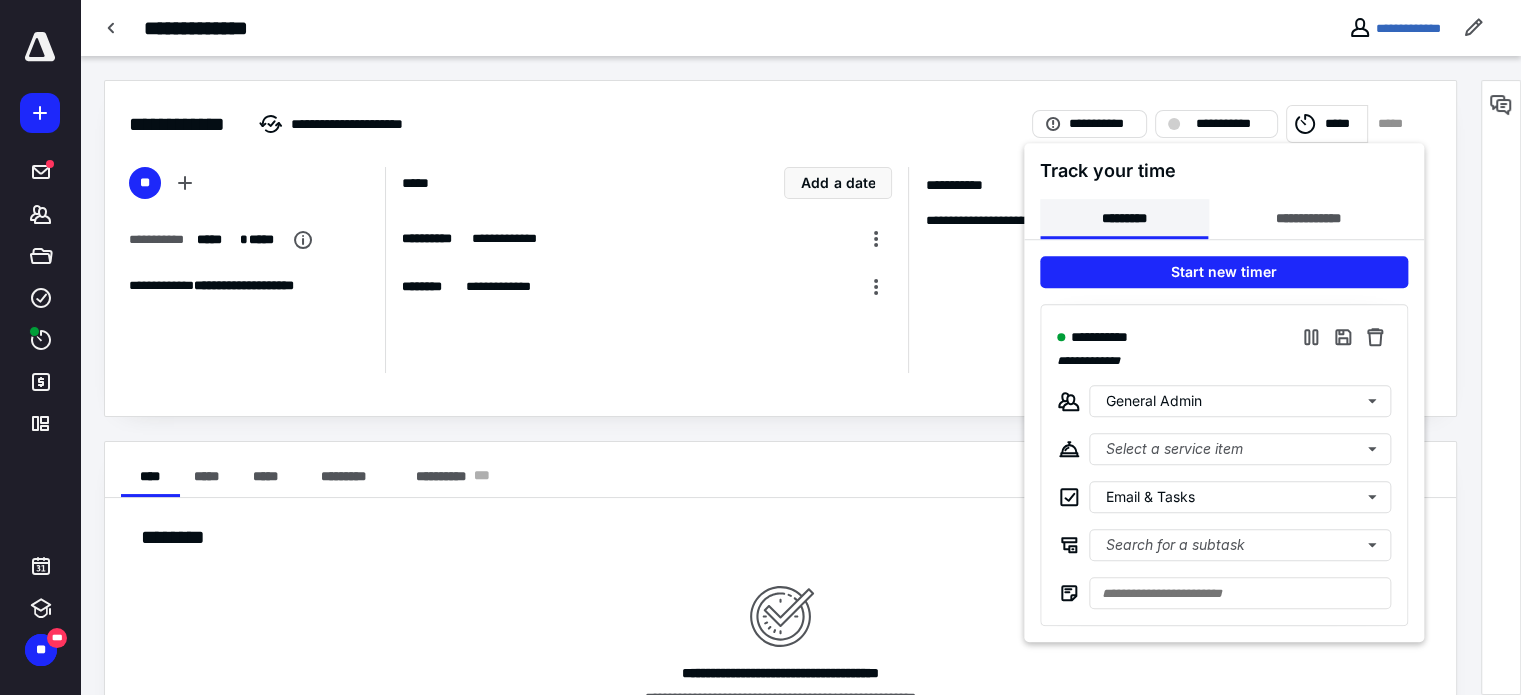 scroll, scrollTop: 0, scrollLeft: 0, axis: both 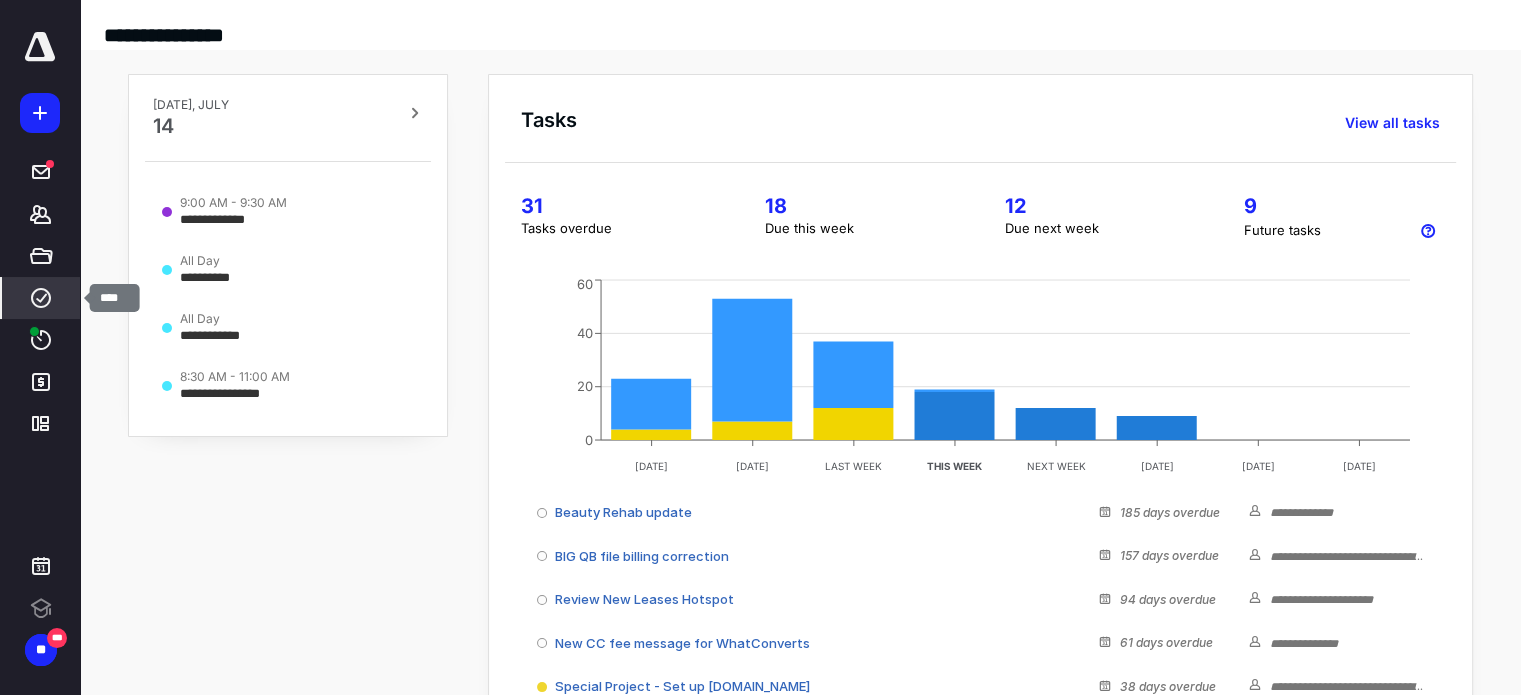 click 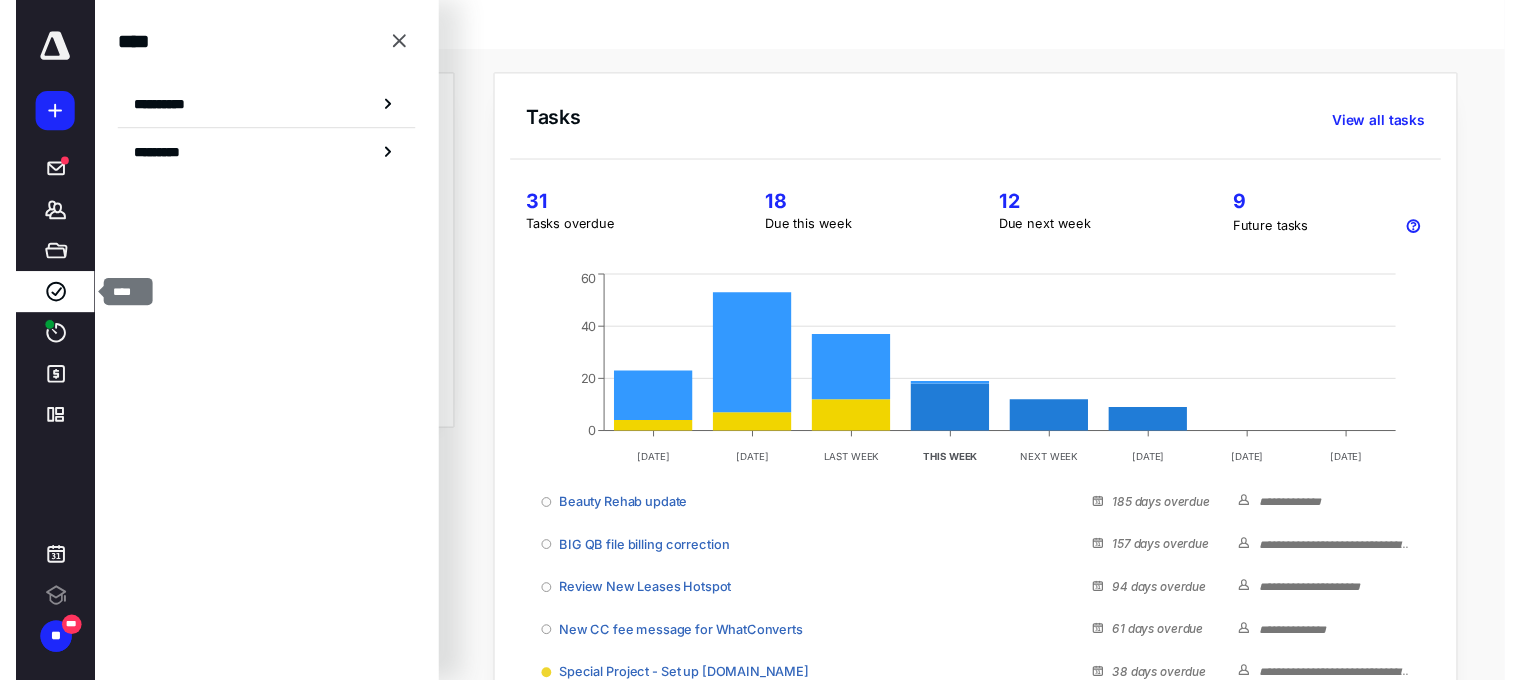 scroll, scrollTop: 0, scrollLeft: 0, axis: both 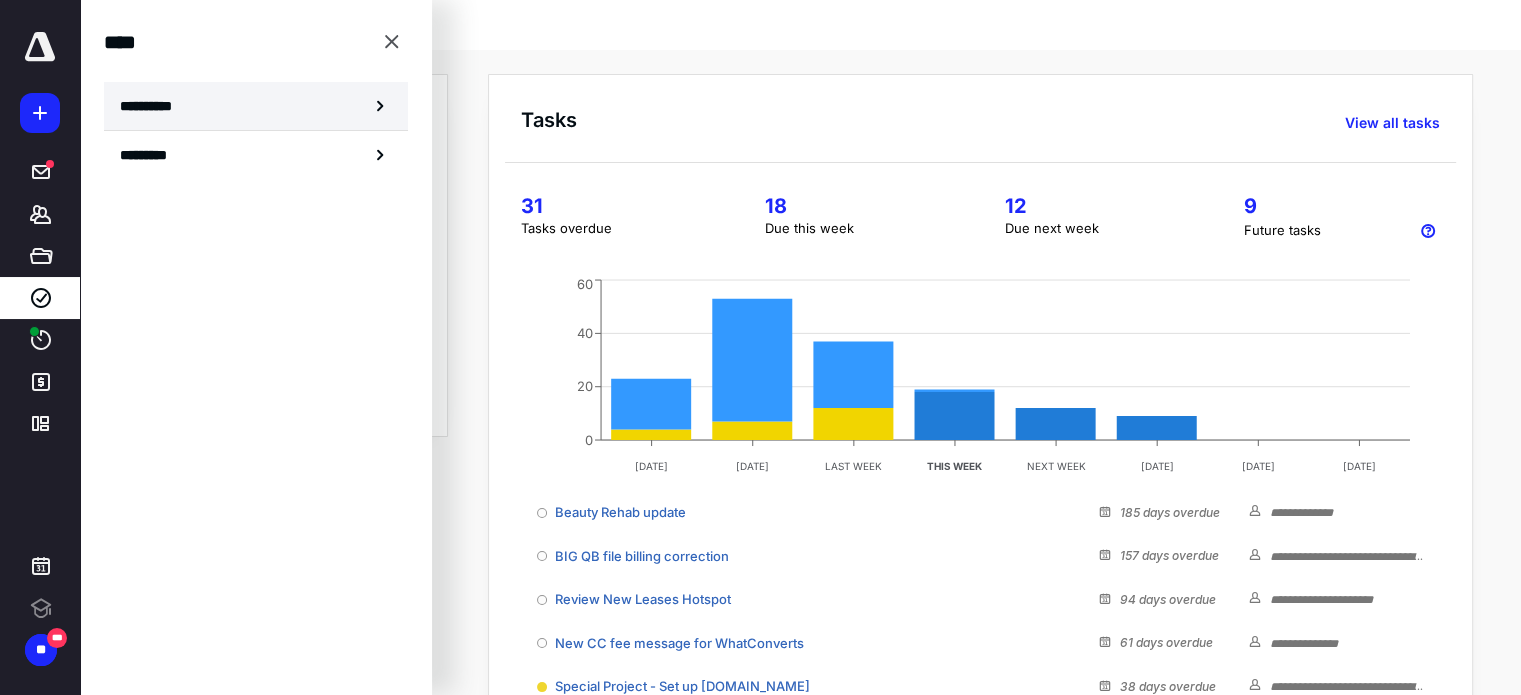 click on "**********" at bounding box center (256, 106) 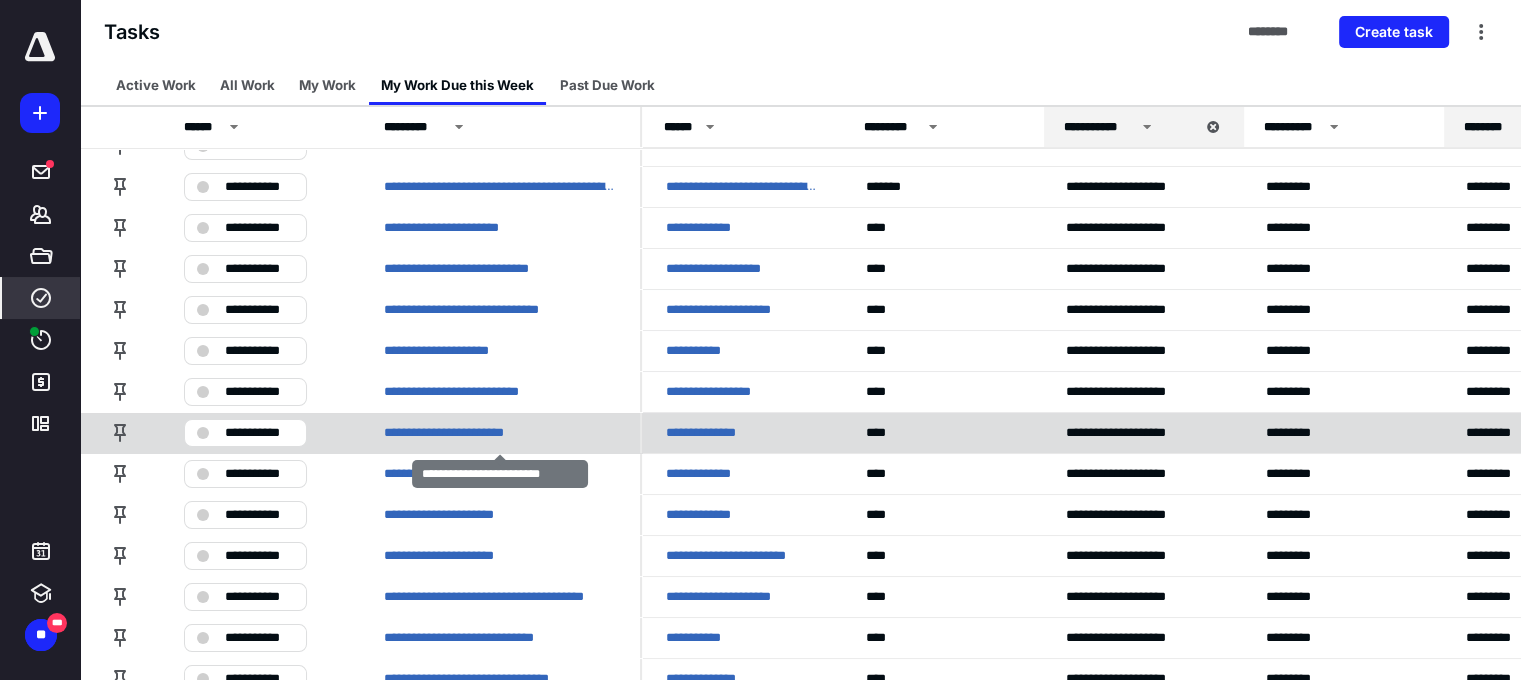 scroll, scrollTop: 100, scrollLeft: 0, axis: vertical 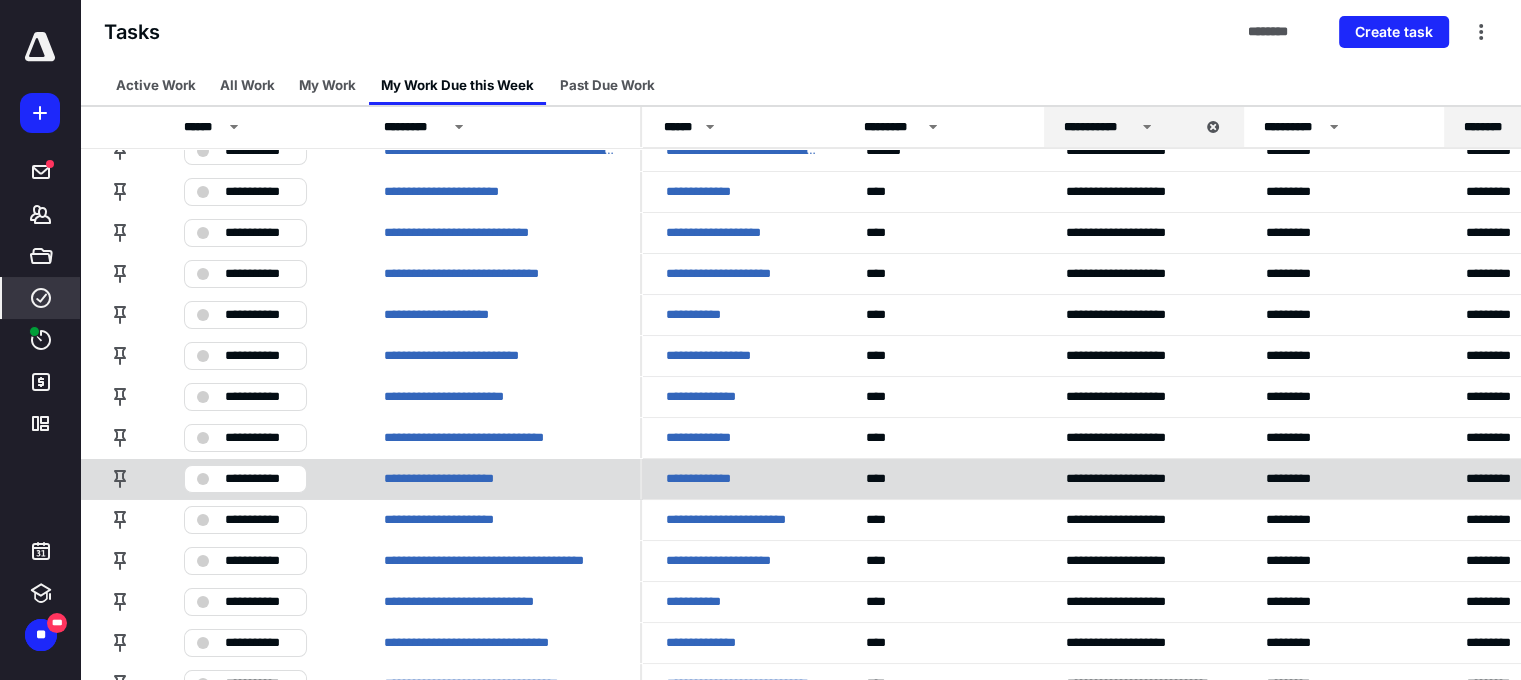 click on "**********" at bounding box center (500, 478) 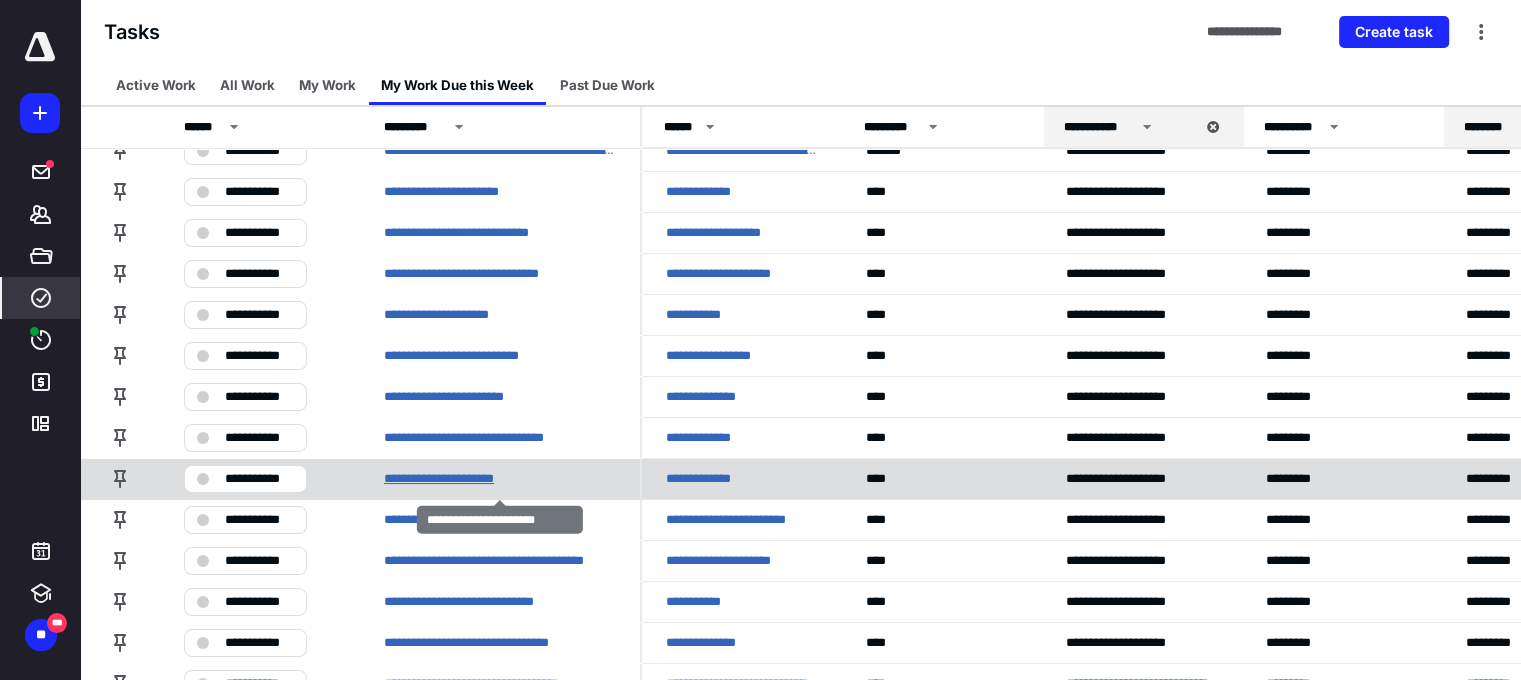click on "**********" at bounding box center [462, 479] 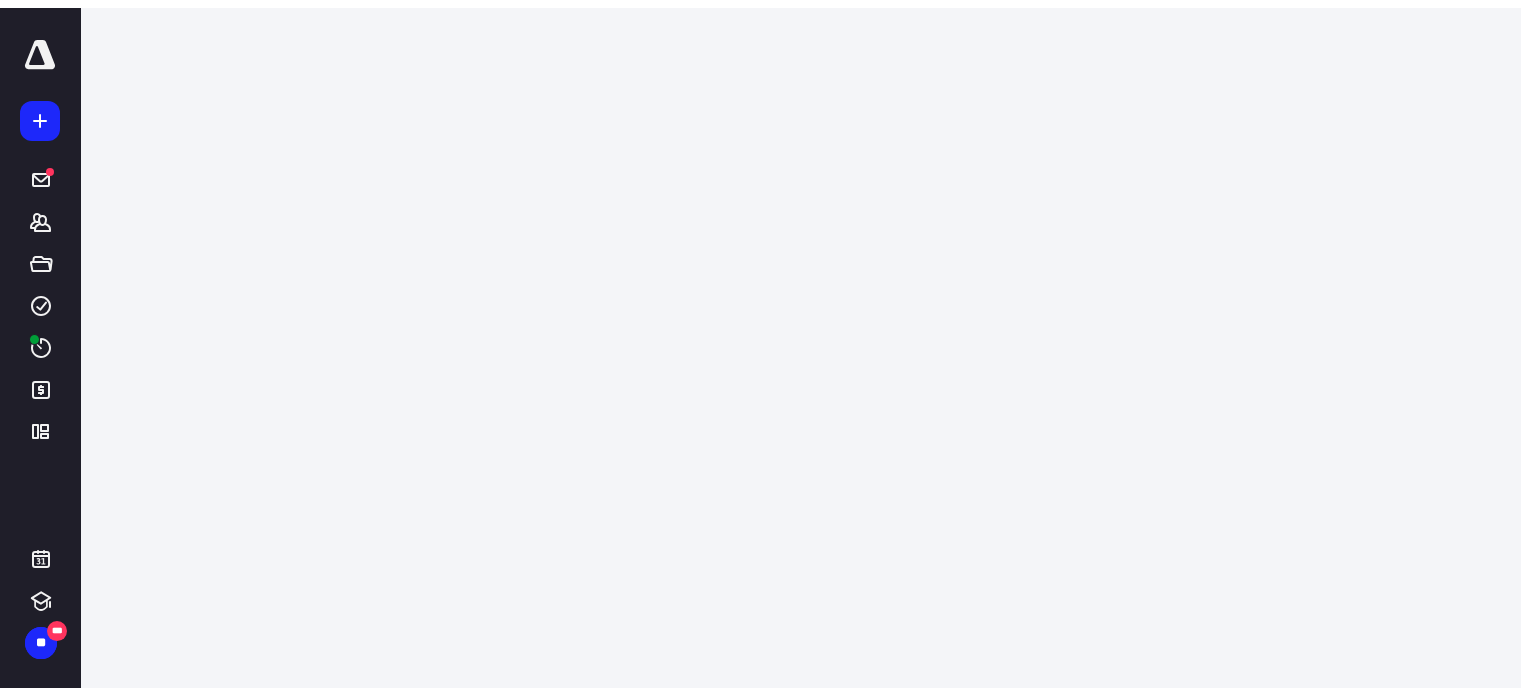 scroll, scrollTop: 0, scrollLeft: 0, axis: both 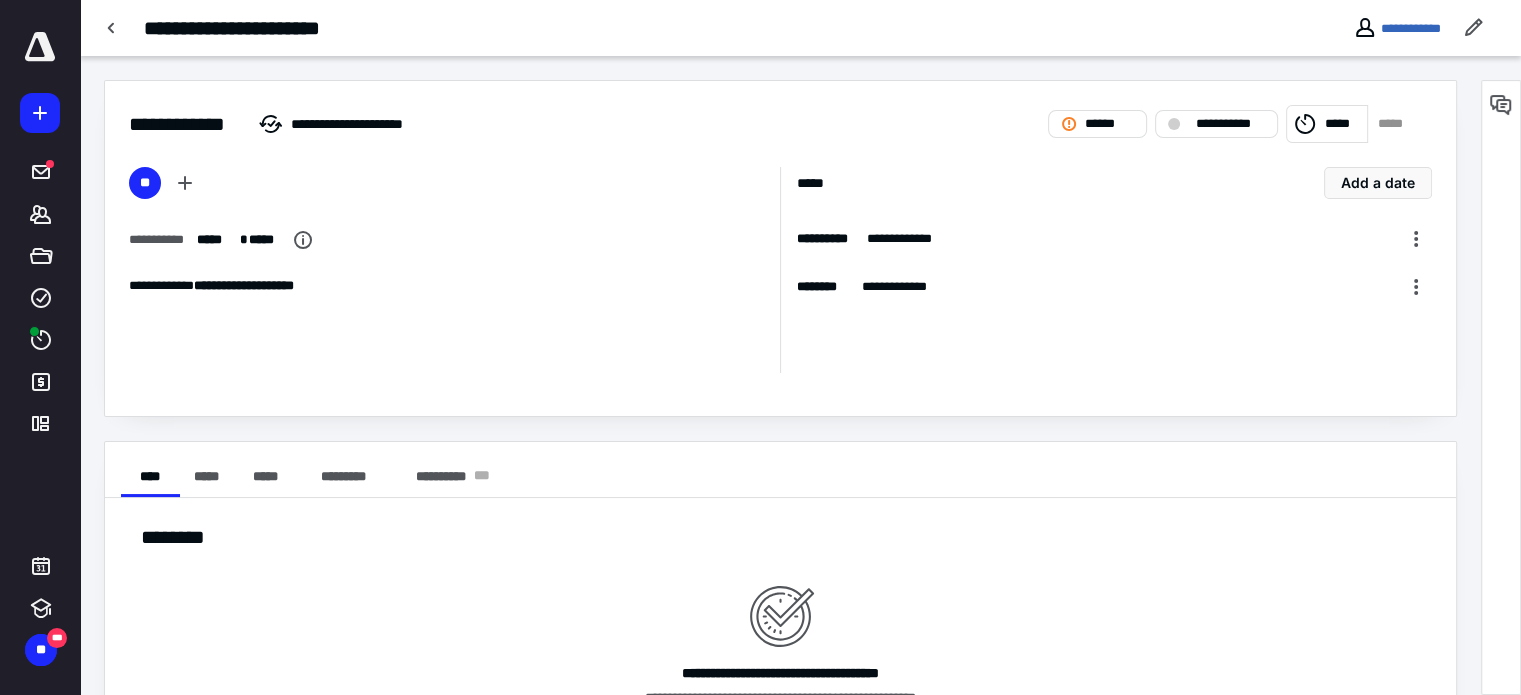 click on "*****" at bounding box center (1395, 124) 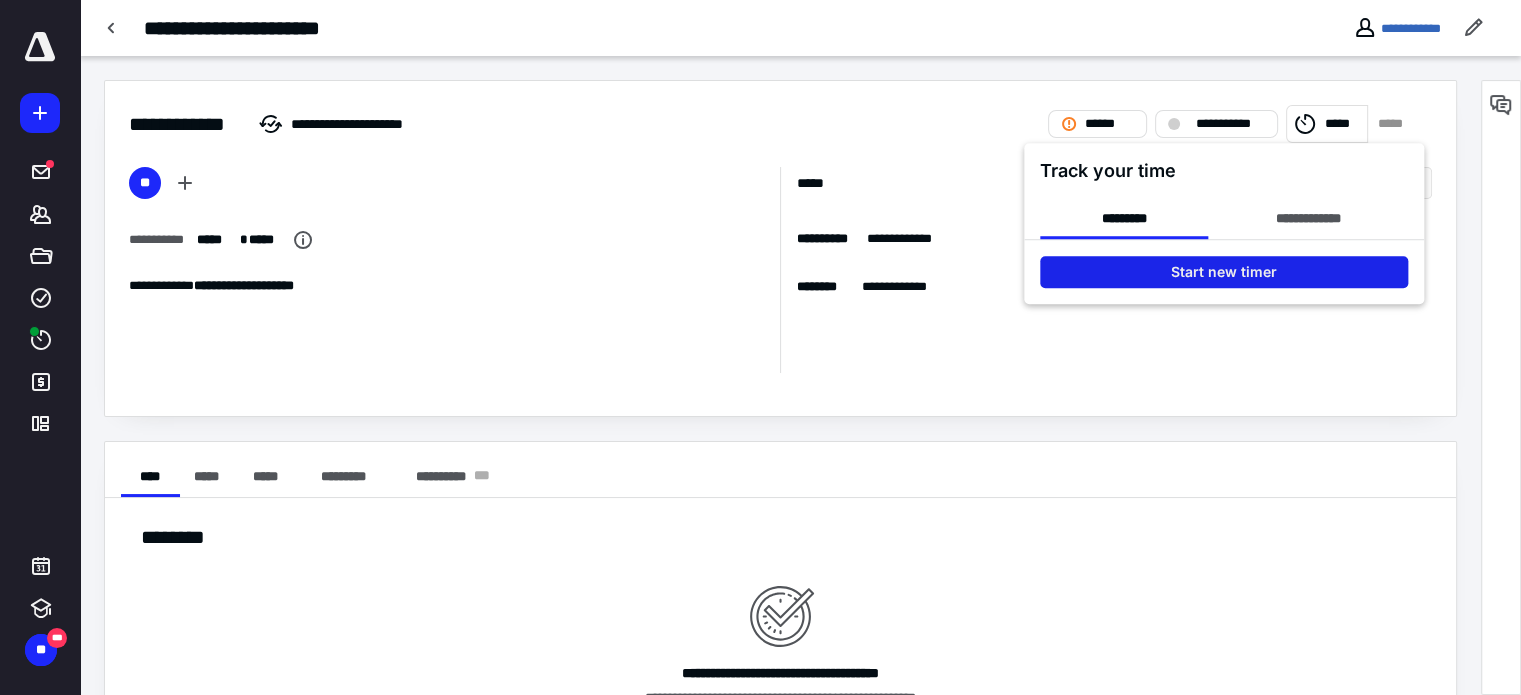 drag, startPoint x: 1229, startPoint y: 259, endPoint x: 1192, endPoint y: 259, distance: 37 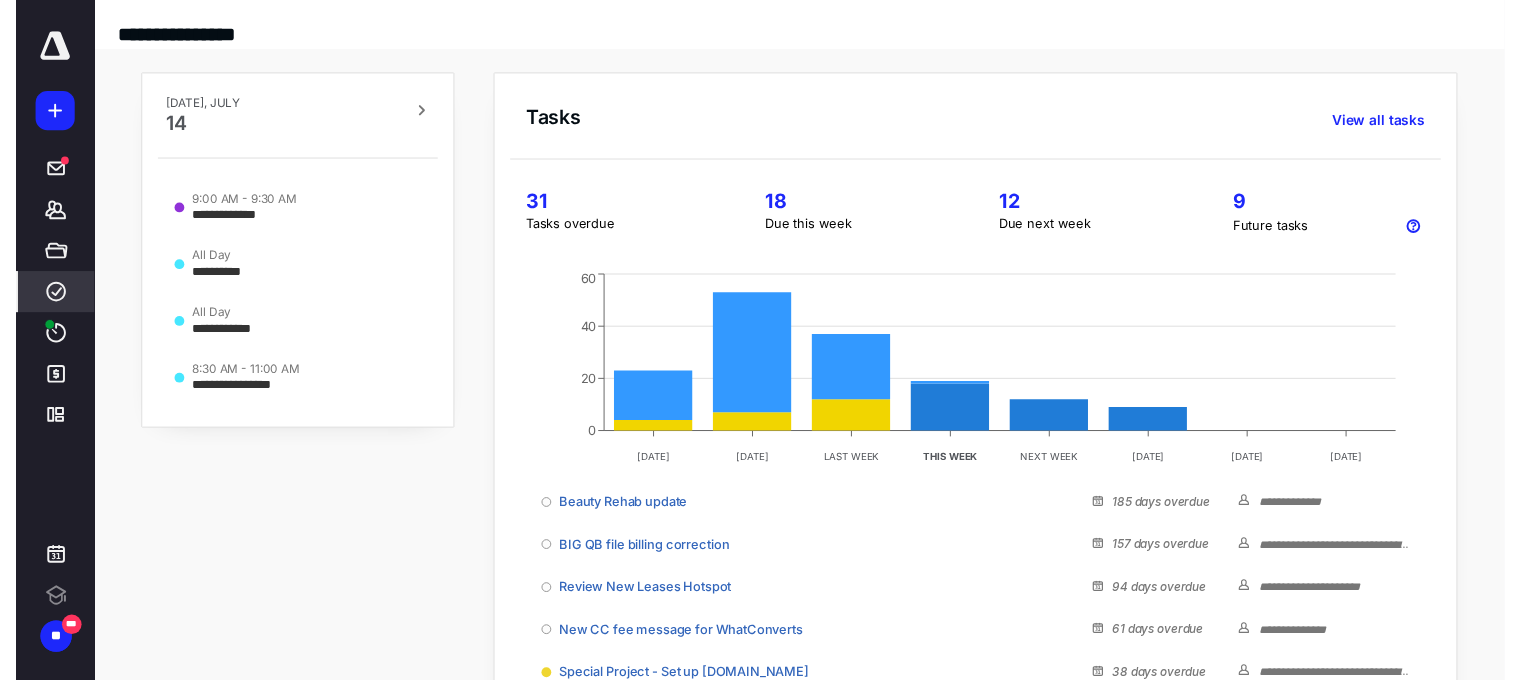 scroll, scrollTop: 0, scrollLeft: 0, axis: both 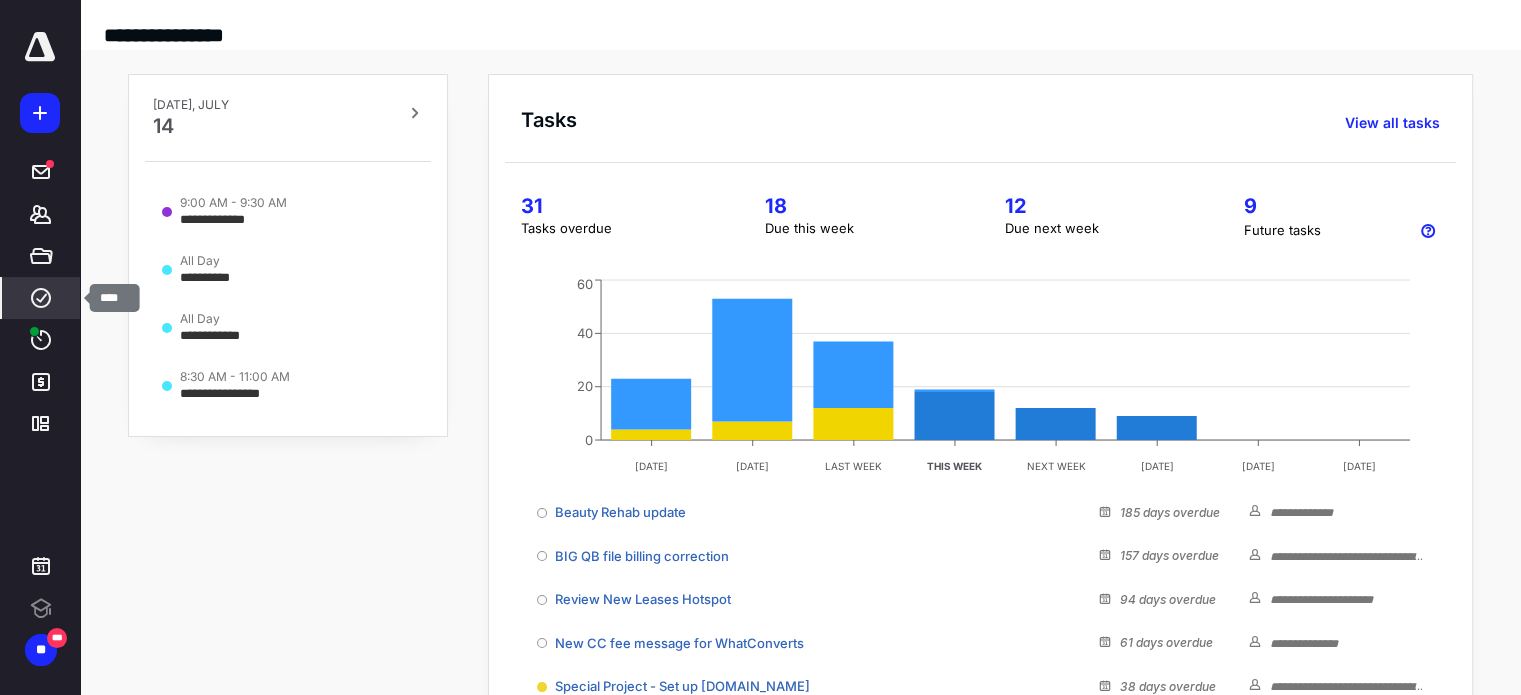 click on "****" at bounding box center (41, 298) 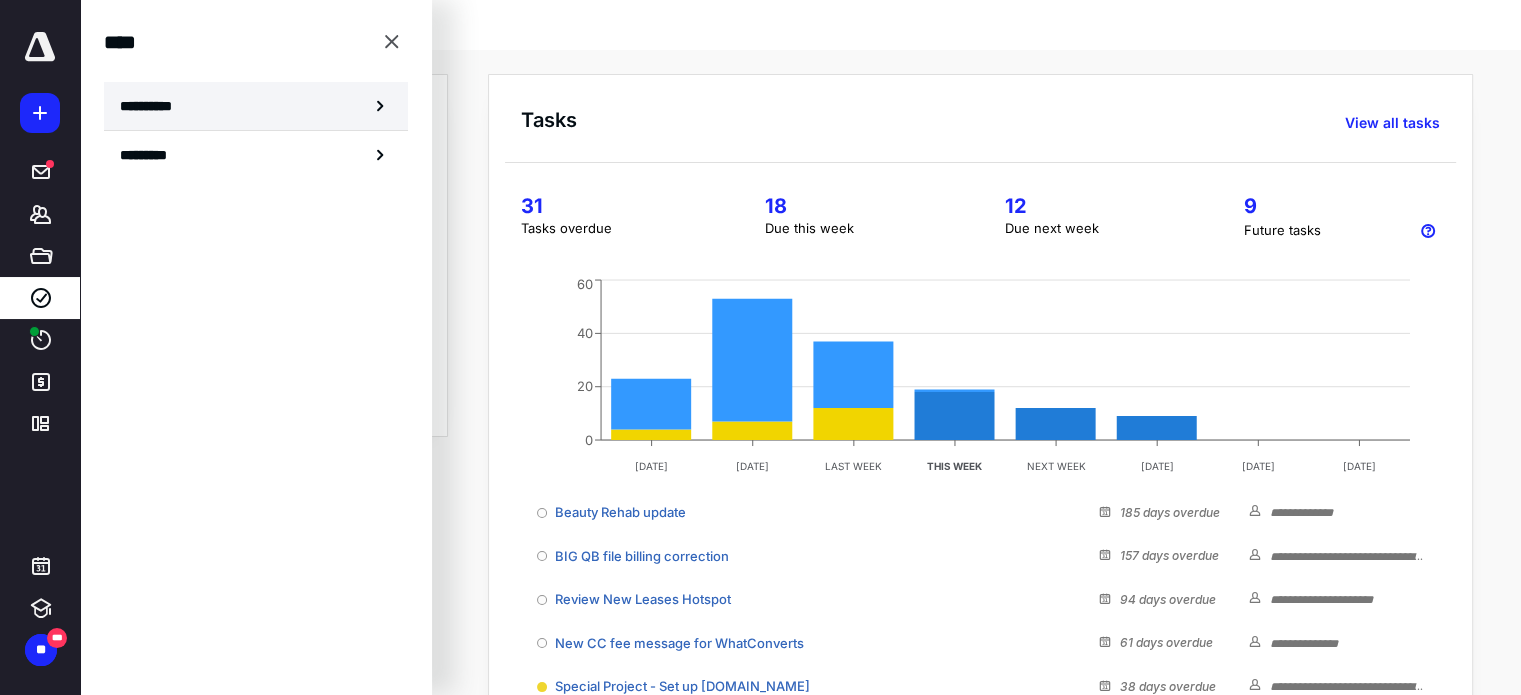 click on "**********" at bounding box center [256, 106] 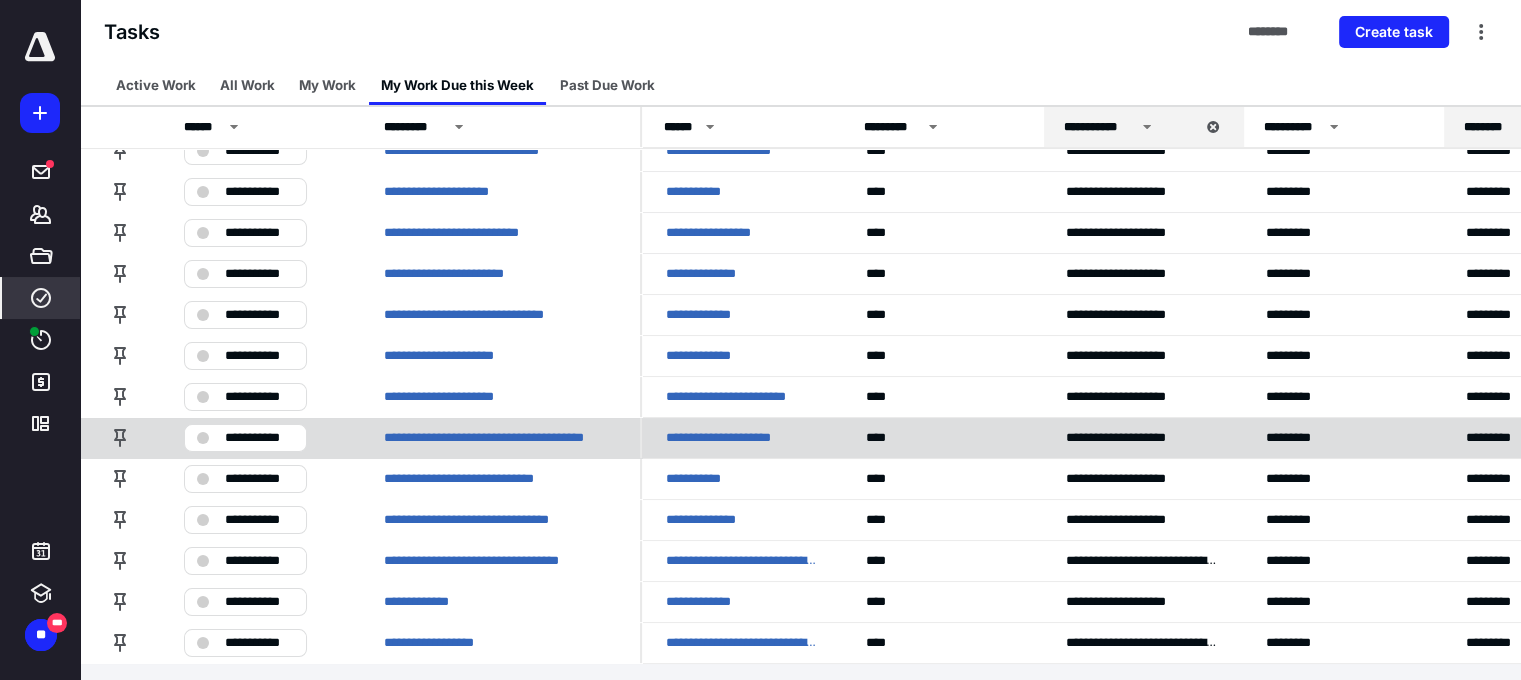 scroll, scrollTop: 227, scrollLeft: 0, axis: vertical 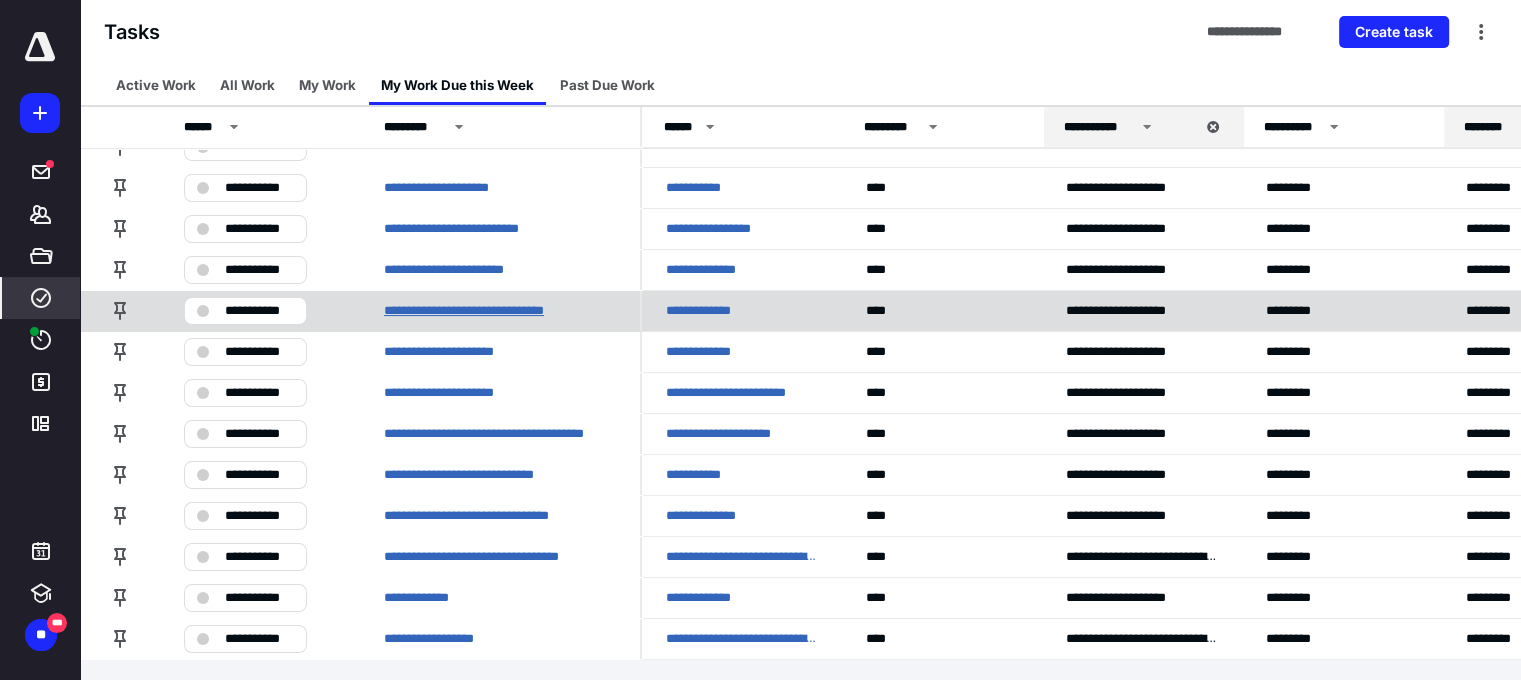 click on "**********" at bounding box center [496, 311] 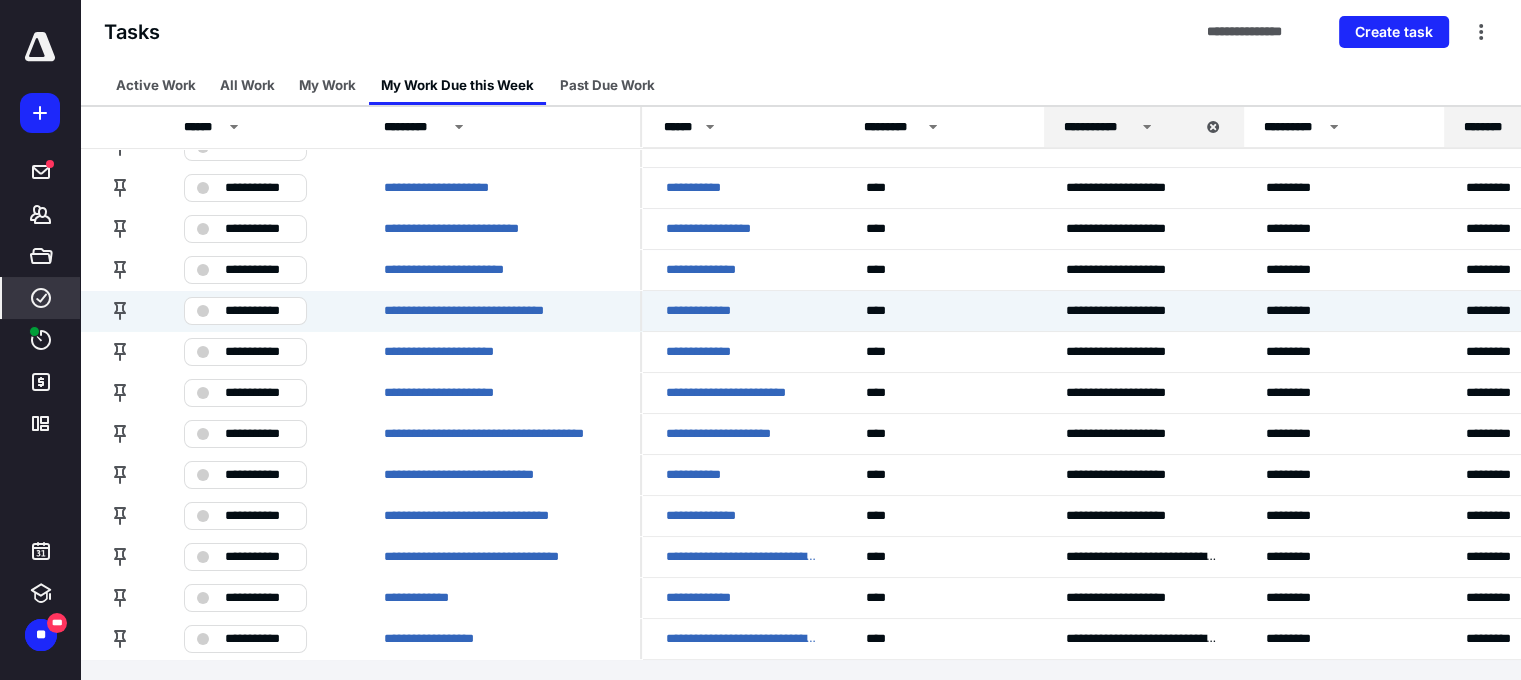 scroll, scrollTop: 0, scrollLeft: 0, axis: both 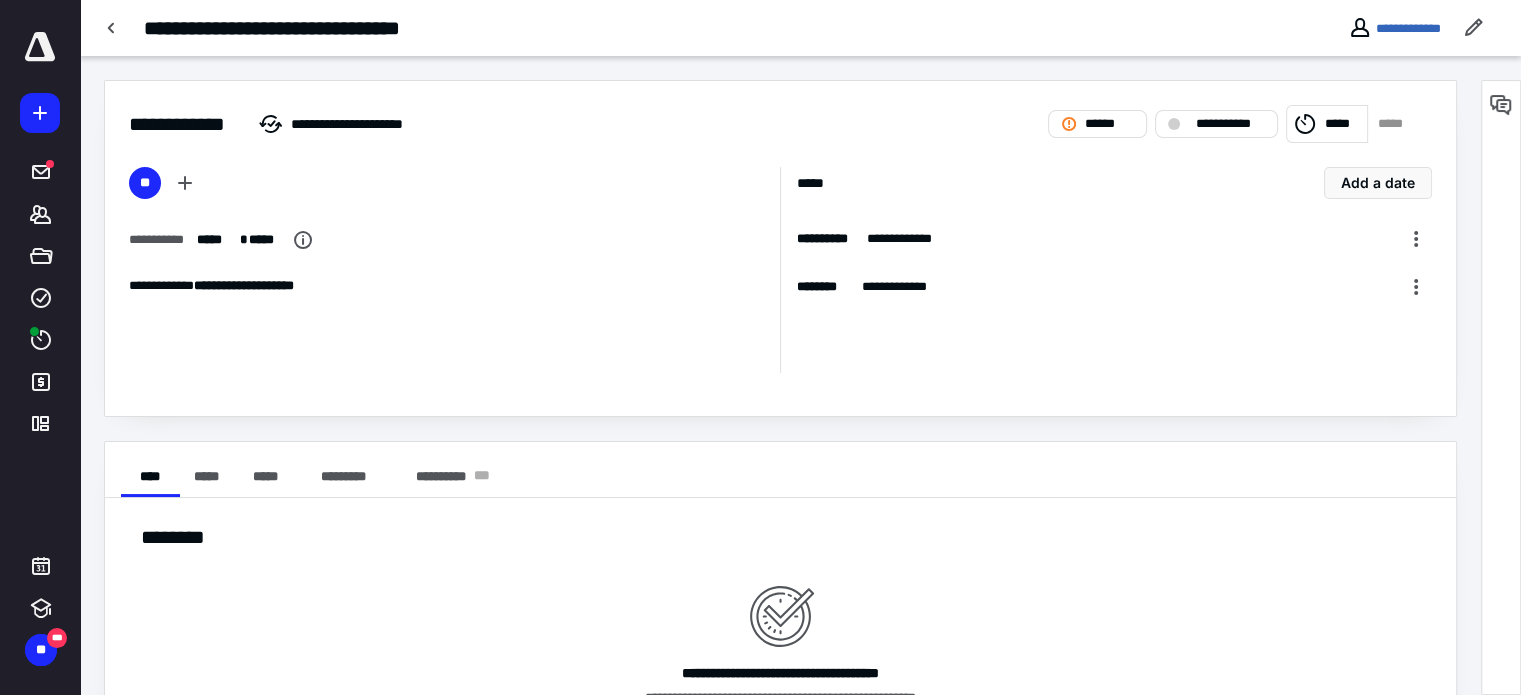 click on "*****" at bounding box center (1395, 124) 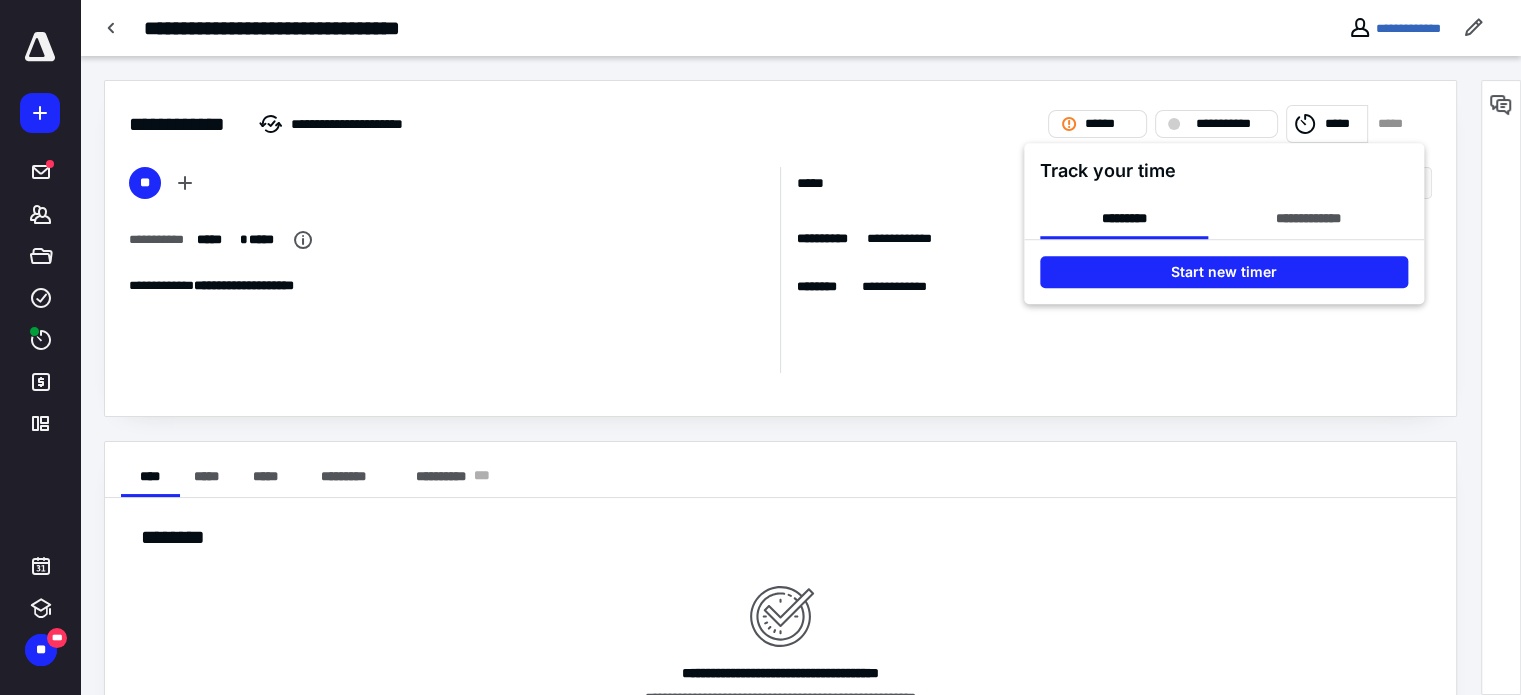 drag, startPoint x: 1290, startPoint y: 275, endPoint x: 769, endPoint y: 230, distance: 522.93976 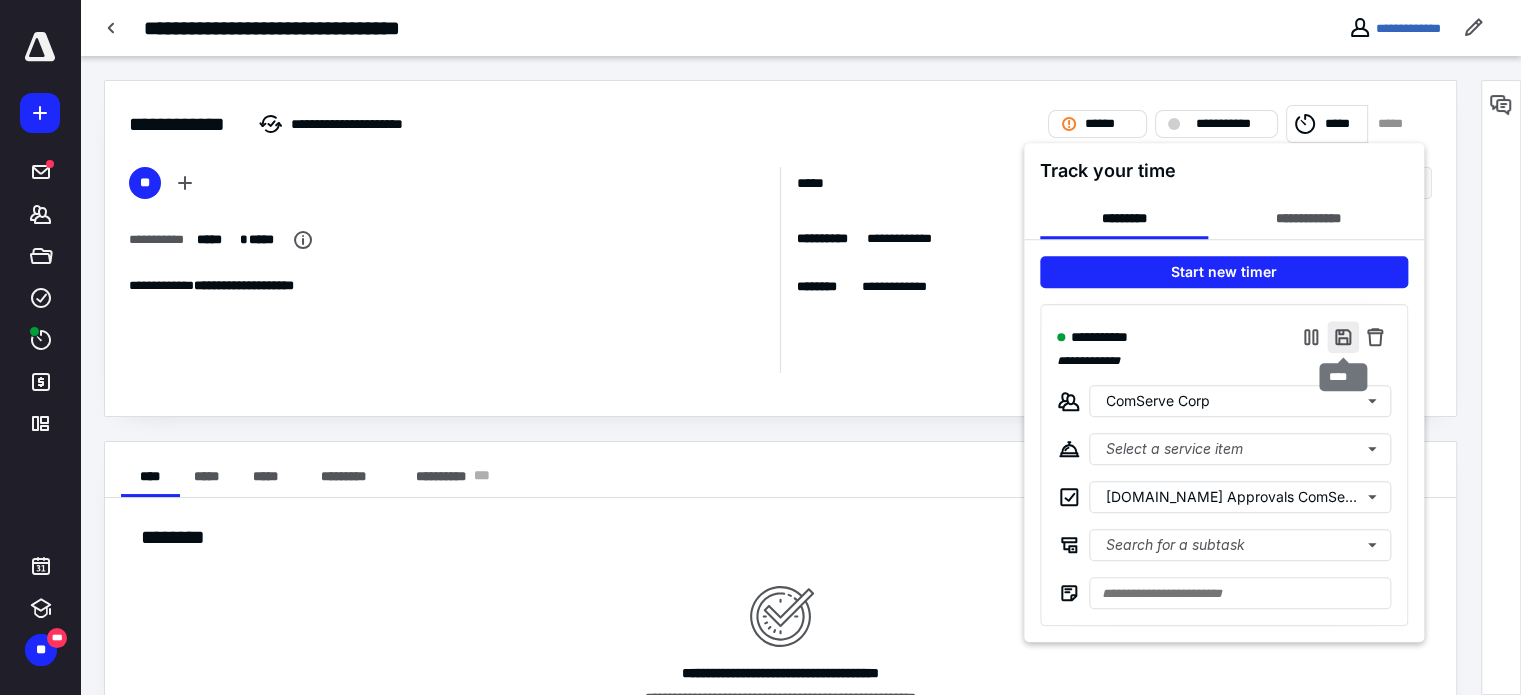 click at bounding box center [1343, 337] 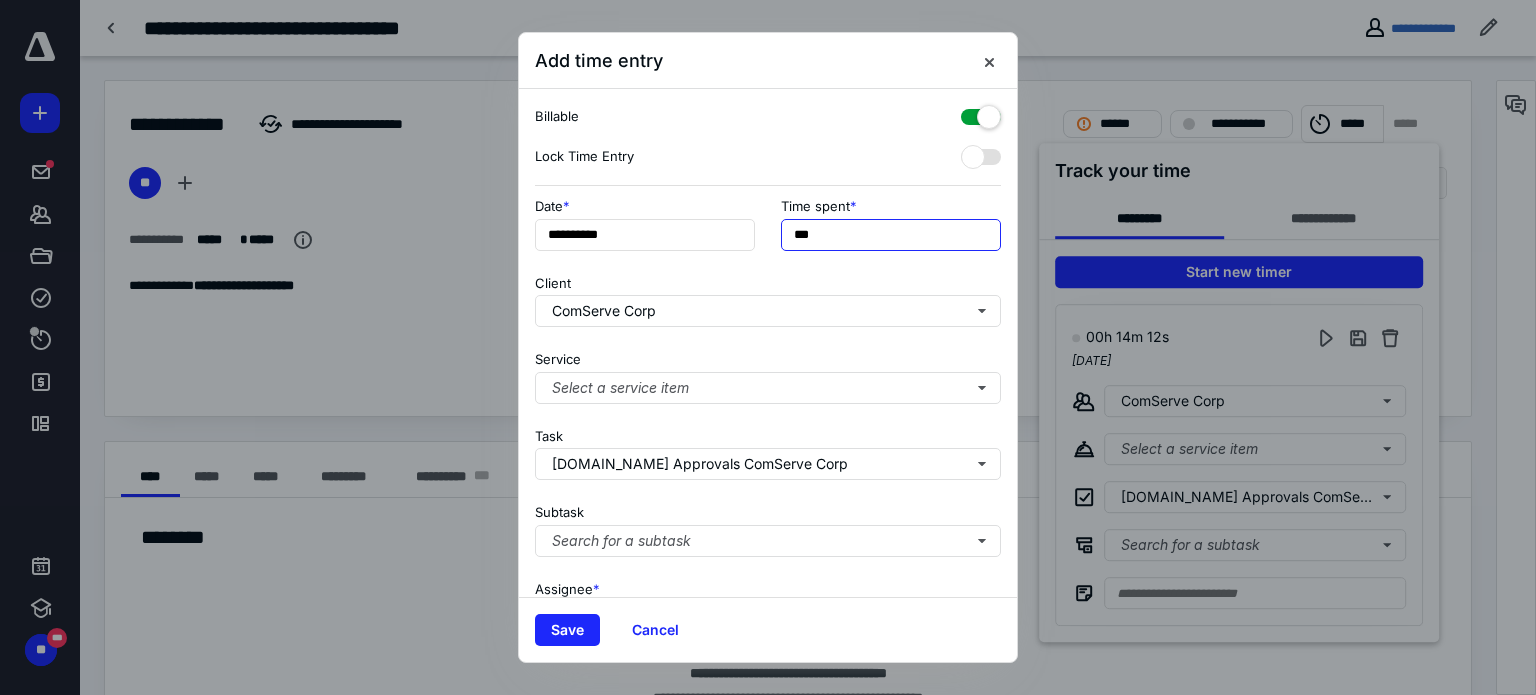 drag, startPoint x: 794, startPoint y: 235, endPoint x: 801, endPoint y: 218, distance: 18.384777 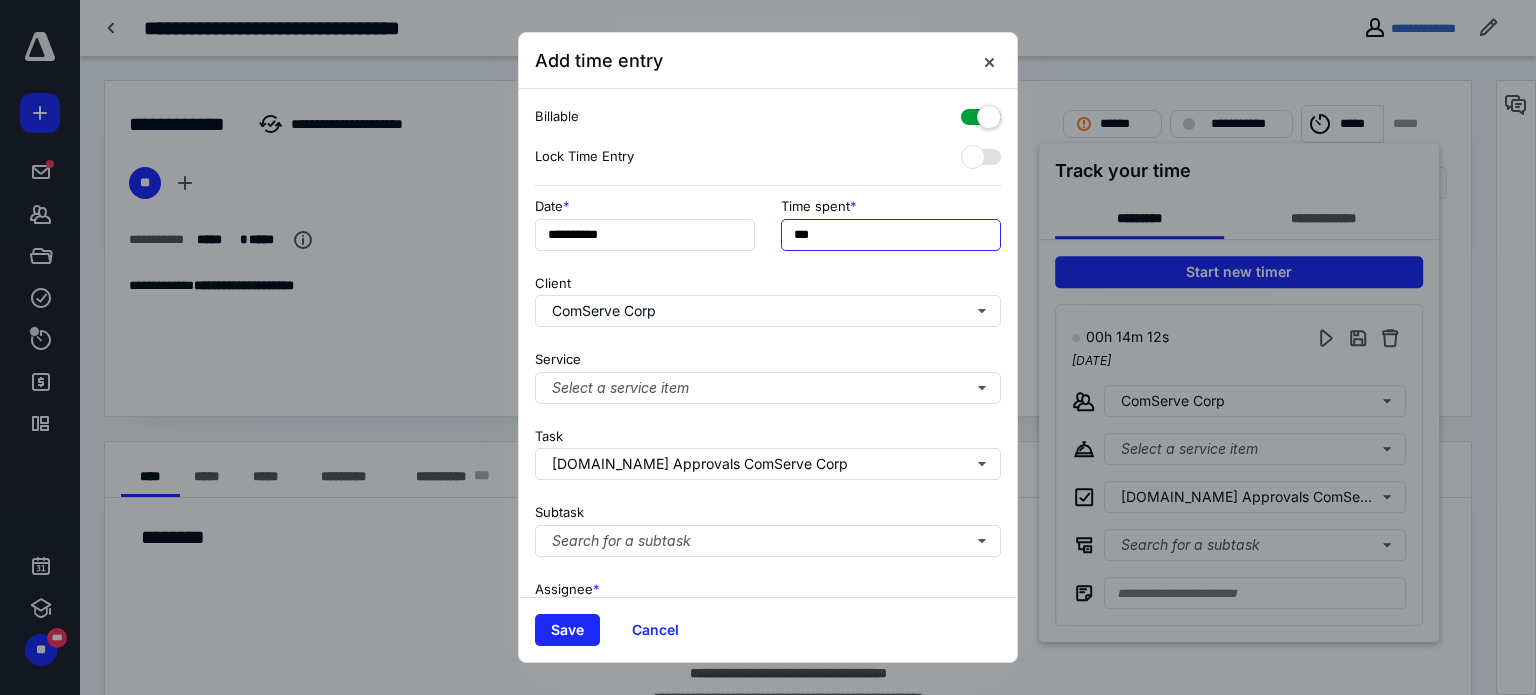type on "***" 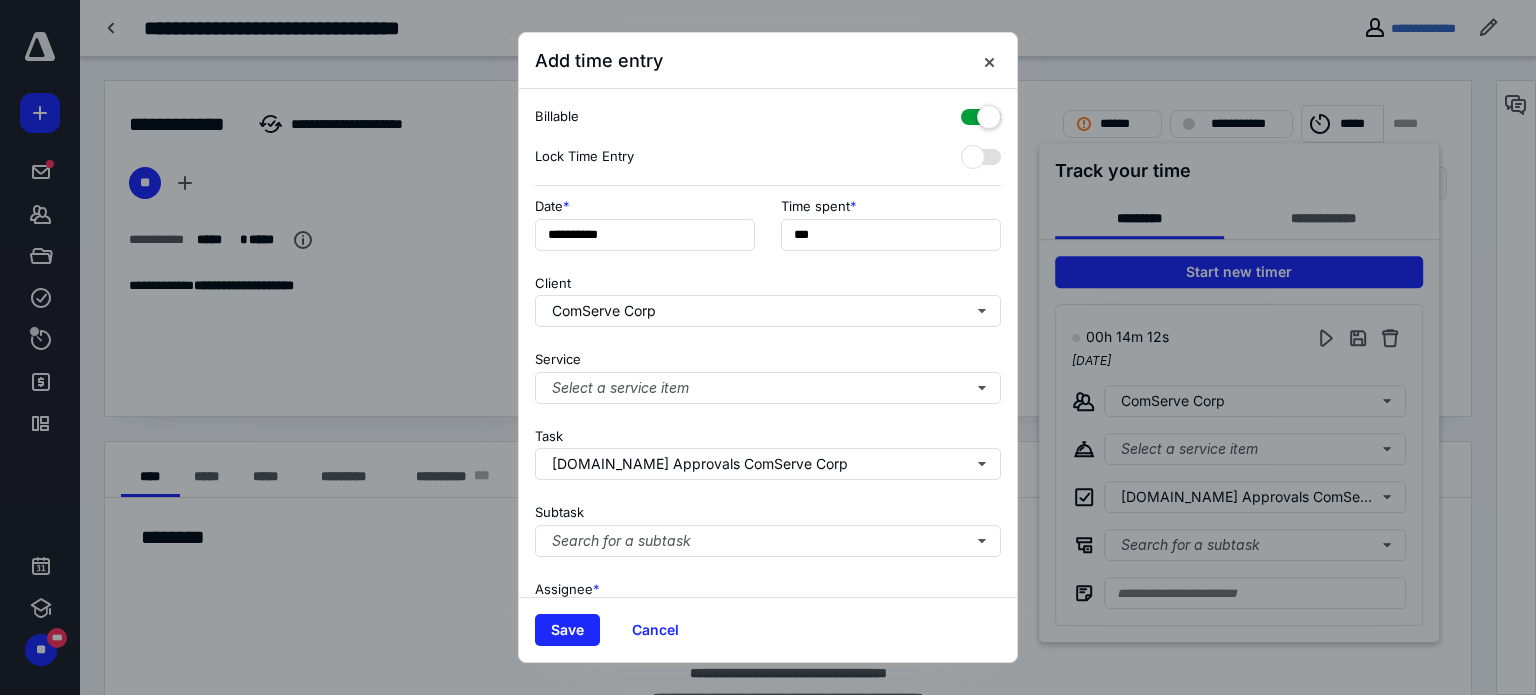 click on "Lock Time Entry" at bounding box center (768, 157) 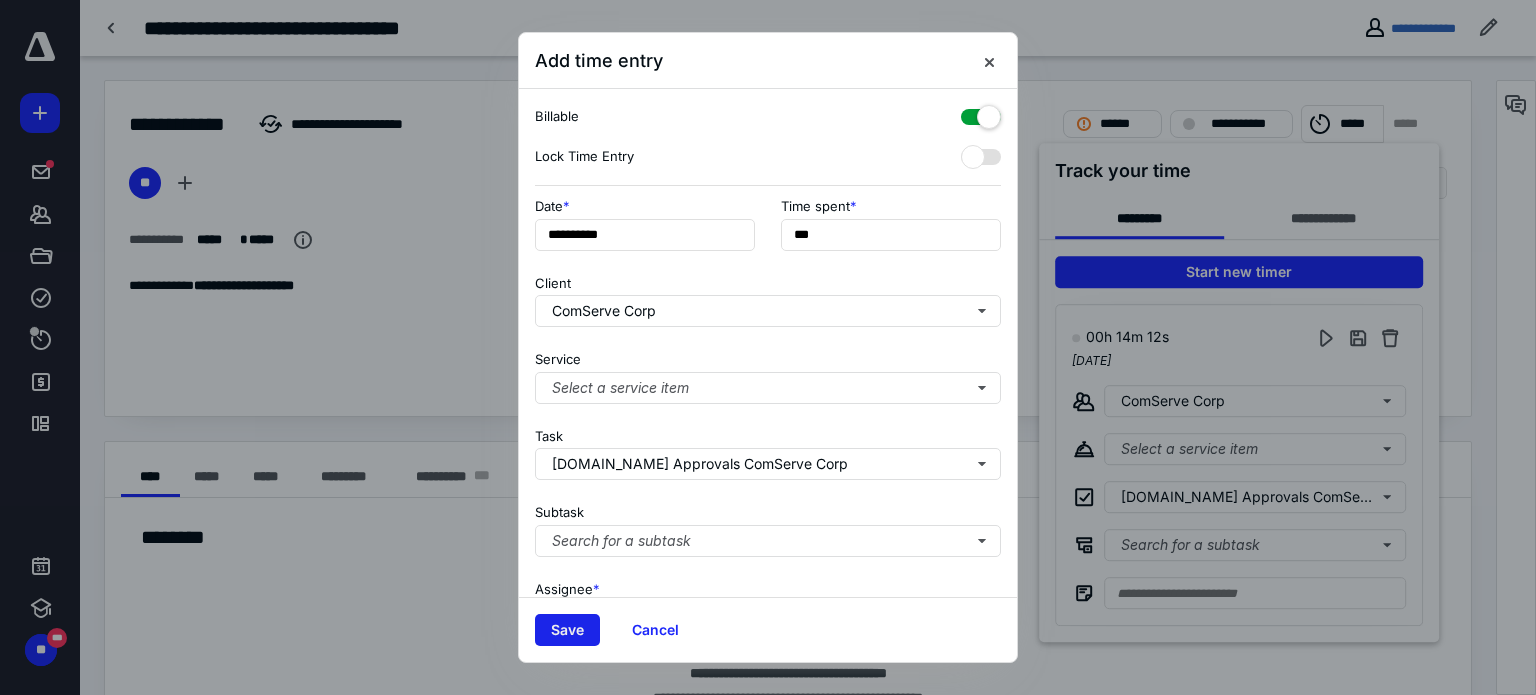 click on "Save" at bounding box center [567, 630] 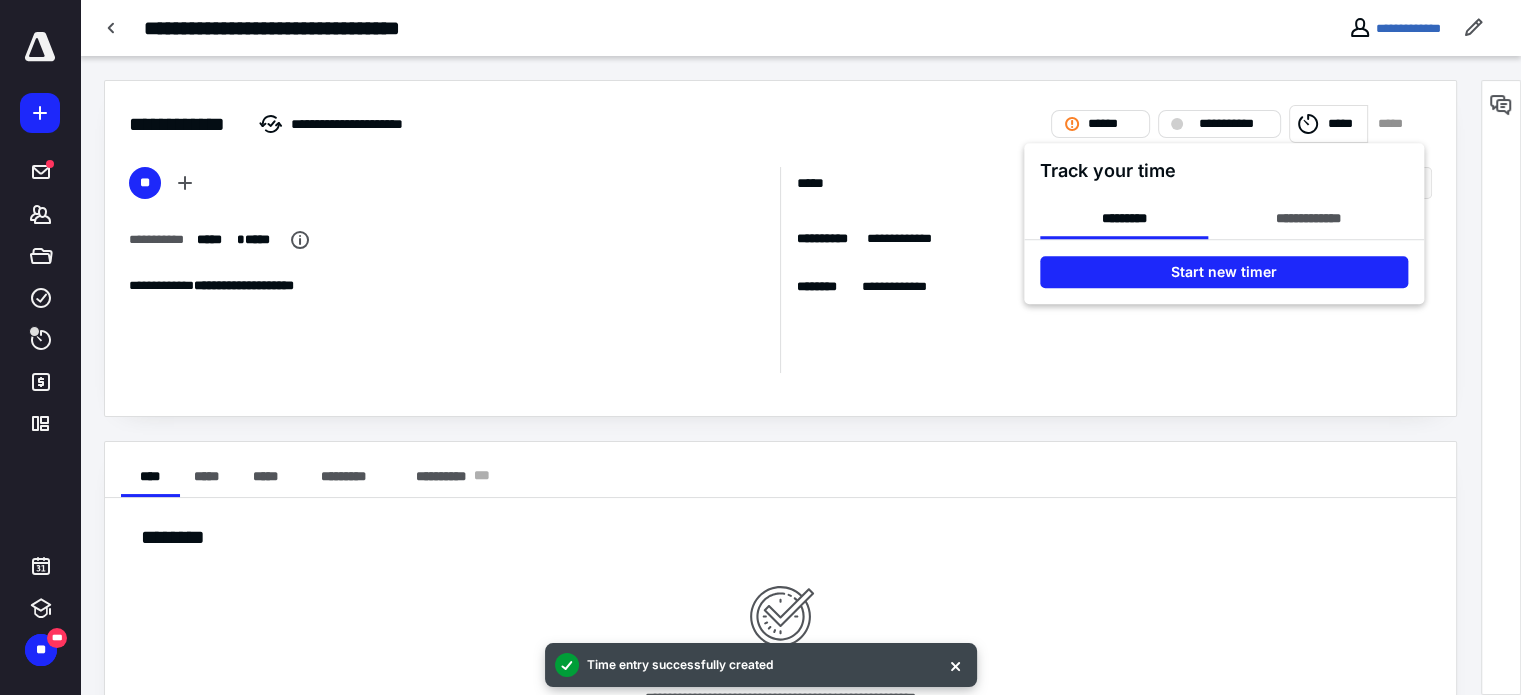 click at bounding box center [760, 347] 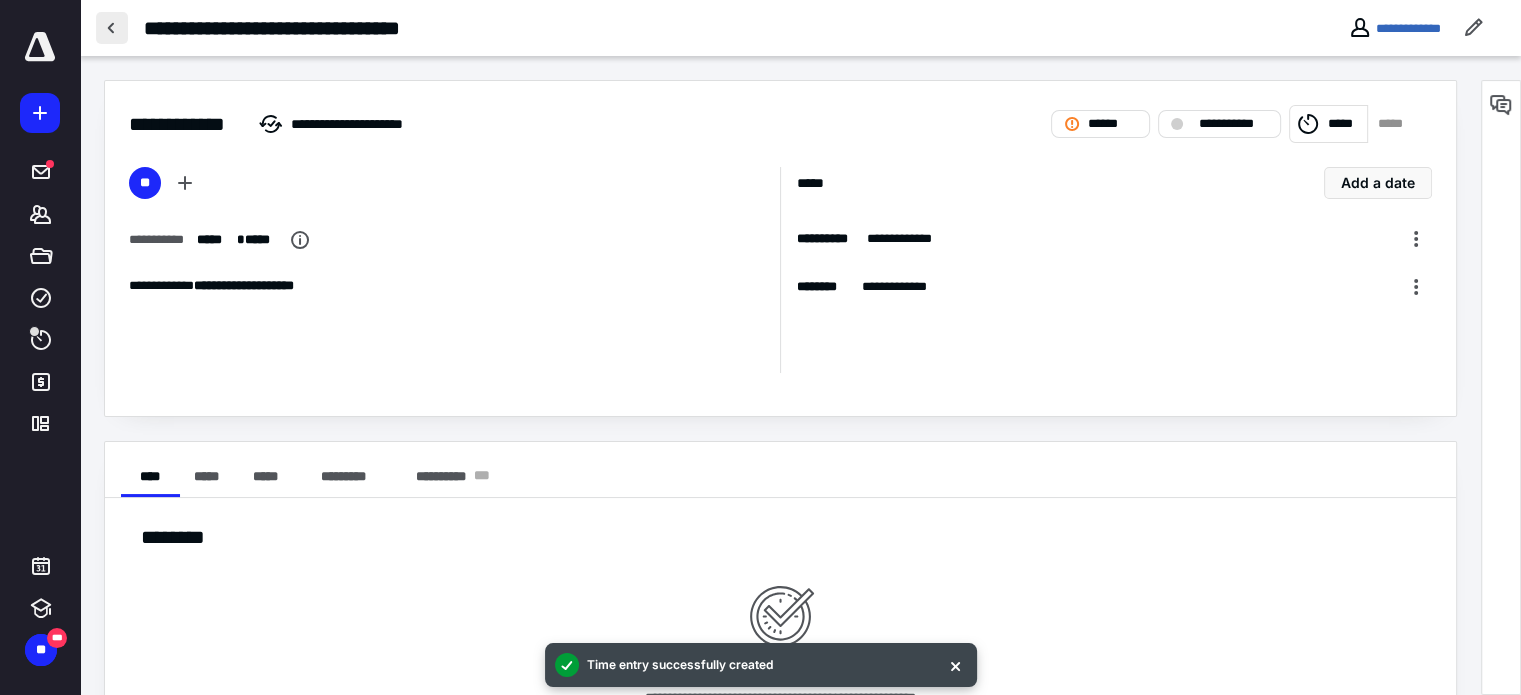 click at bounding box center [112, 28] 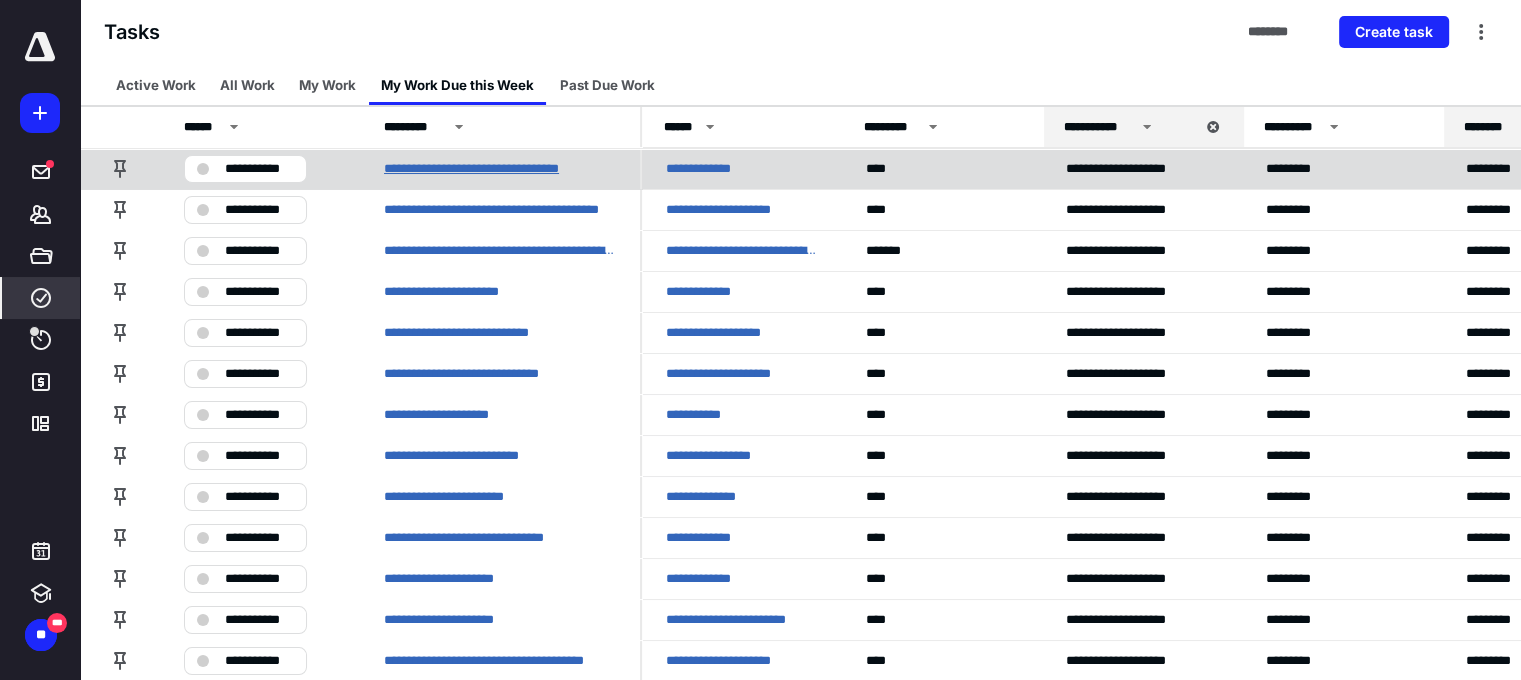 click on "**********" at bounding box center [500, 169] 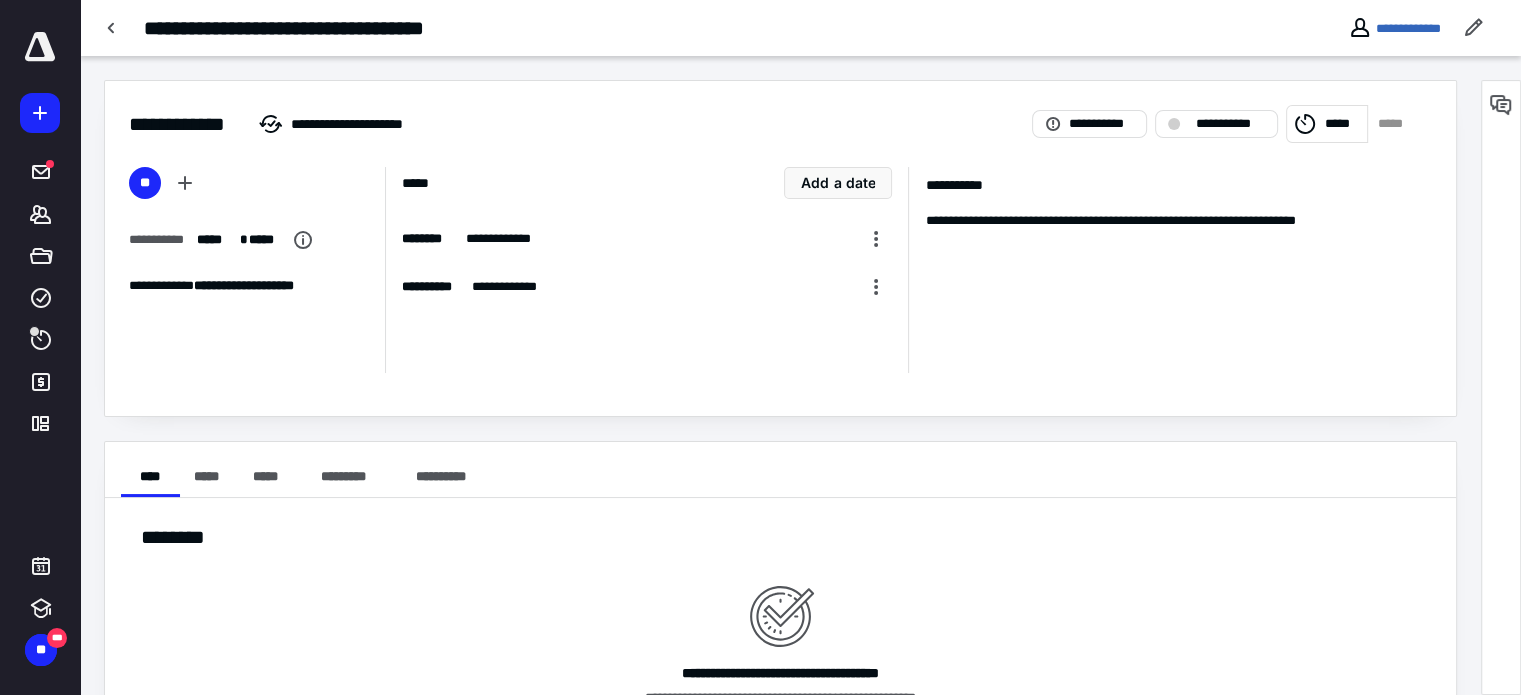 click on "*****" at bounding box center (1395, 124) 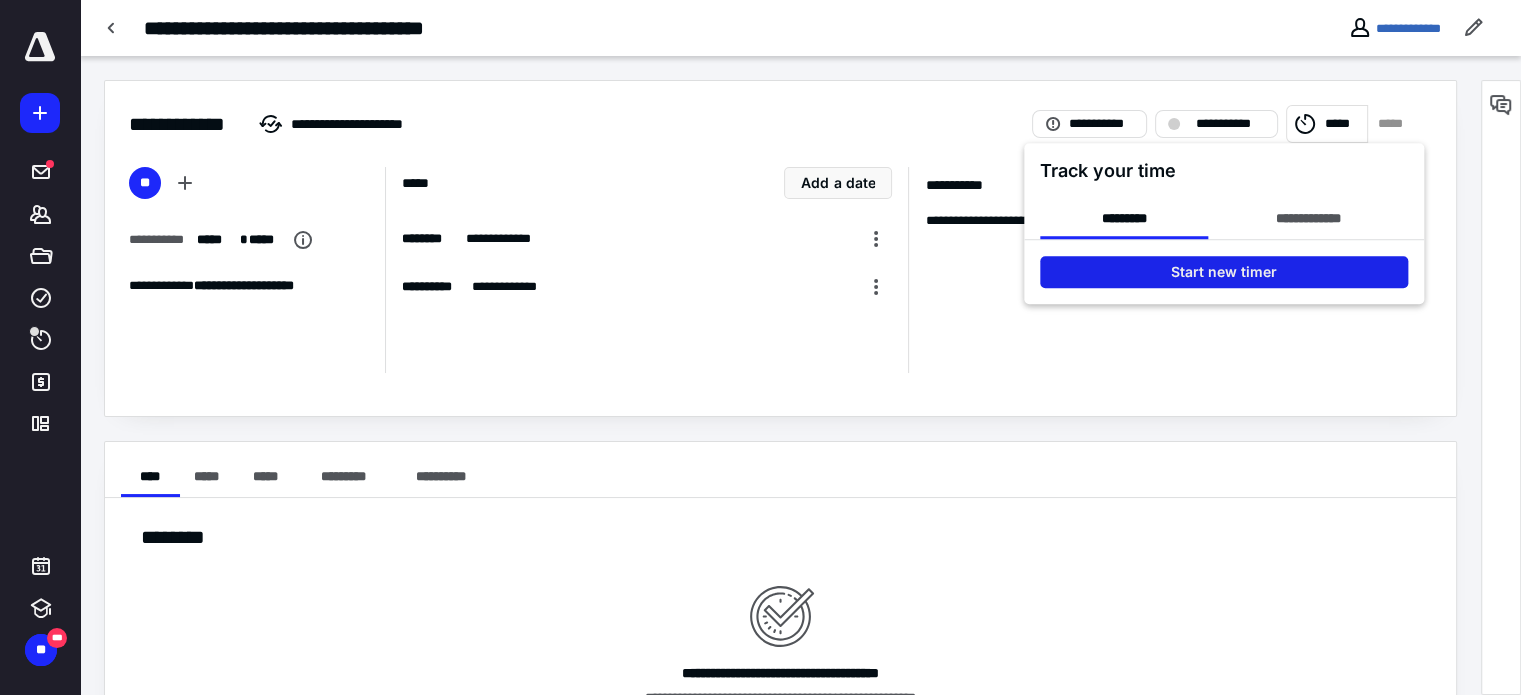 click on "Start new timer" at bounding box center [1224, 272] 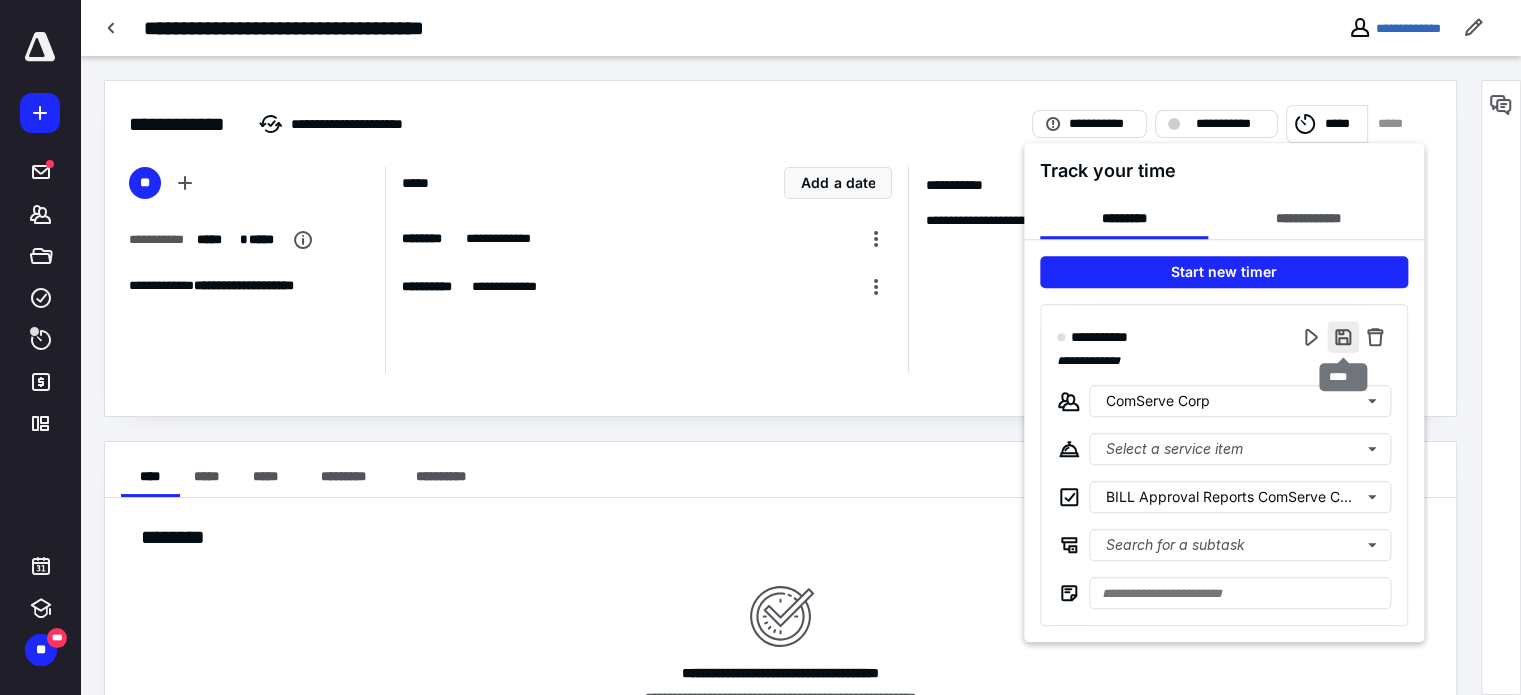 click at bounding box center [1343, 337] 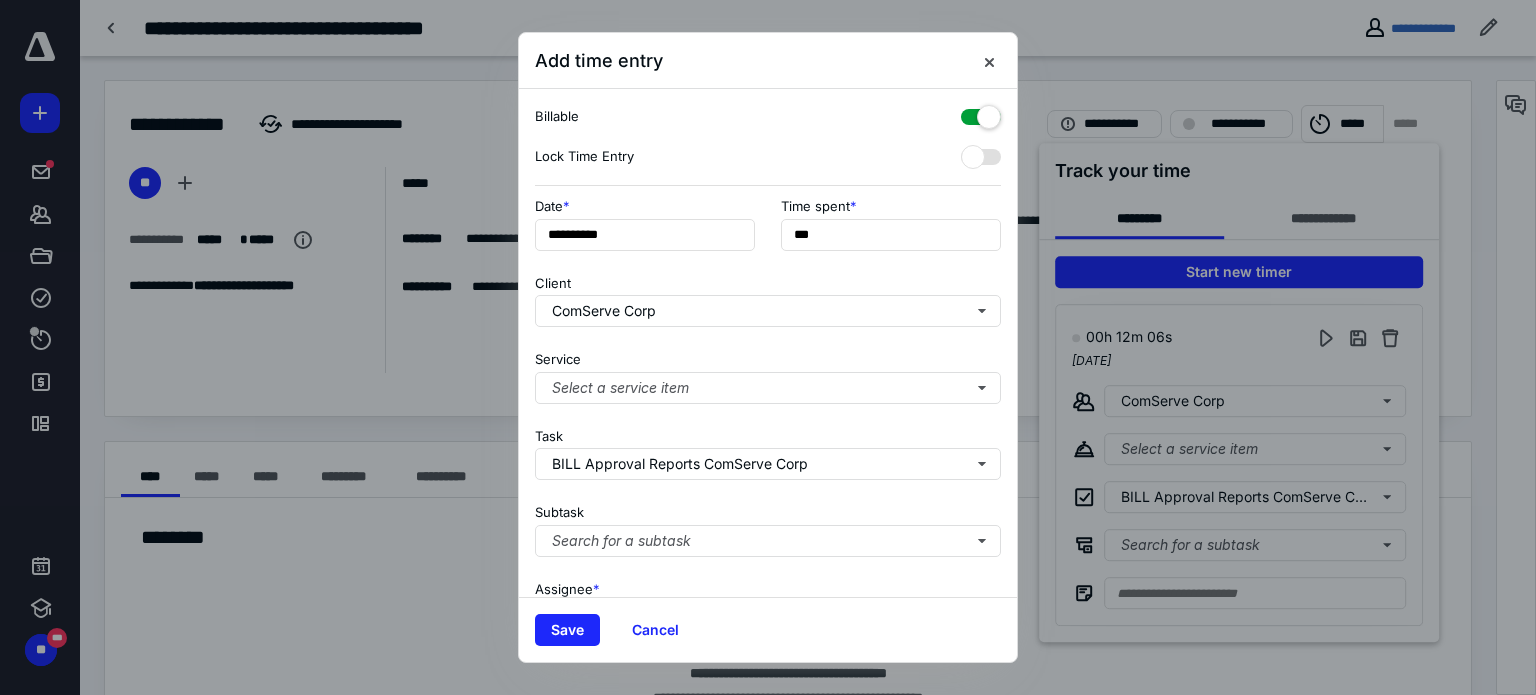 drag, startPoint x: 583, startPoint y: 627, endPoint x: 21, endPoint y: 231, distance: 687.50275 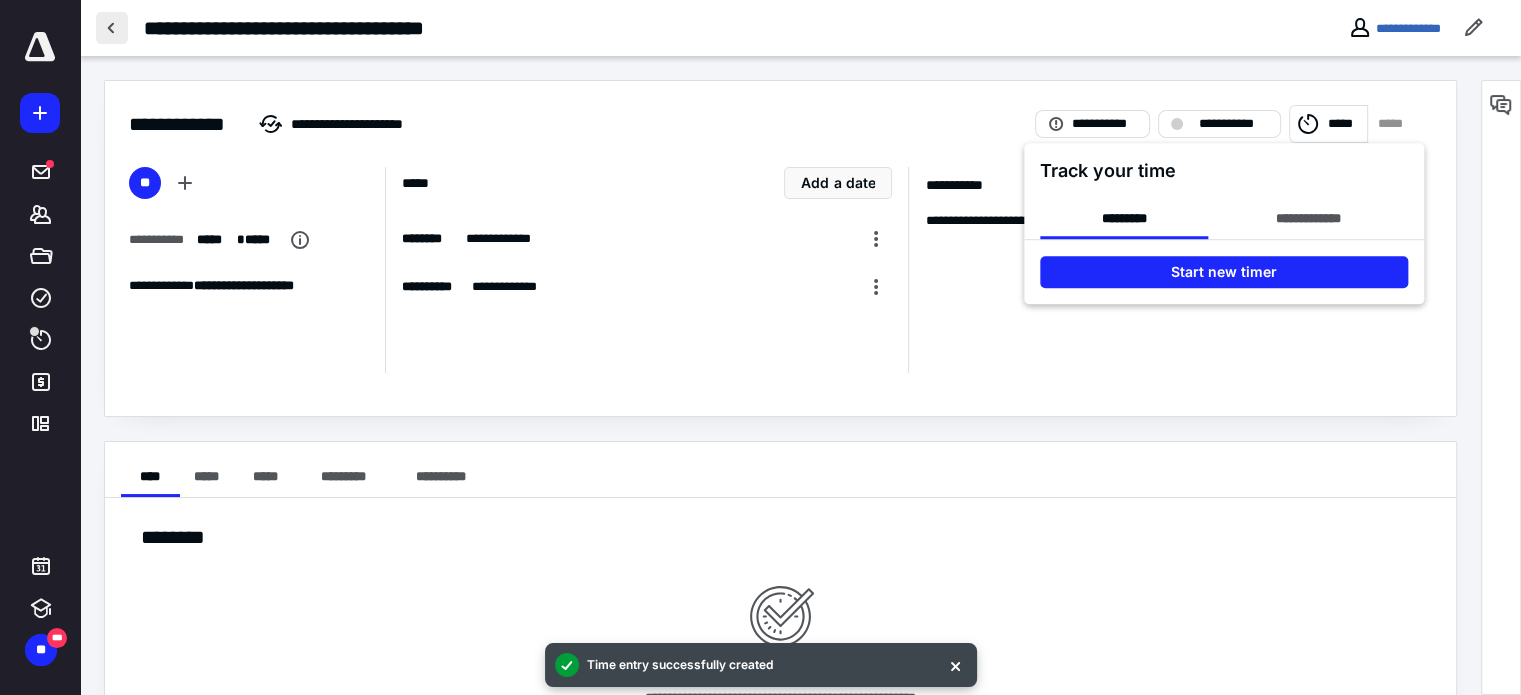 click at bounding box center [760, 347] 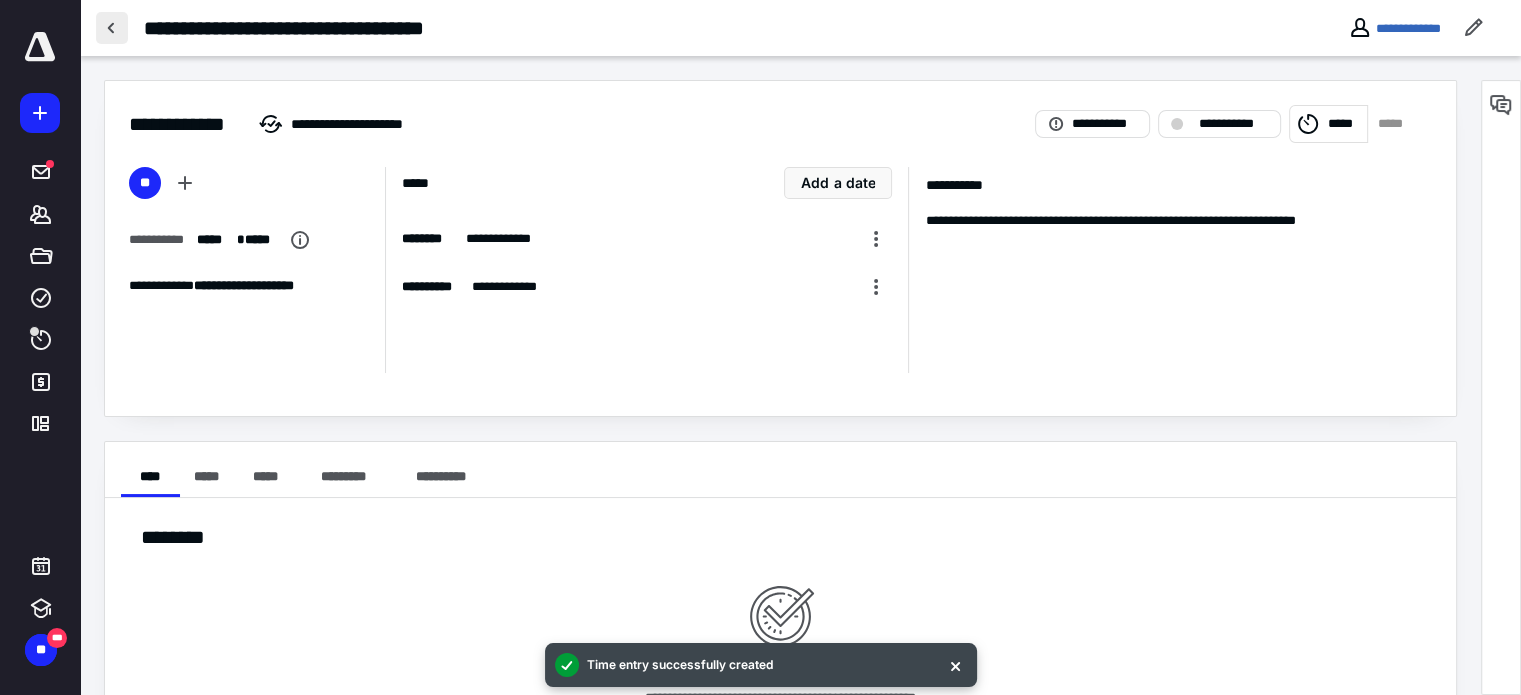 click at bounding box center [112, 28] 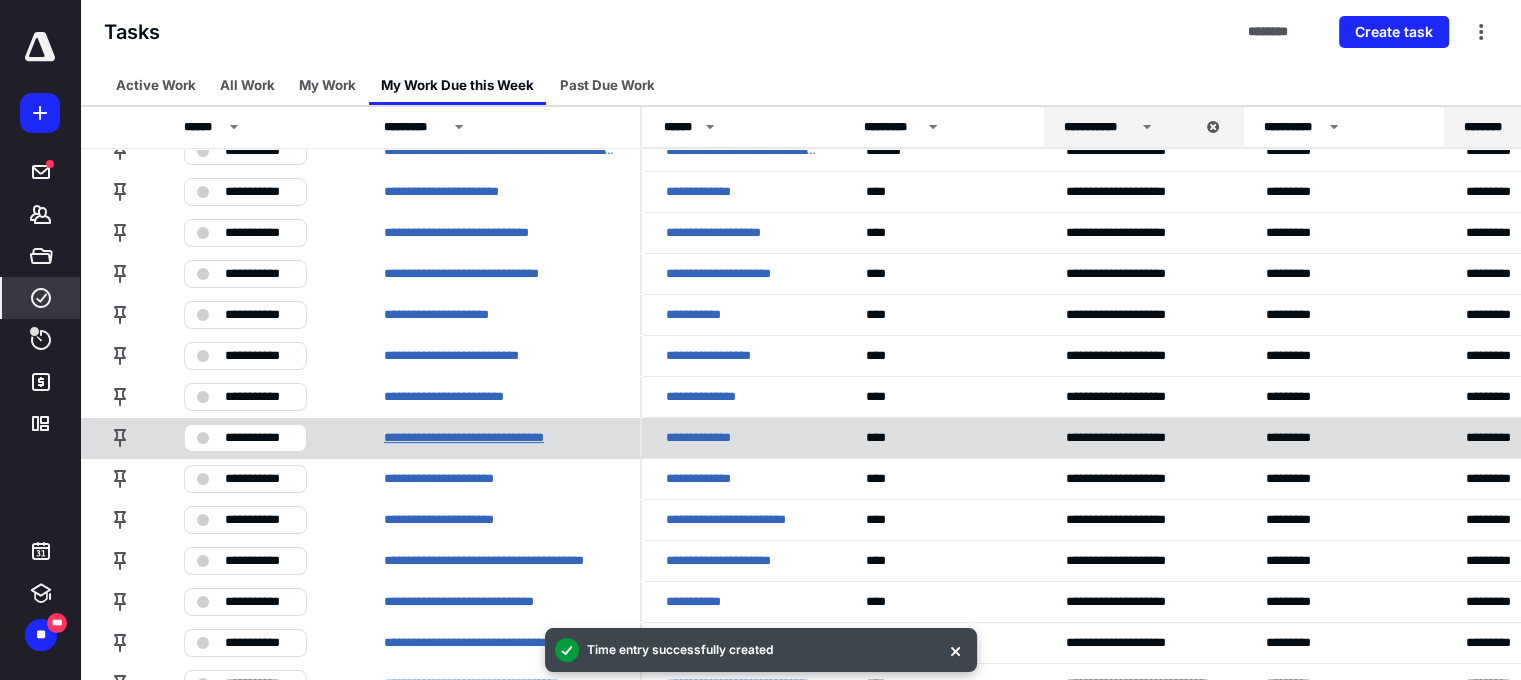 scroll, scrollTop: 200, scrollLeft: 0, axis: vertical 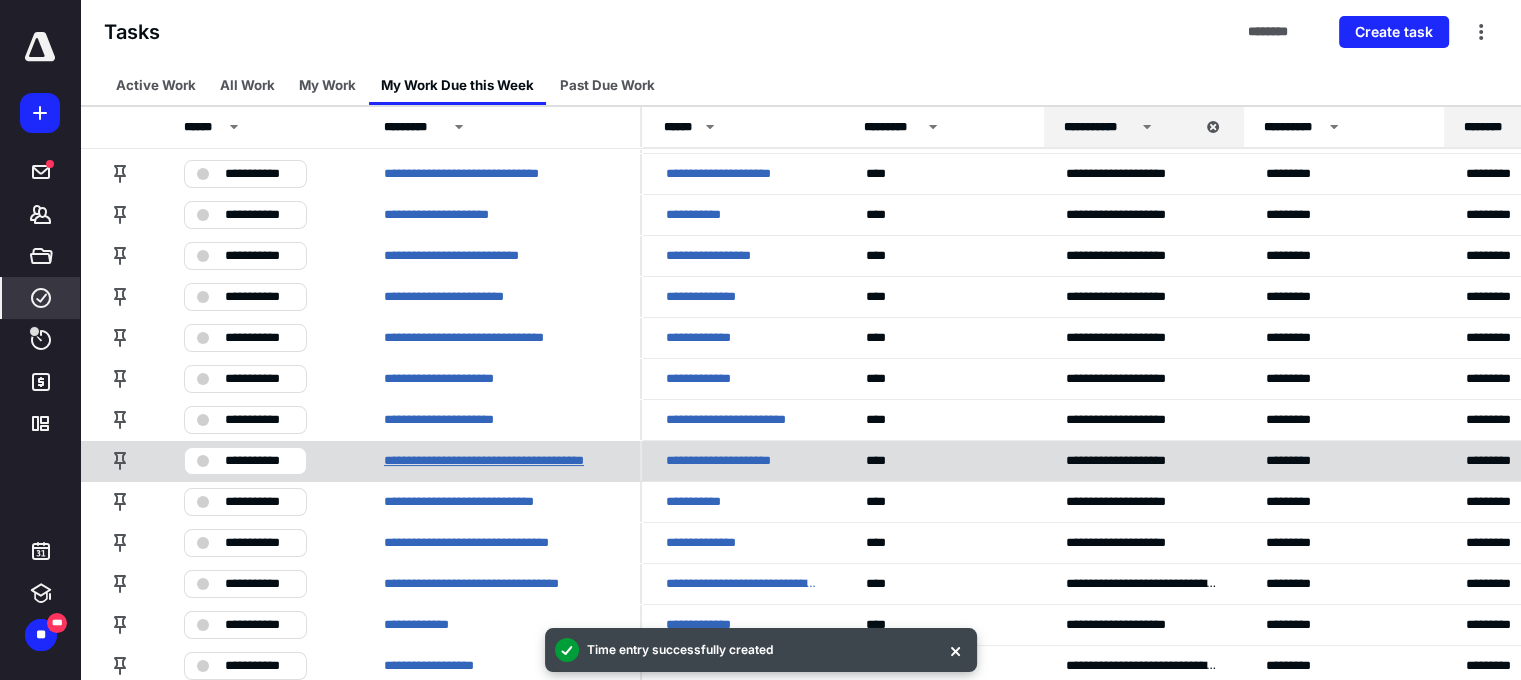 click on "**********" at bounding box center (500, 461) 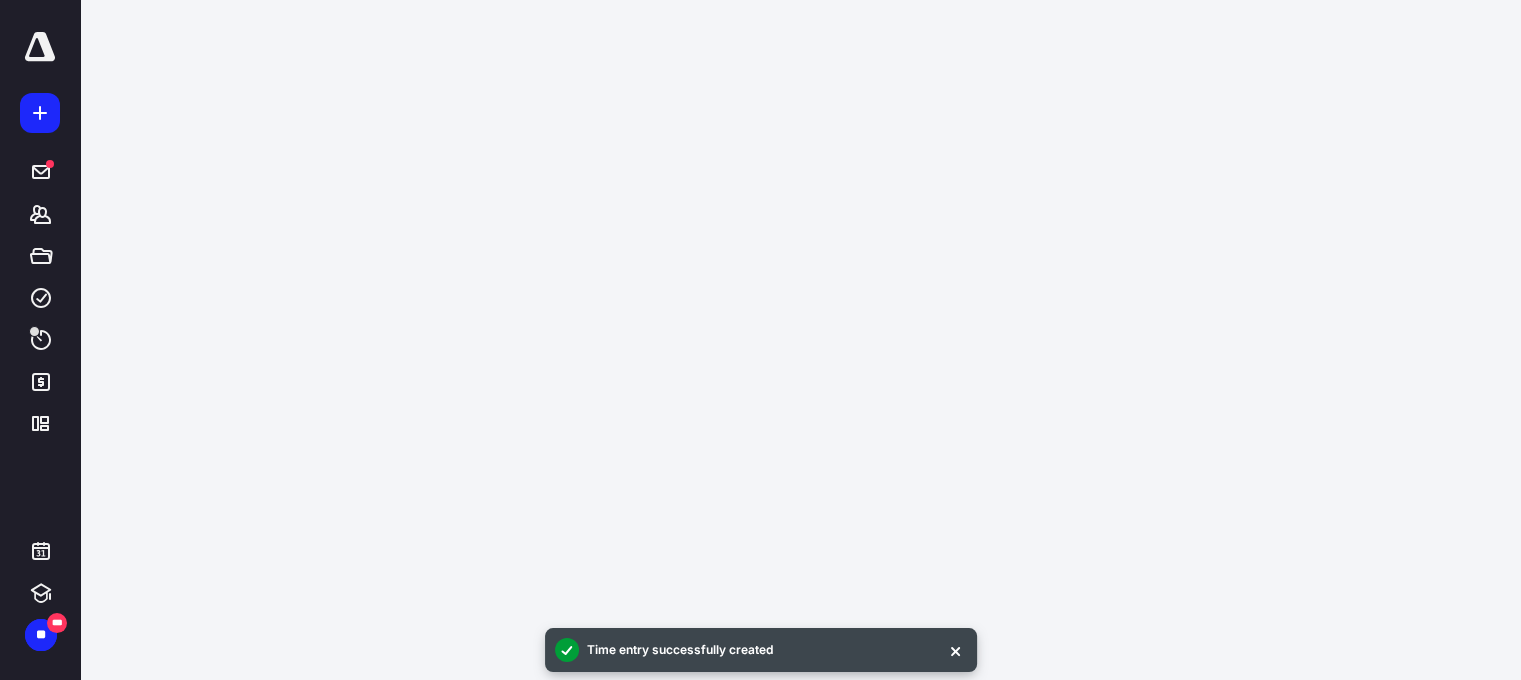 scroll, scrollTop: 0, scrollLeft: 0, axis: both 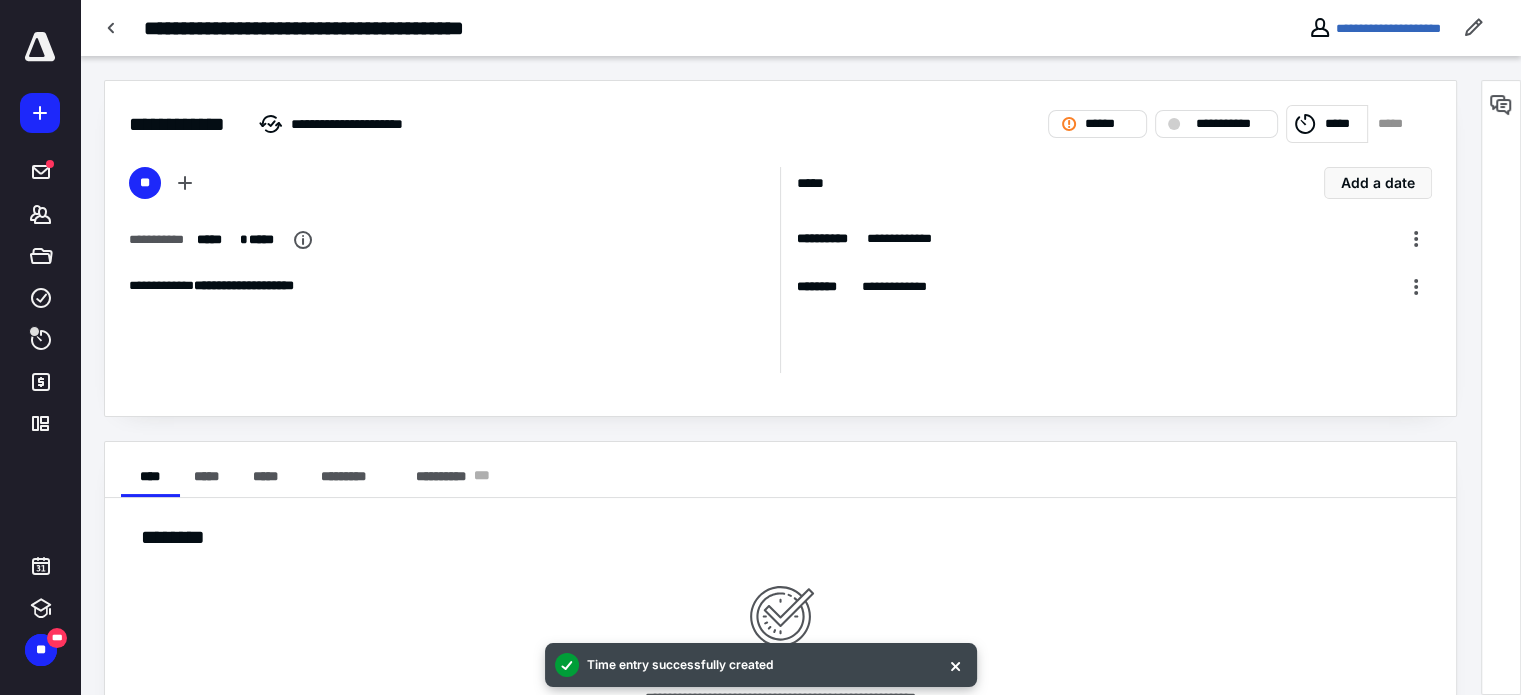 click on "*****" at bounding box center [1395, 124] 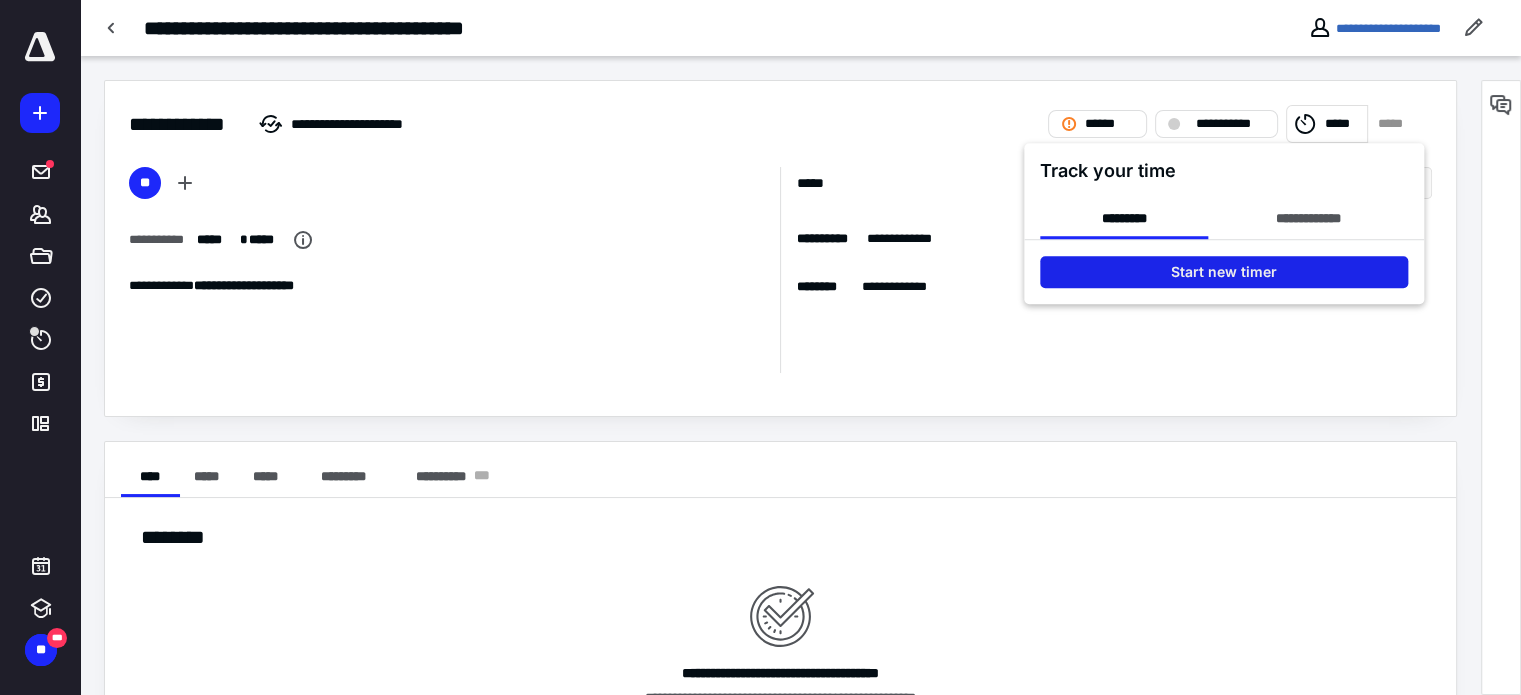 click on "Start new timer" at bounding box center [1224, 272] 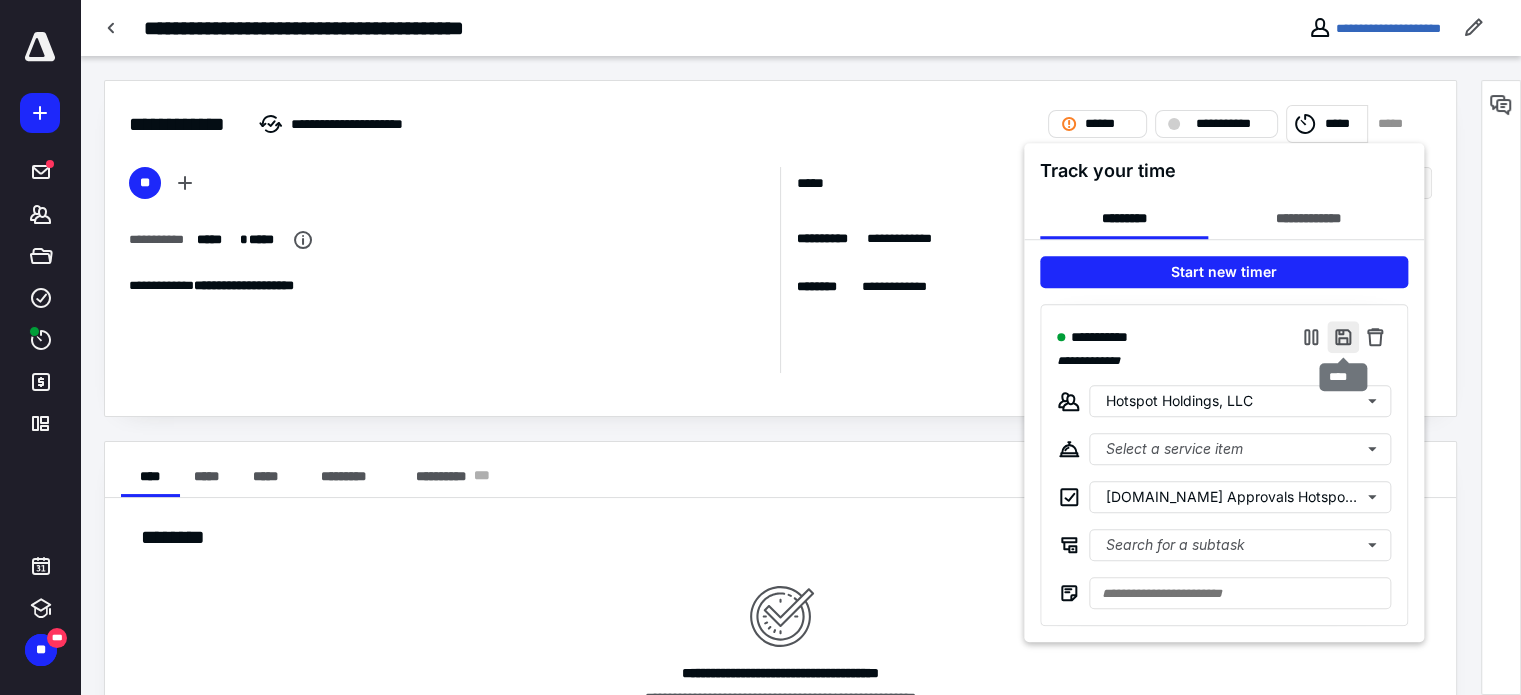 click at bounding box center [1343, 337] 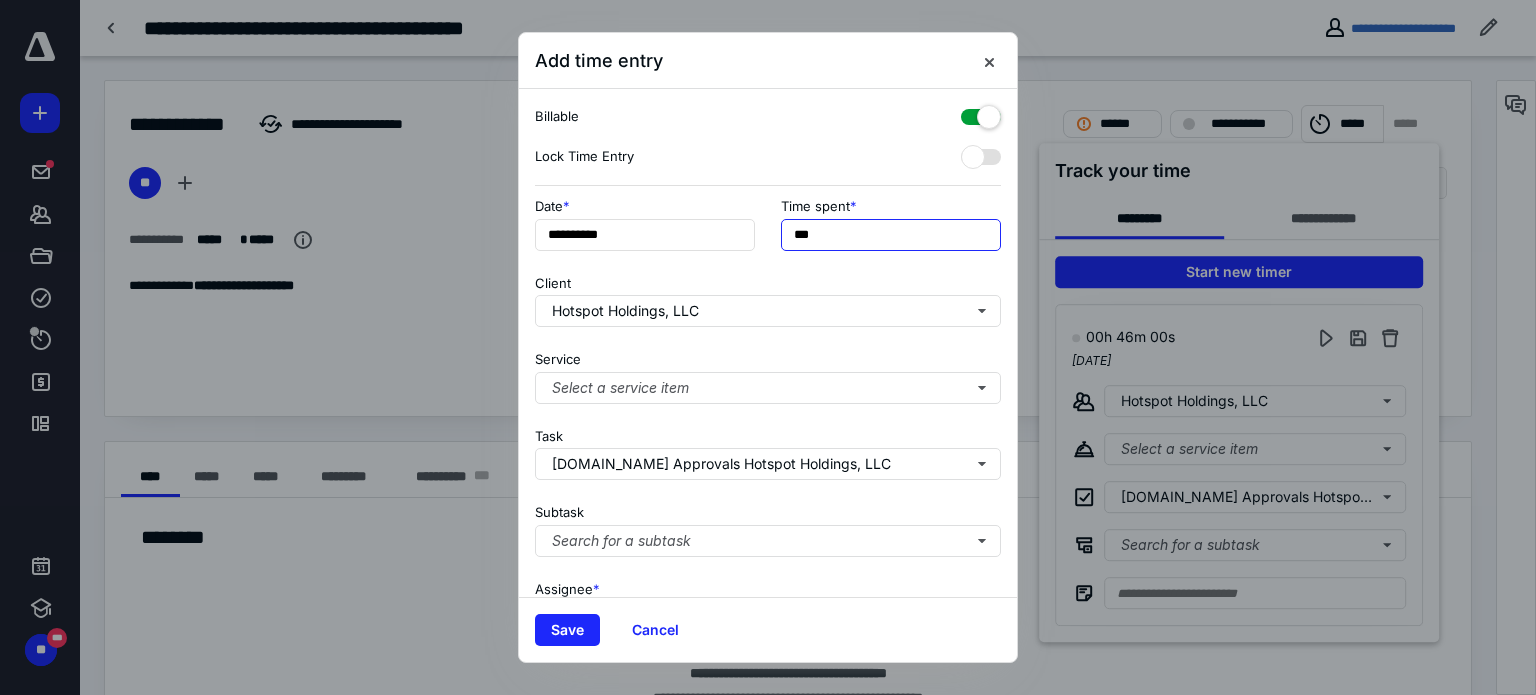 drag, startPoint x: 796, startPoint y: 226, endPoint x: 785, endPoint y: 224, distance: 11.18034 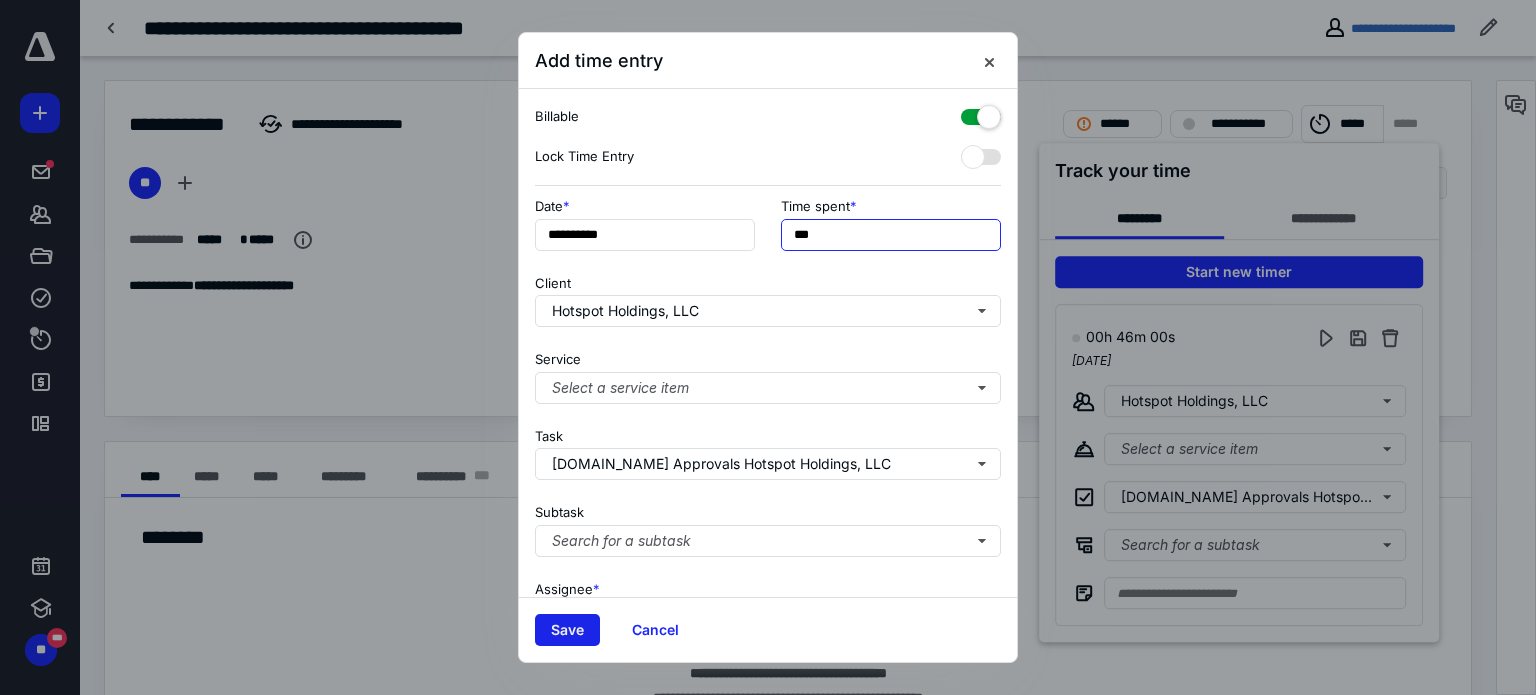 type on "***" 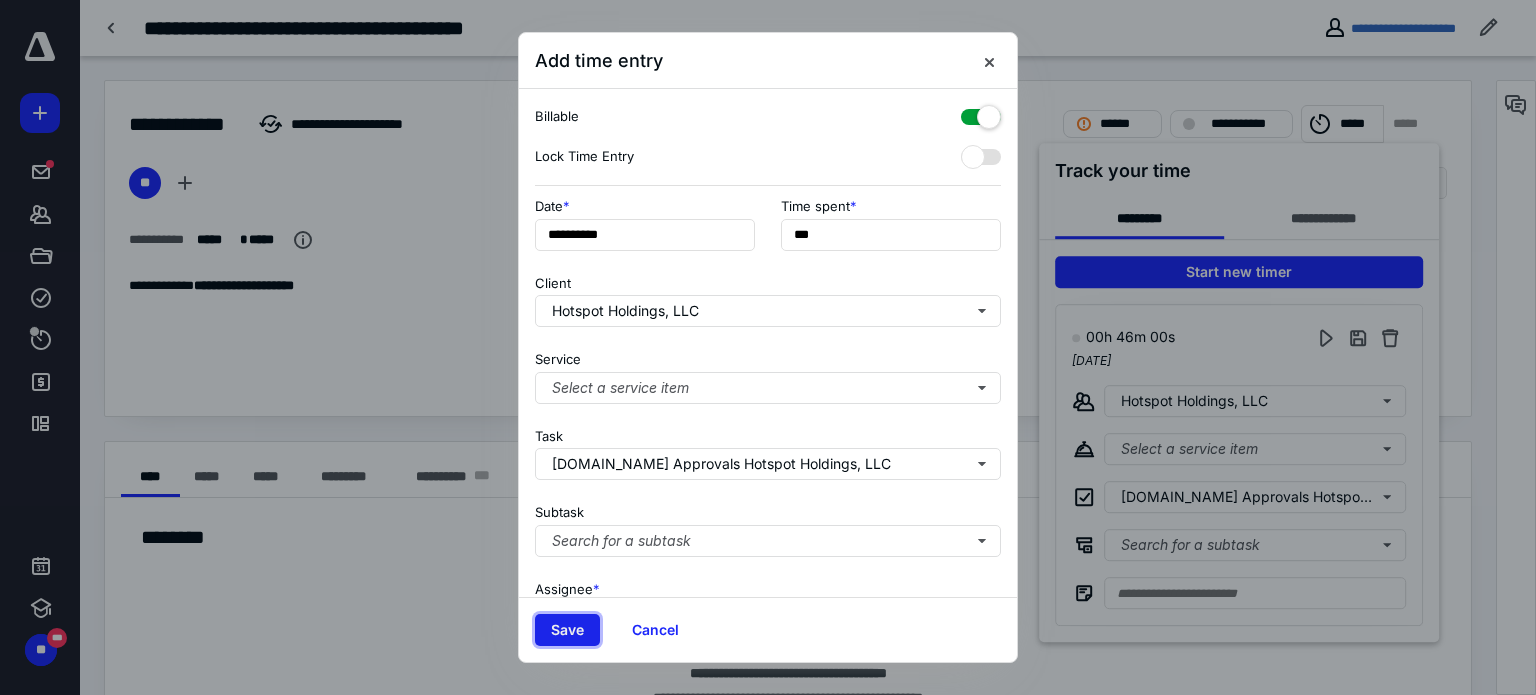 drag, startPoint x: 572, startPoint y: 628, endPoint x: 645, endPoint y: 598, distance: 78.92401 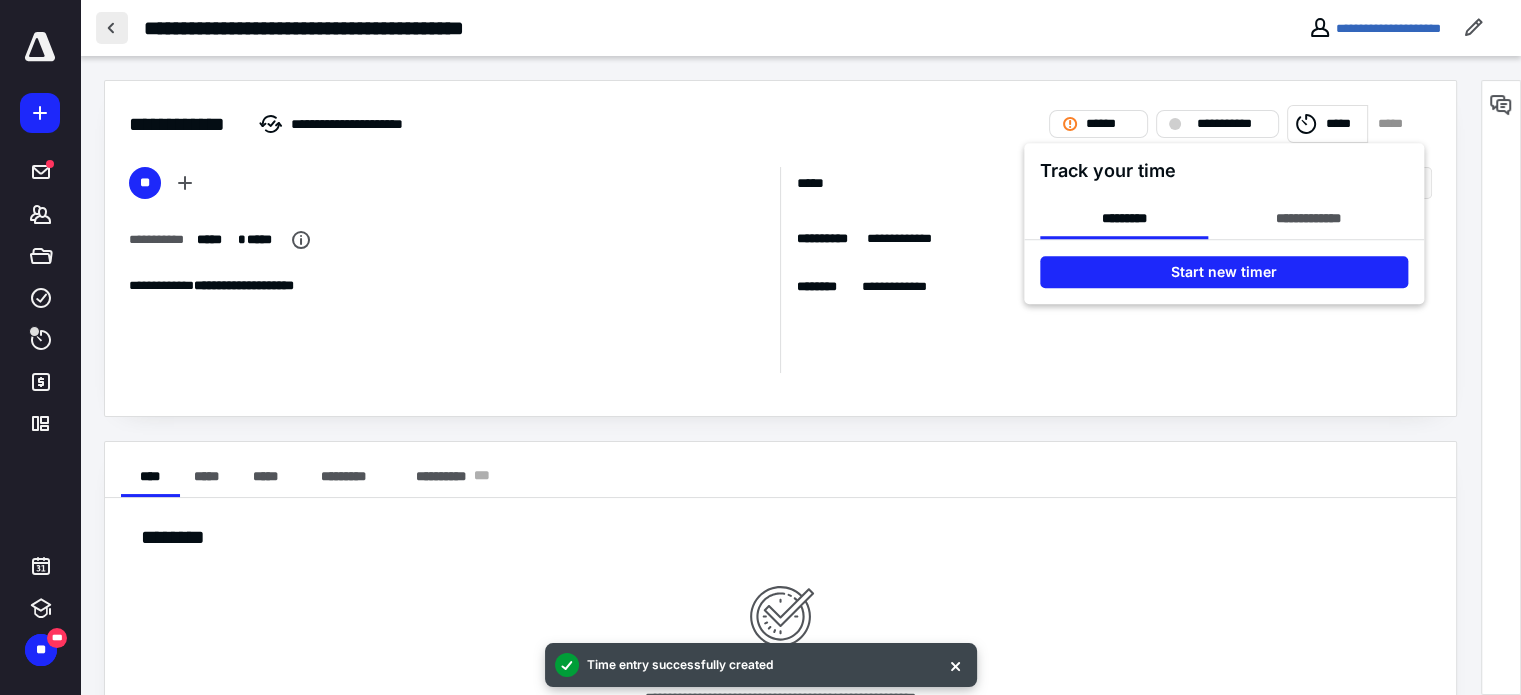 click at bounding box center (760, 347) 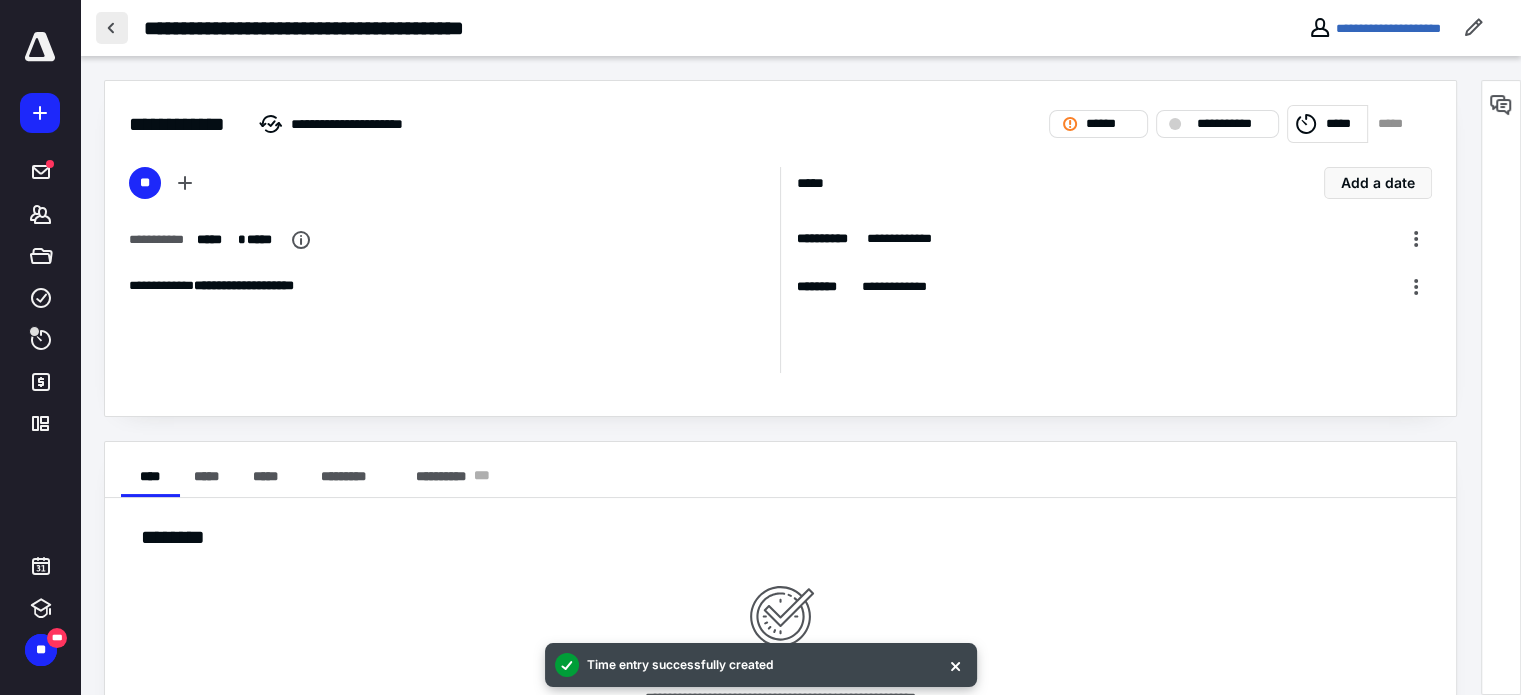 click at bounding box center [112, 28] 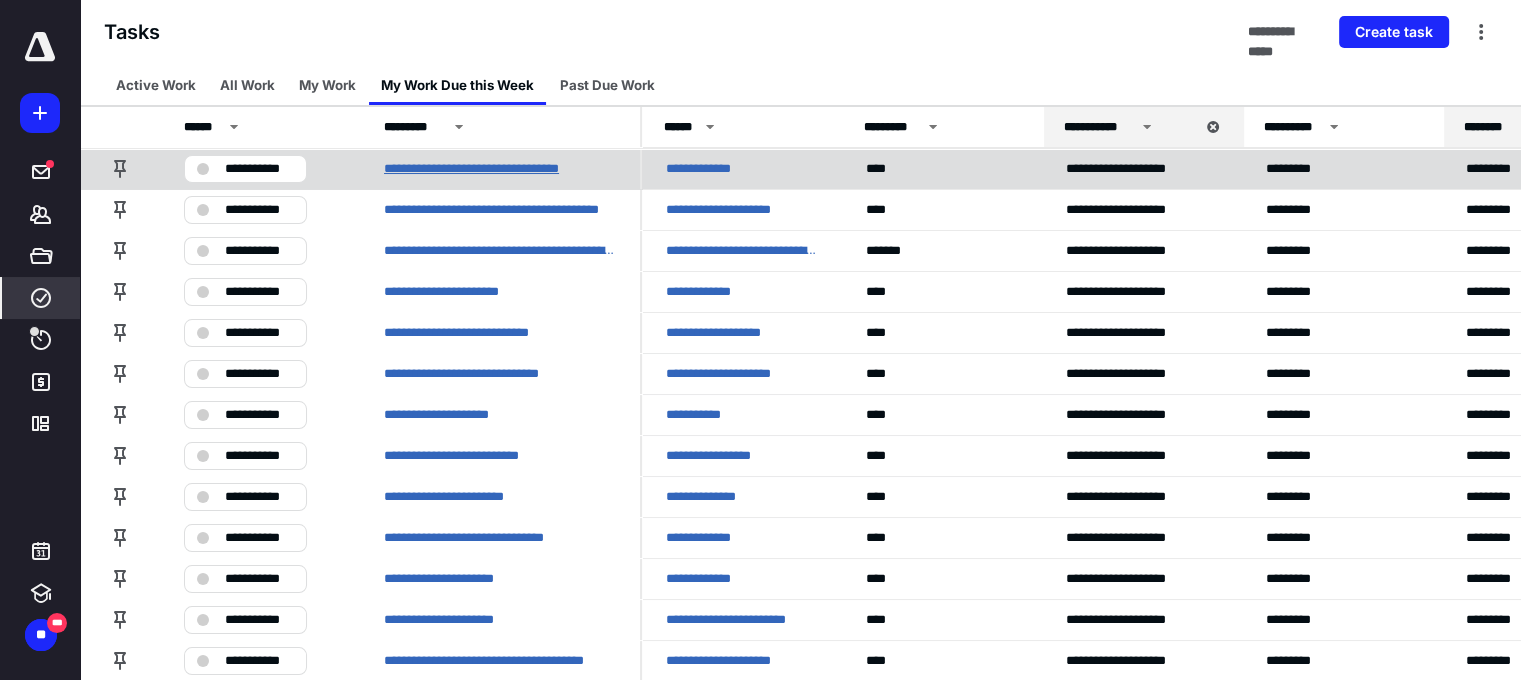 click on "**********" at bounding box center [500, 169] 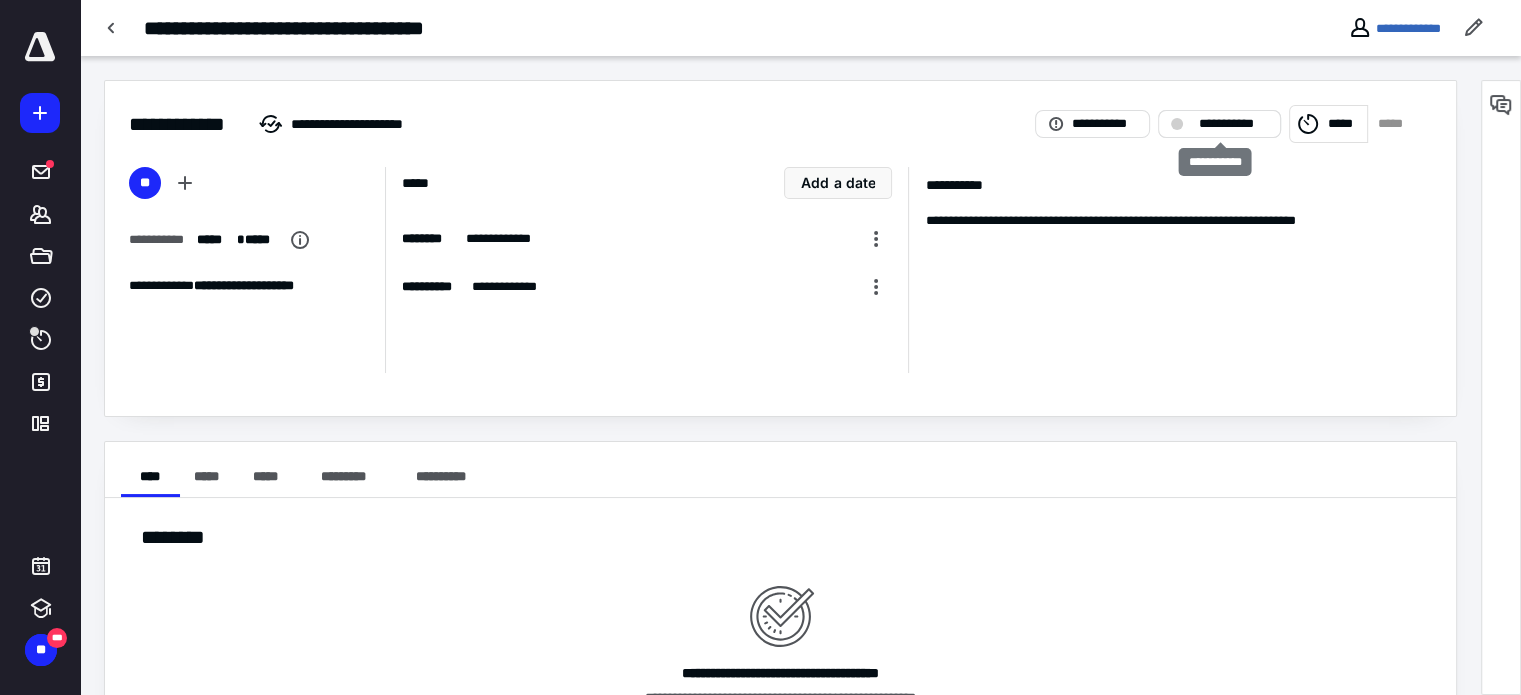 click on "**********" at bounding box center (1233, 124) 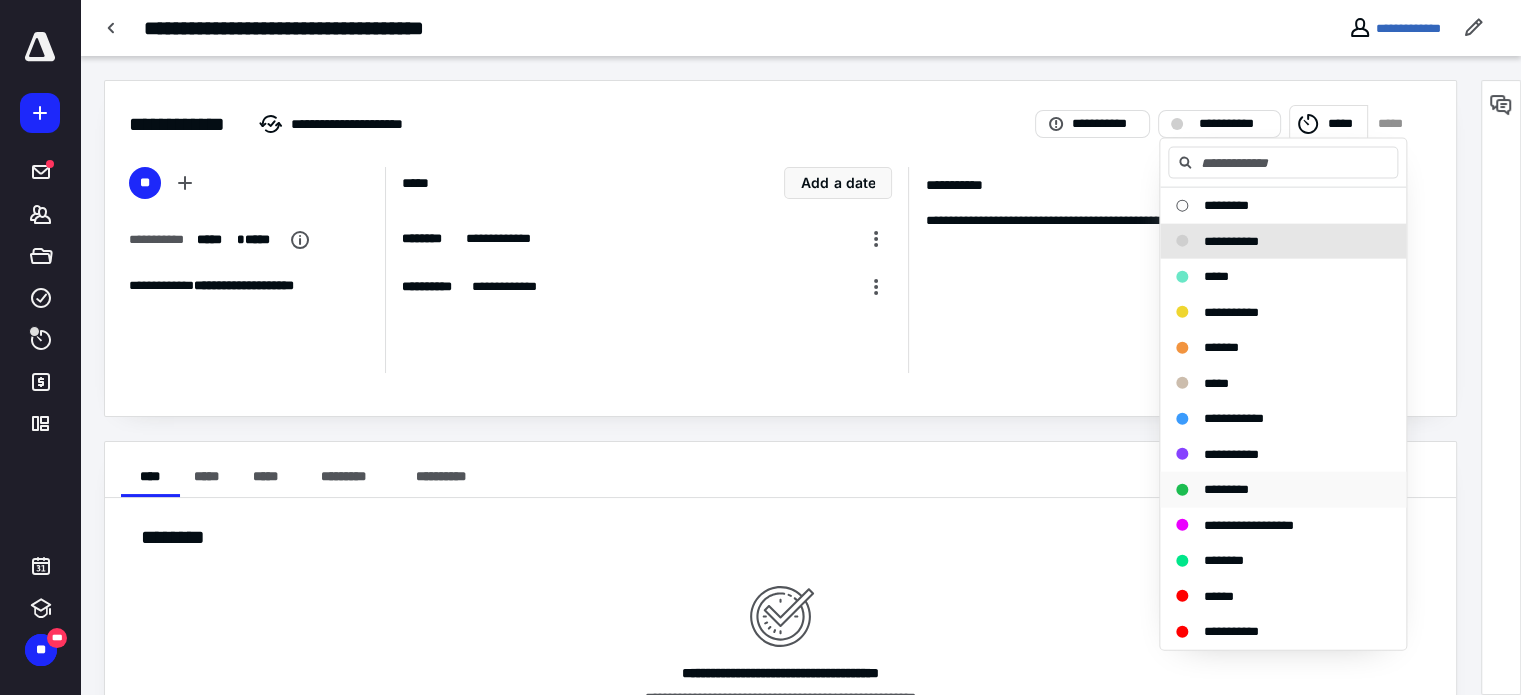 drag, startPoint x: 1257, startPoint y: 483, endPoint x: 1245, endPoint y: 479, distance: 12.649111 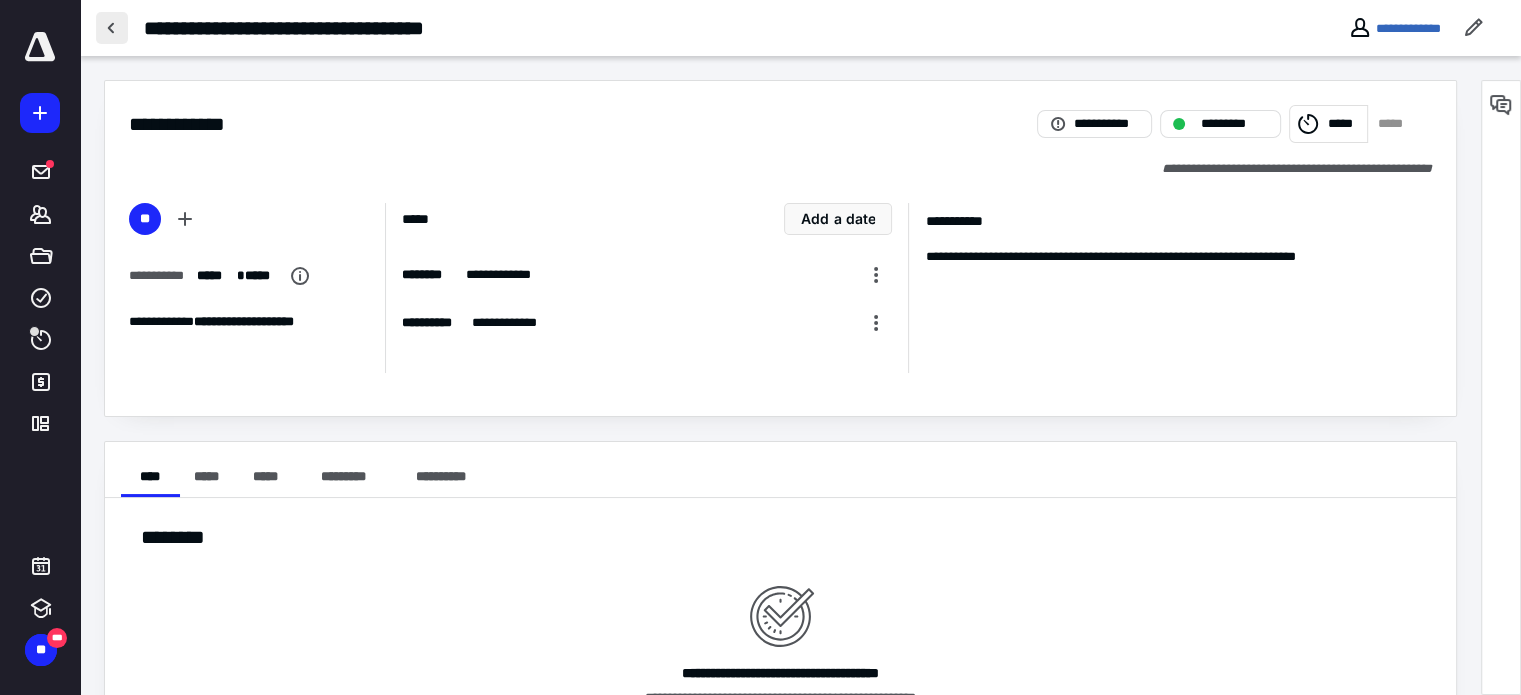 click at bounding box center (112, 28) 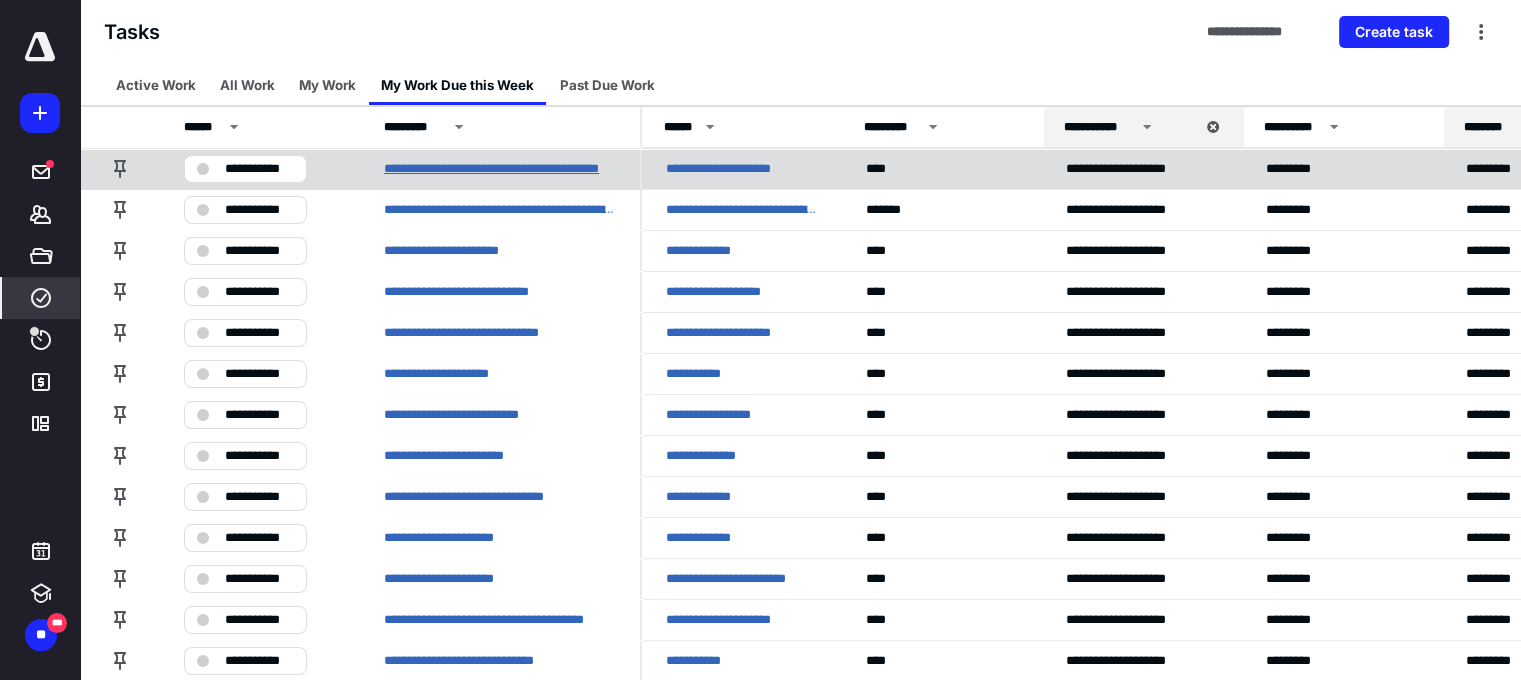 click on "**********" at bounding box center (500, 169) 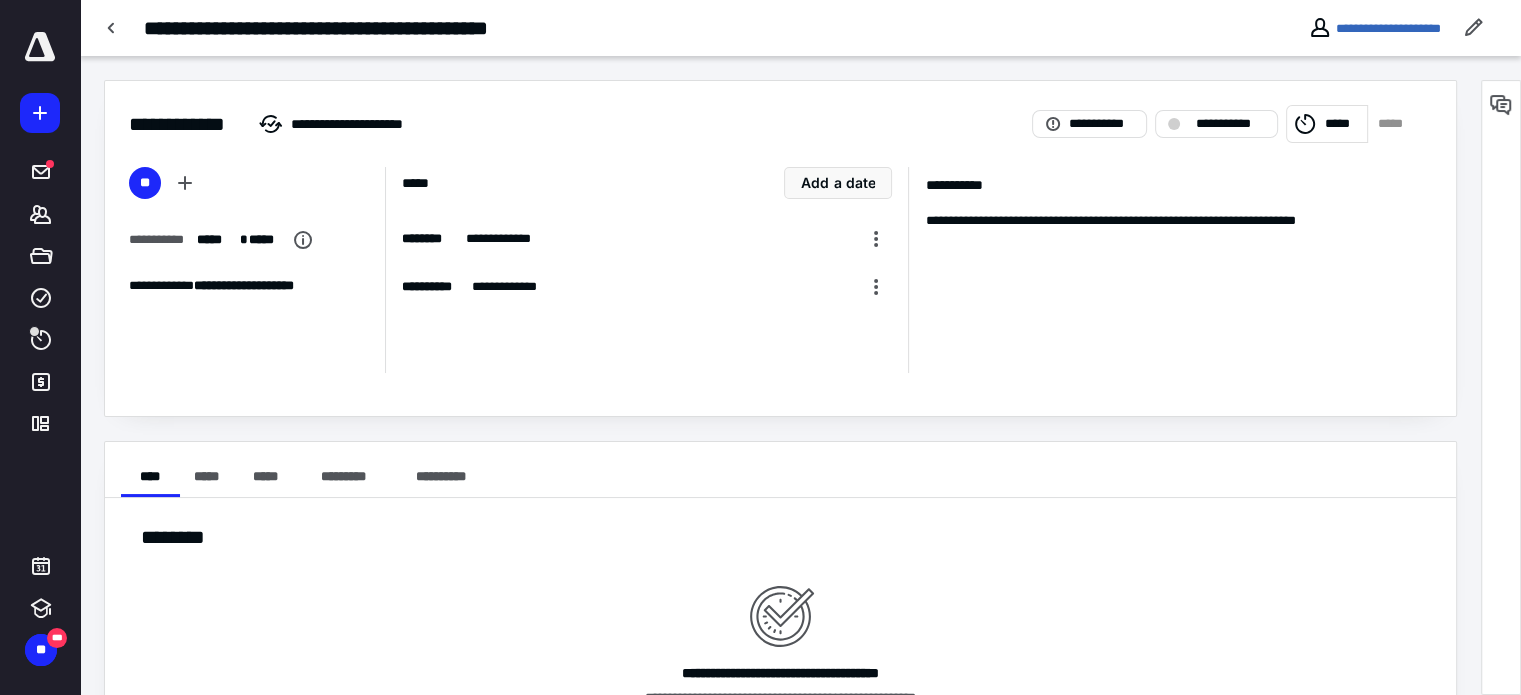 click on "*****" at bounding box center [1395, 124] 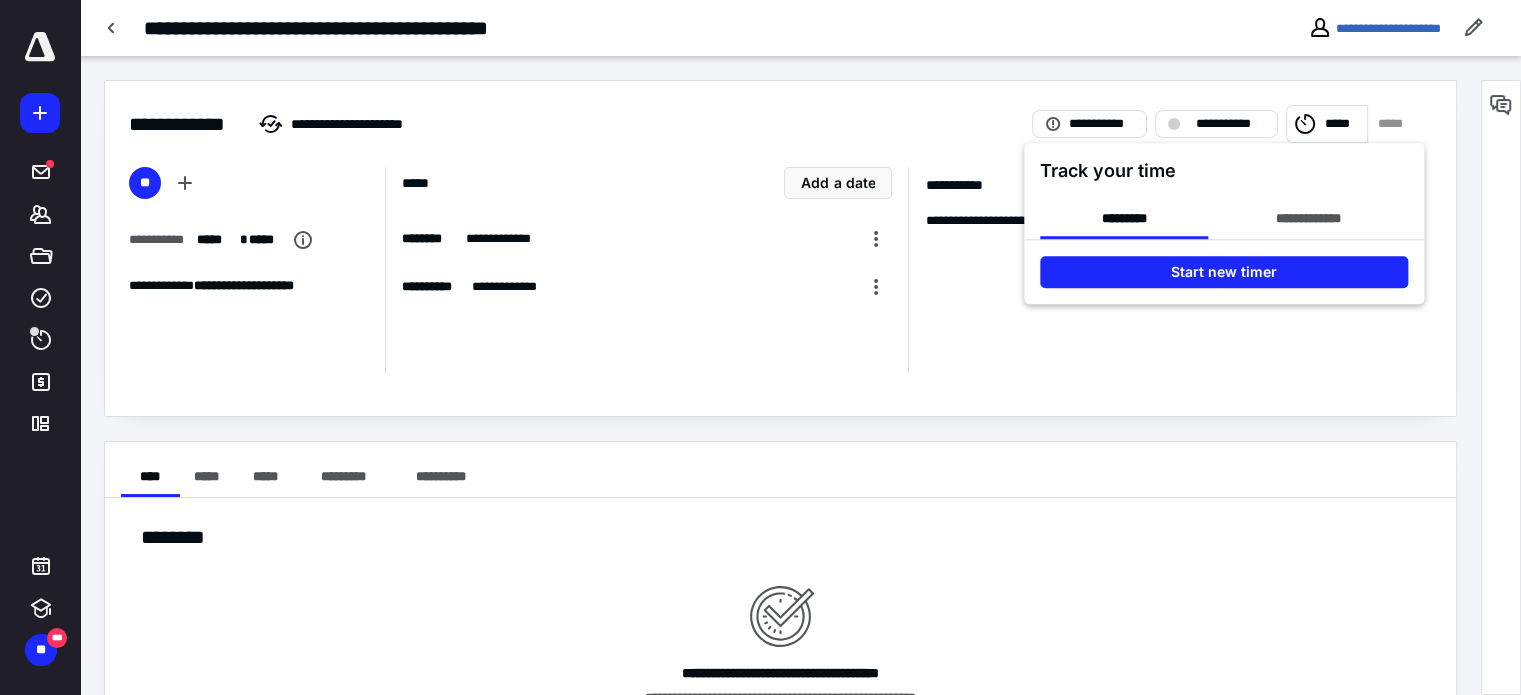 drag, startPoint x: 1287, startPoint y: 278, endPoint x: 1300, endPoint y: 289, distance: 17.029387 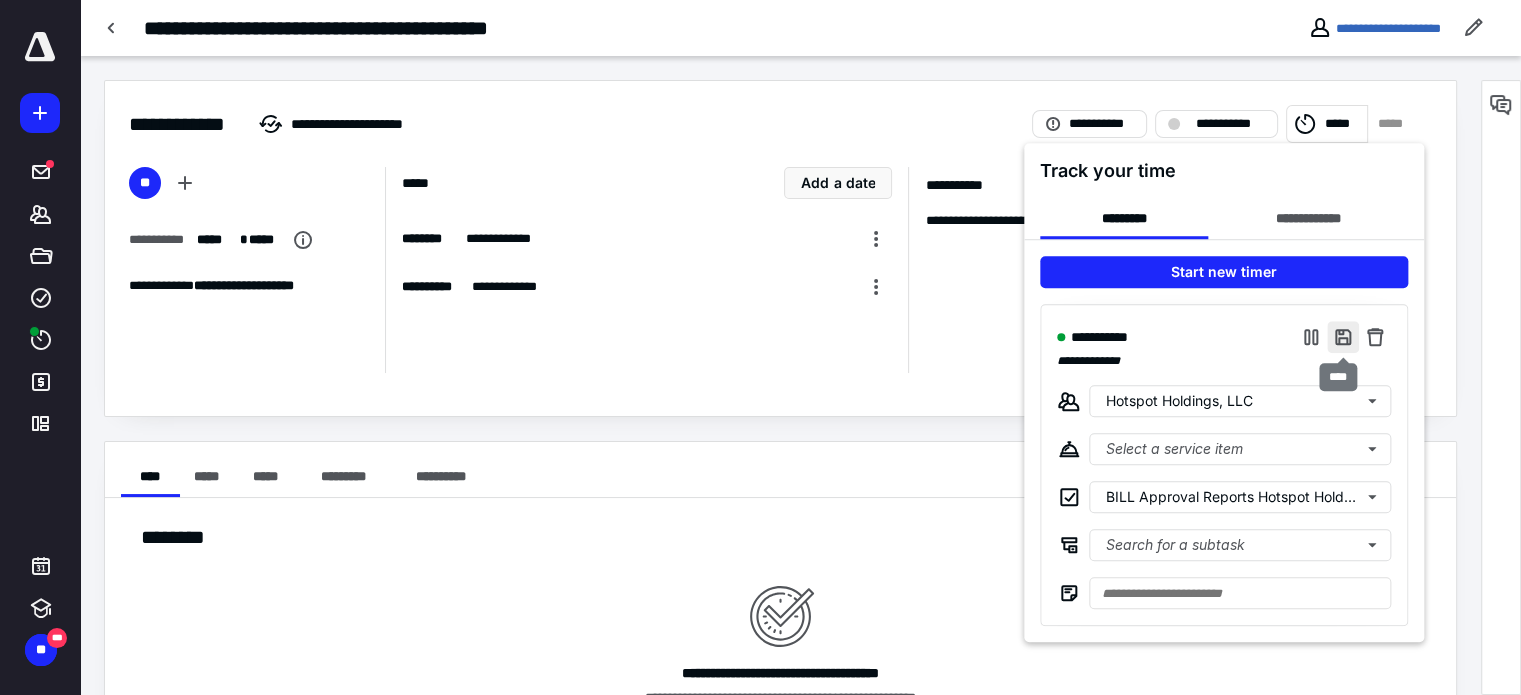 click at bounding box center (1343, 337) 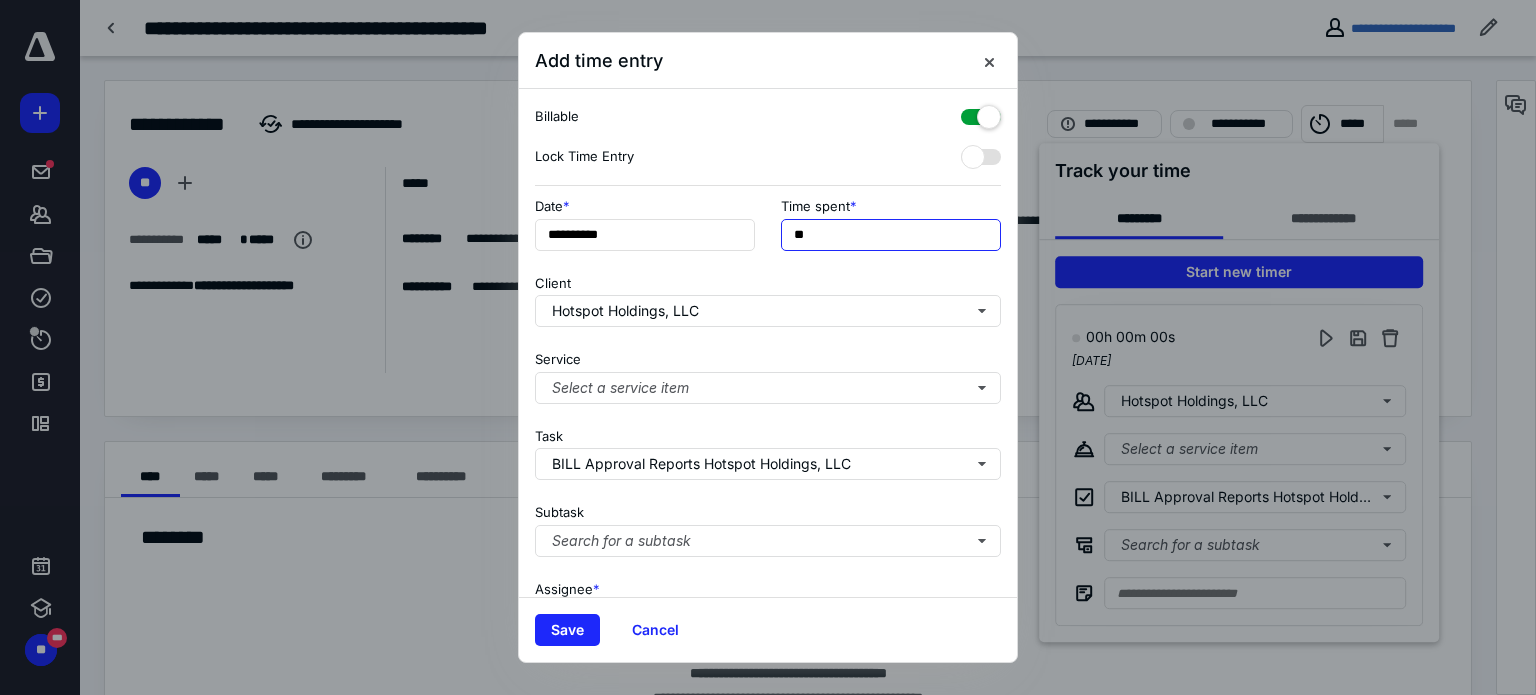 click on "**" at bounding box center [891, 235] 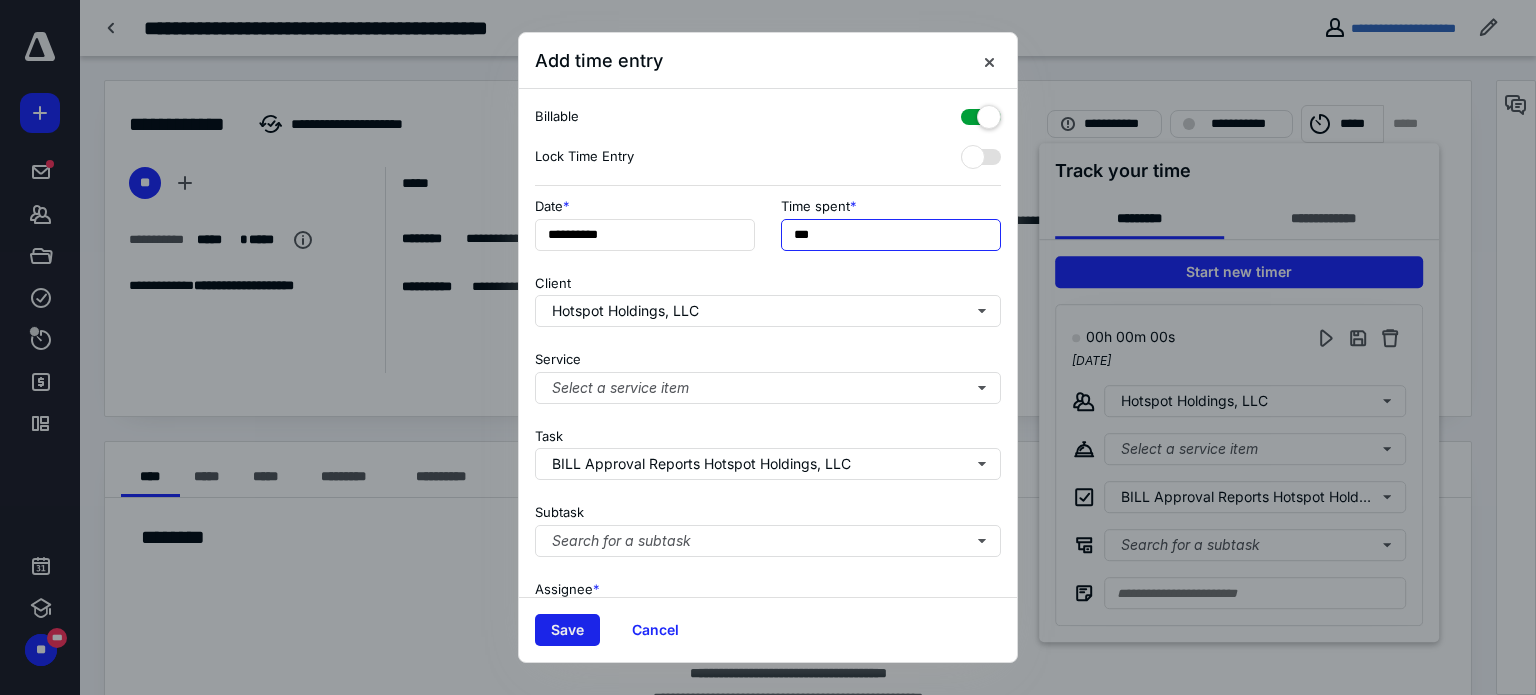 type on "***" 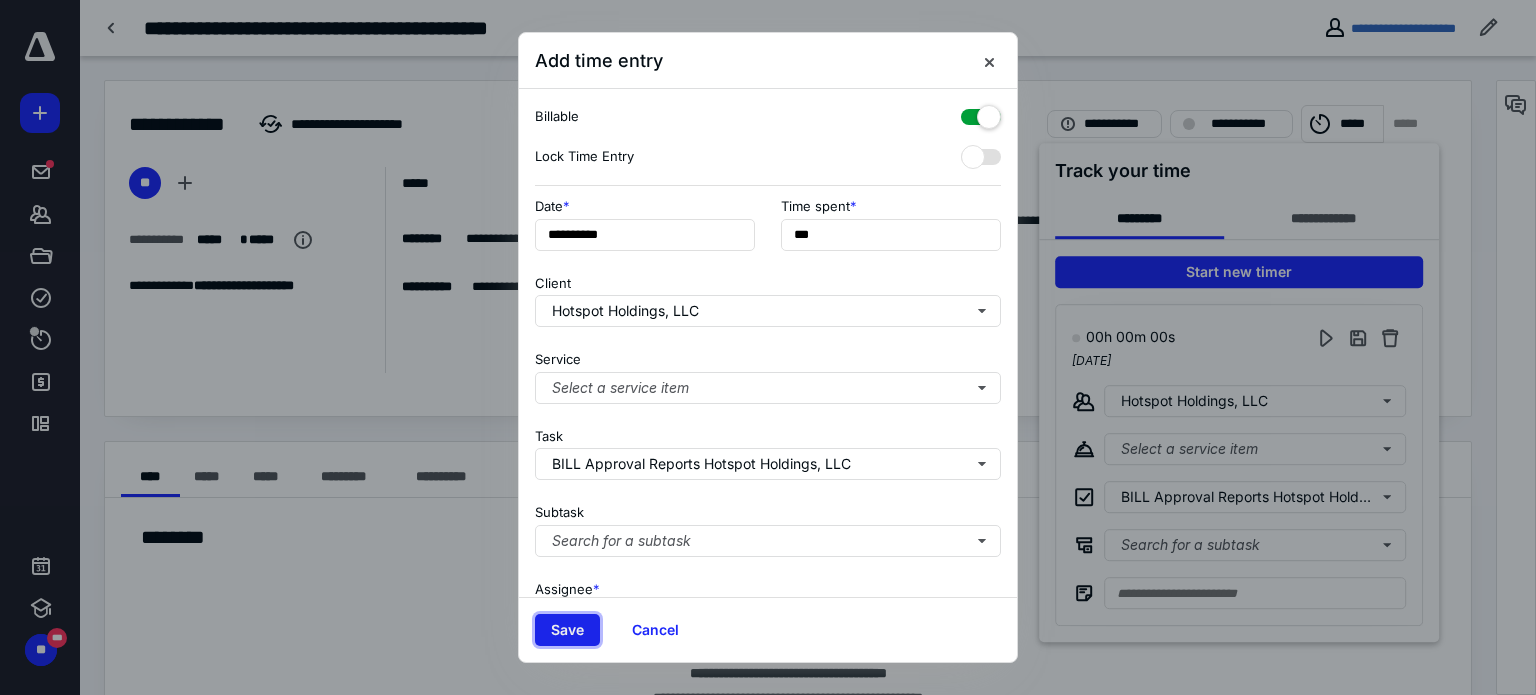 drag, startPoint x: 578, startPoint y: 626, endPoint x: 557, endPoint y: 551, distance: 77.88453 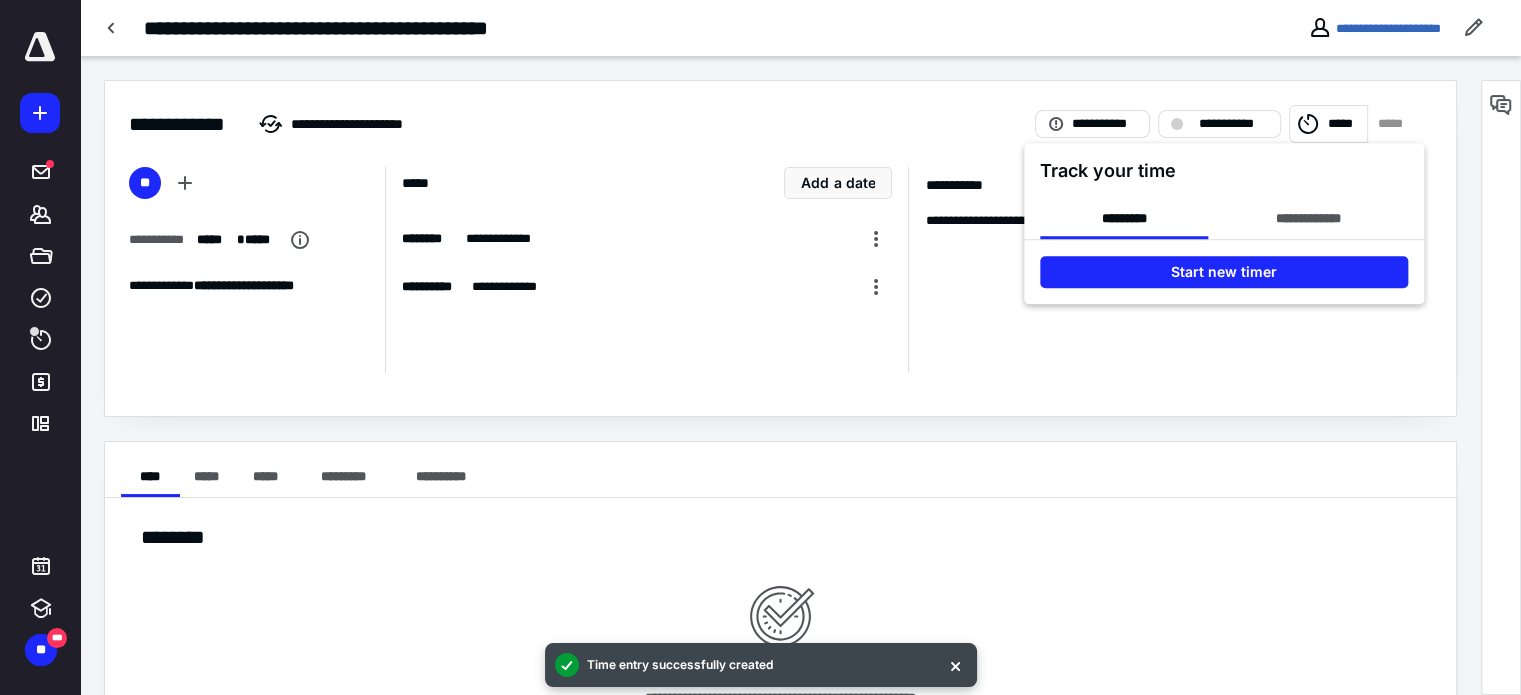 click at bounding box center (760, 347) 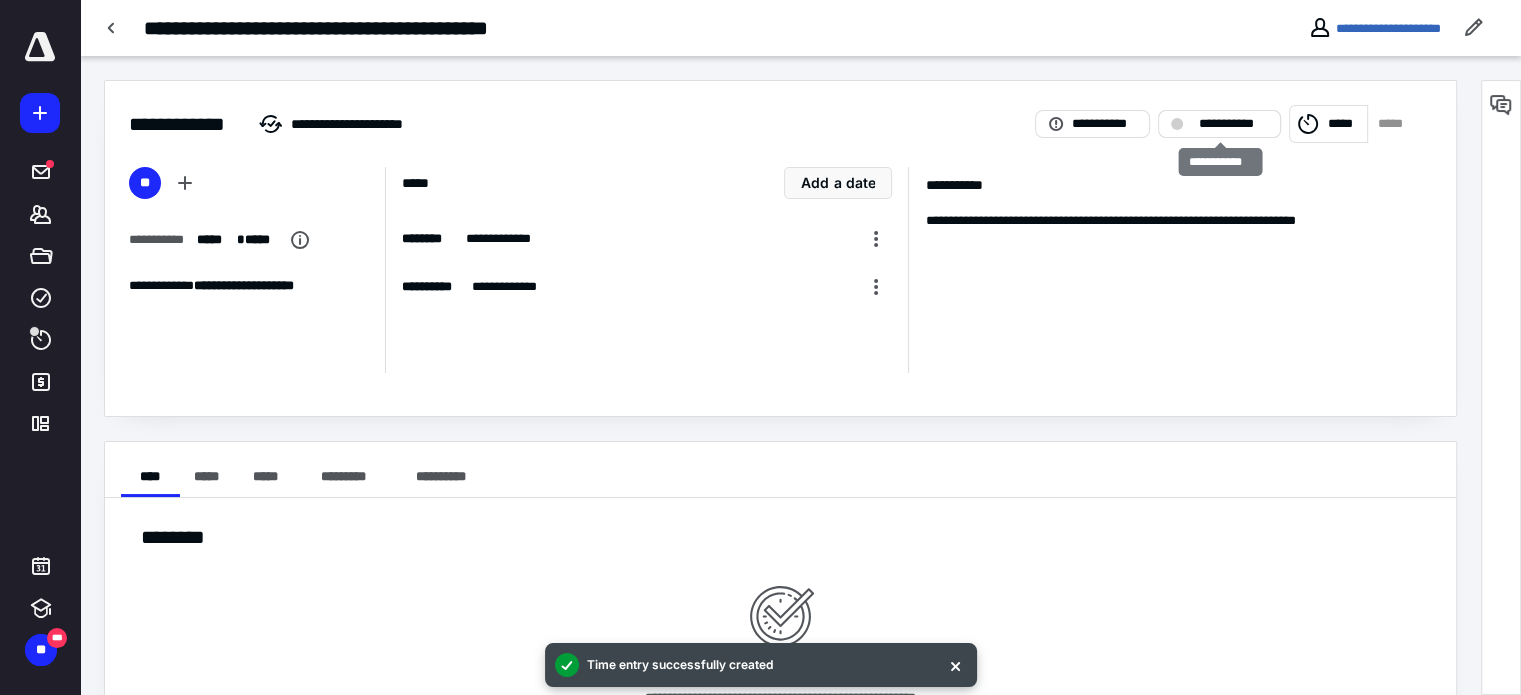 click on "**********" at bounding box center [1233, 124] 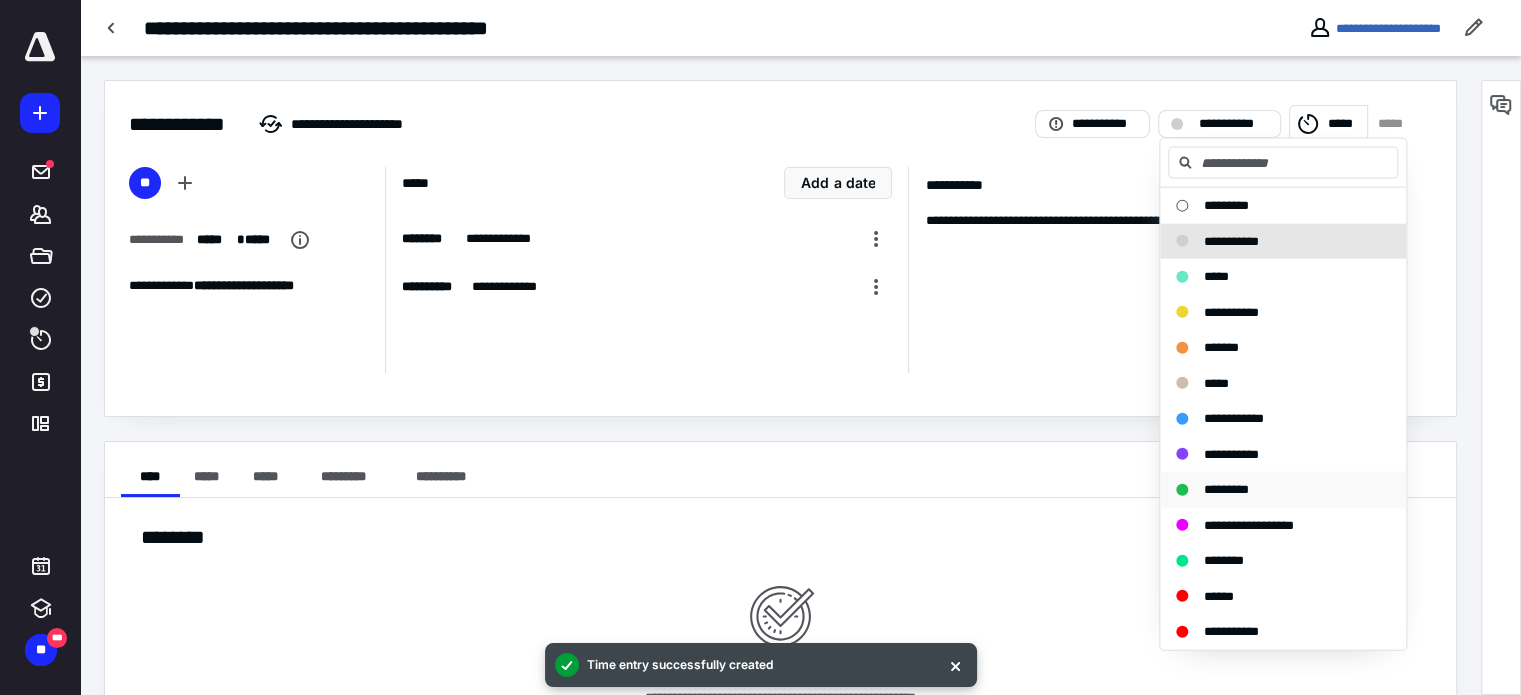 click on "*********" at bounding box center (1226, 489) 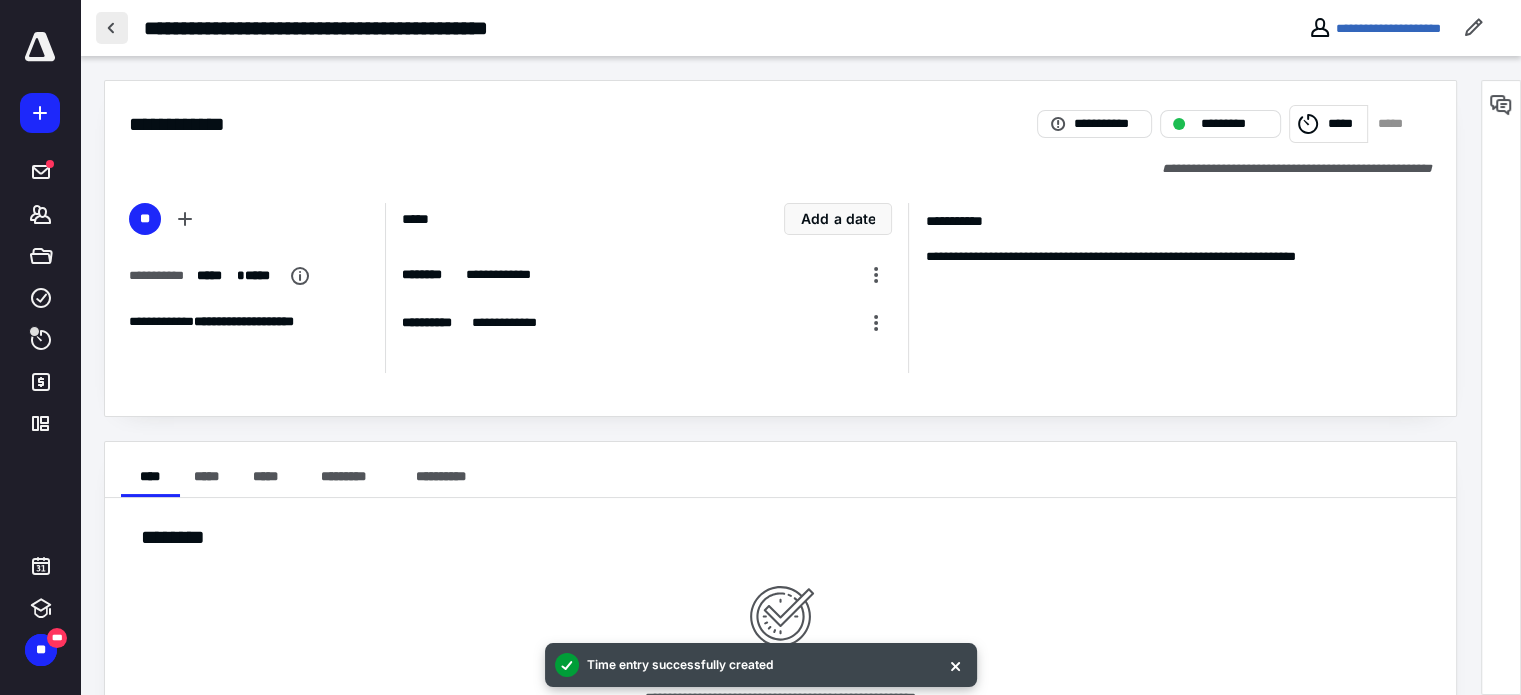 click at bounding box center (112, 28) 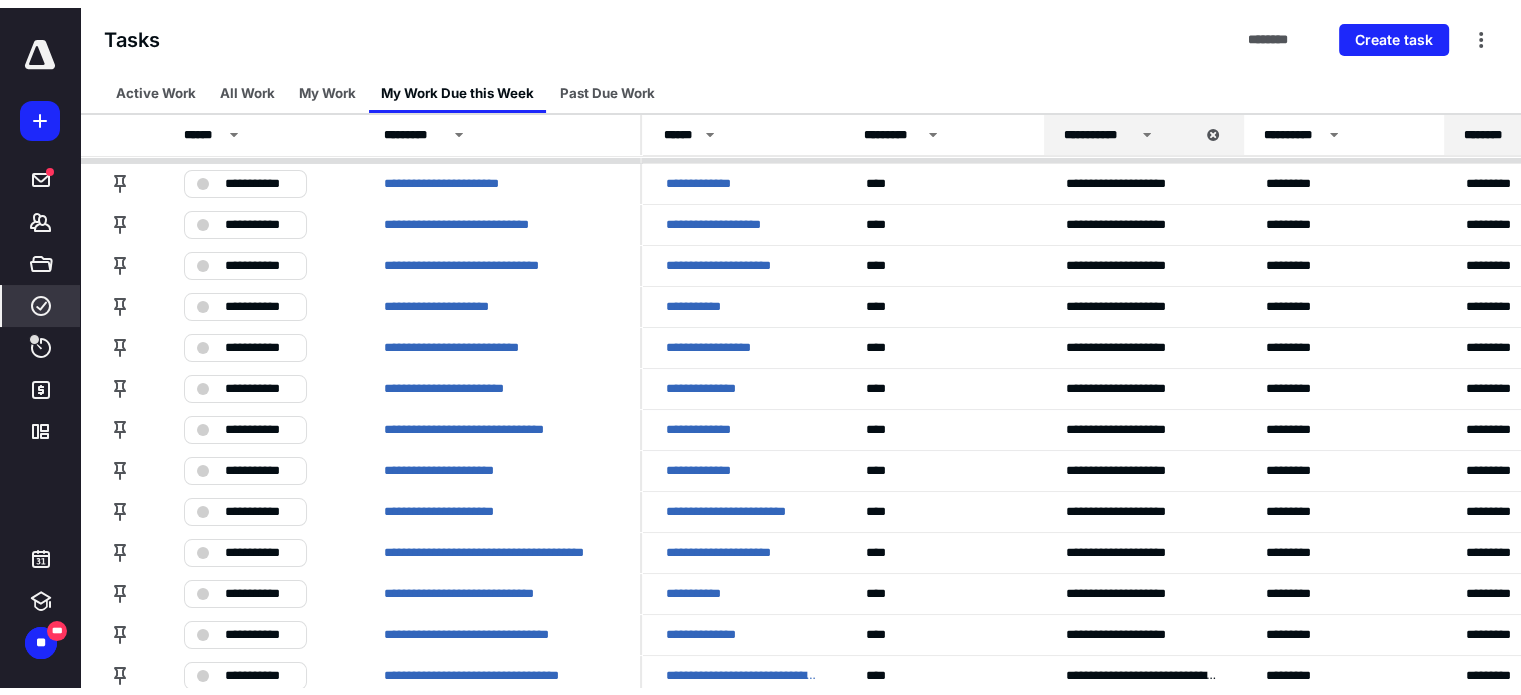 scroll, scrollTop: 0, scrollLeft: 0, axis: both 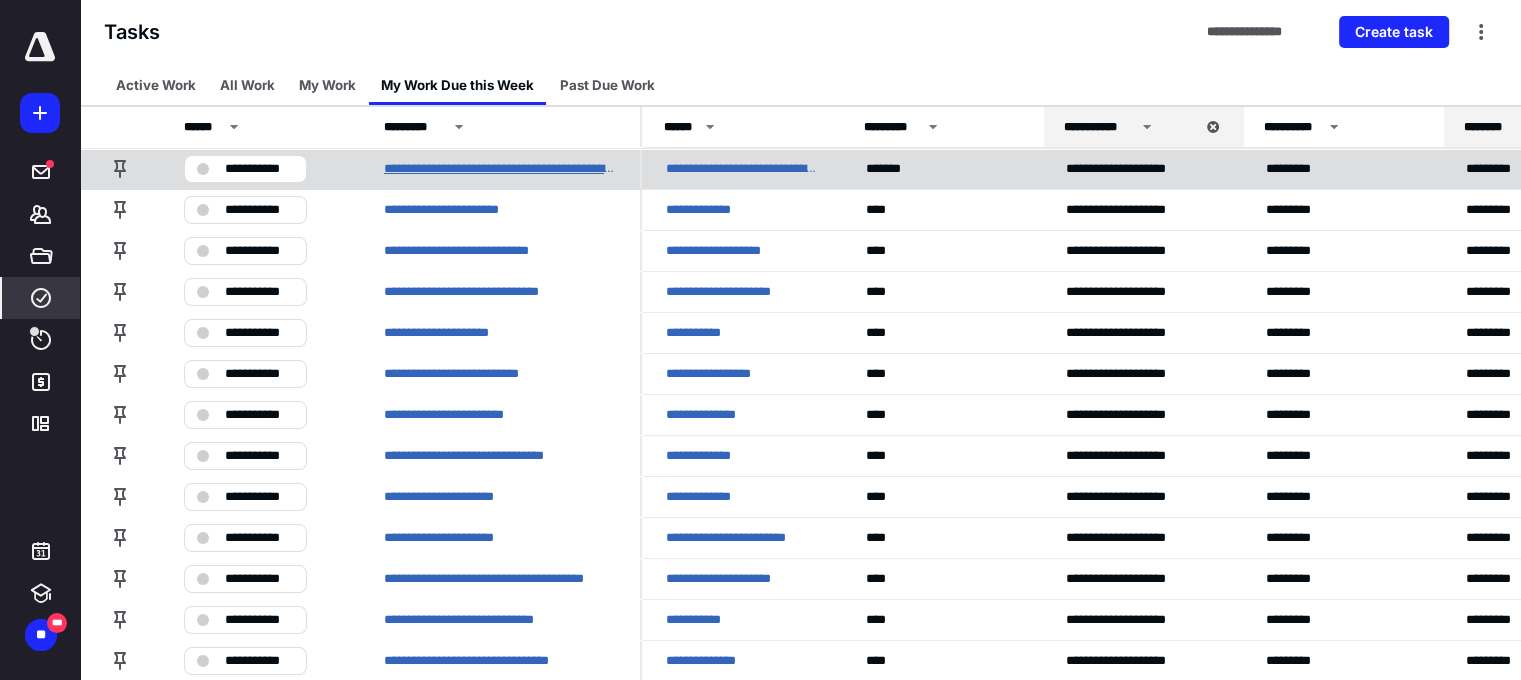 click on "**********" at bounding box center (500, 169) 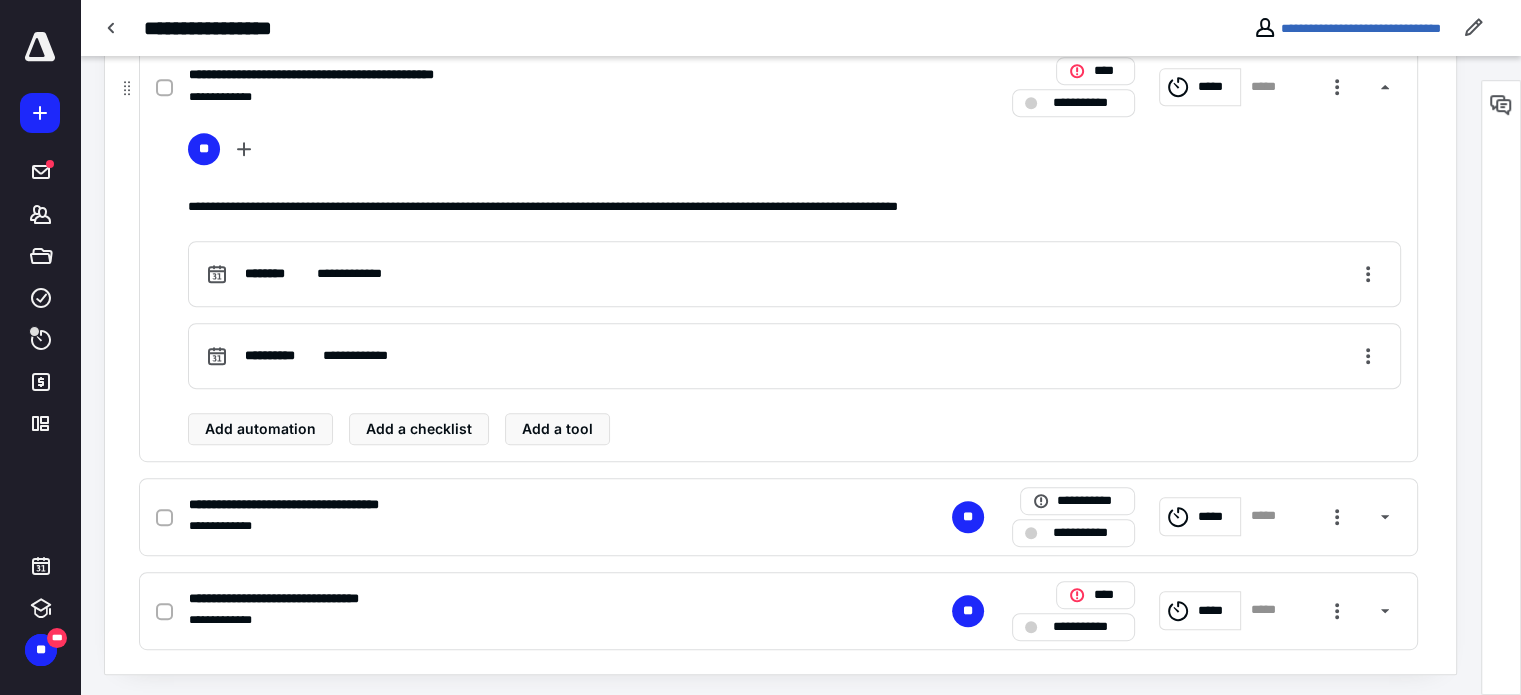 scroll, scrollTop: 908, scrollLeft: 0, axis: vertical 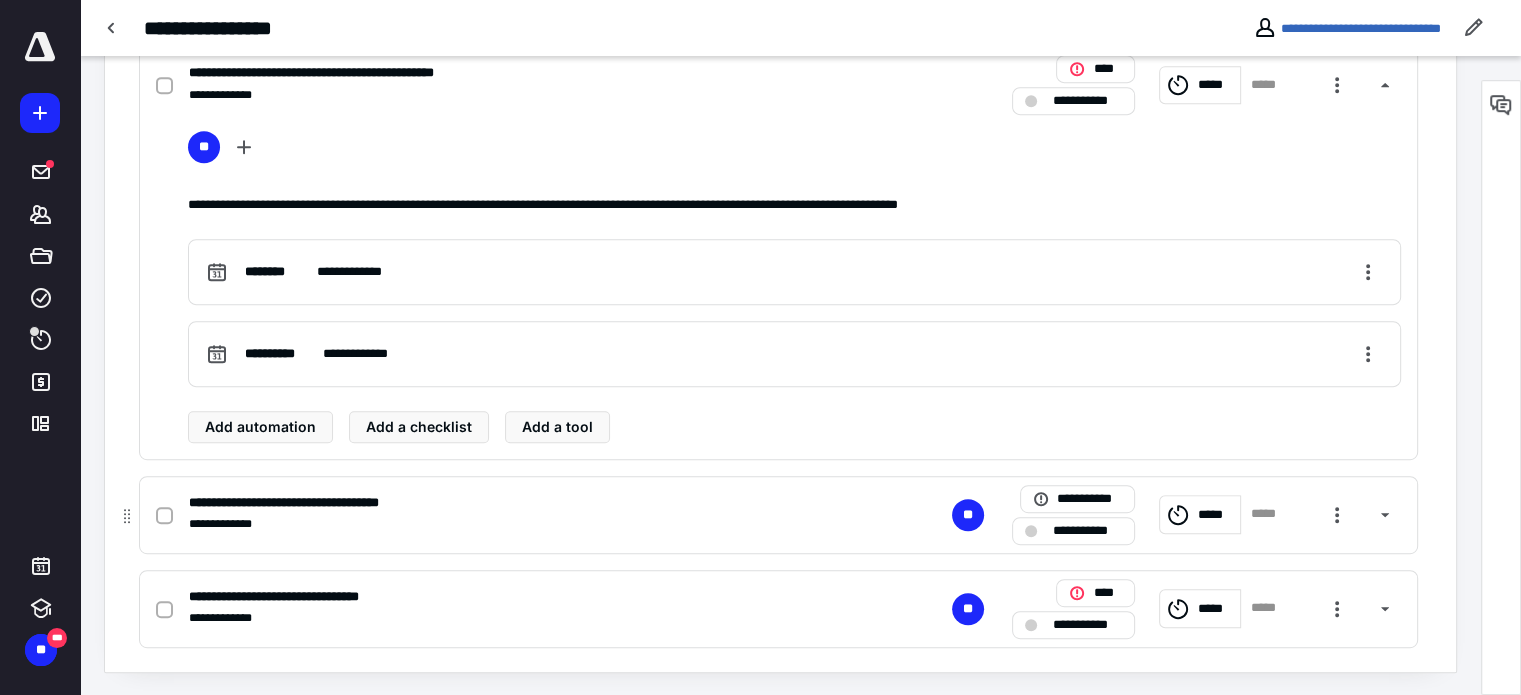 click on "*****" at bounding box center (1268, 514) 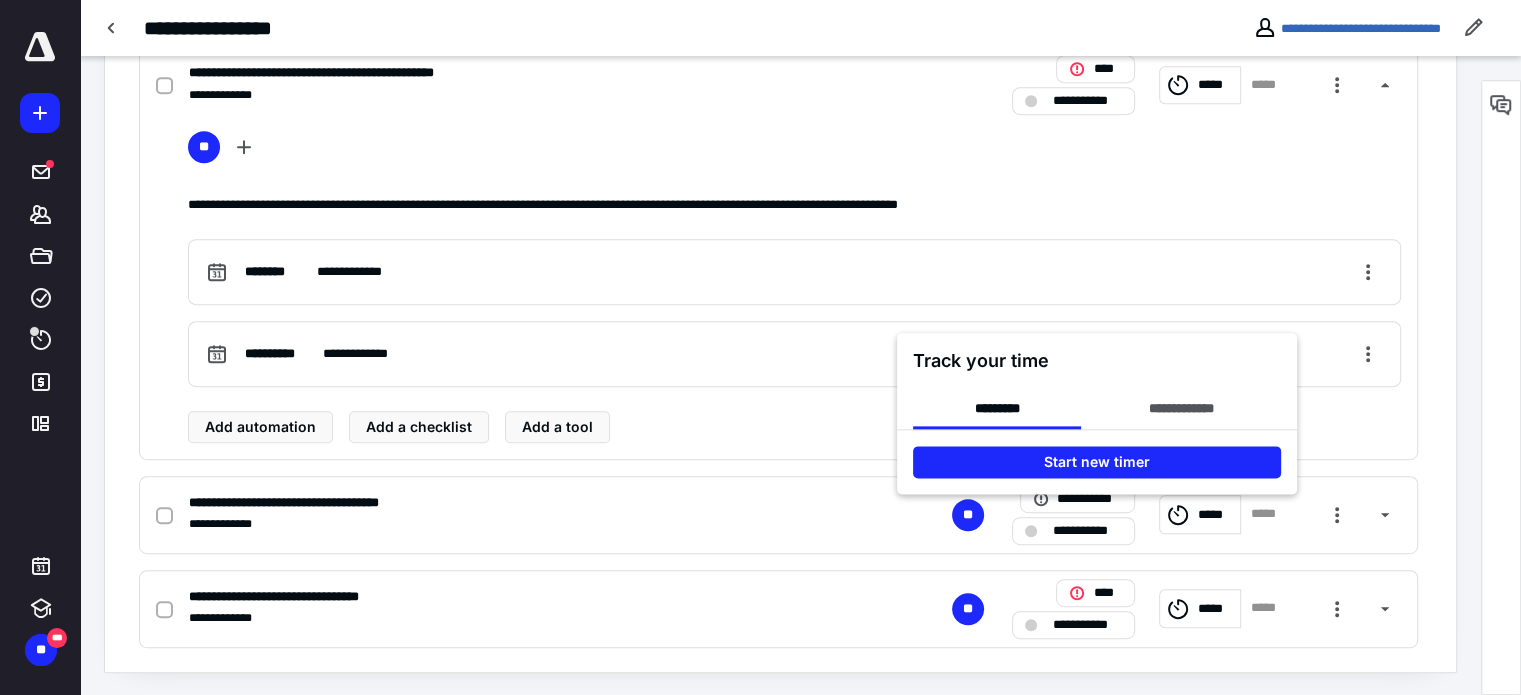 drag, startPoint x: 1111, startPoint y: 456, endPoint x: 13, endPoint y: 619, distance: 1110.0328 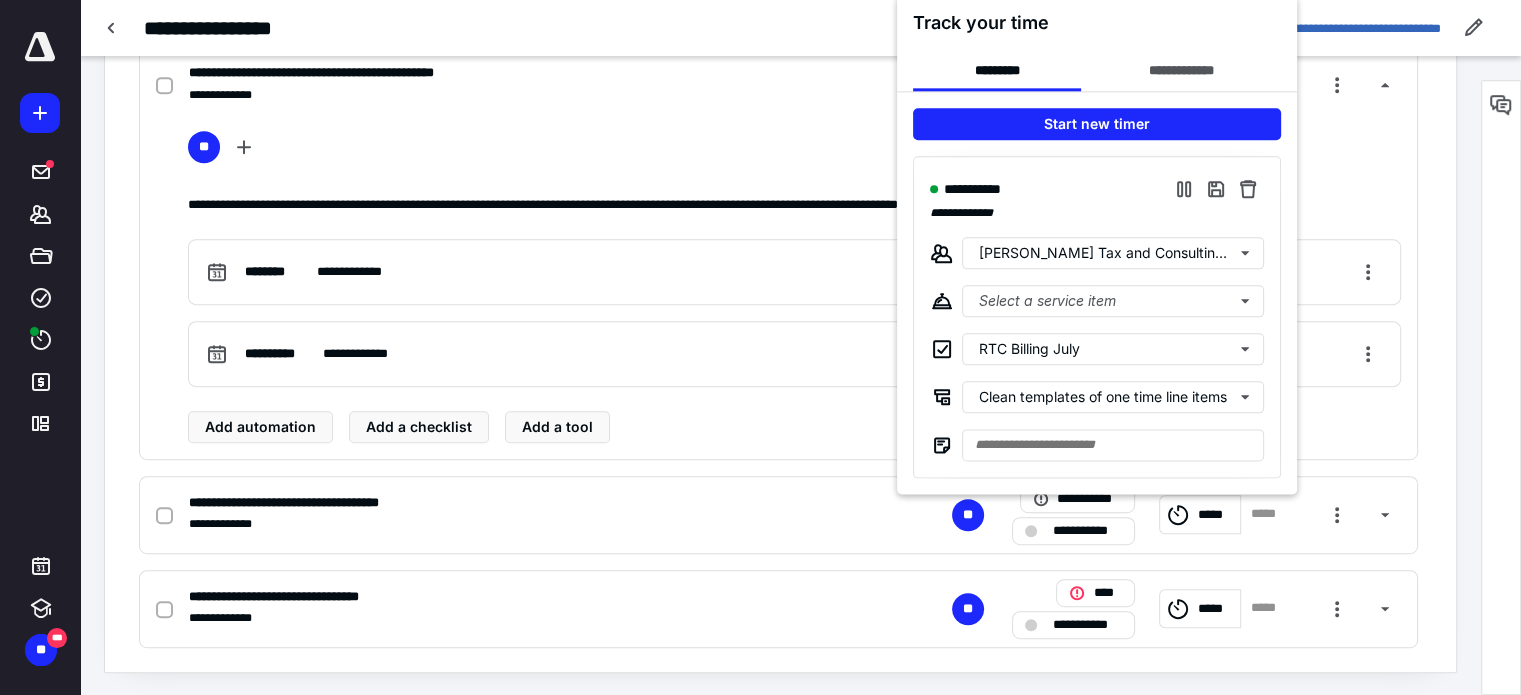 drag, startPoint x: 1479, startPoint y: 237, endPoint x: 1469, endPoint y: 182, distance: 55.9017 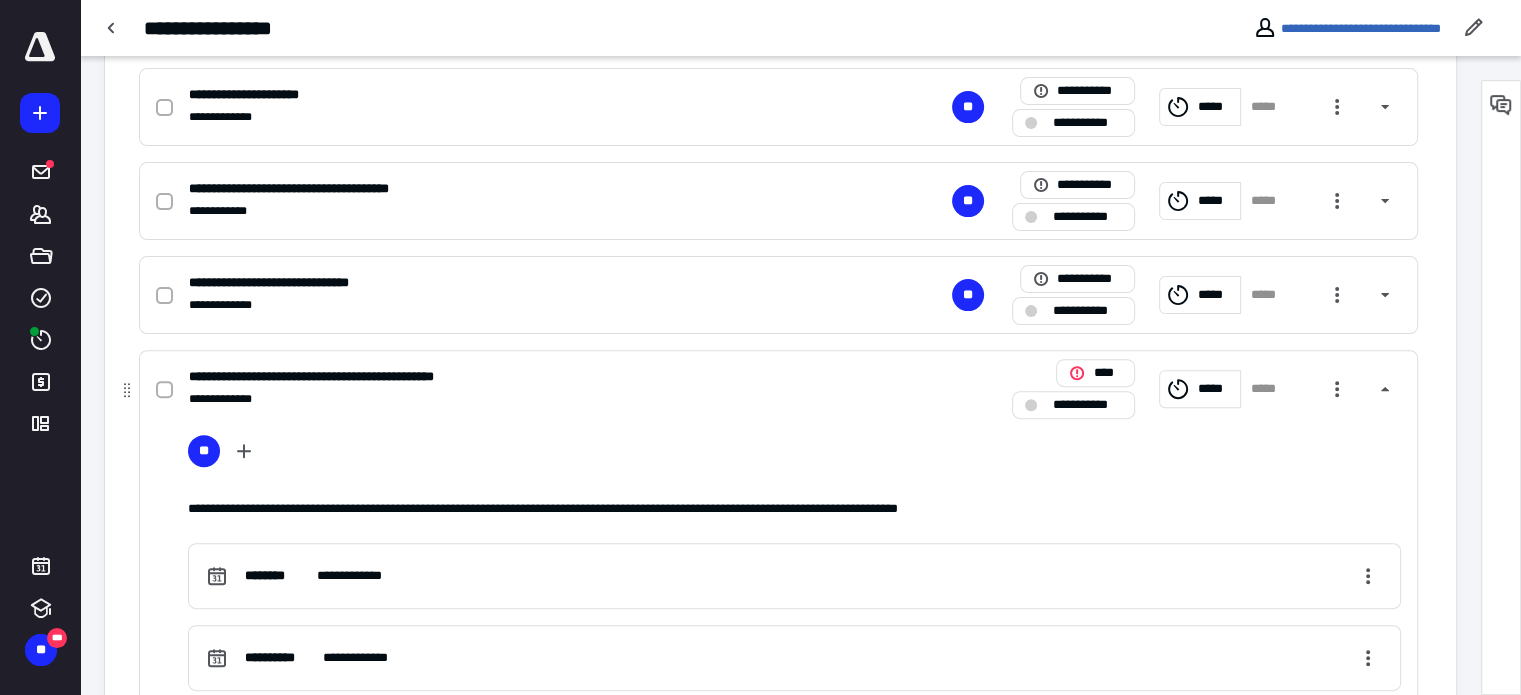 scroll, scrollTop: 908, scrollLeft: 0, axis: vertical 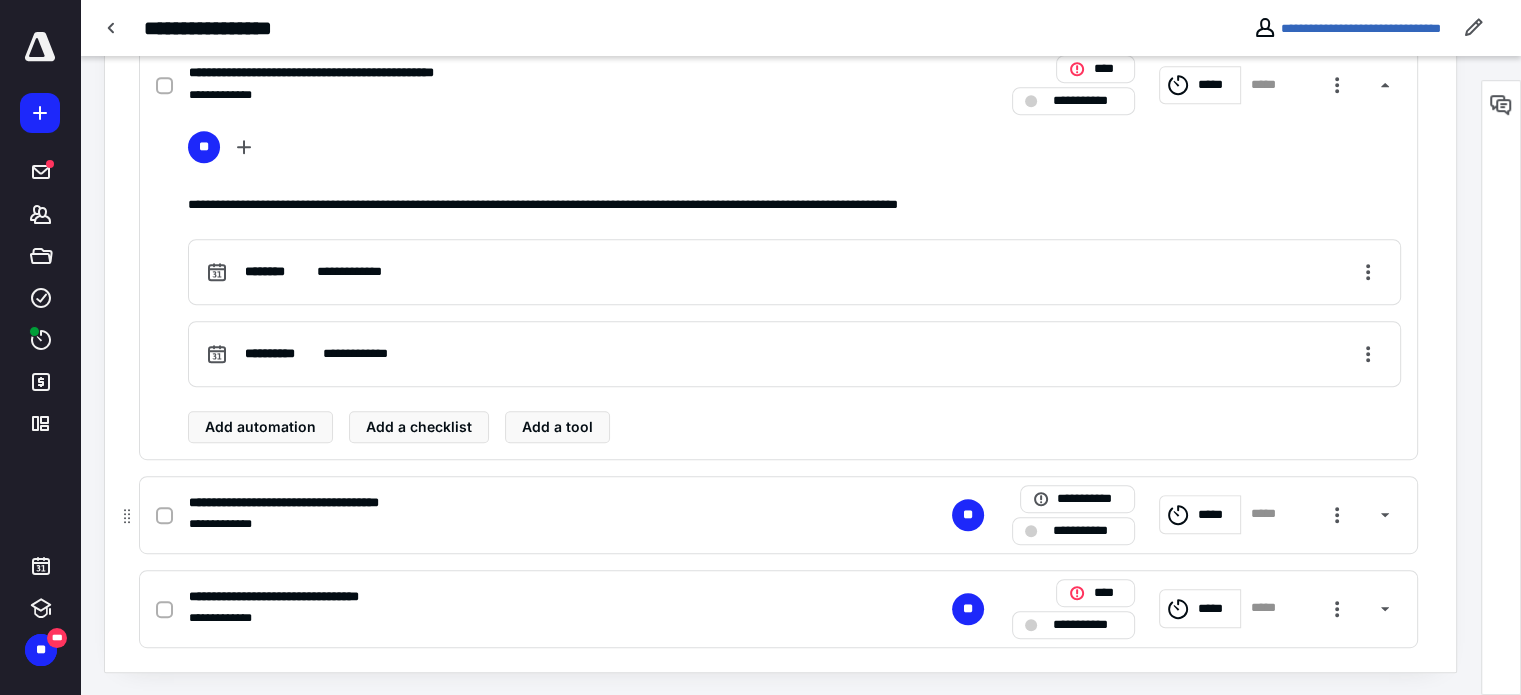 click on "*****" at bounding box center (1268, 514) 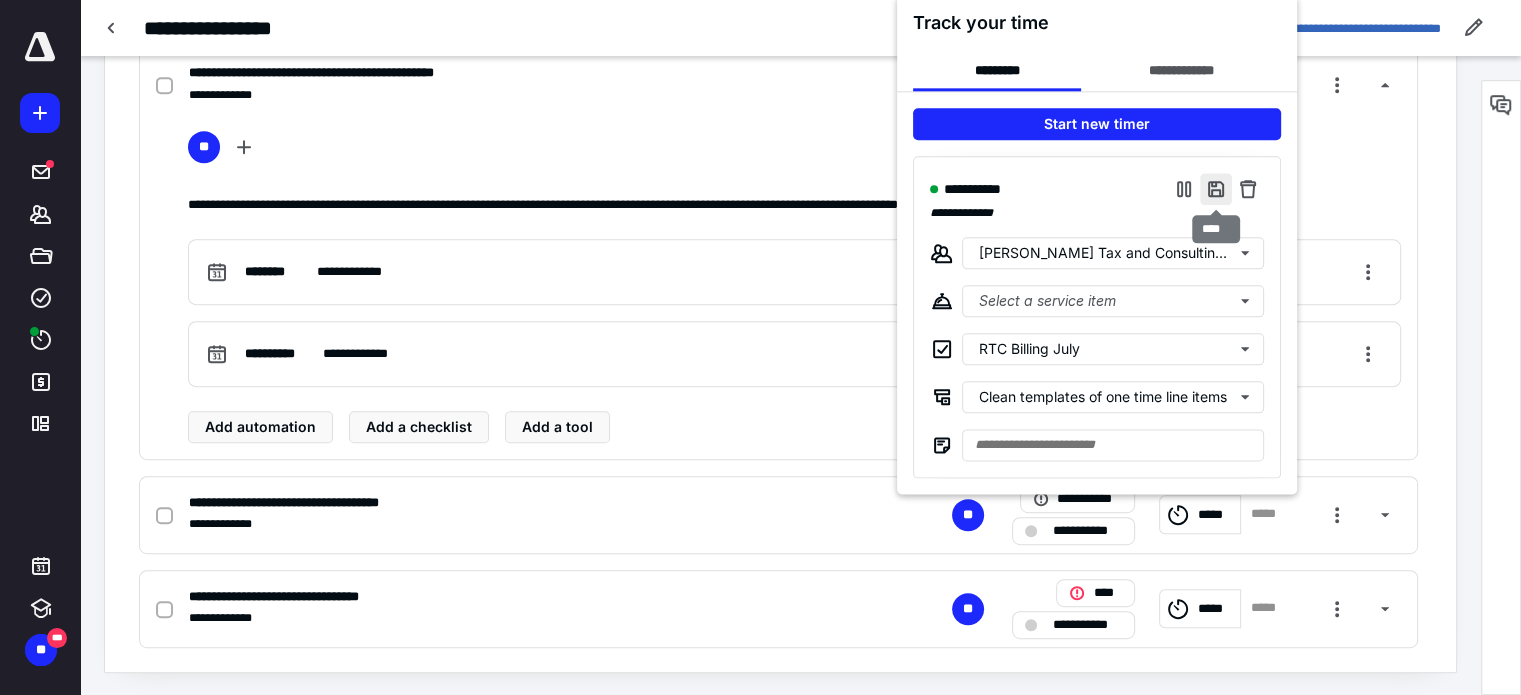 click at bounding box center (1216, 189) 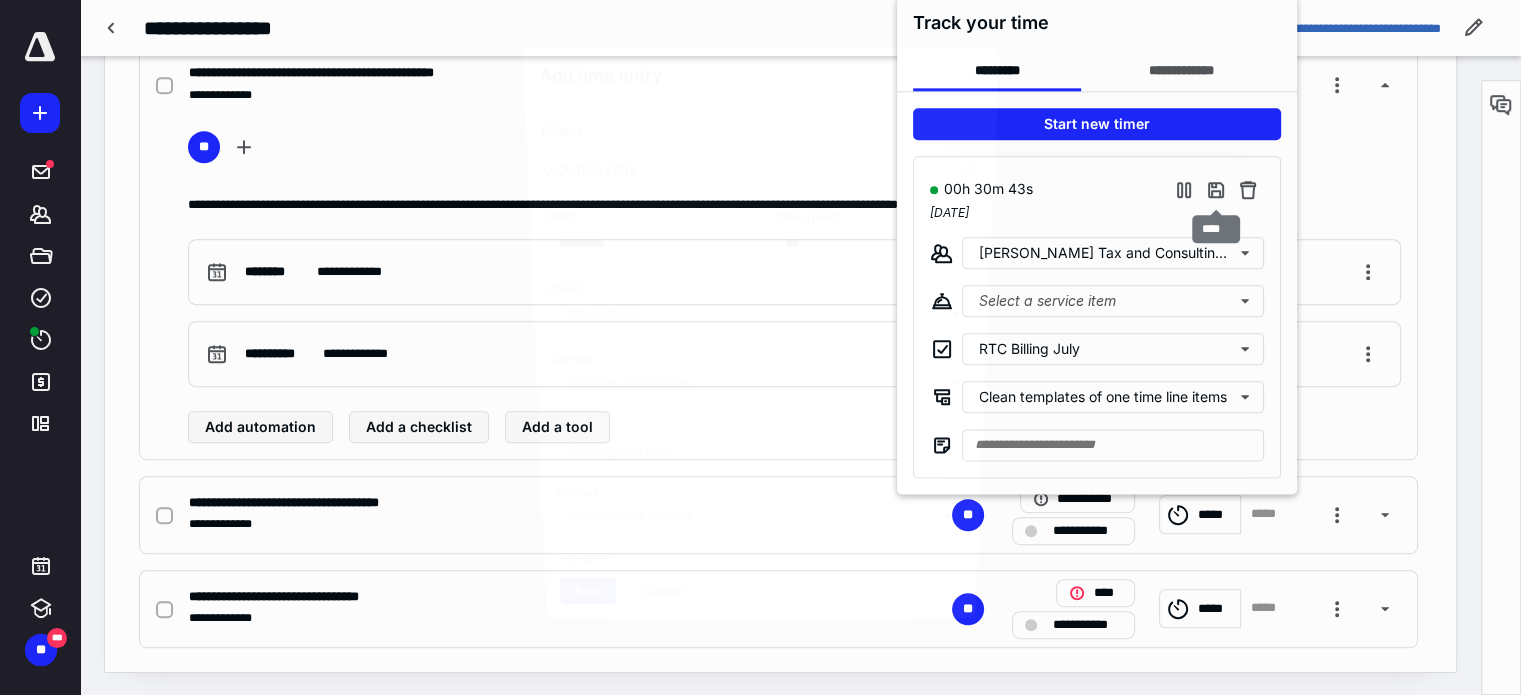 type on "***" 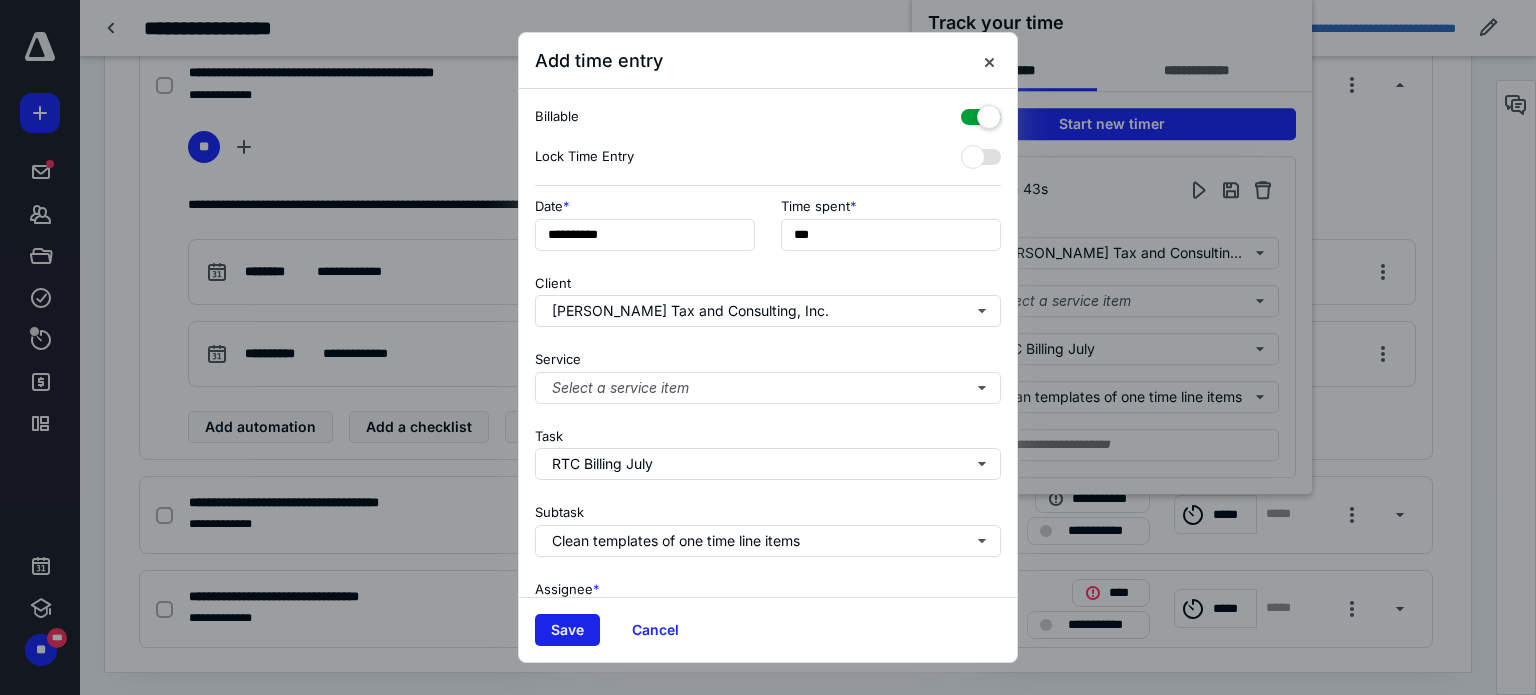 click on "Save" at bounding box center (567, 630) 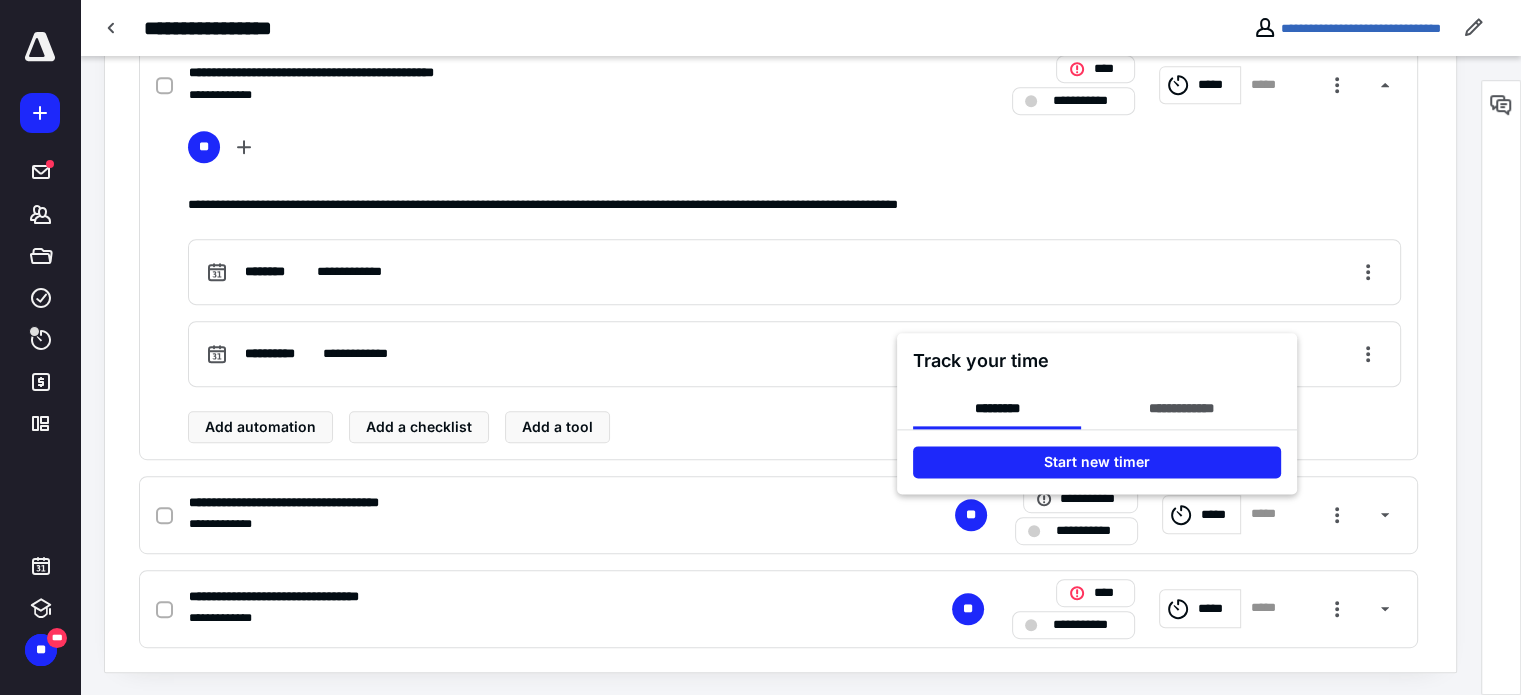 drag, startPoint x: 1451, startPoint y: 175, endPoint x: 1441, endPoint y: 192, distance: 19.723083 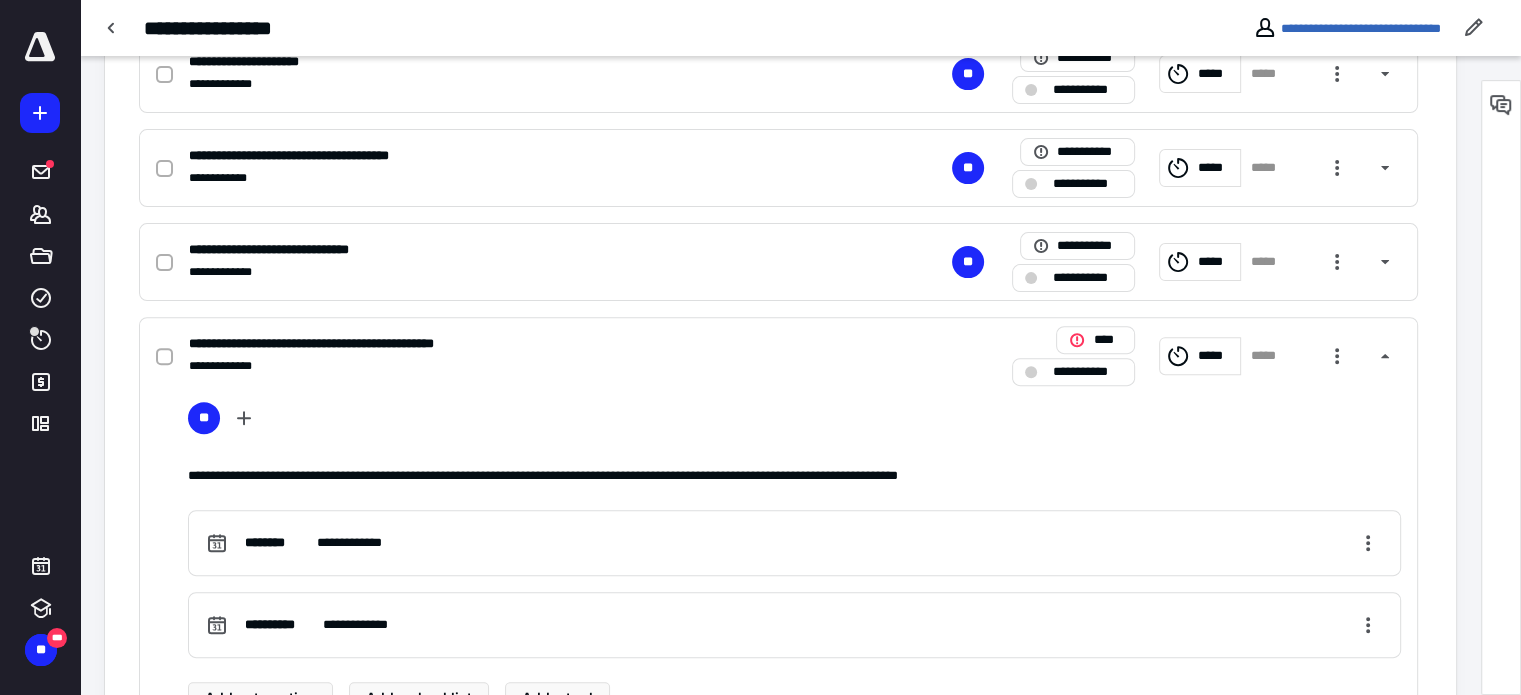 scroll, scrollTop: 608, scrollLeft: 0, axis: vertical 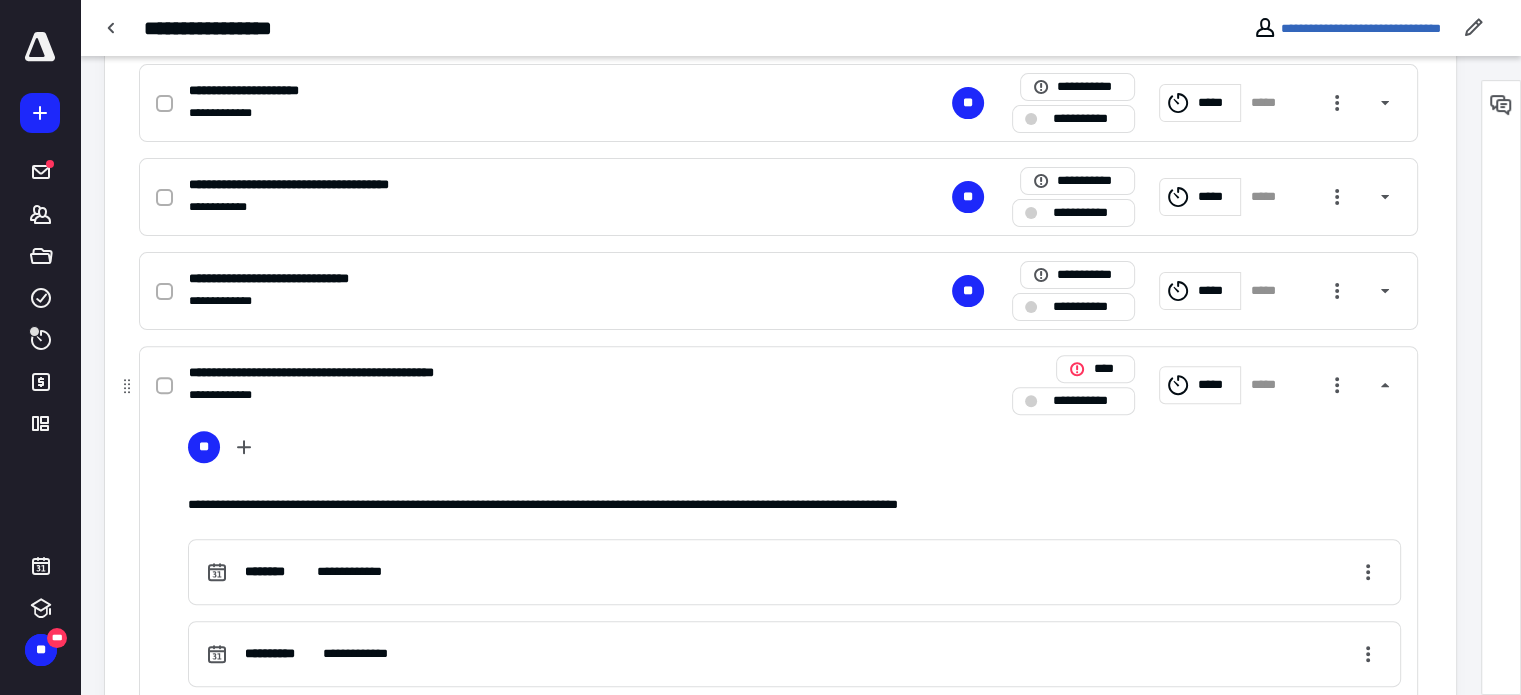 click on "*****" at bounding box center [1268, 385] 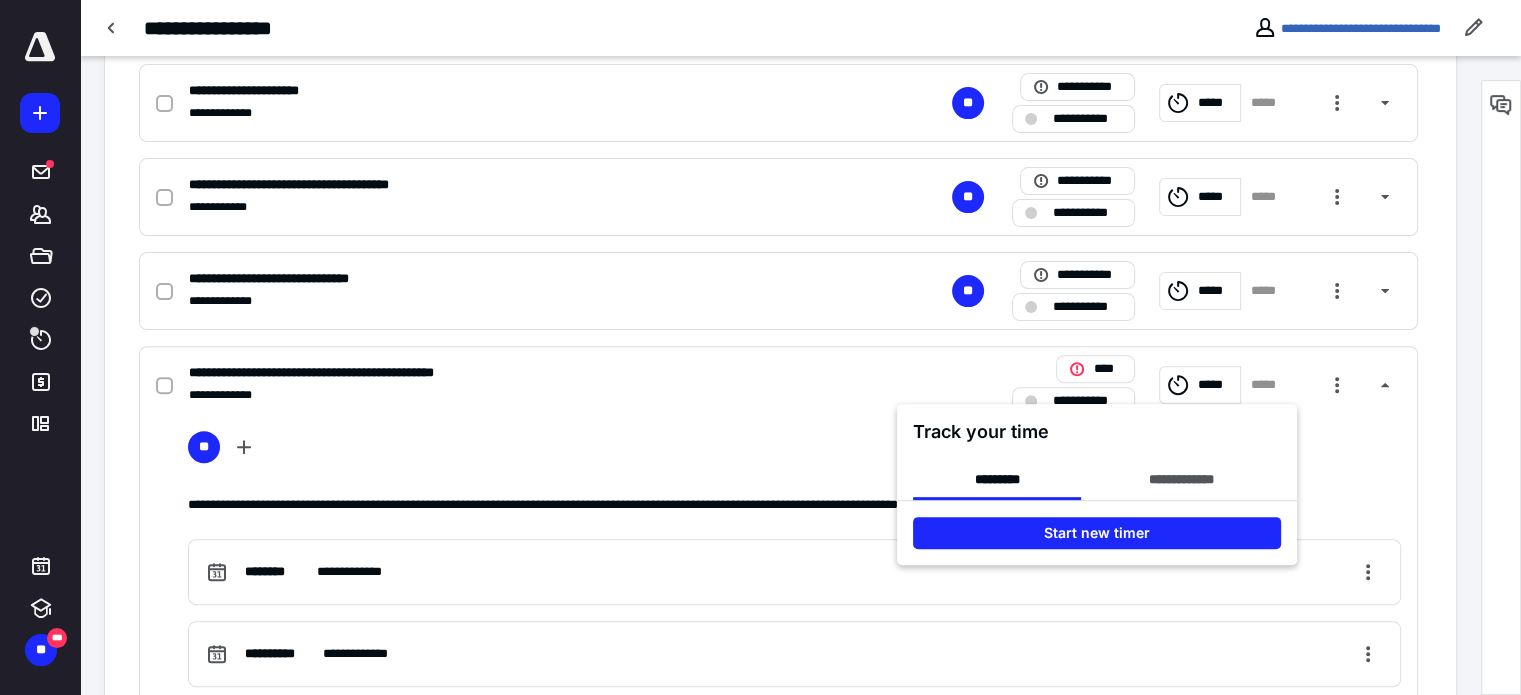 drag, startPoint x: 1105, startPoint y: 527, endPoint x: 30, endPoint y: 452, distance: 1077.6132 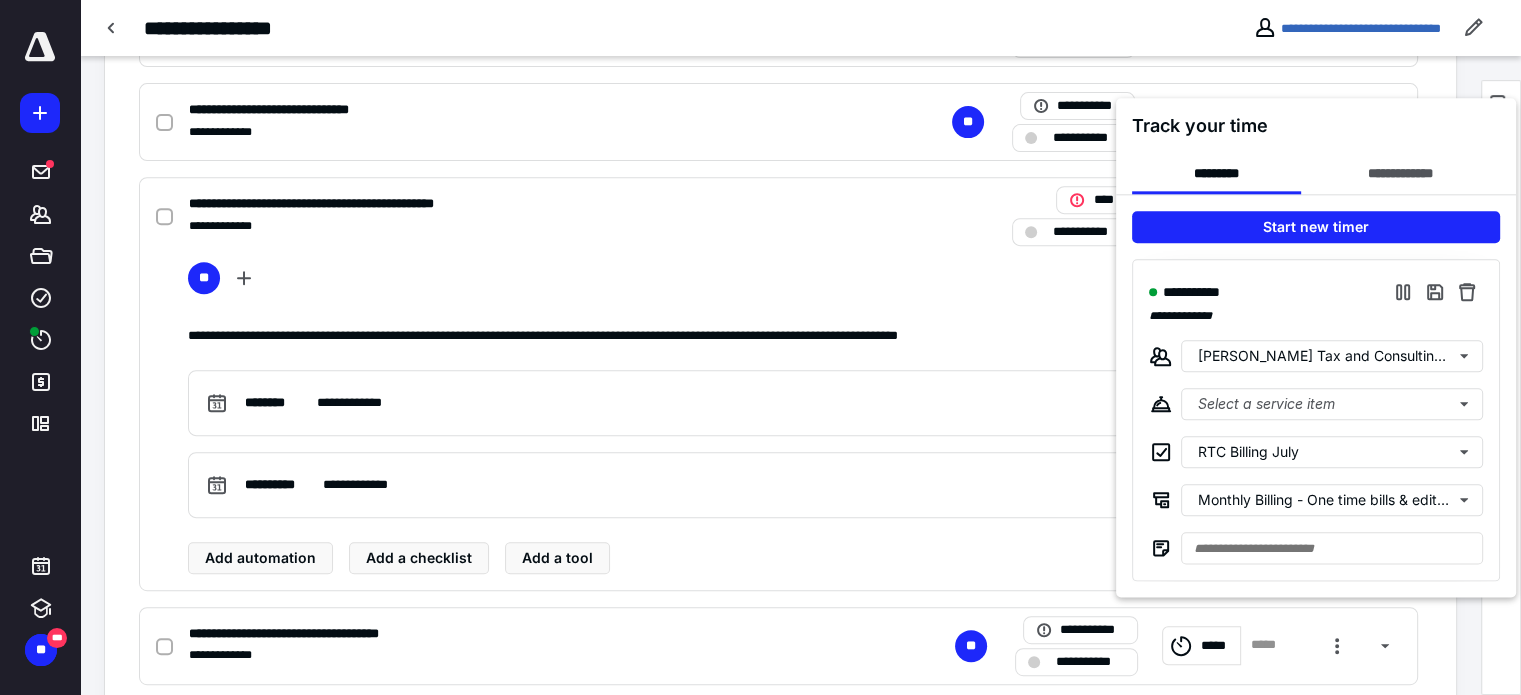 scroll, scrollTop: 808, scrollLeft: 0, axis: vertical 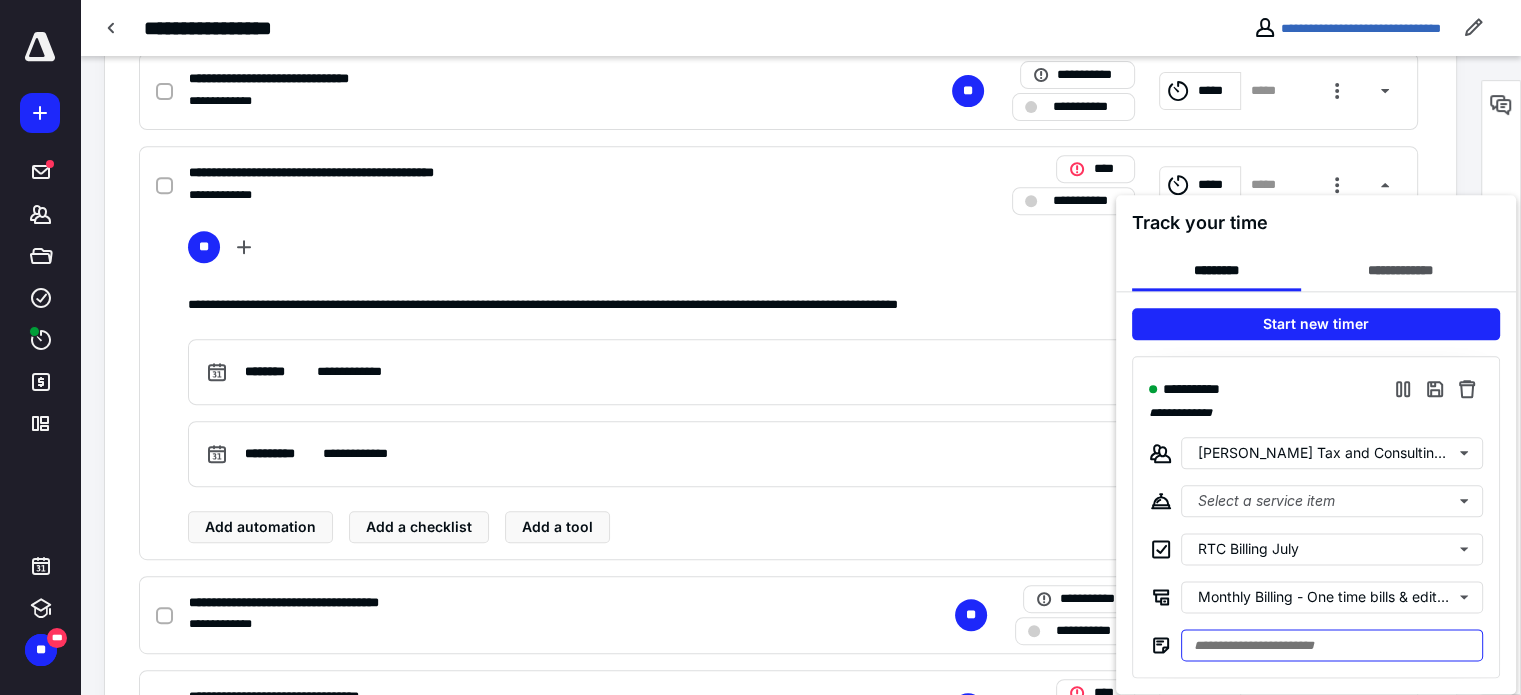 click at bounding box center (1332, 645) 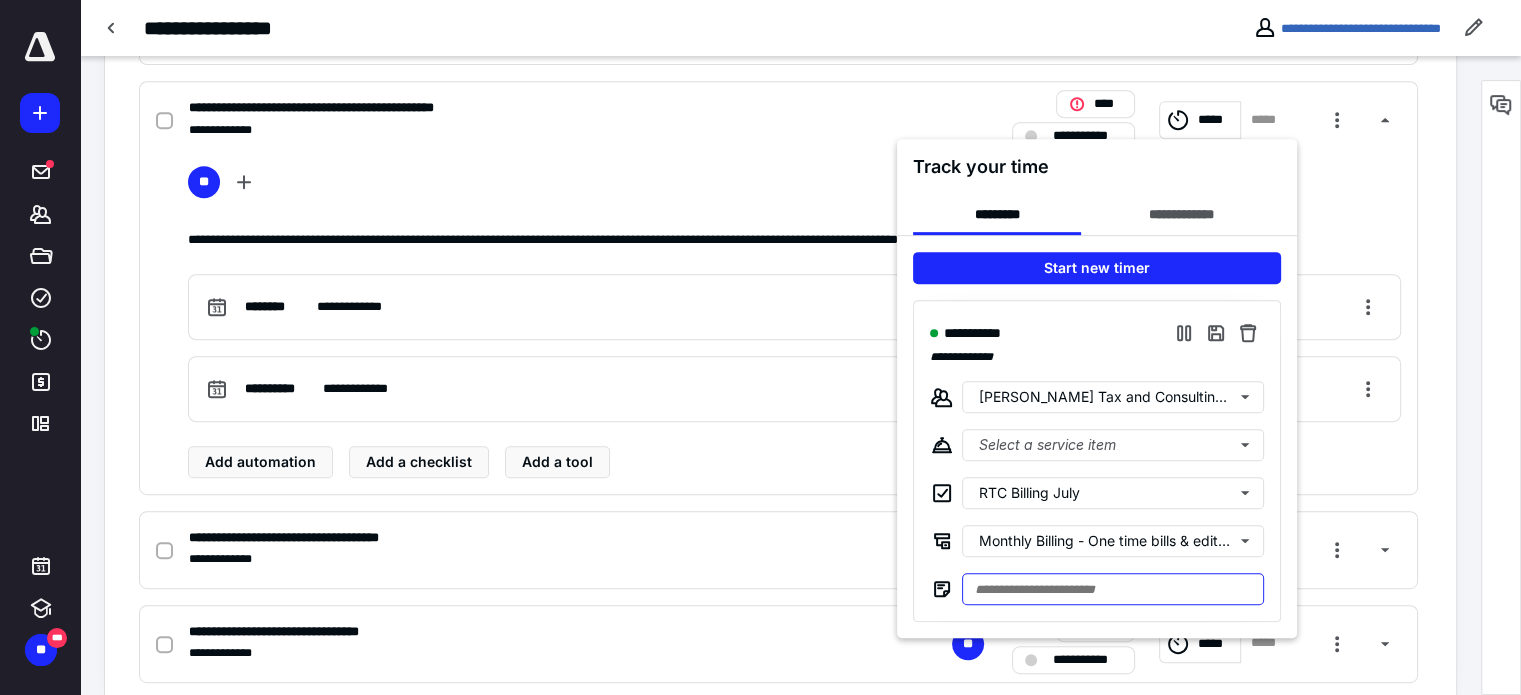 scroll, scrollTop: 908, scrollLeft: 0, axis: vertical 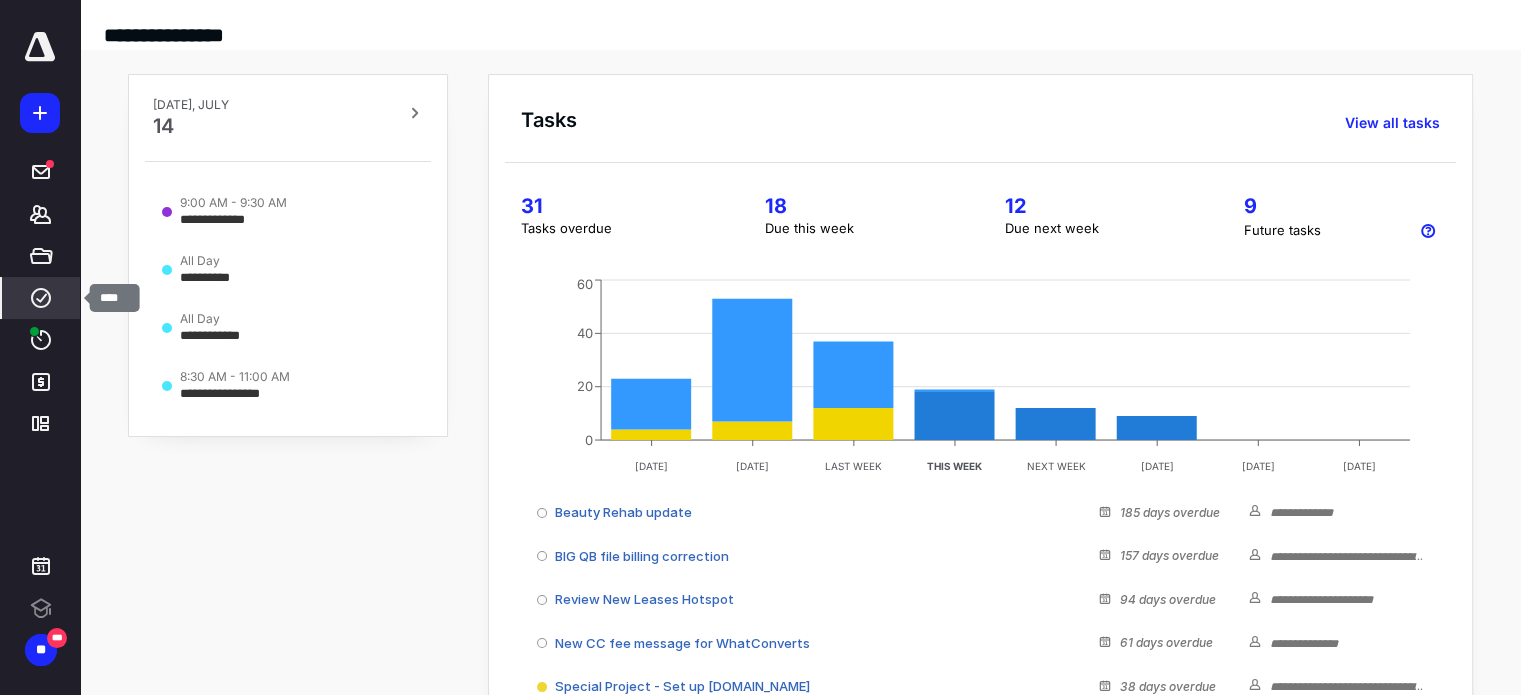 click 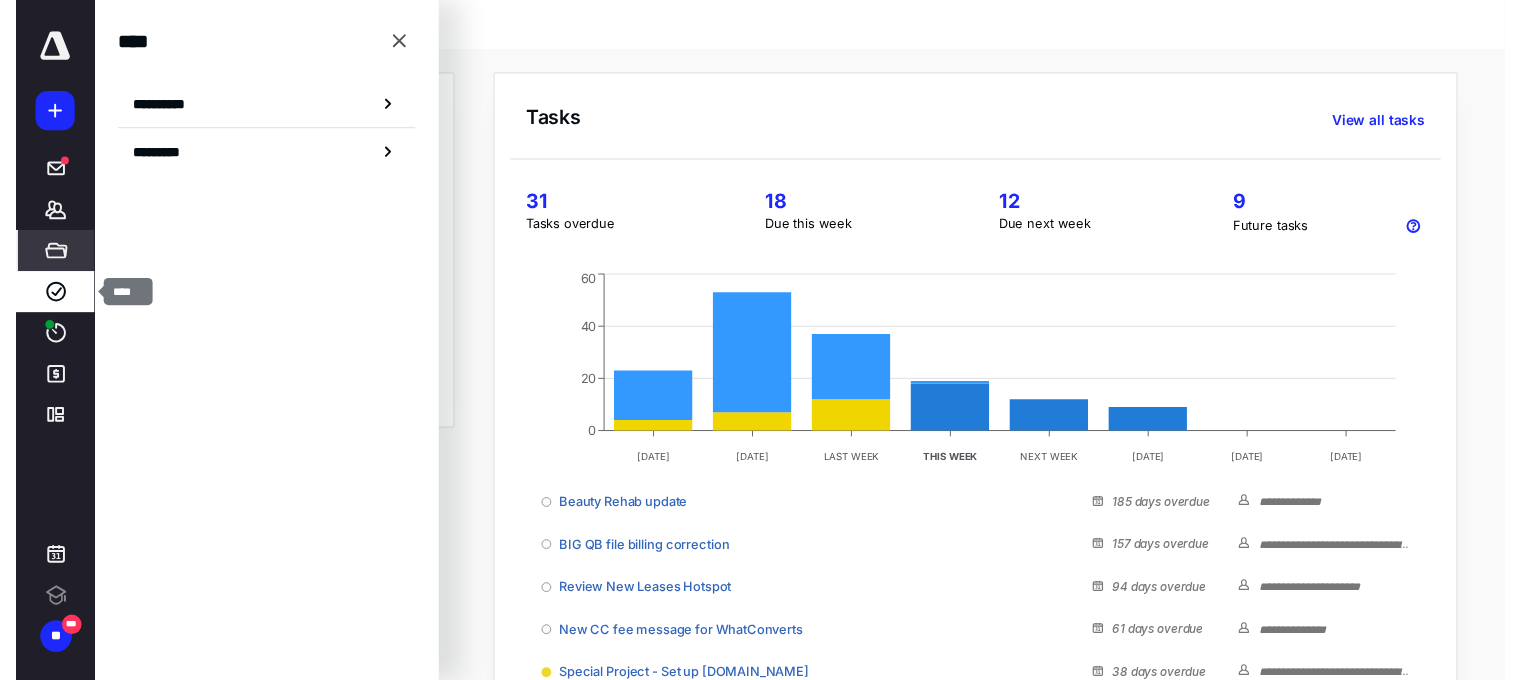 scroll, scrollTop: 0, scrollLeft: 0, axis: both 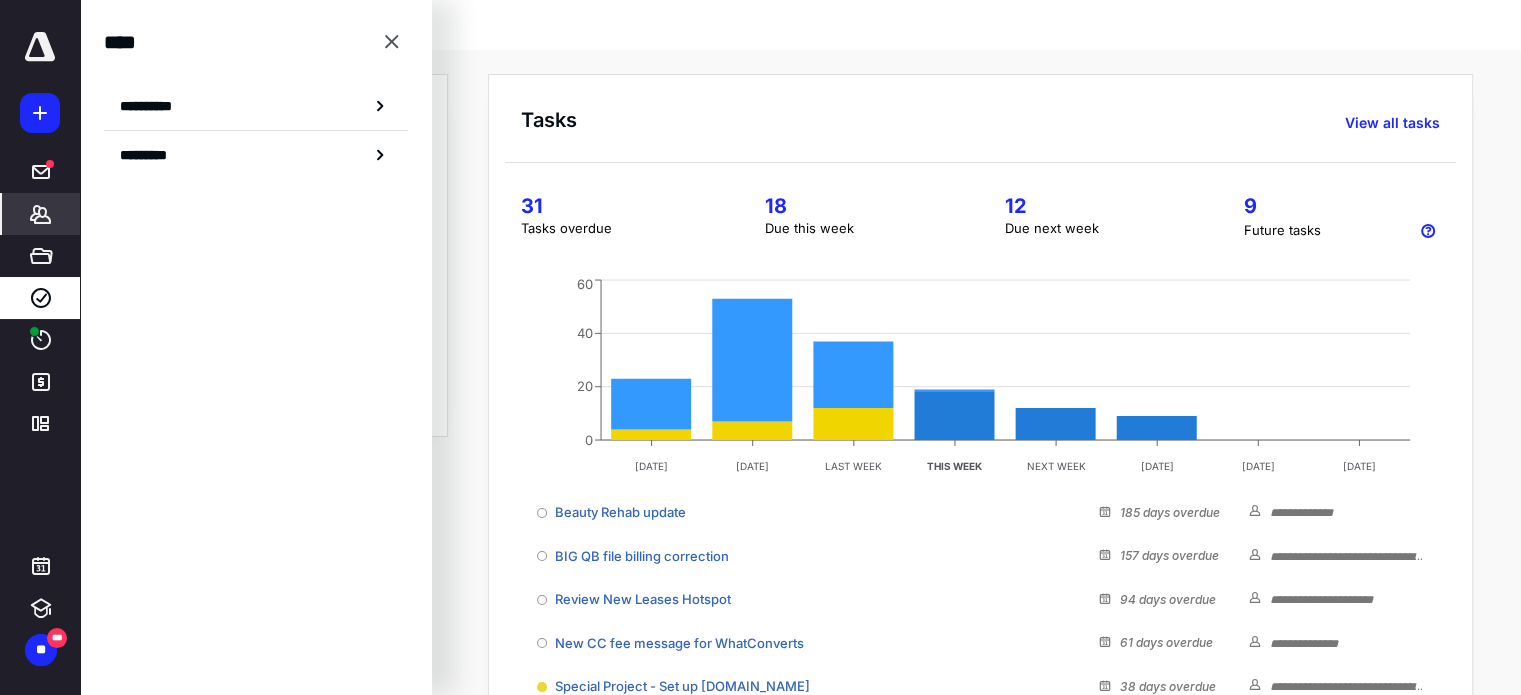click 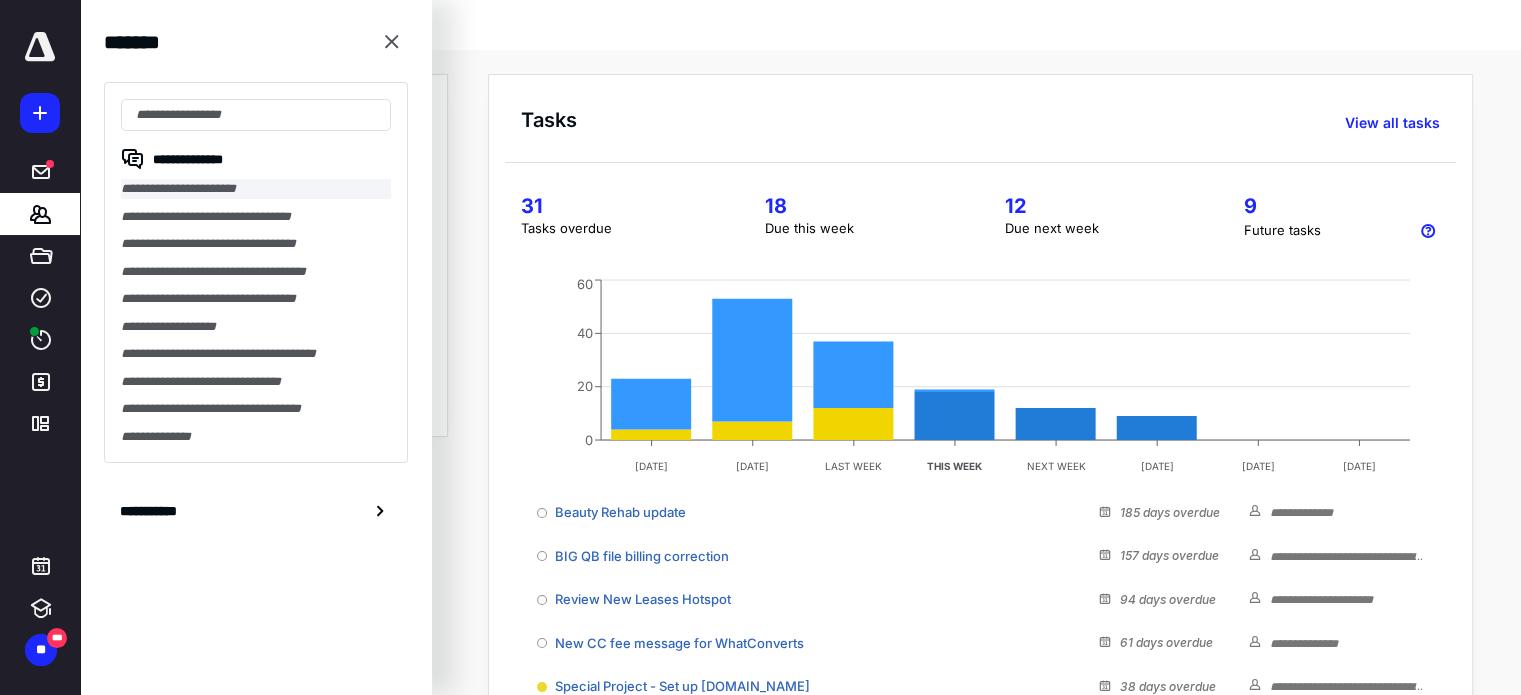 click on "**********" at bounding box center (256, 189) 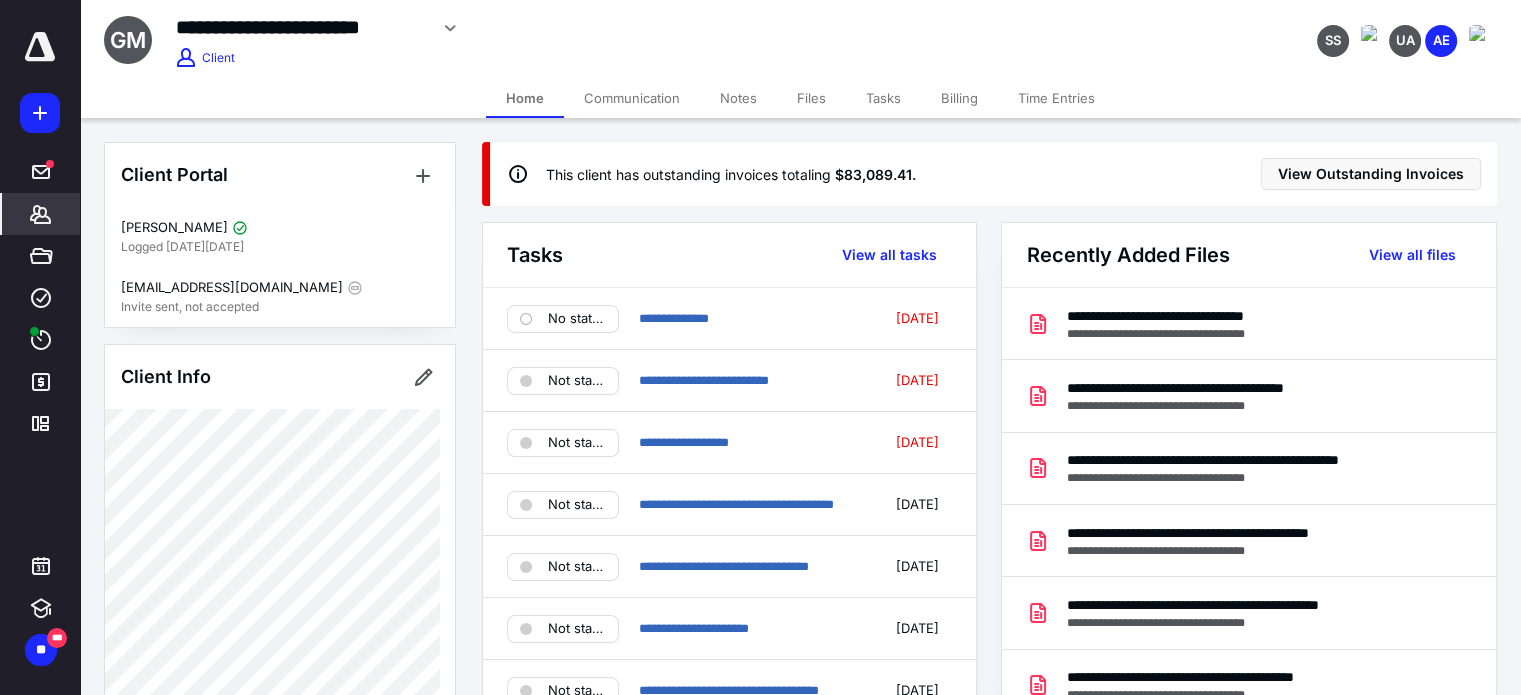 click on "Tasks" at bounding box center [883, 98] 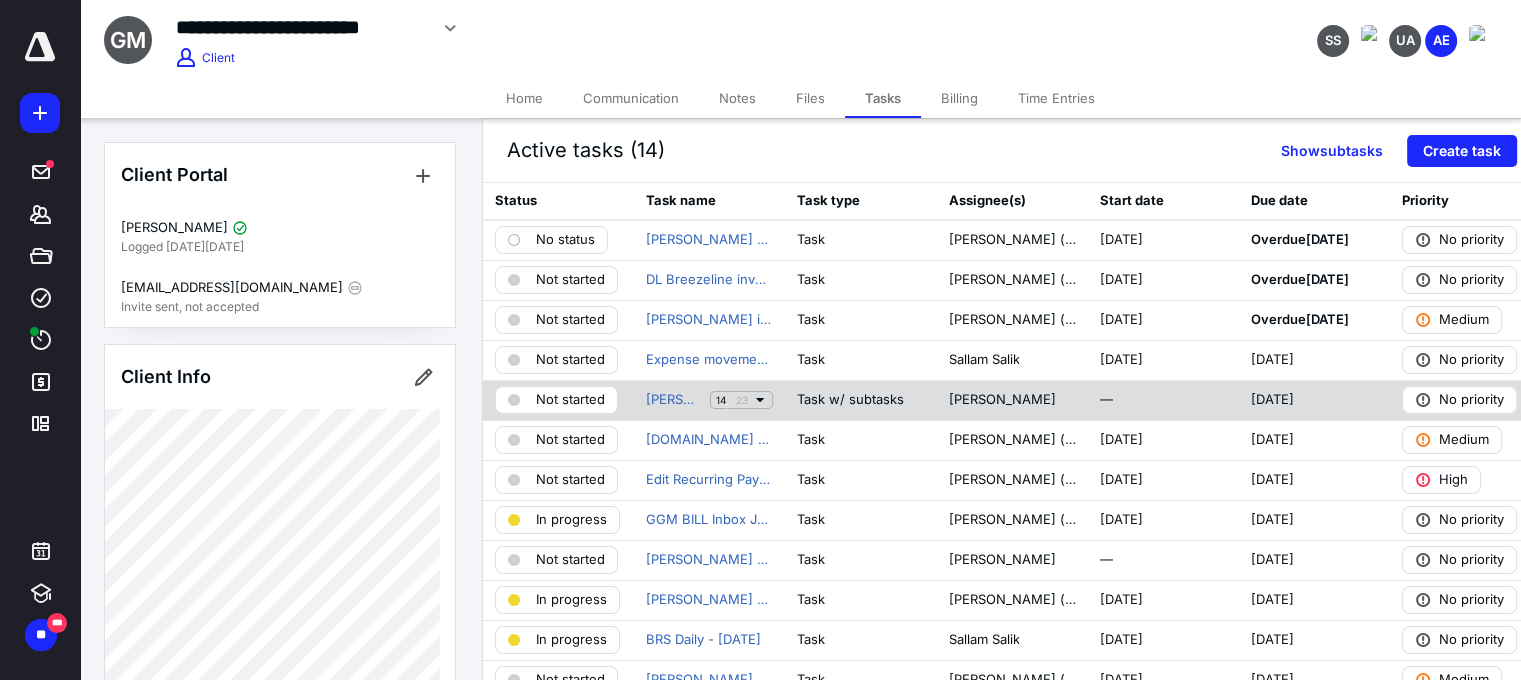 scroll, scrollTop: 200, scrollLeft: 0, axis: vertical 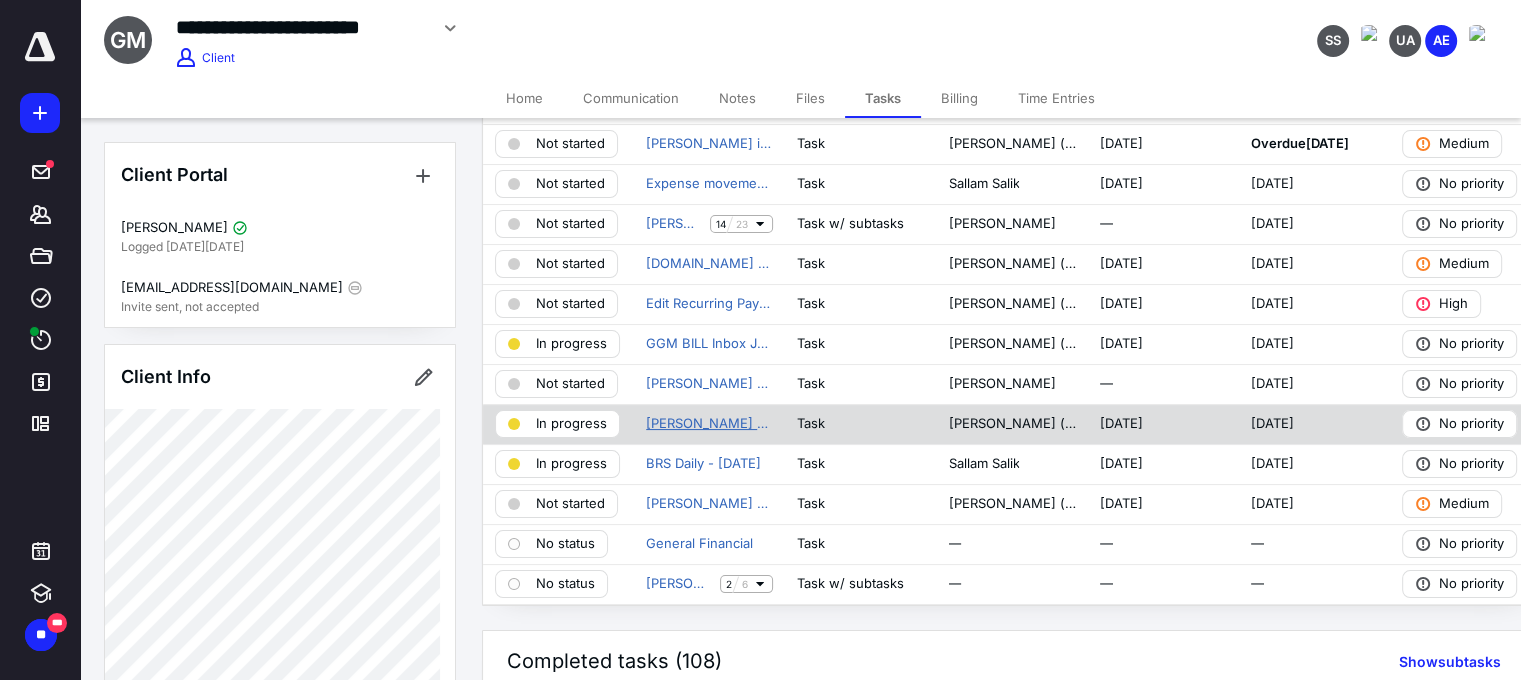 click on "[PERSON_NAME] Meetings (misc) [DATE]" at bounding box center (709, 424) 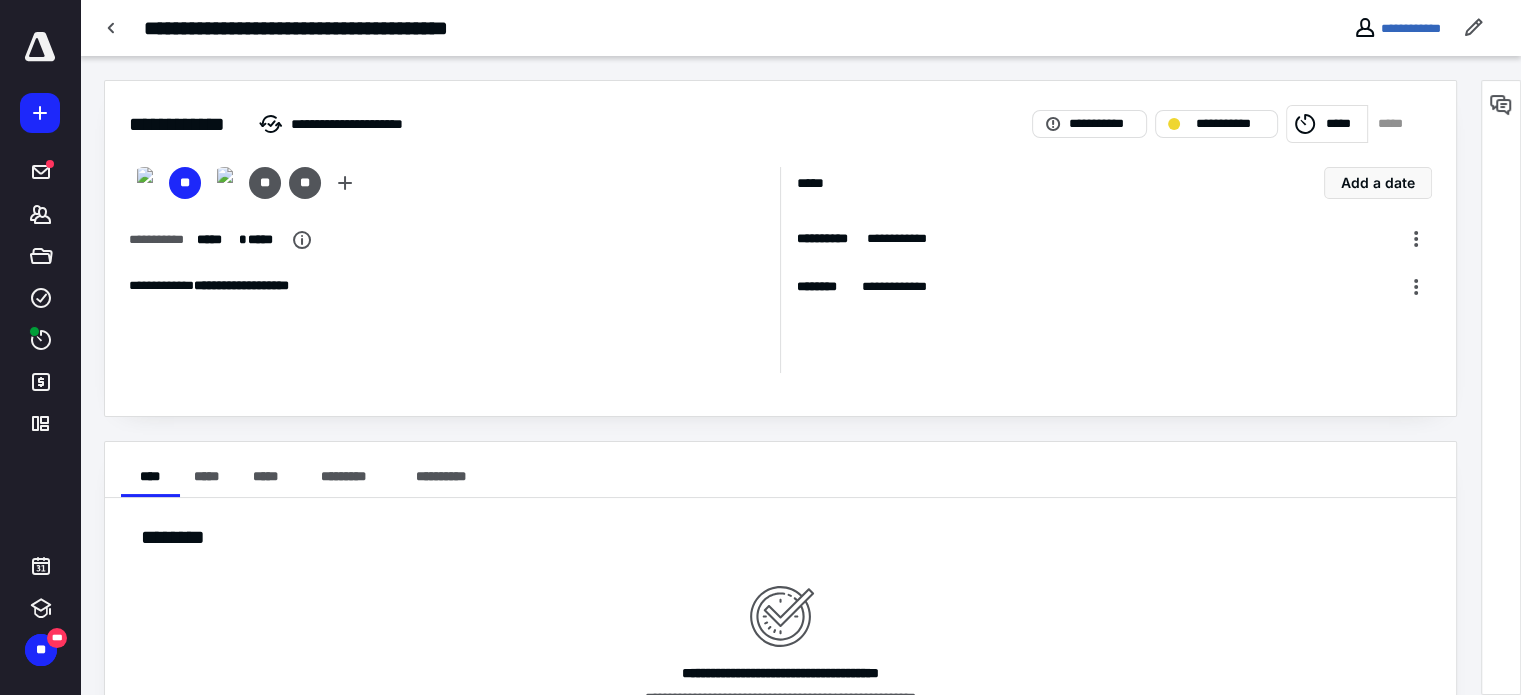 click on "*****" at bounding box center [1395, 124] 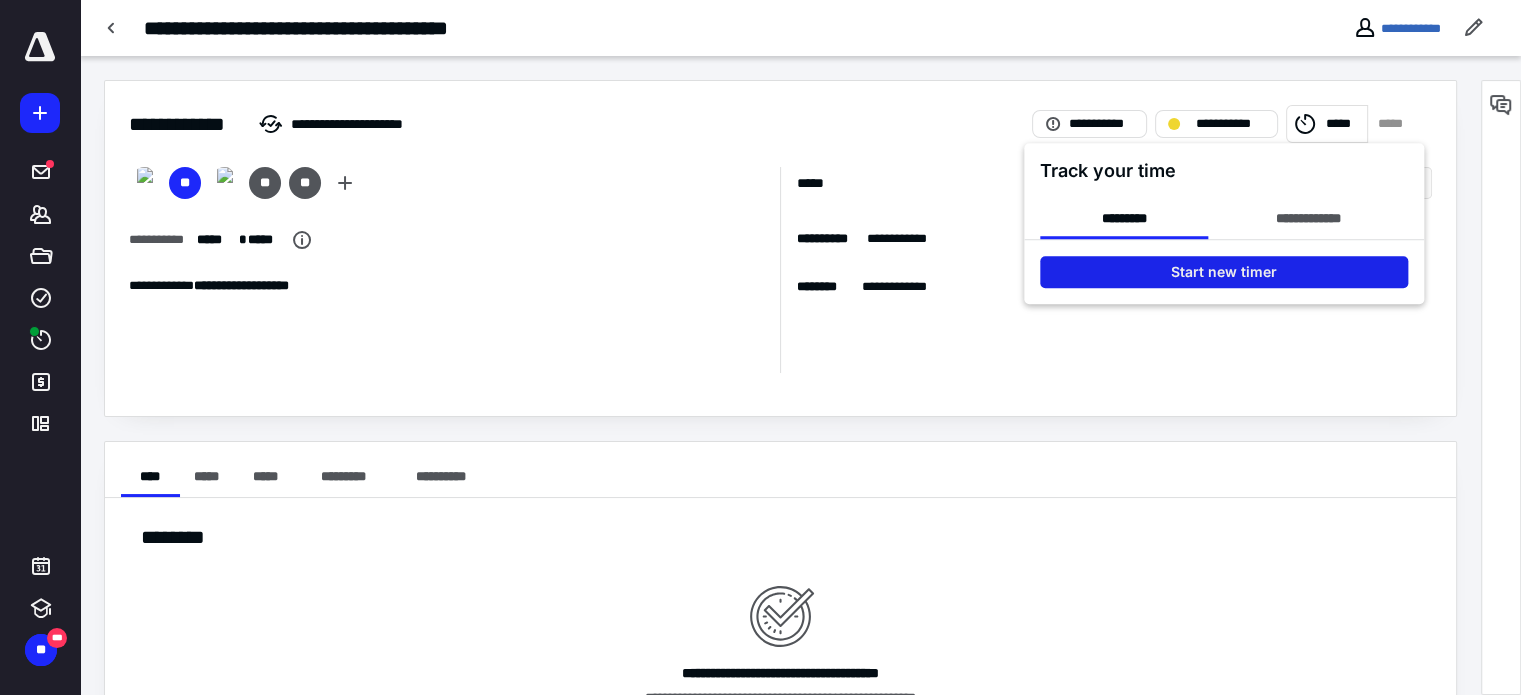 click on "Start new timer" at bounding box center (1224, 272) 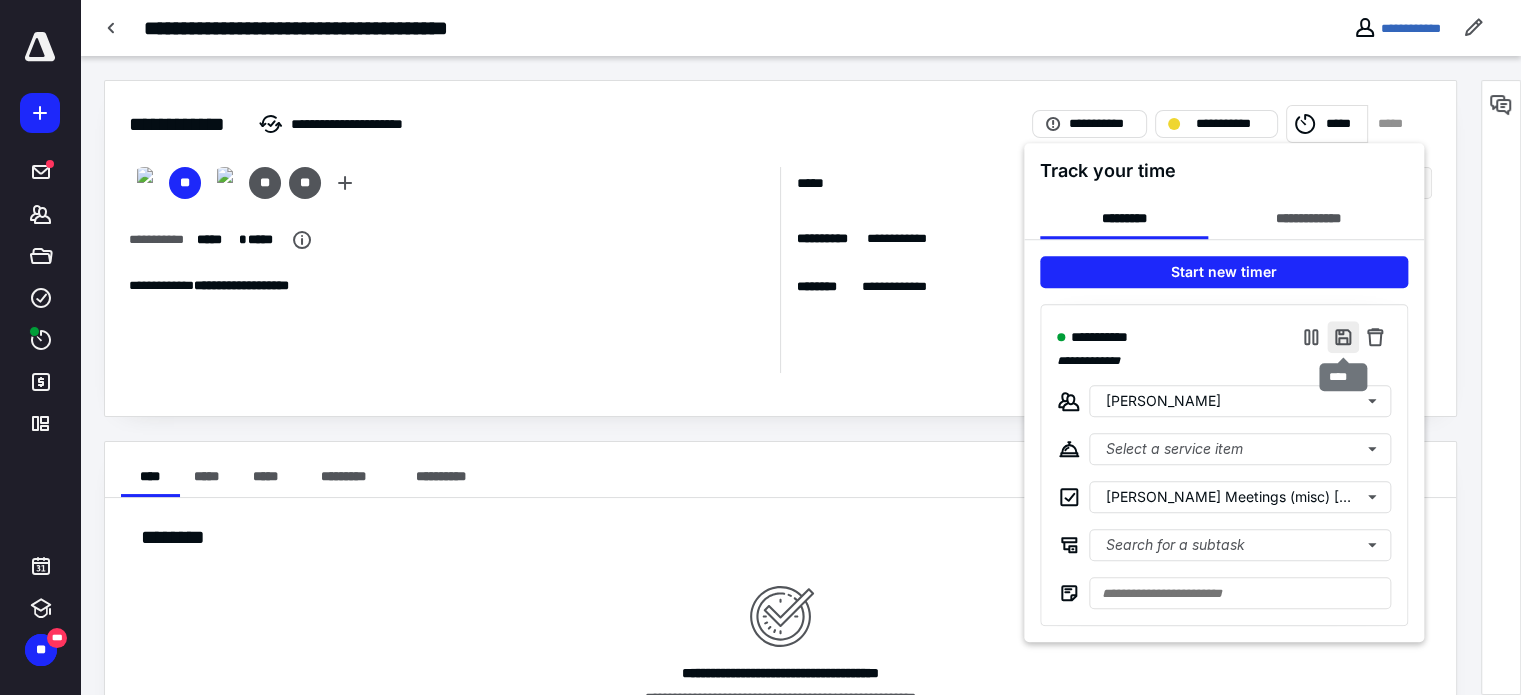 click at bounding box center (1343, 337) 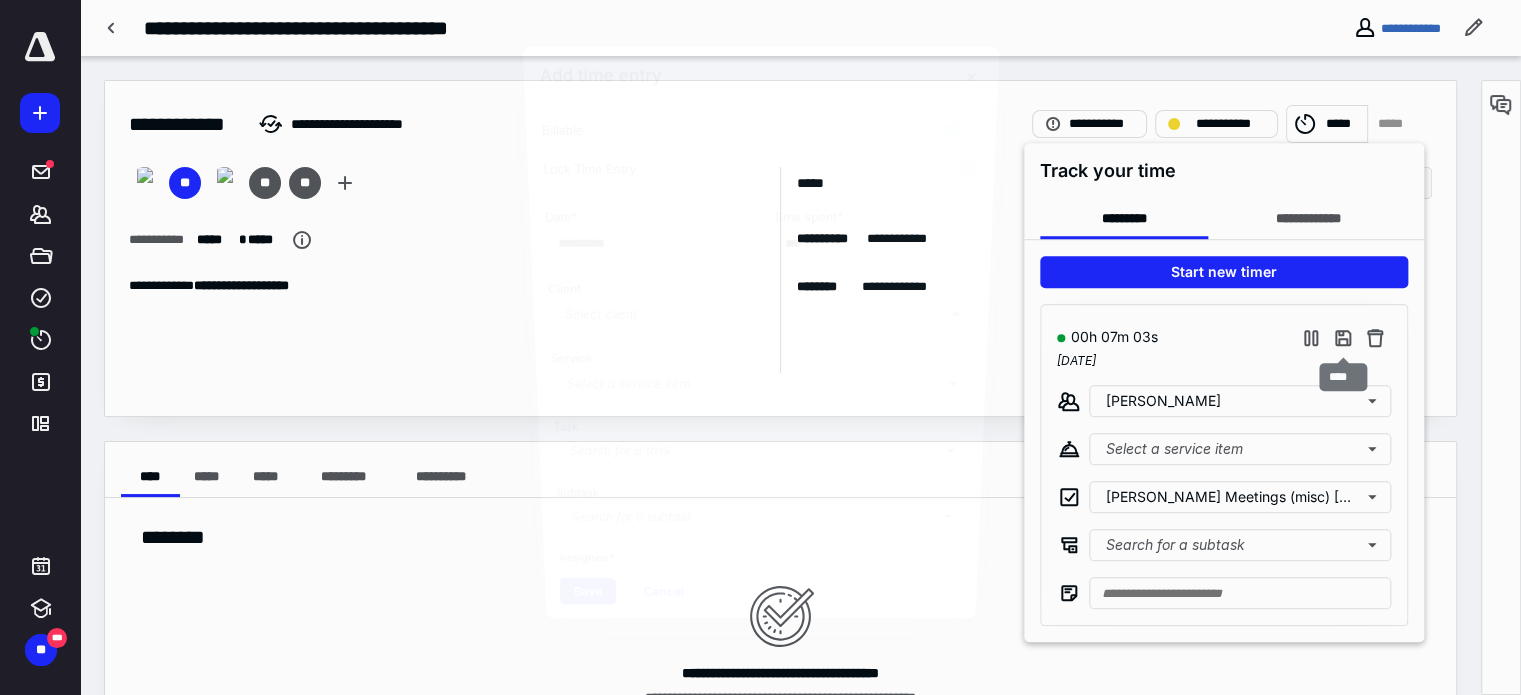 type on "**" 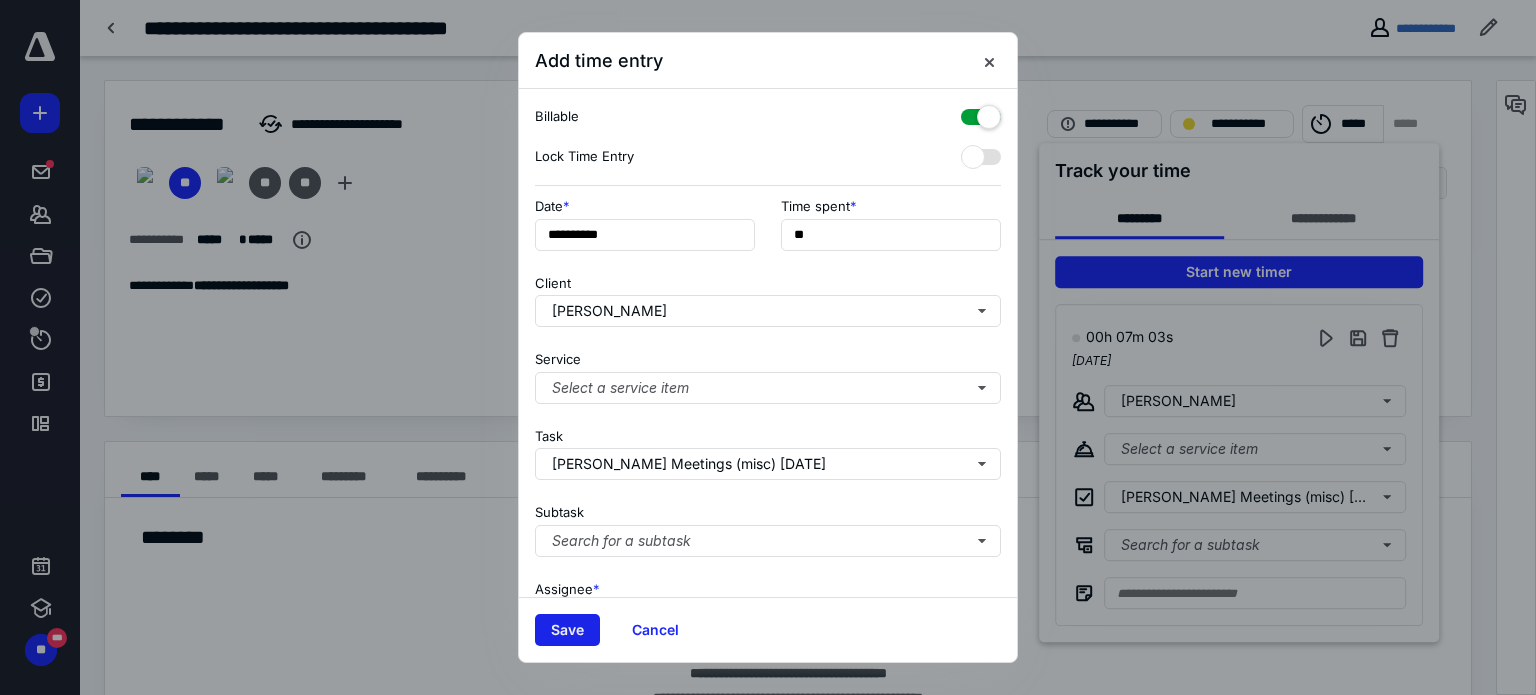 click on "Save" at bounding box center (567, 630) 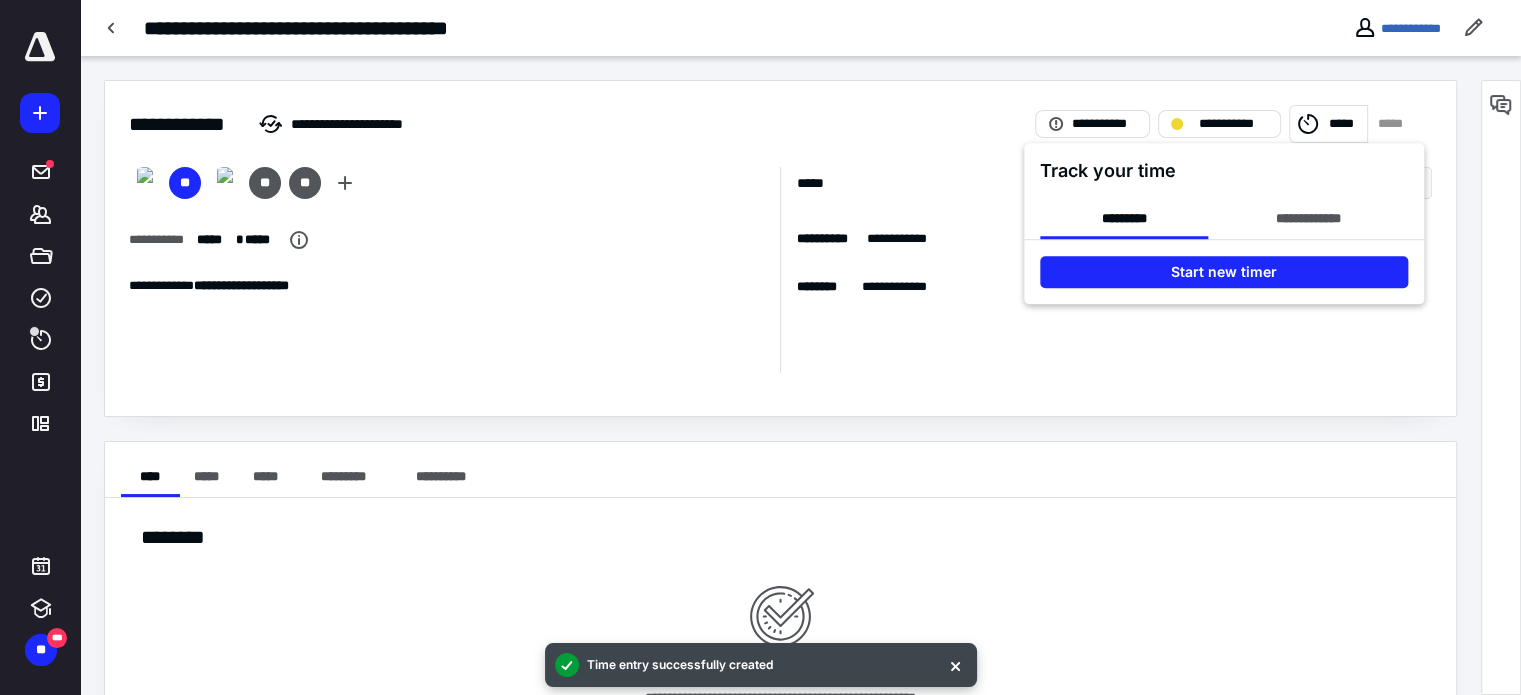 click at bounding box center [760, 347] 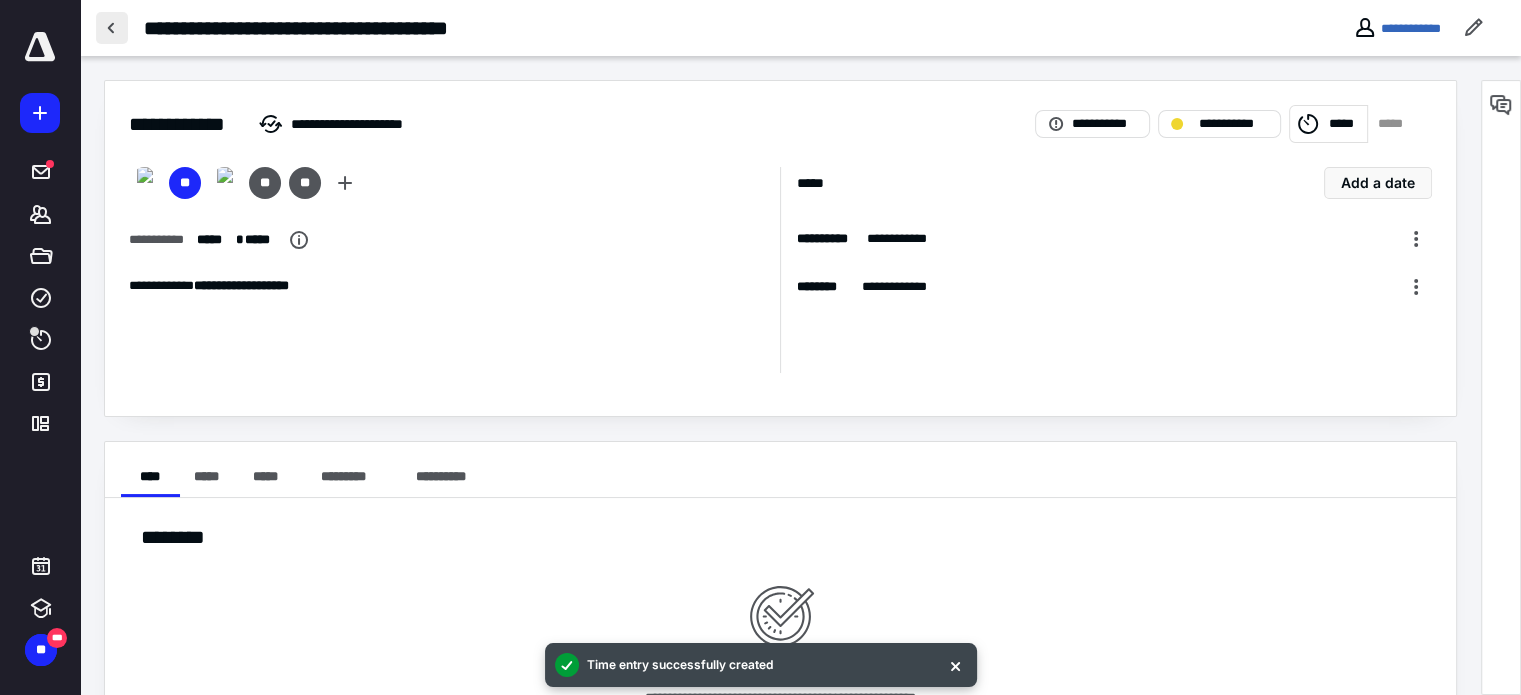 click at bounding box center [112, 28] 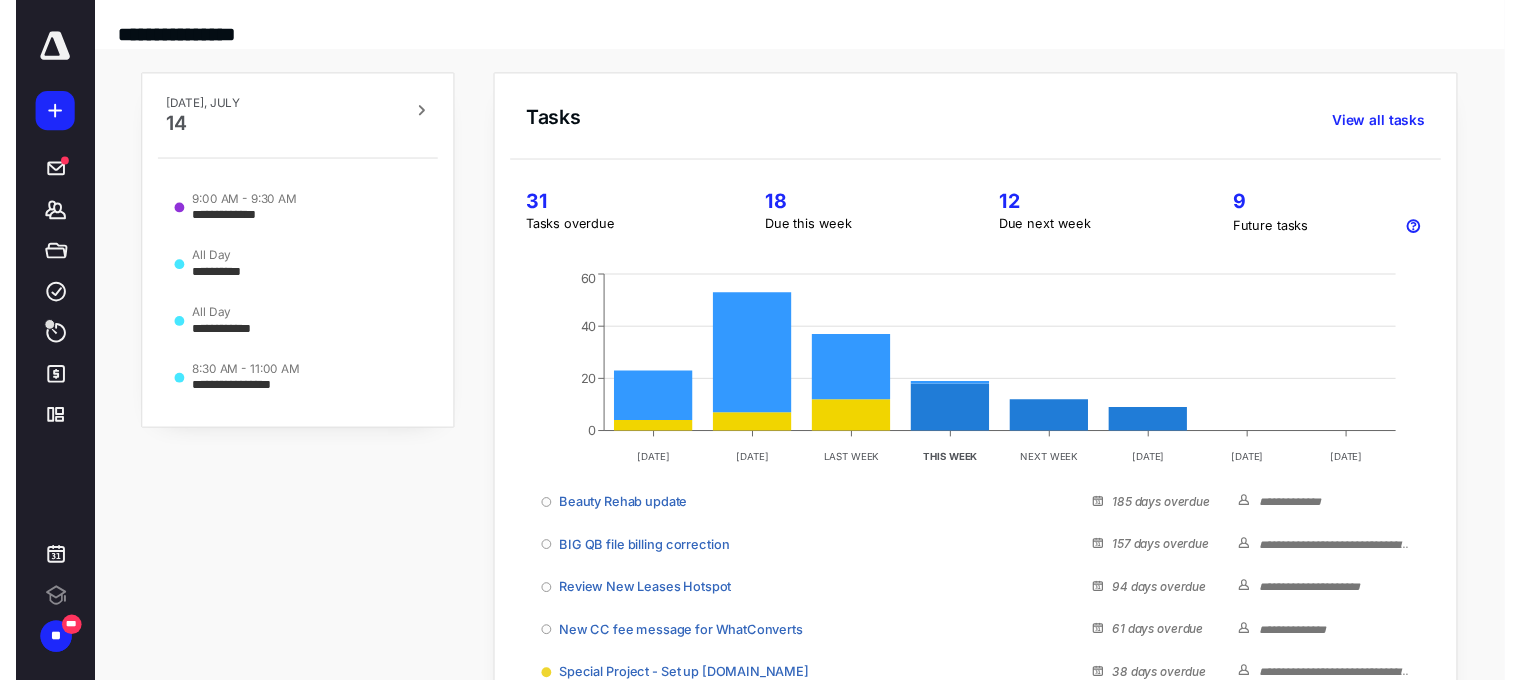 scroll, scrollTop: 0, scrollLeft: 0, axis: both 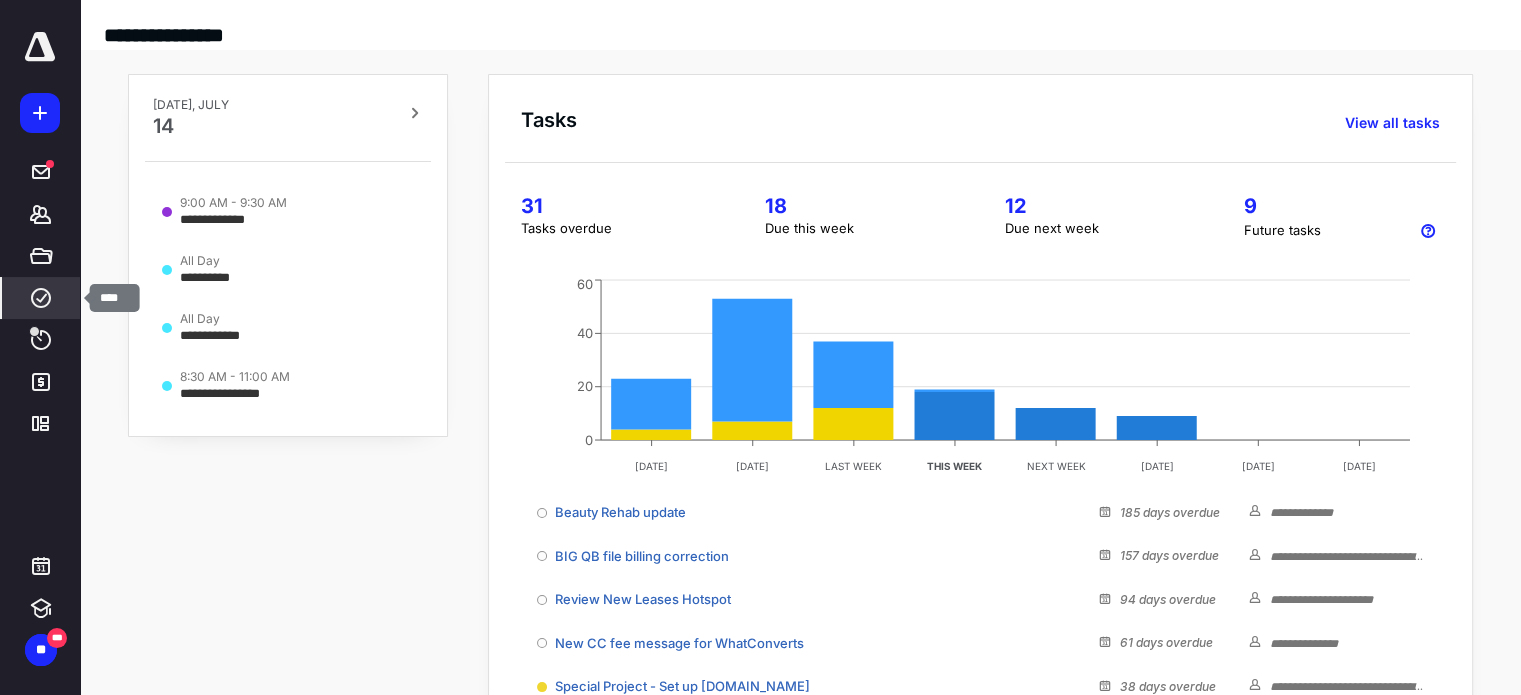 click 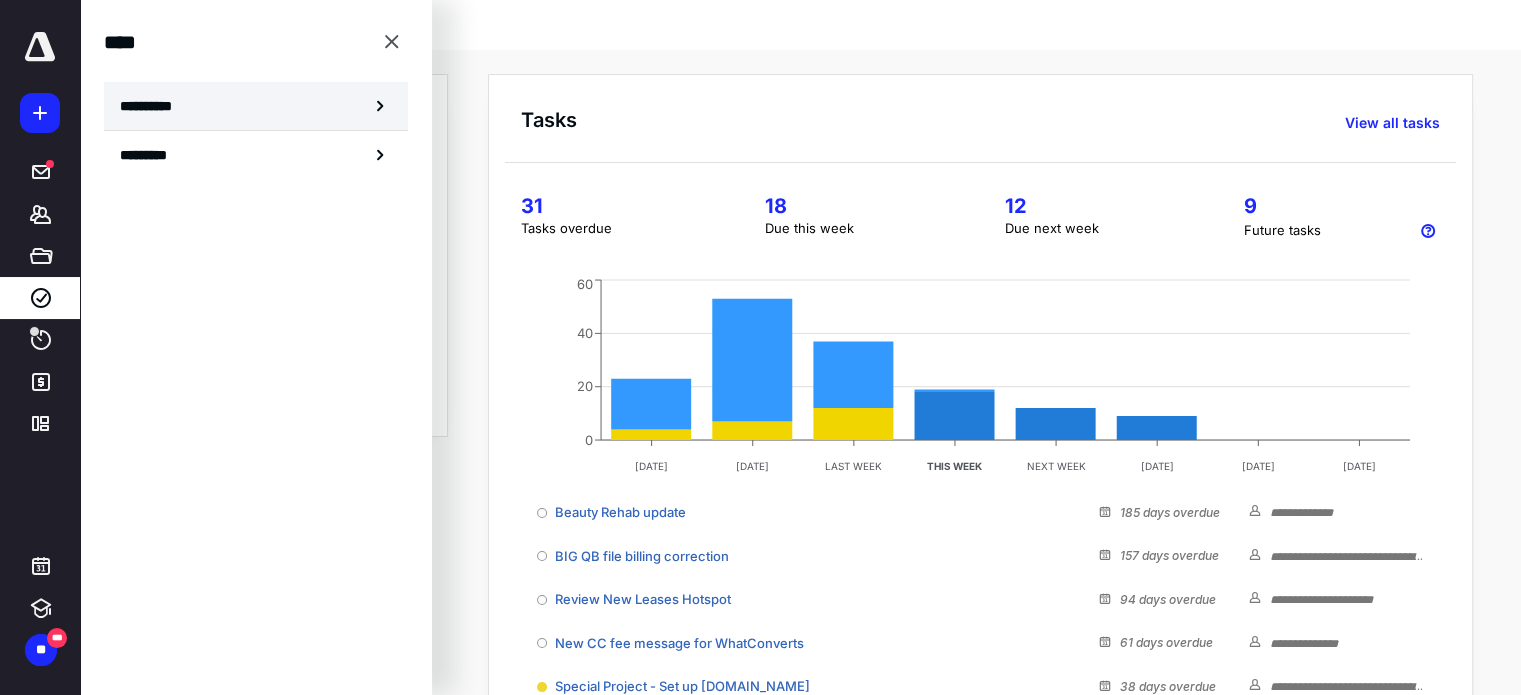click on "**********" at bounding box center (256, 106) 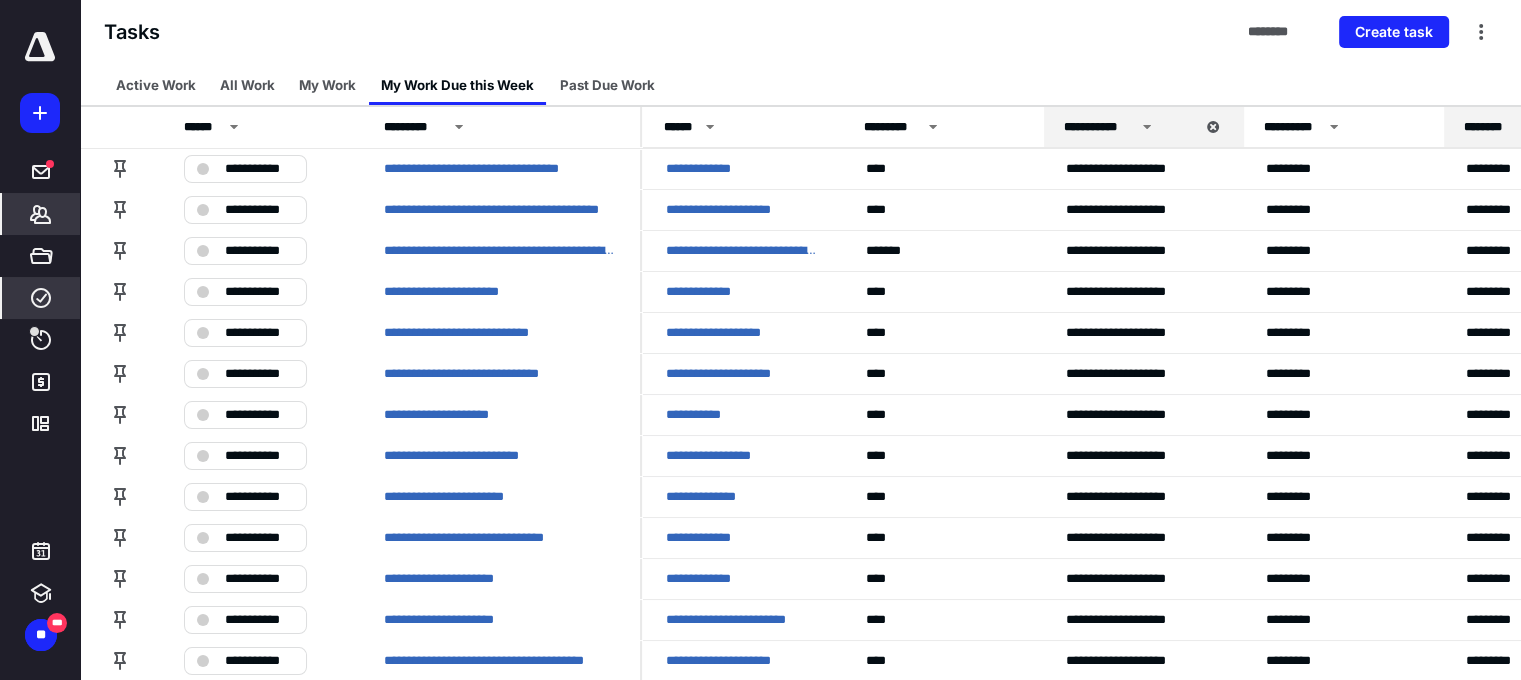 click on "*******" at bounding box center (41, 214) 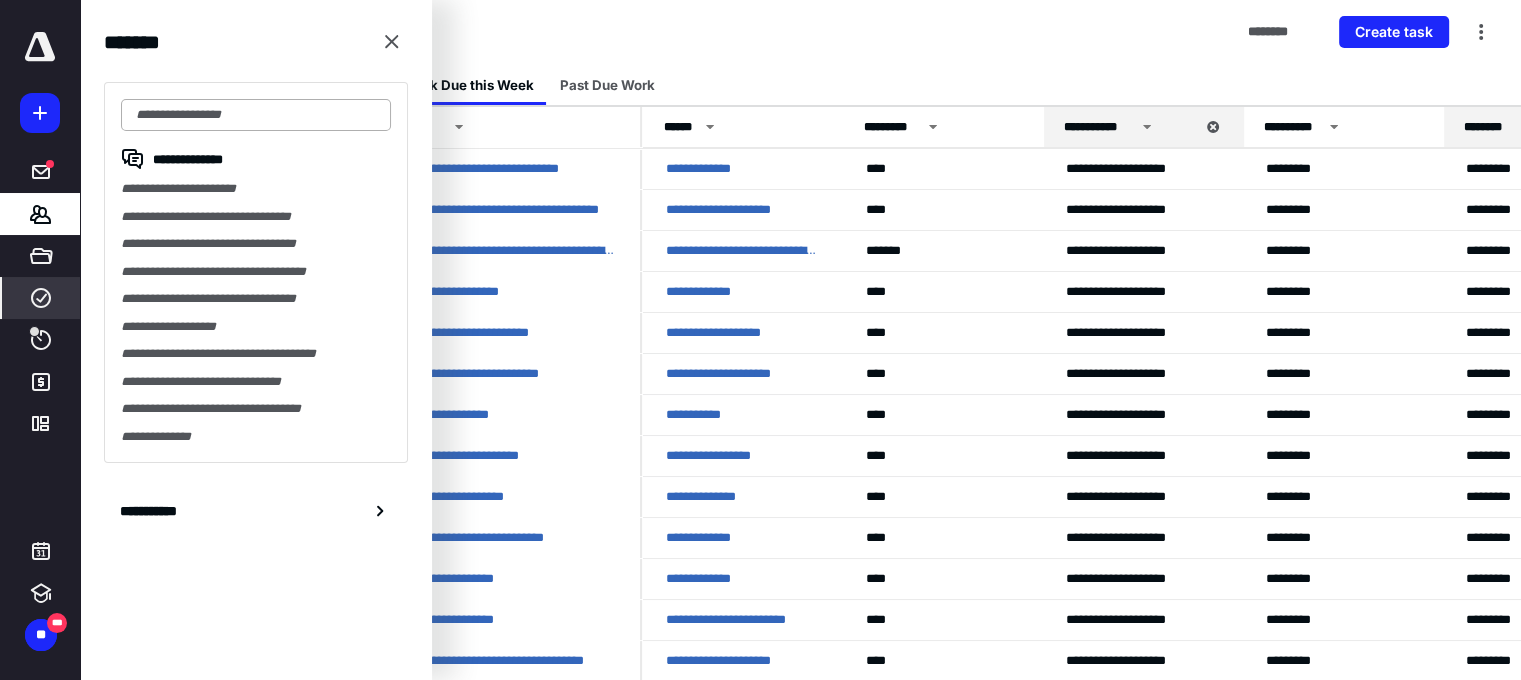 click at bounding box center (256, 115) 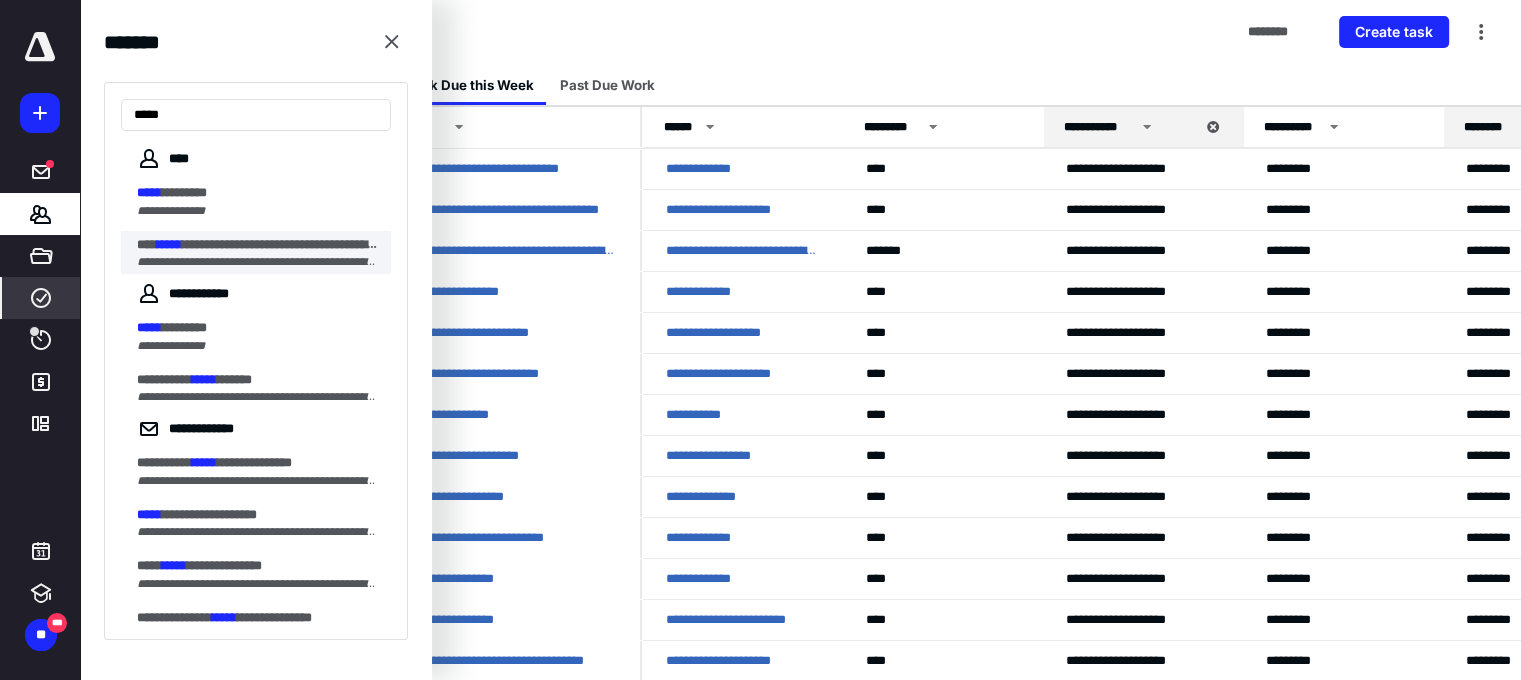 type on "*****" 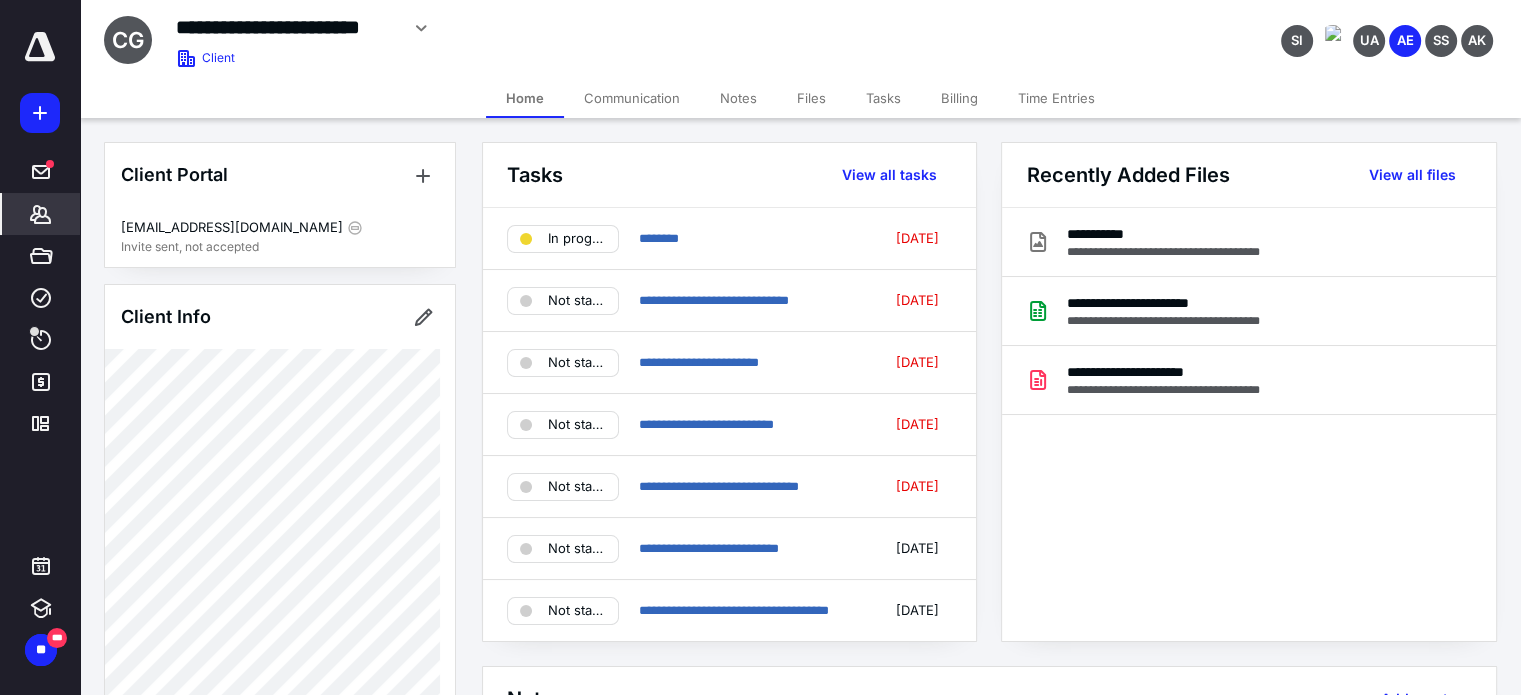 click on "Tasks" at bounding box center [883, 98] 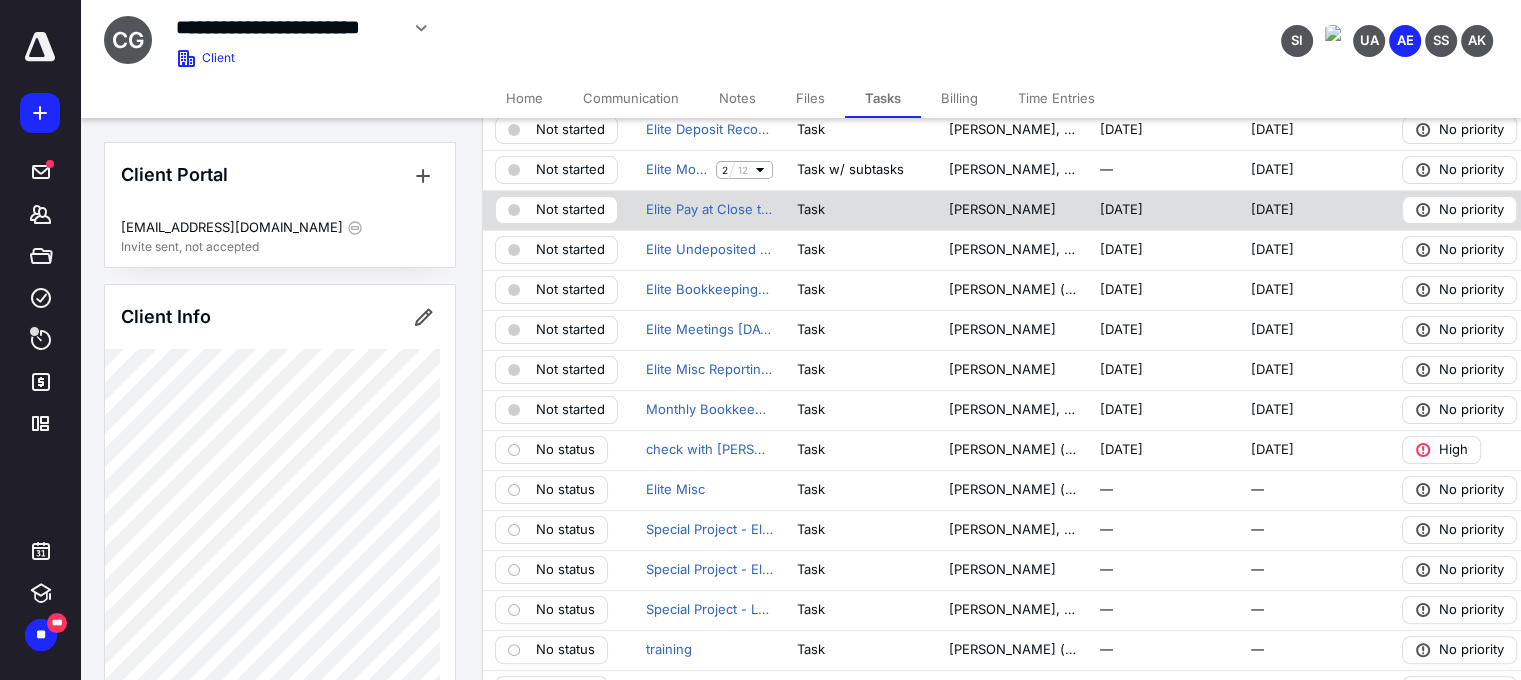 scroll, scrollTop: 400, scrollLeft: 0, axis: vertical 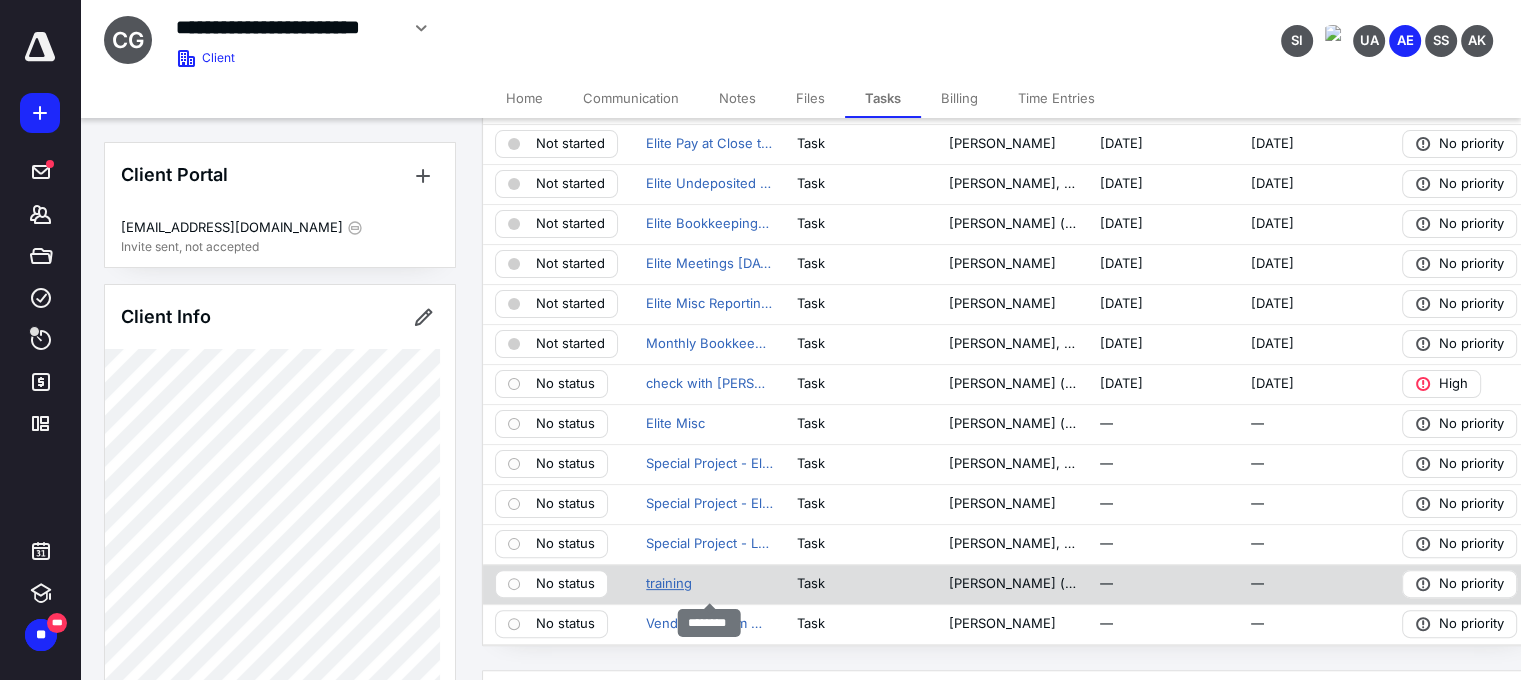 click on "training" at bounding box center (669, 584) 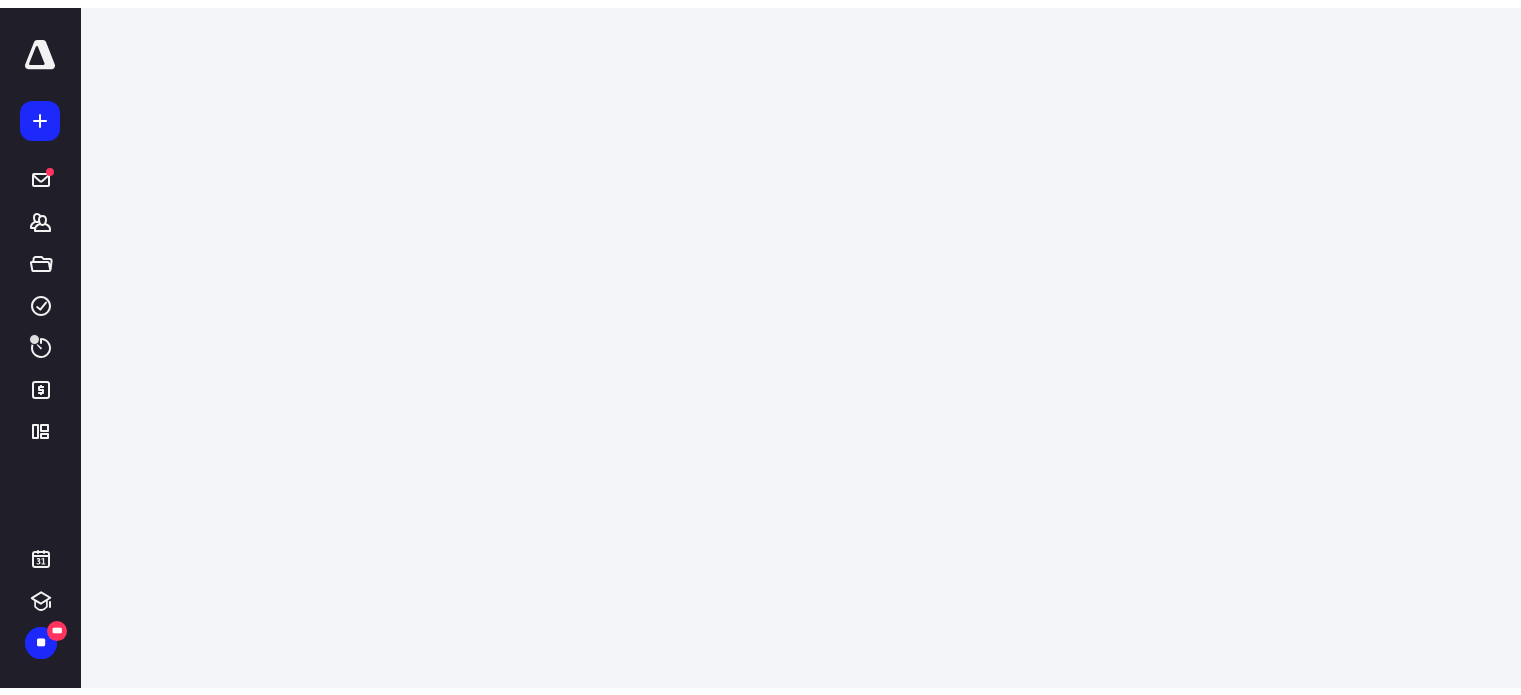 scroll, scrollTop: 0, scrollLeft: 0, axis: both 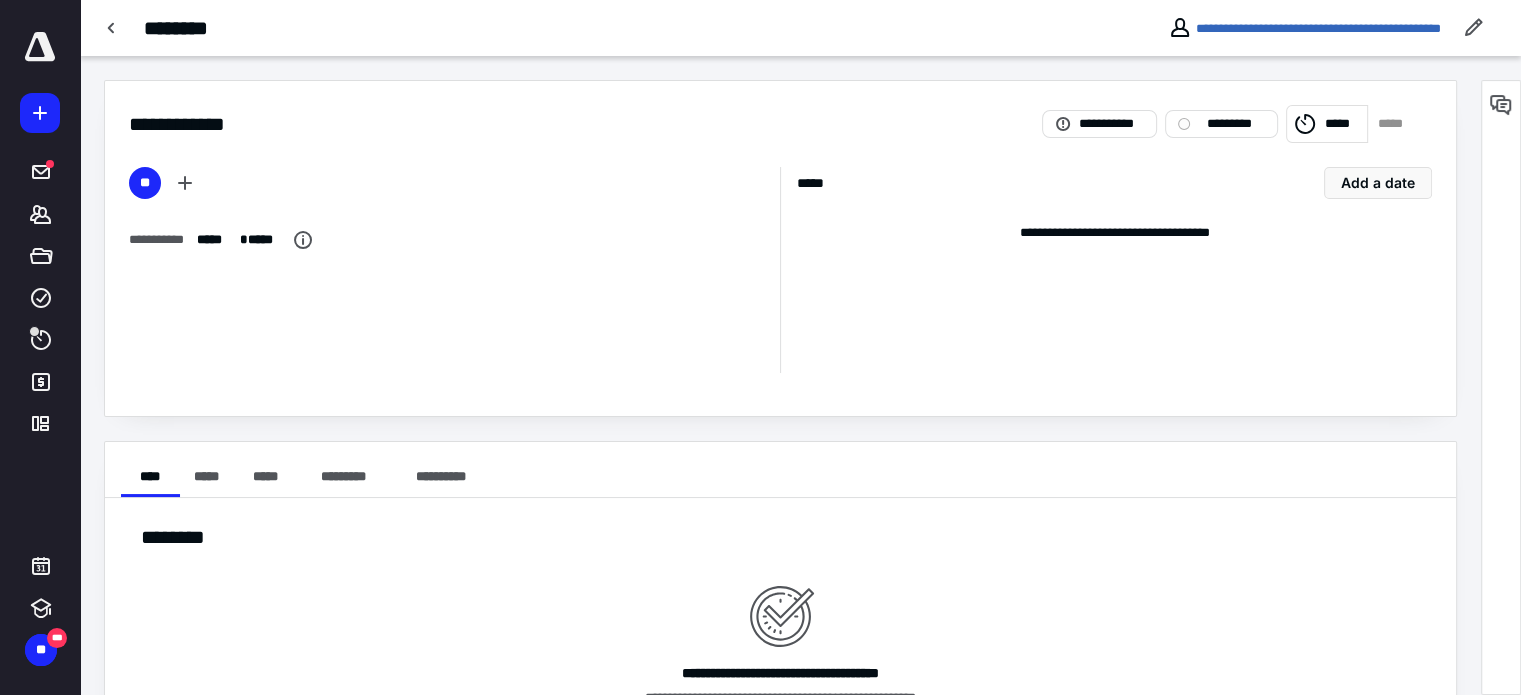 click on "*****" at bounding box center (1395, 124) 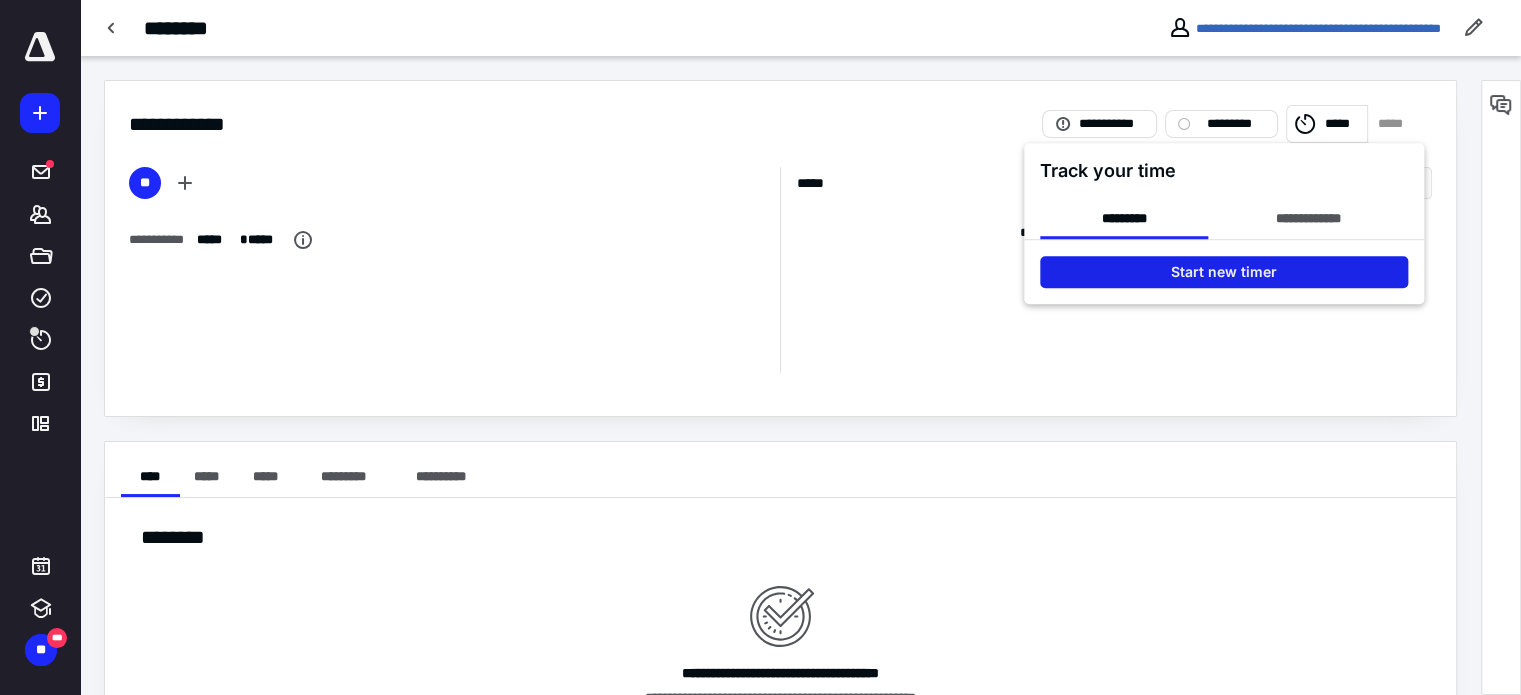 click on "Start new timer" at bounding box center (1224, 272) 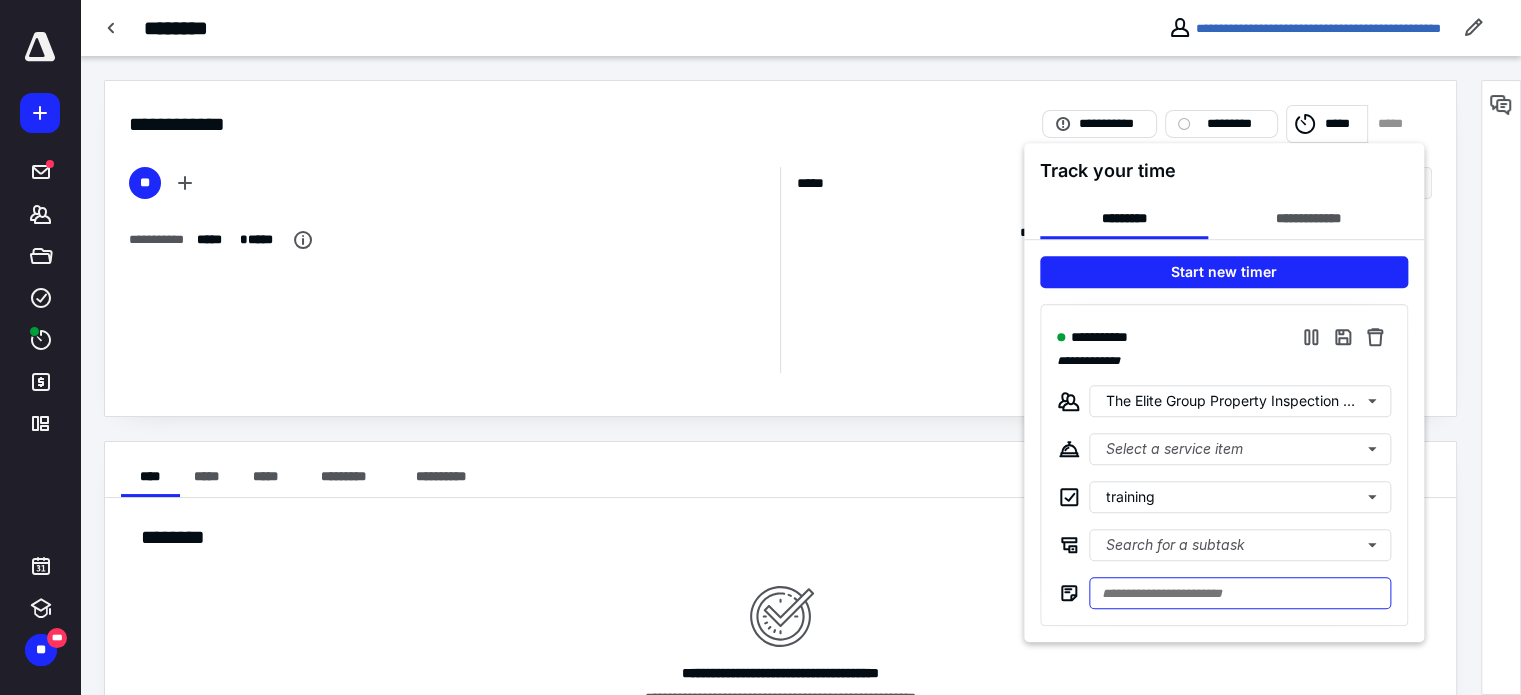 click at bounding box center [1240, 593] 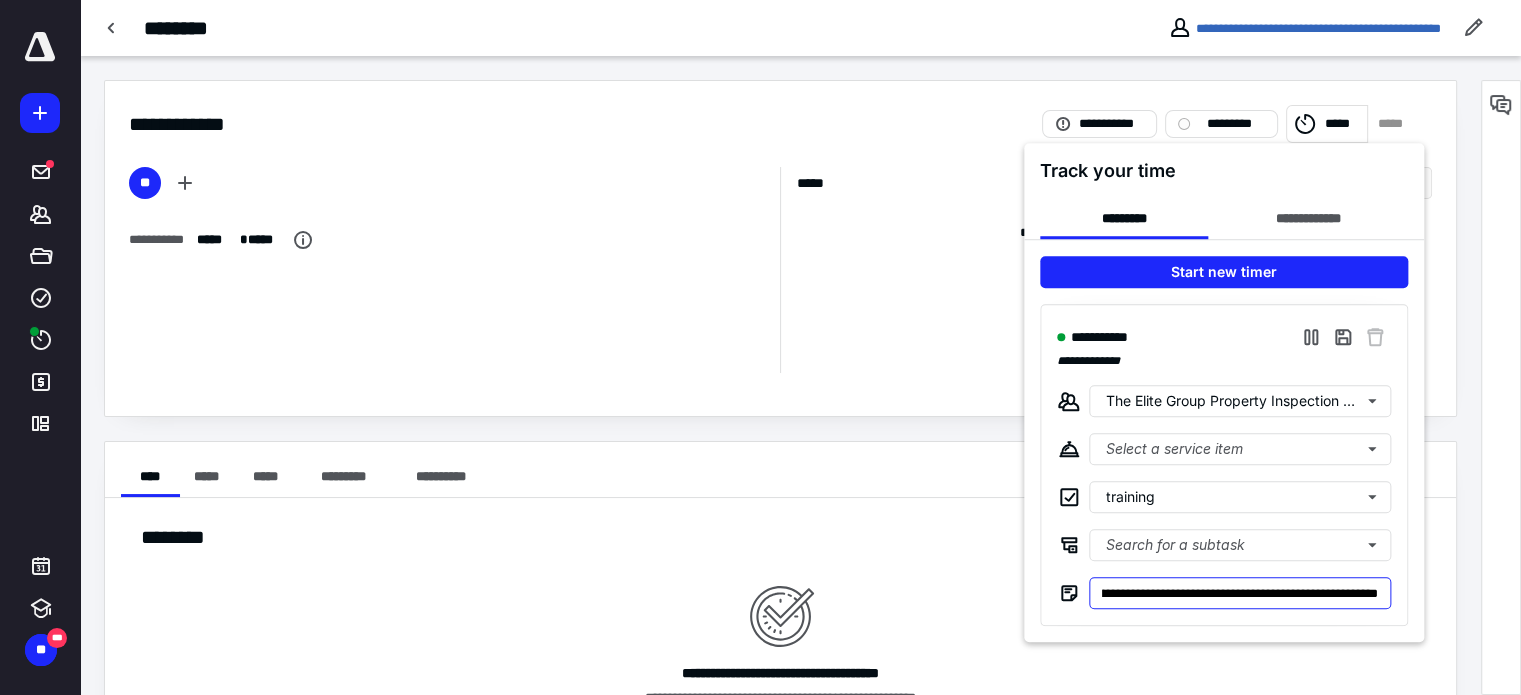 scroll, scrollTop: 0, scrollLeft: 109, axis: horizontal 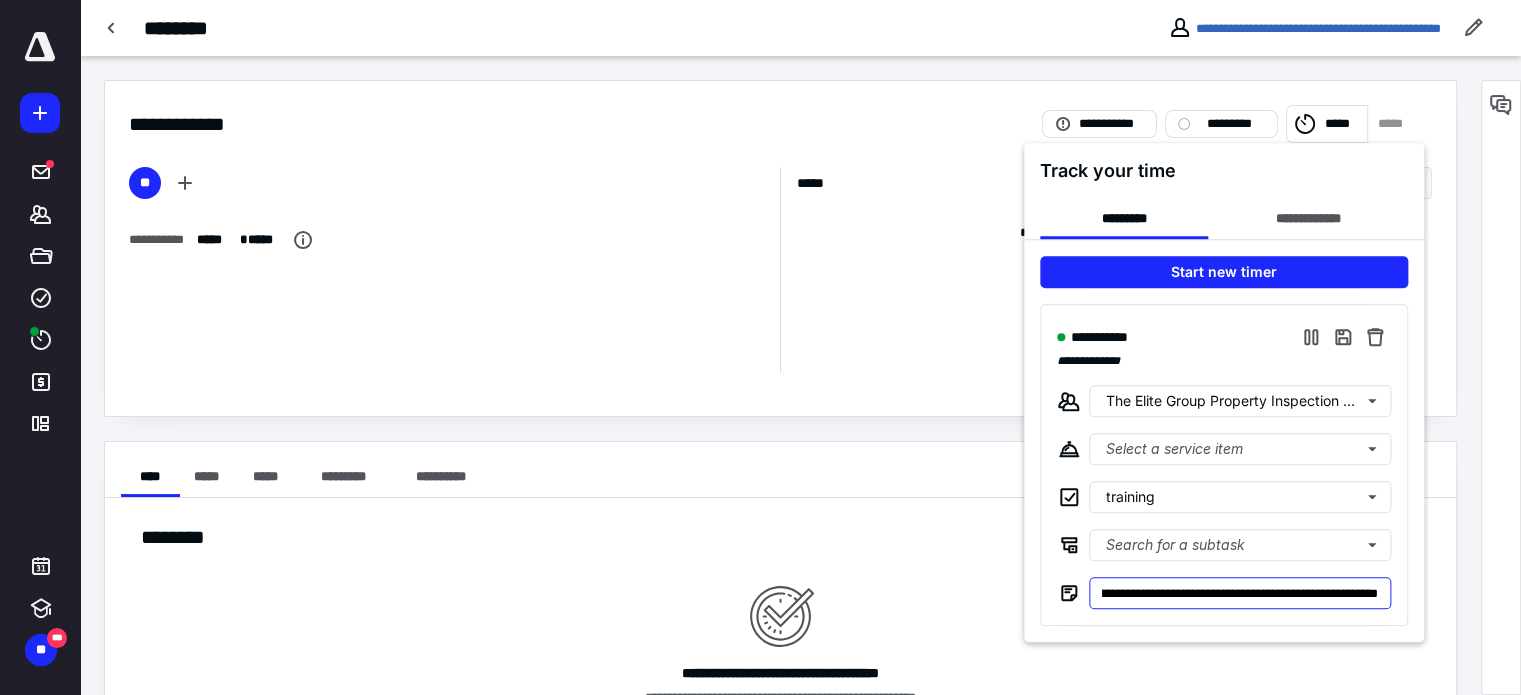 type on "**********" 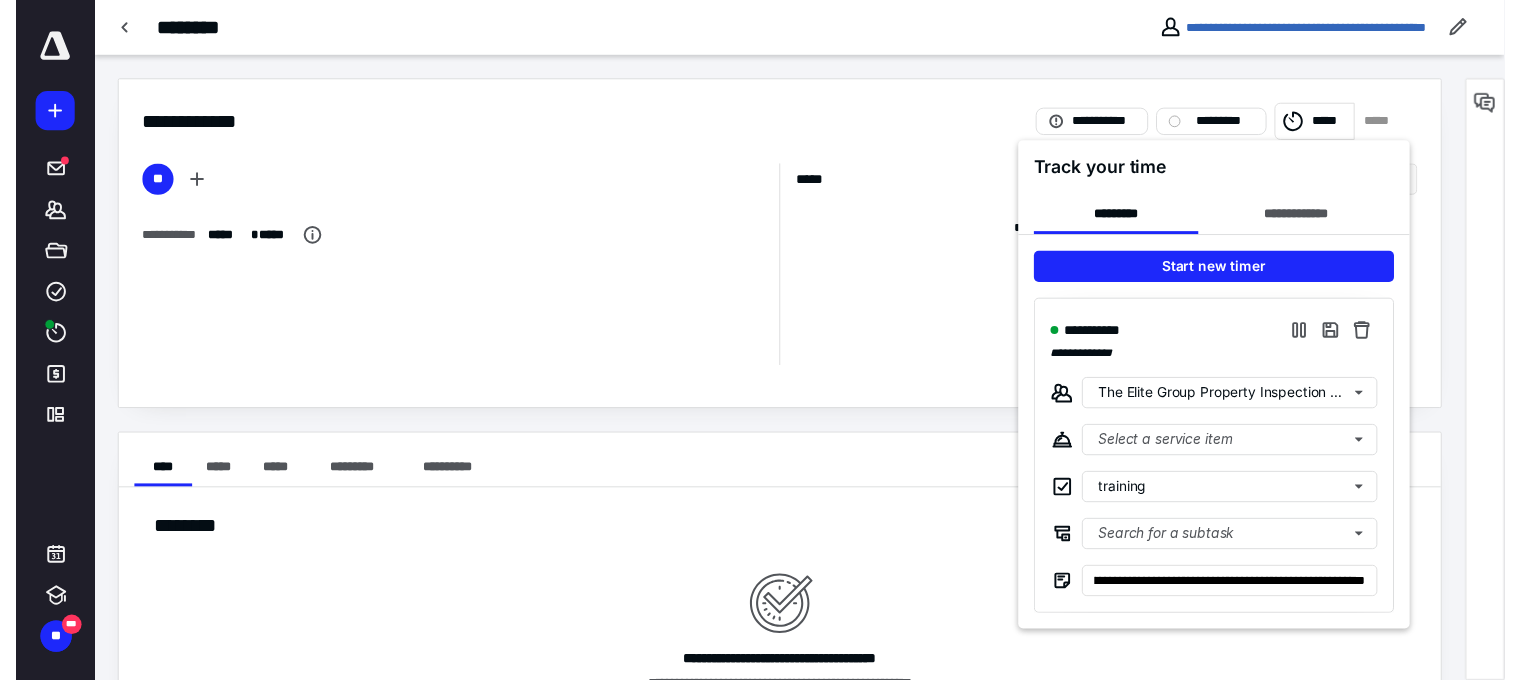 scroll, scrollTop: 0, scrollLeft: 0, axis: both 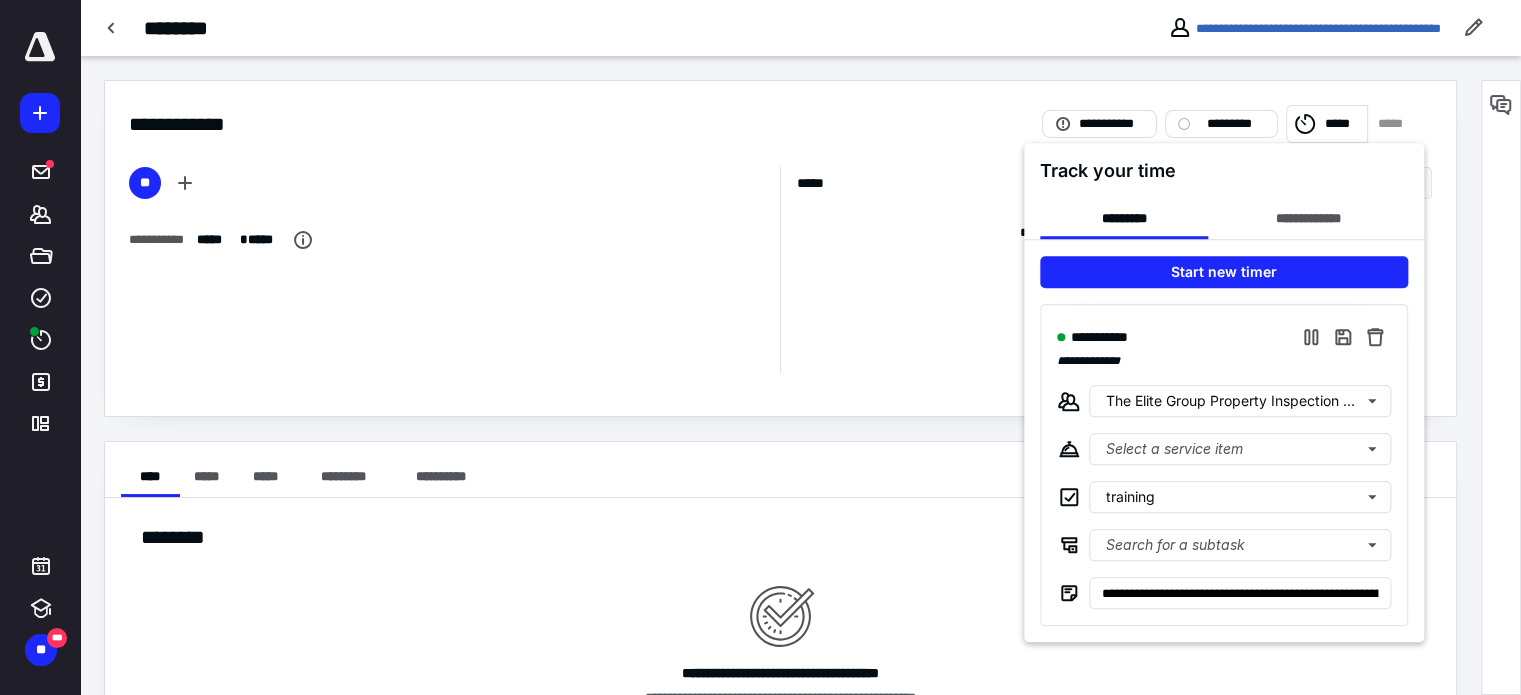 drag, startPoint x: 1376, startPoint y: 171, endPoint x: 1436, endPoint y: 283, distance: 127.059044 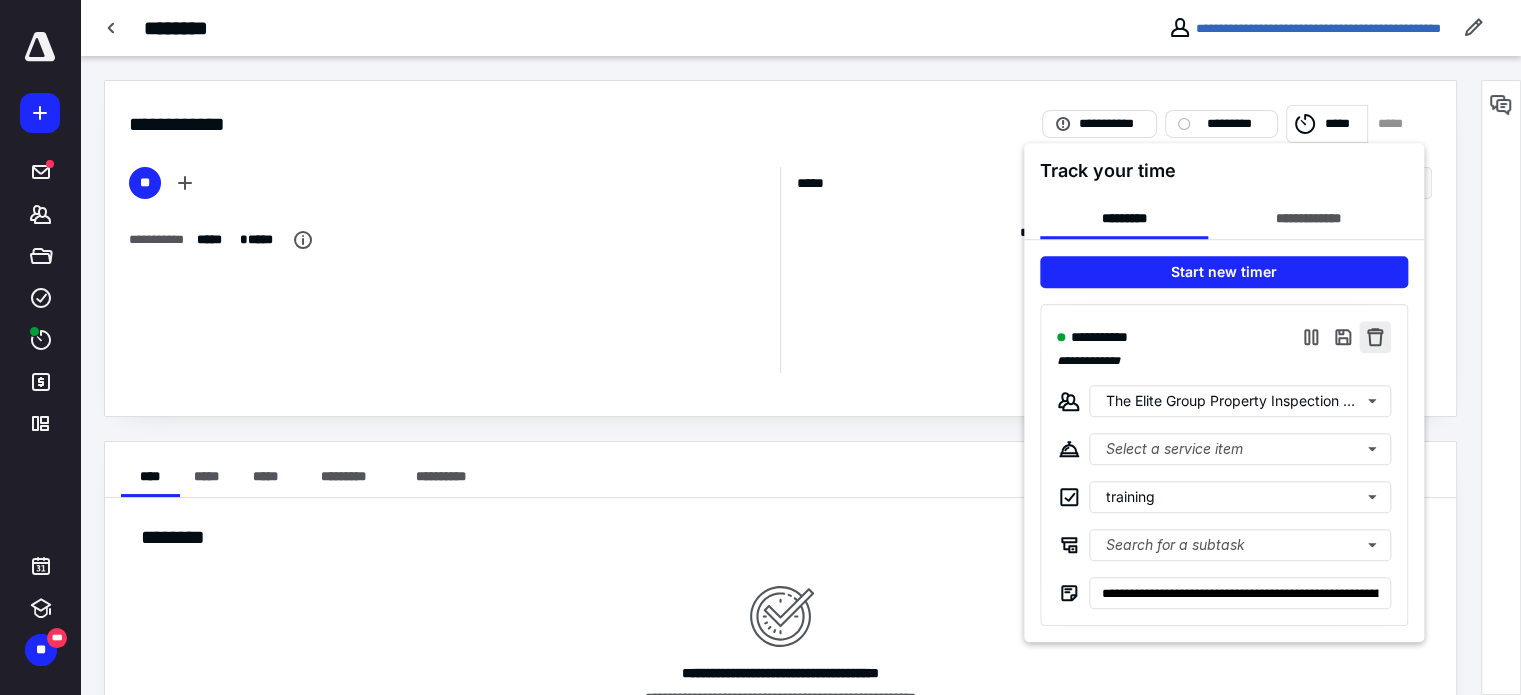 click at bounding box center (1375, 337) 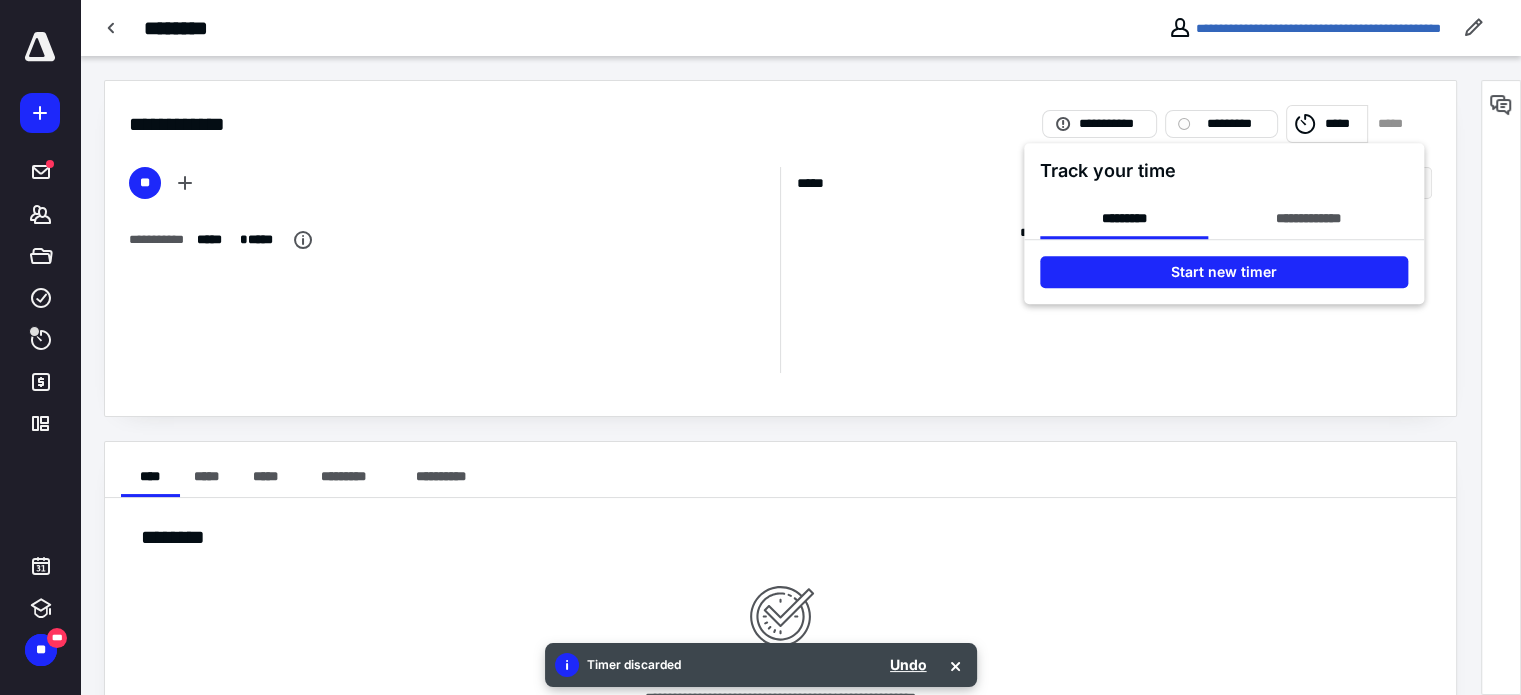 click at bounding box center (760, 347) 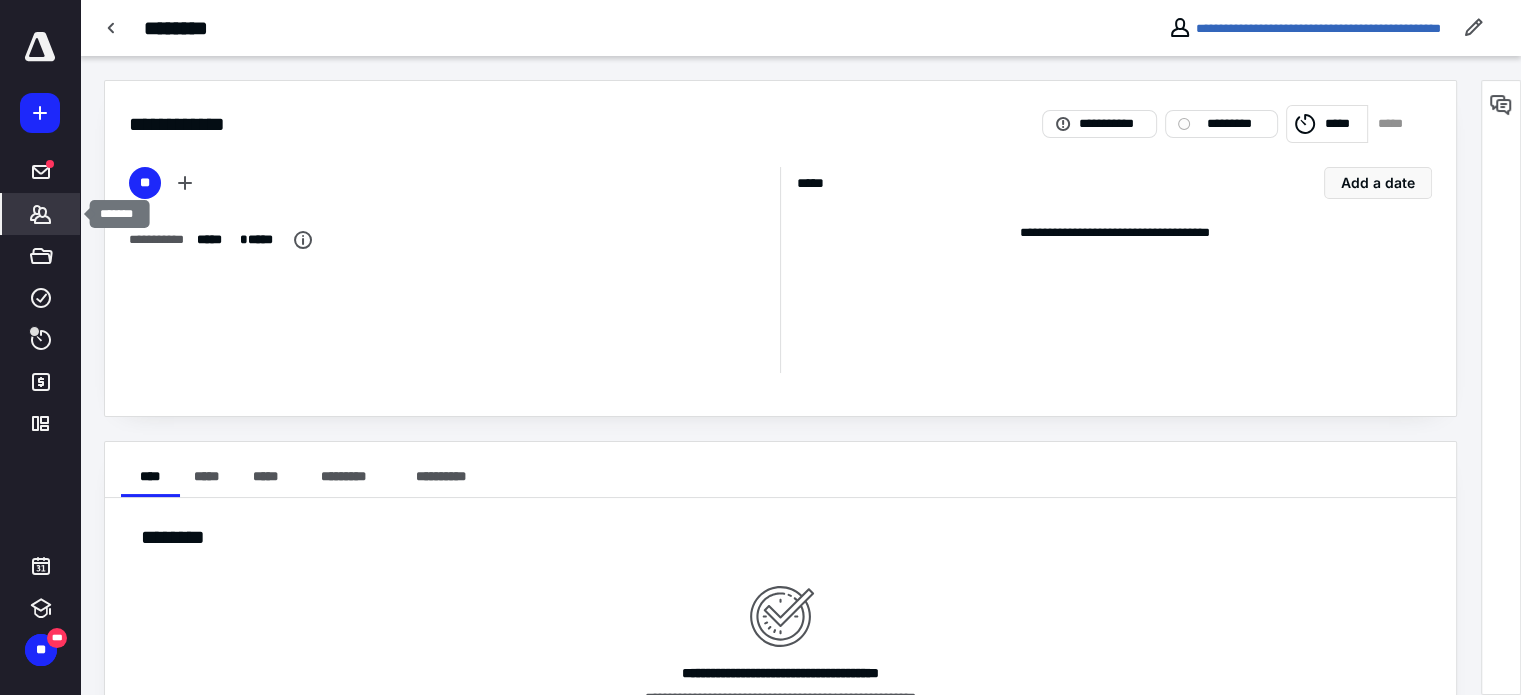 click 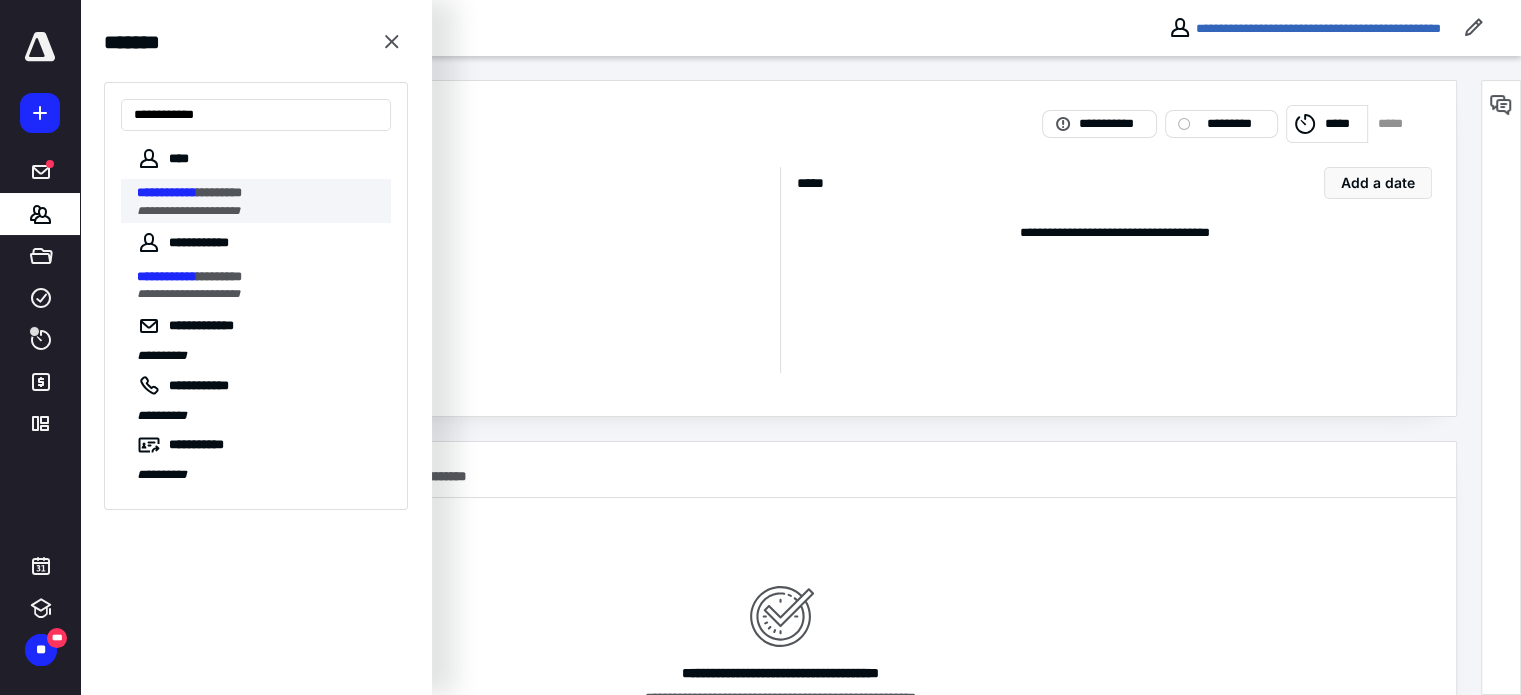 type on "**********" 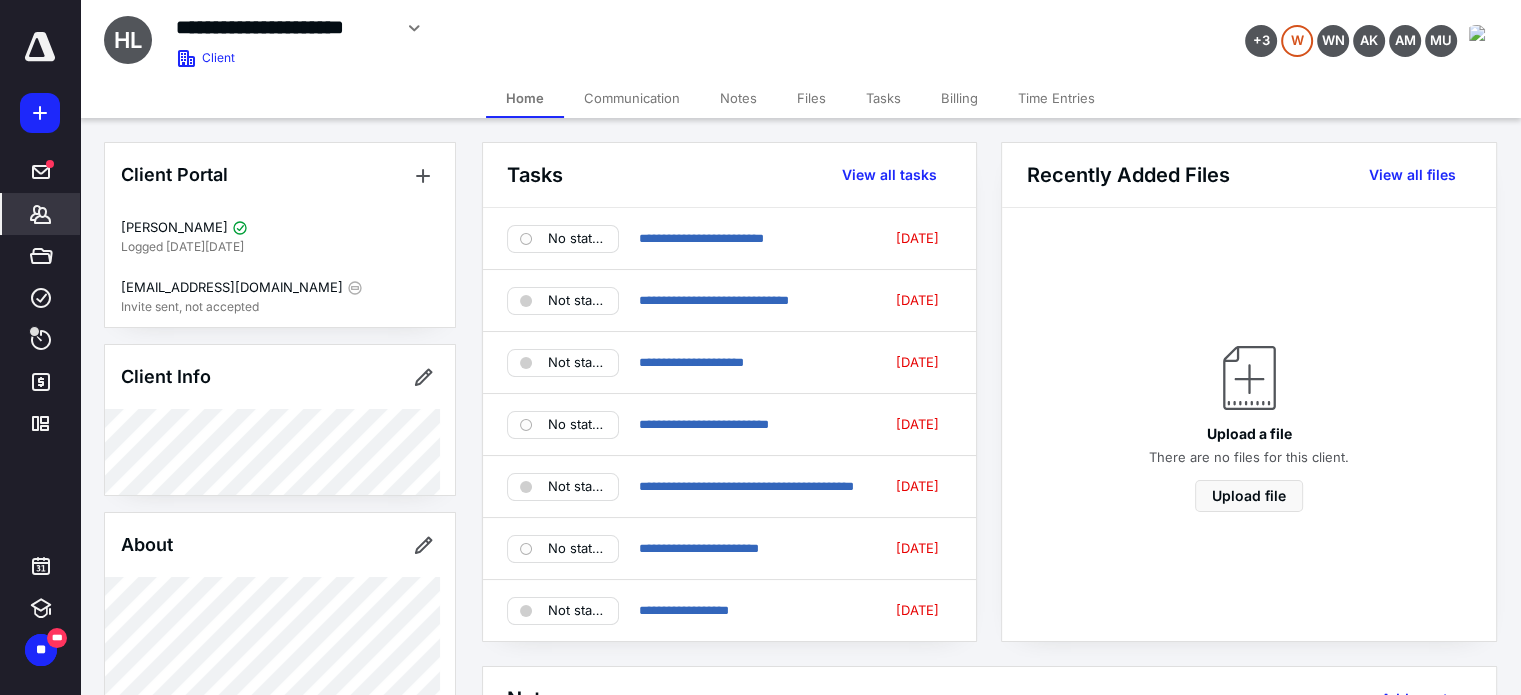 click on "Tasks" at bounding box center (883, 98) 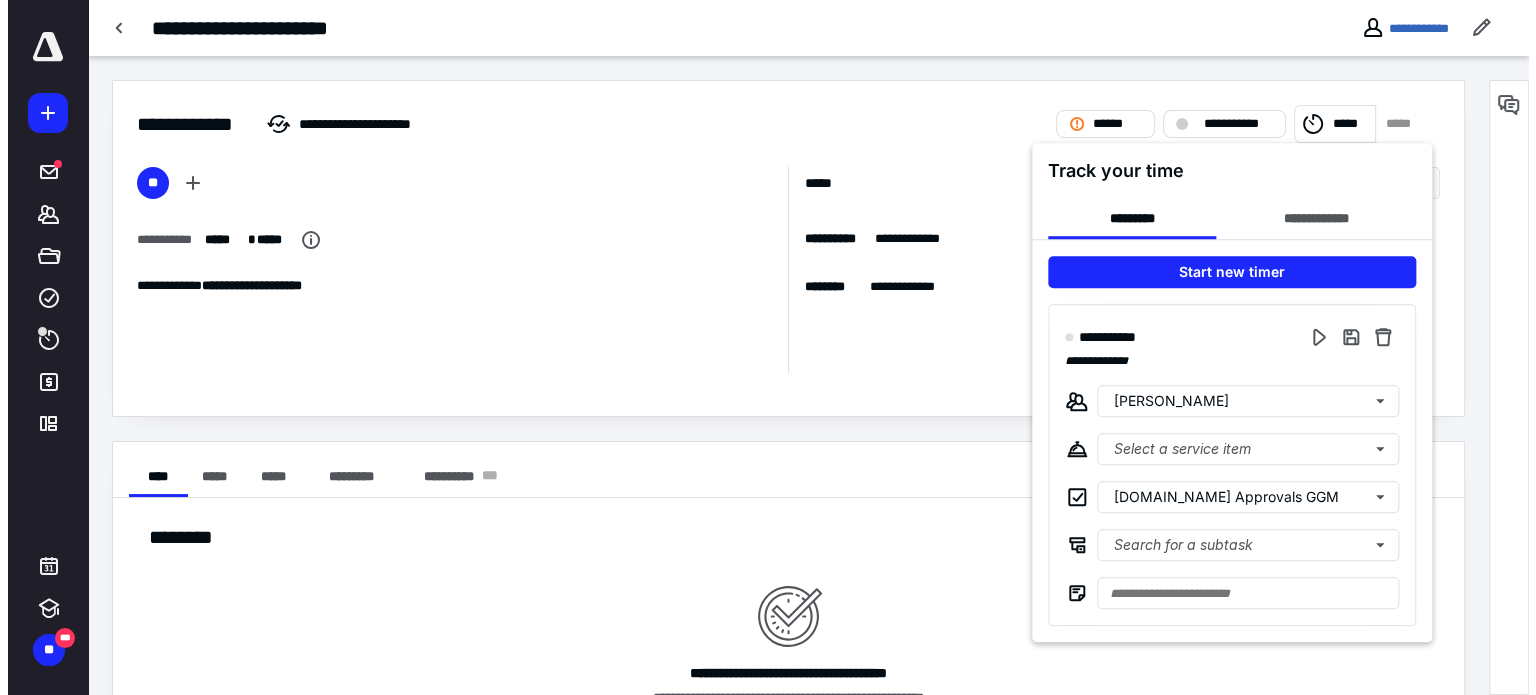 scroll, scrollTop: 0, scrollLeft: 0, axis: both 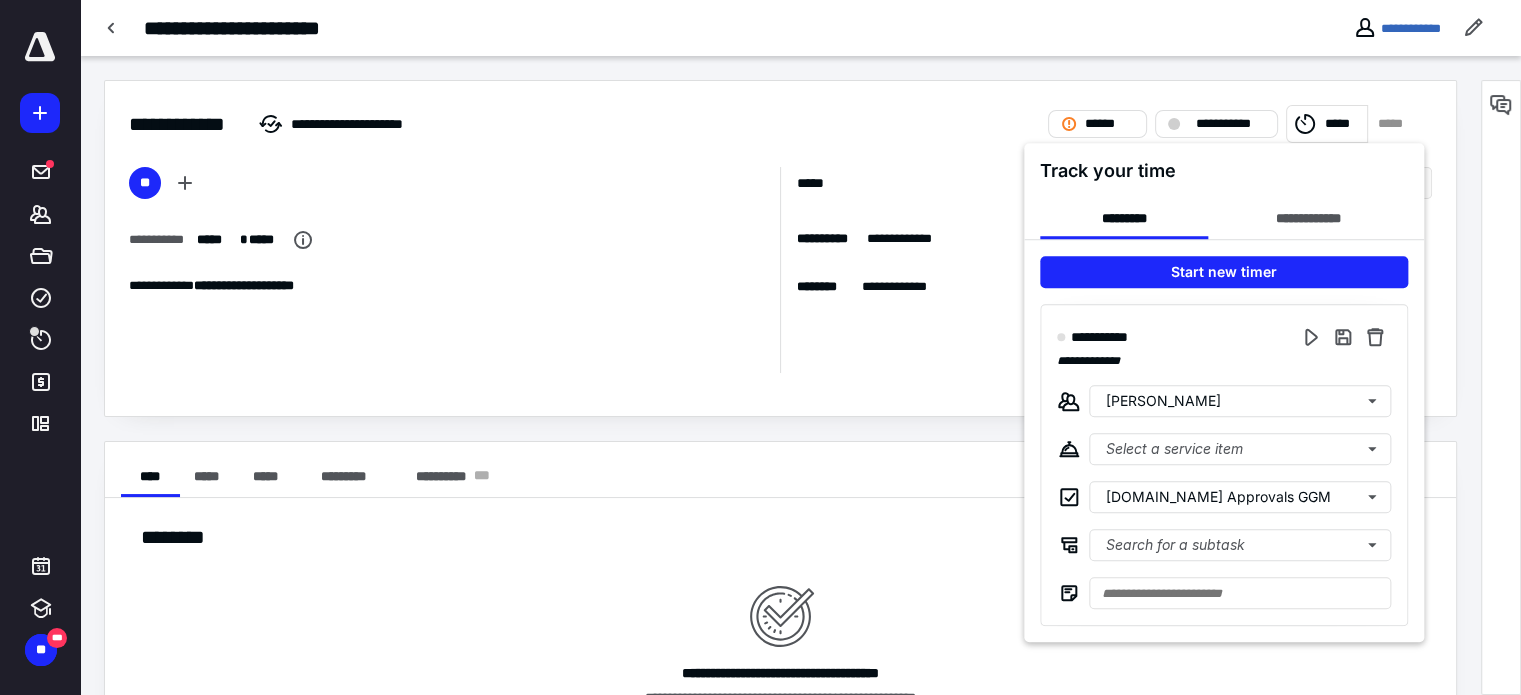 click at bounding box center [760, 347] 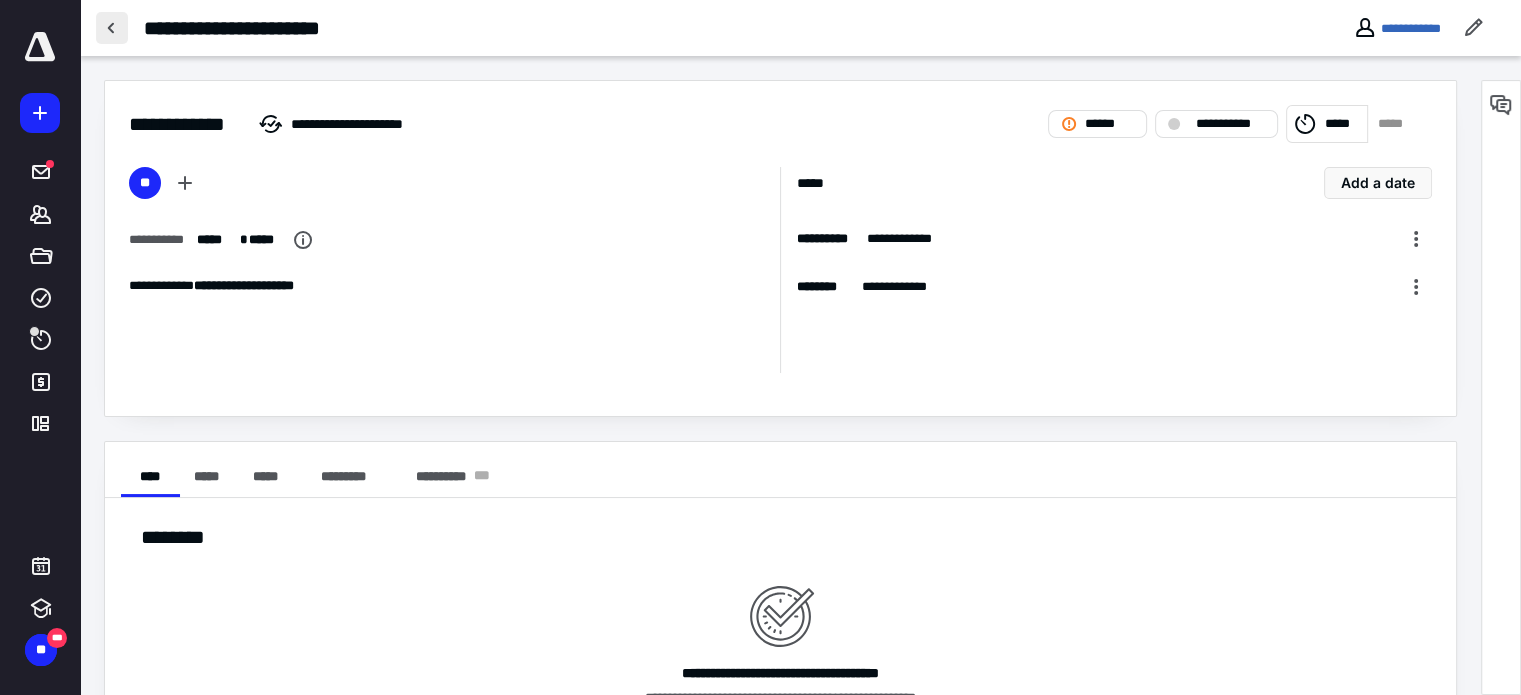 click at bounding box center [112, 28] 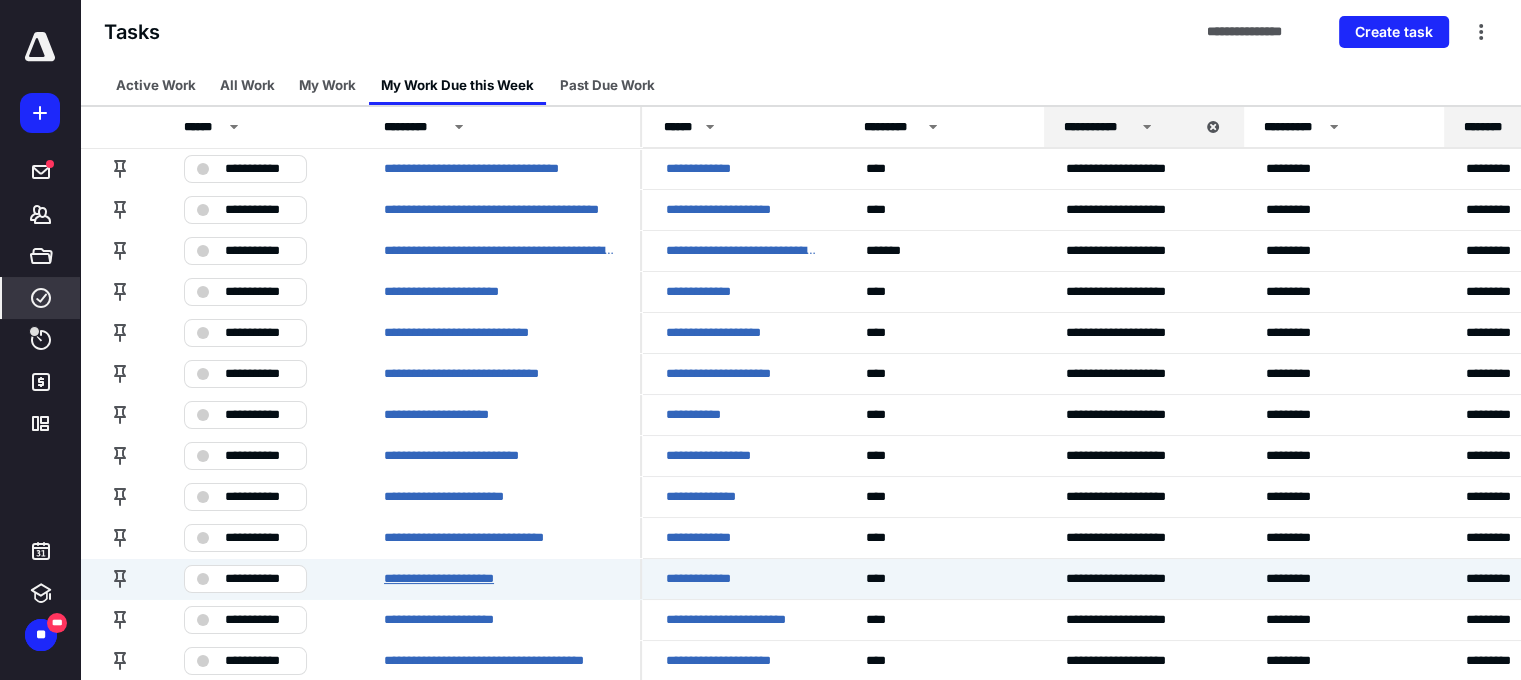 drag, startPoint x: 500, startPoint y: 578, endPoint x: 613, endPoint y: 109, distance: 482.421 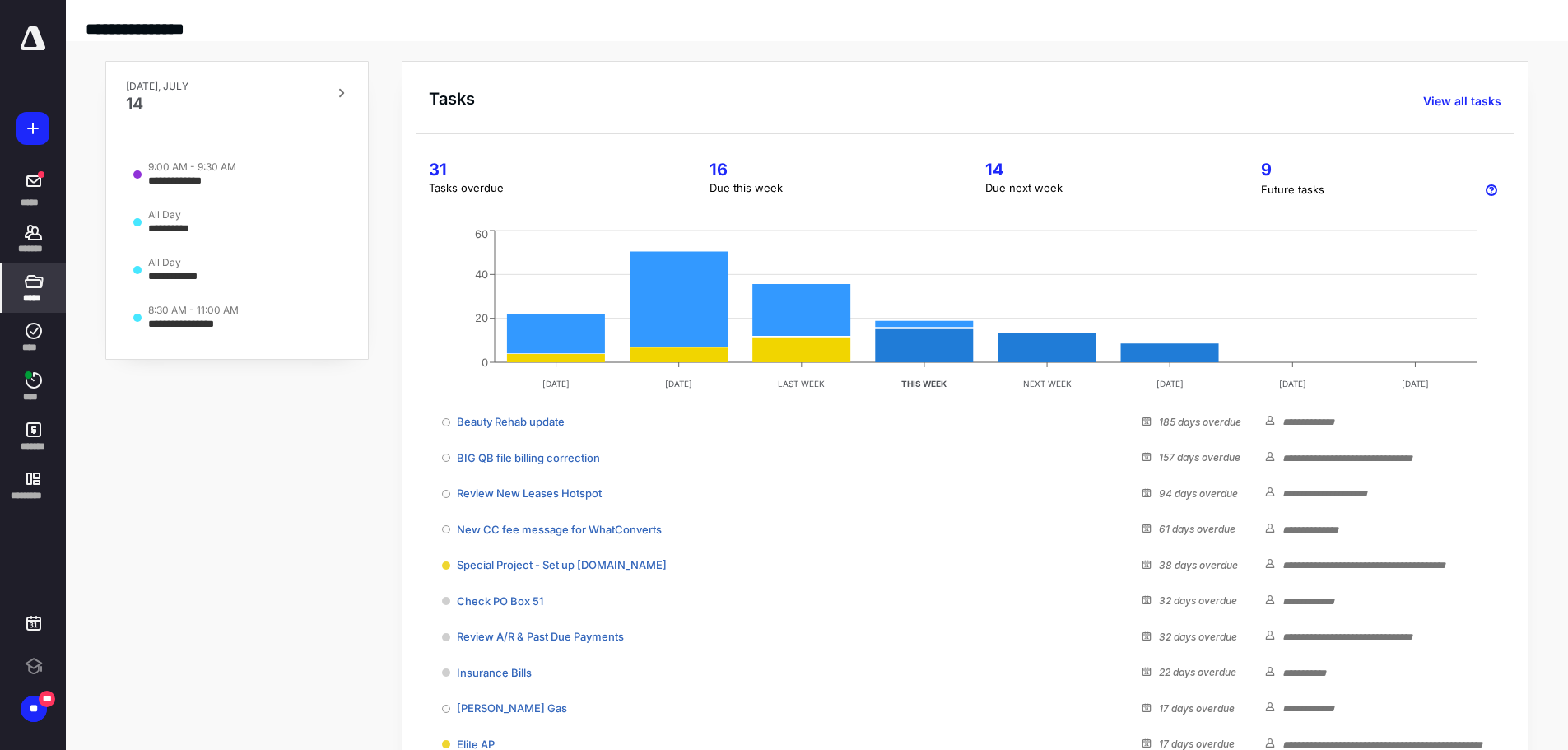 scroll, scrollTop: 0, scrollLeft: 0, axis: both 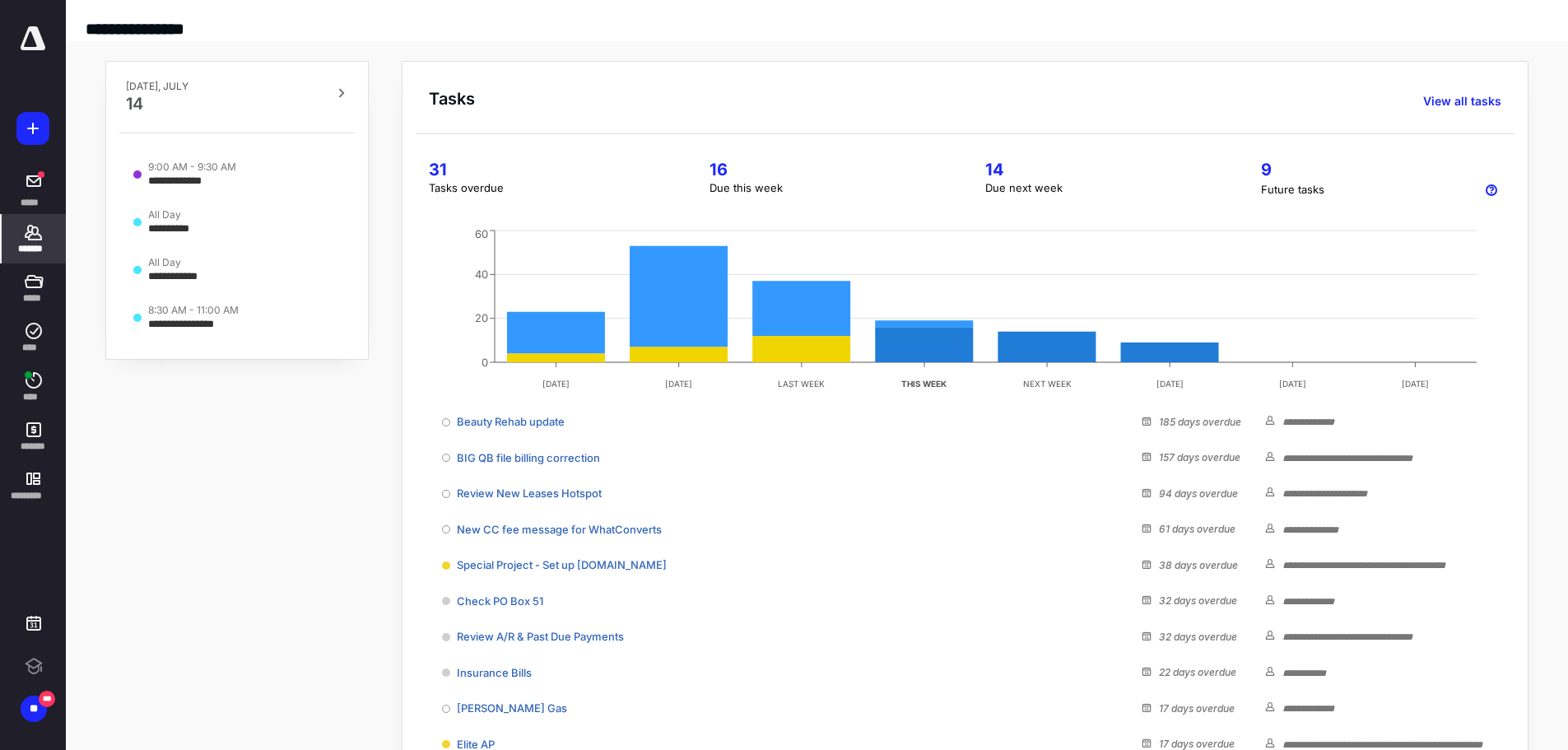 click 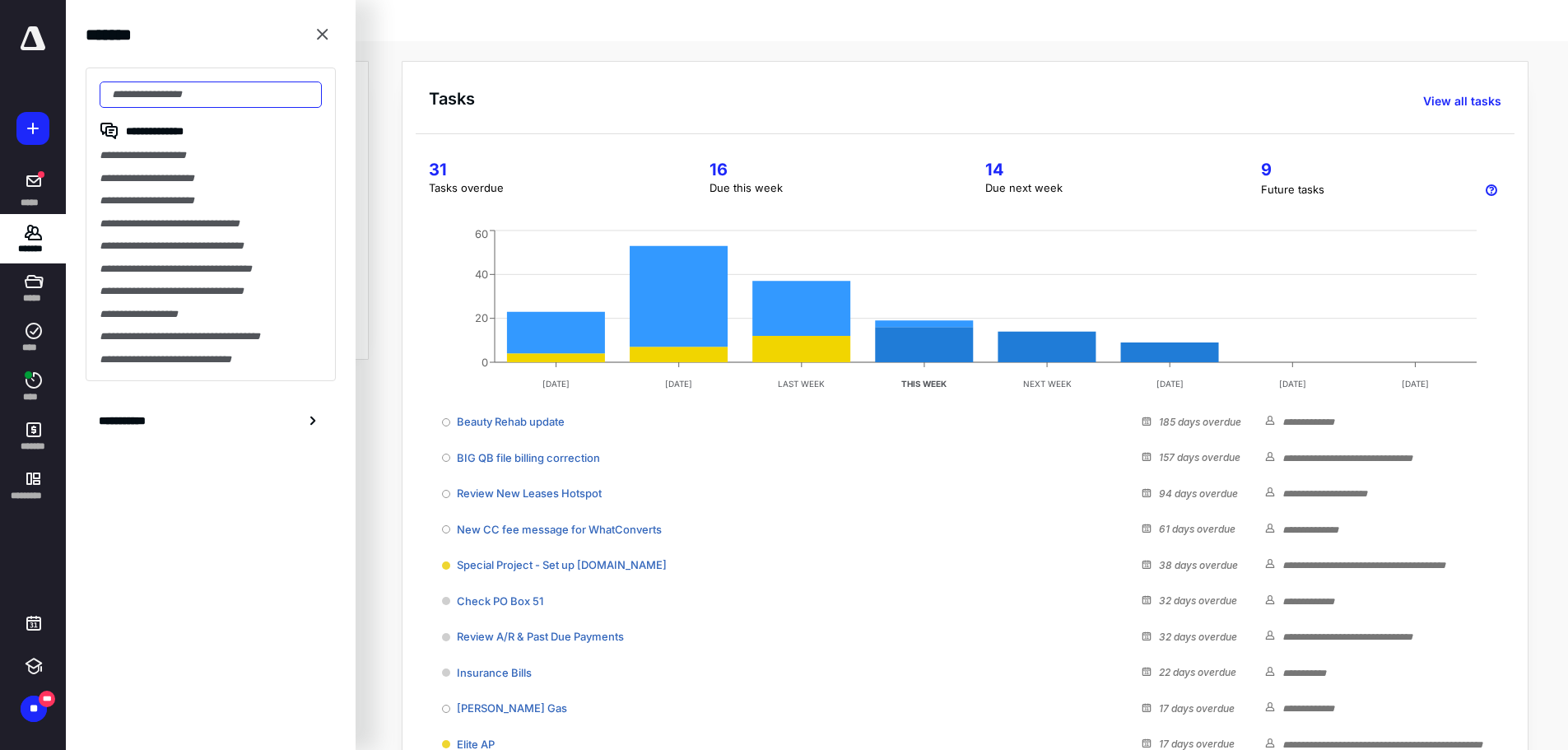 click at bounding box center [211, 95] 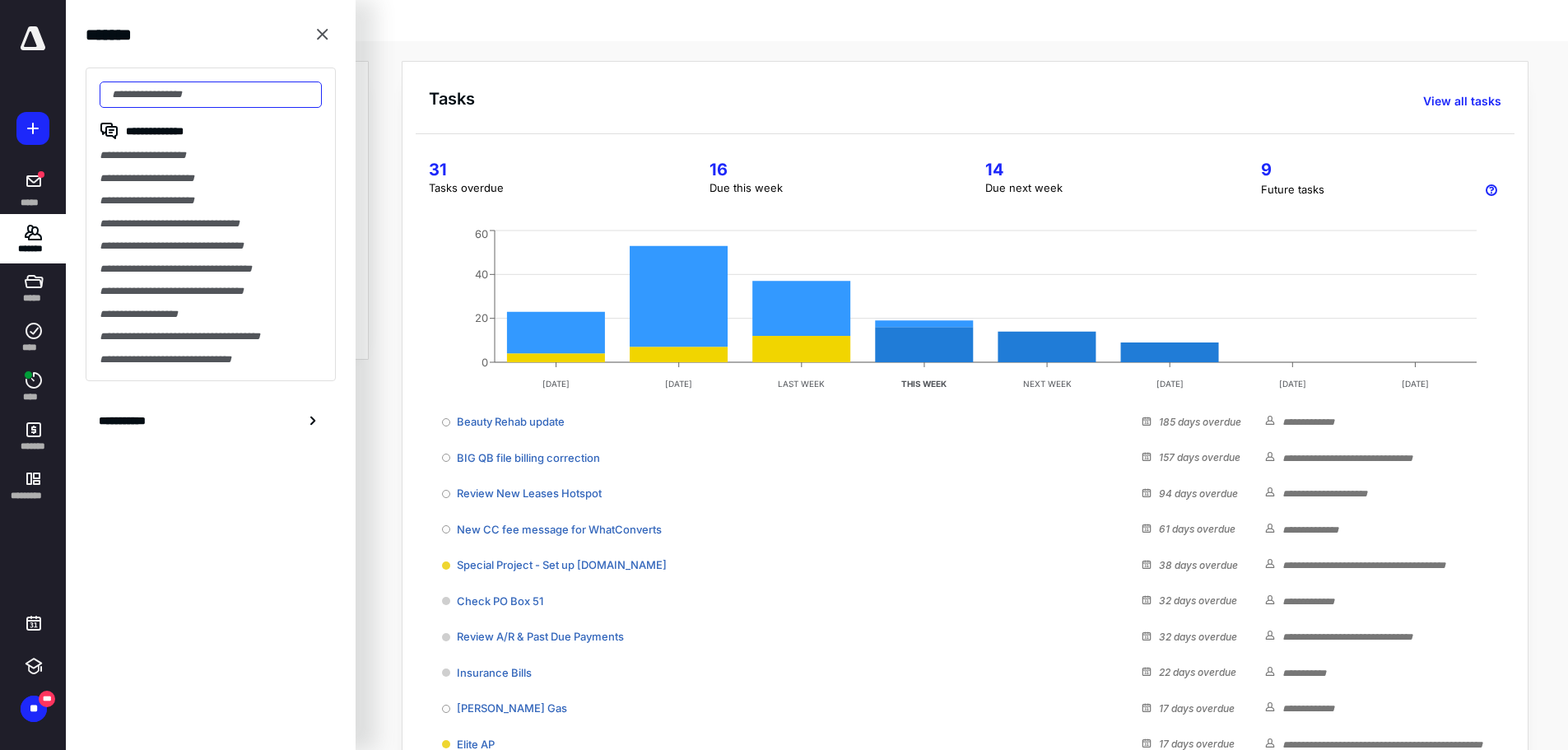 type on "*" 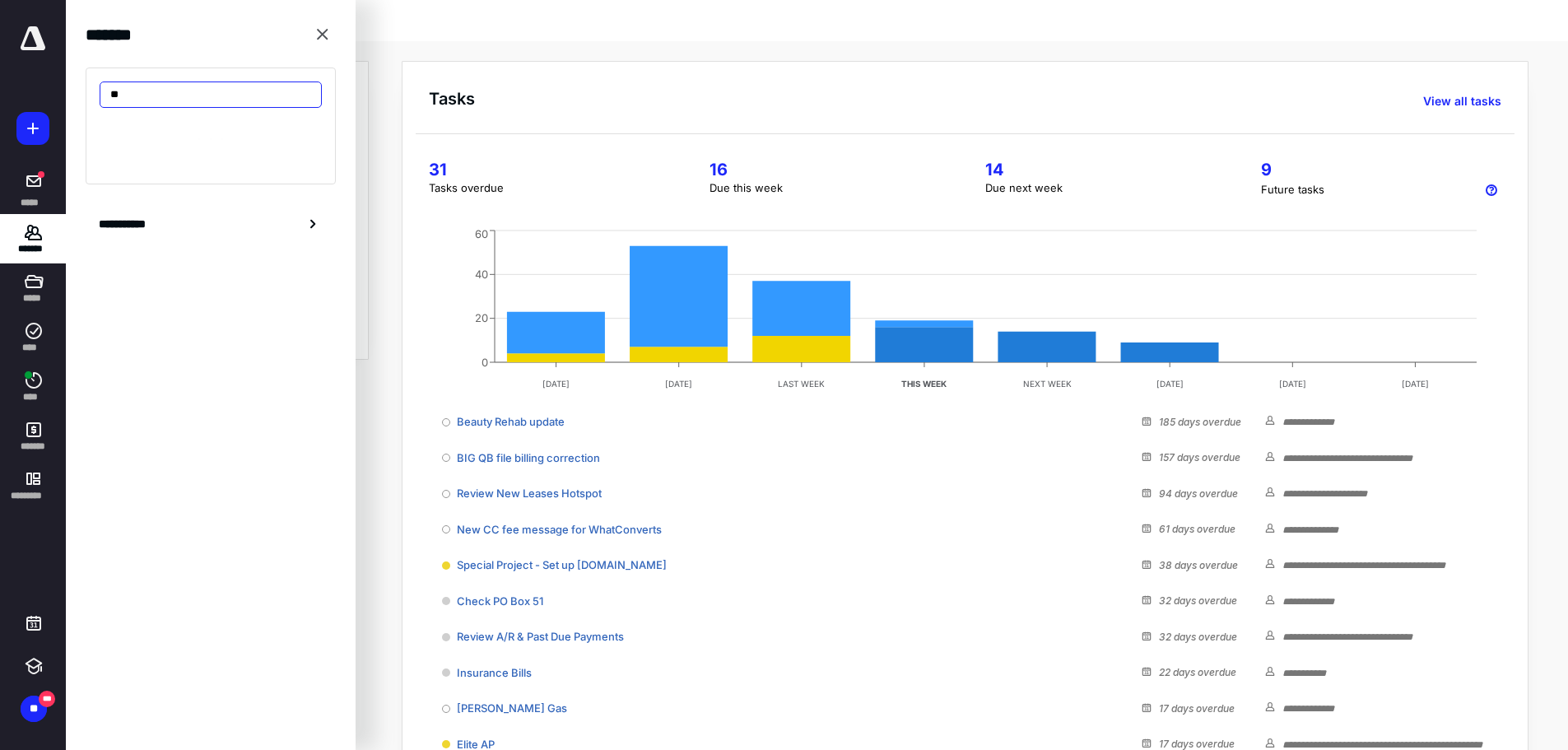 type on "*" 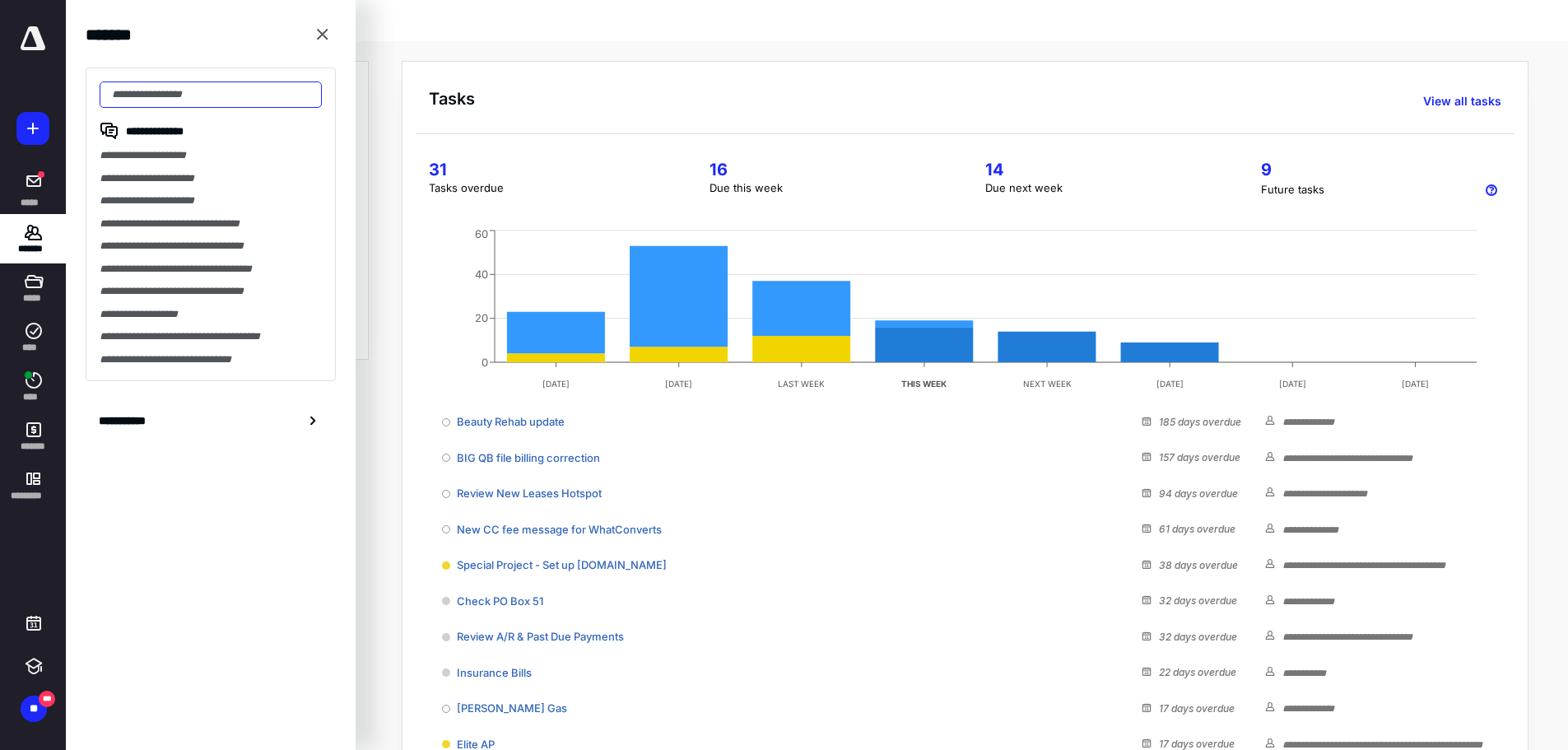 click at bounding box center (211, 95) 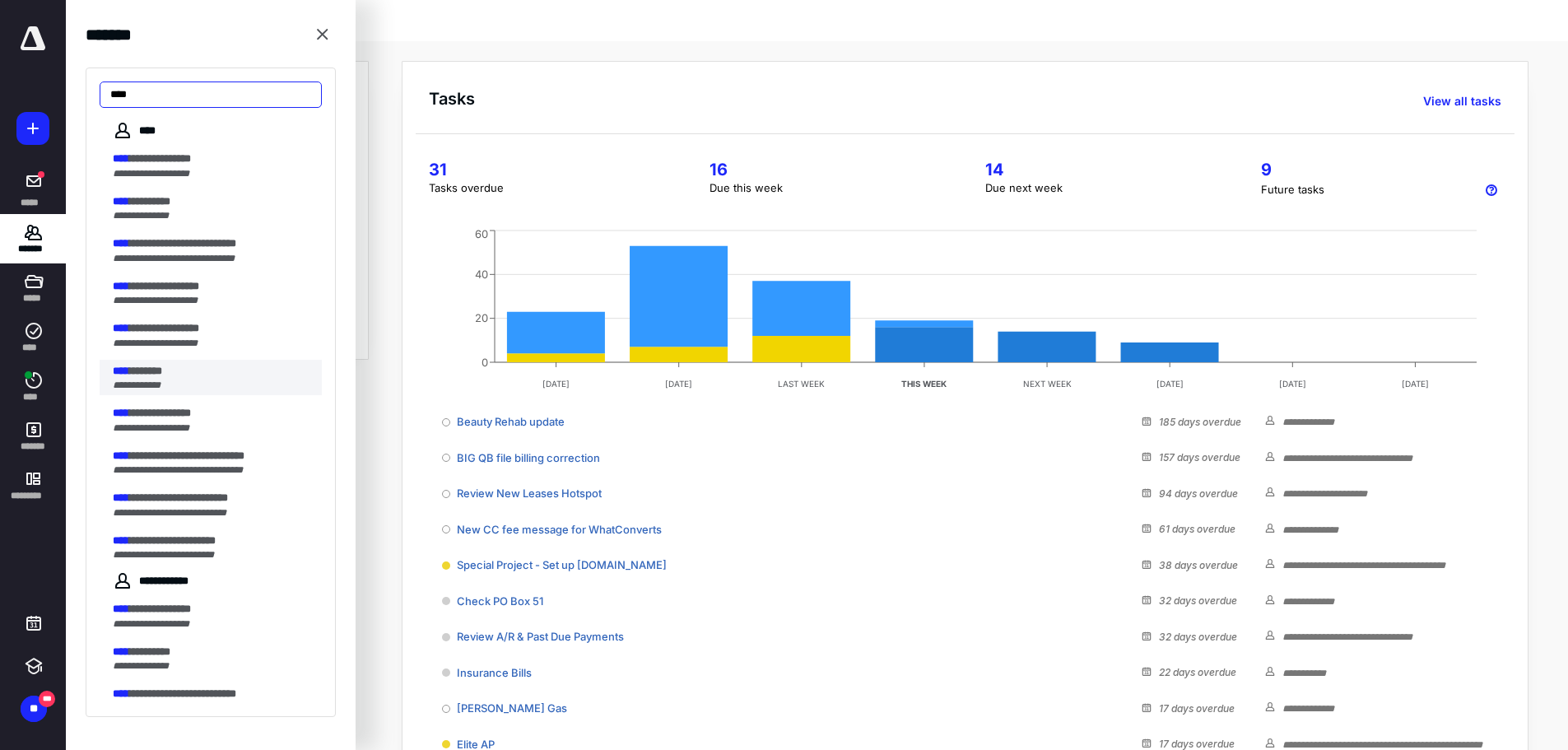 type on "****" 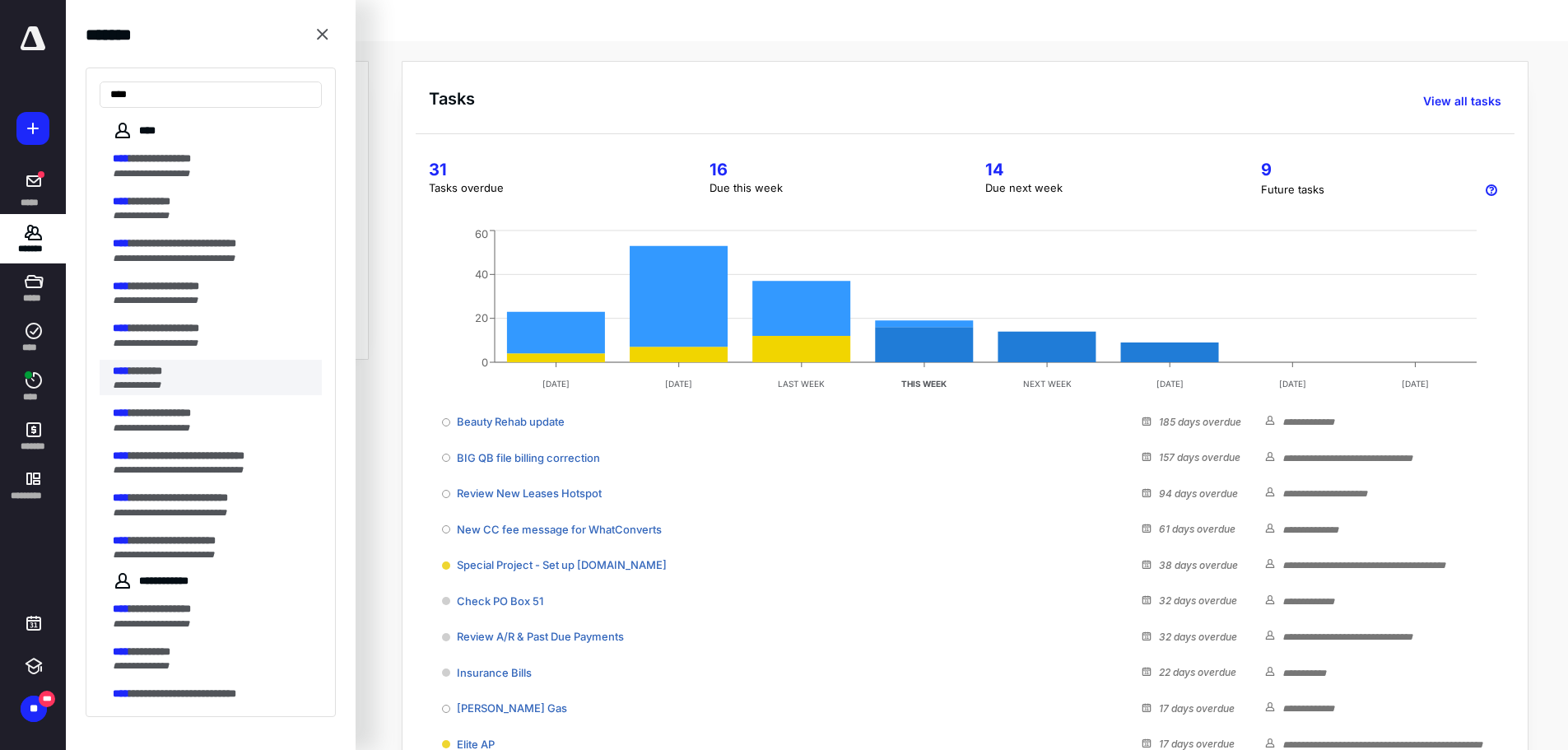 click on "**********" at bounding box center [137, 385] 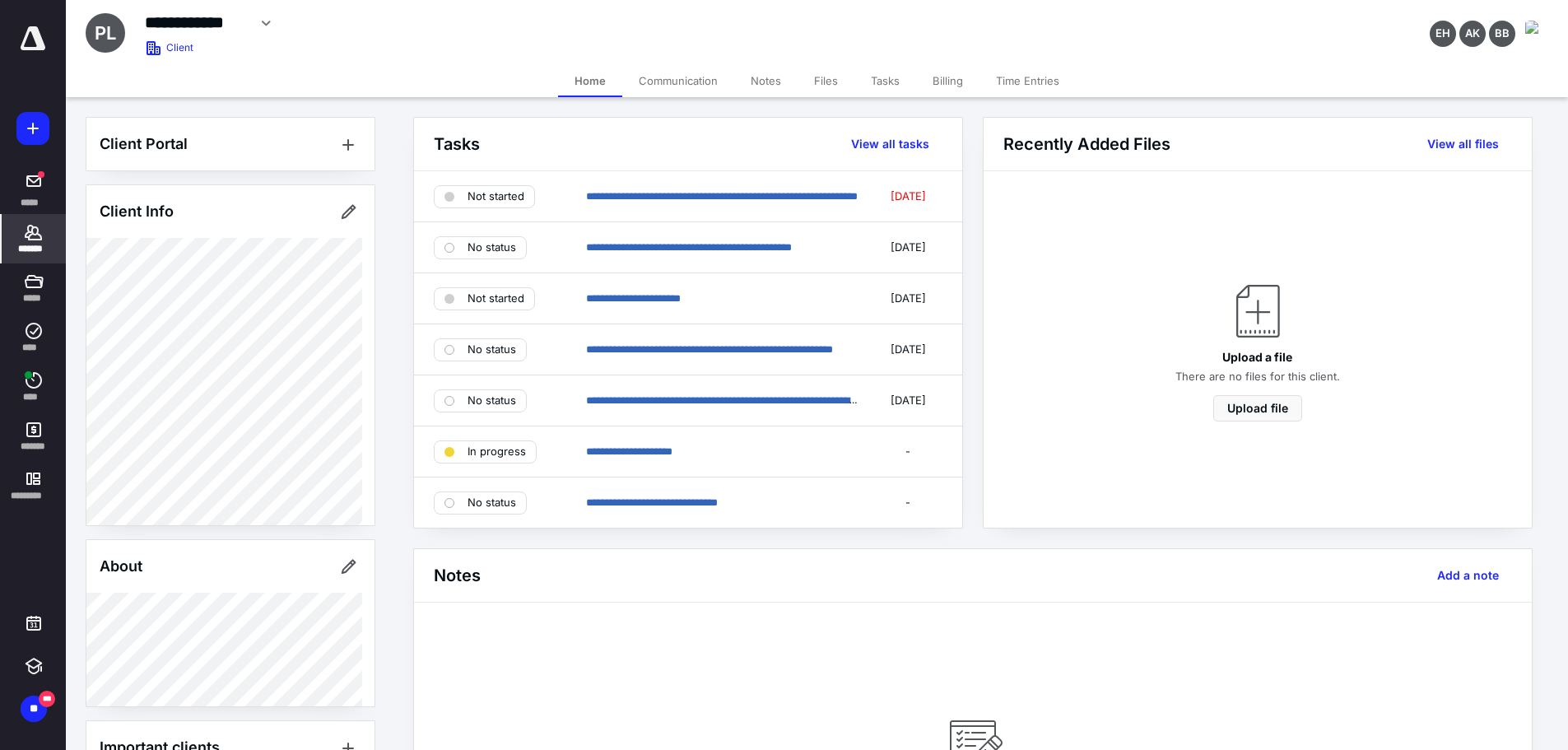 click on "Billing" at bounding box center (947, 81) 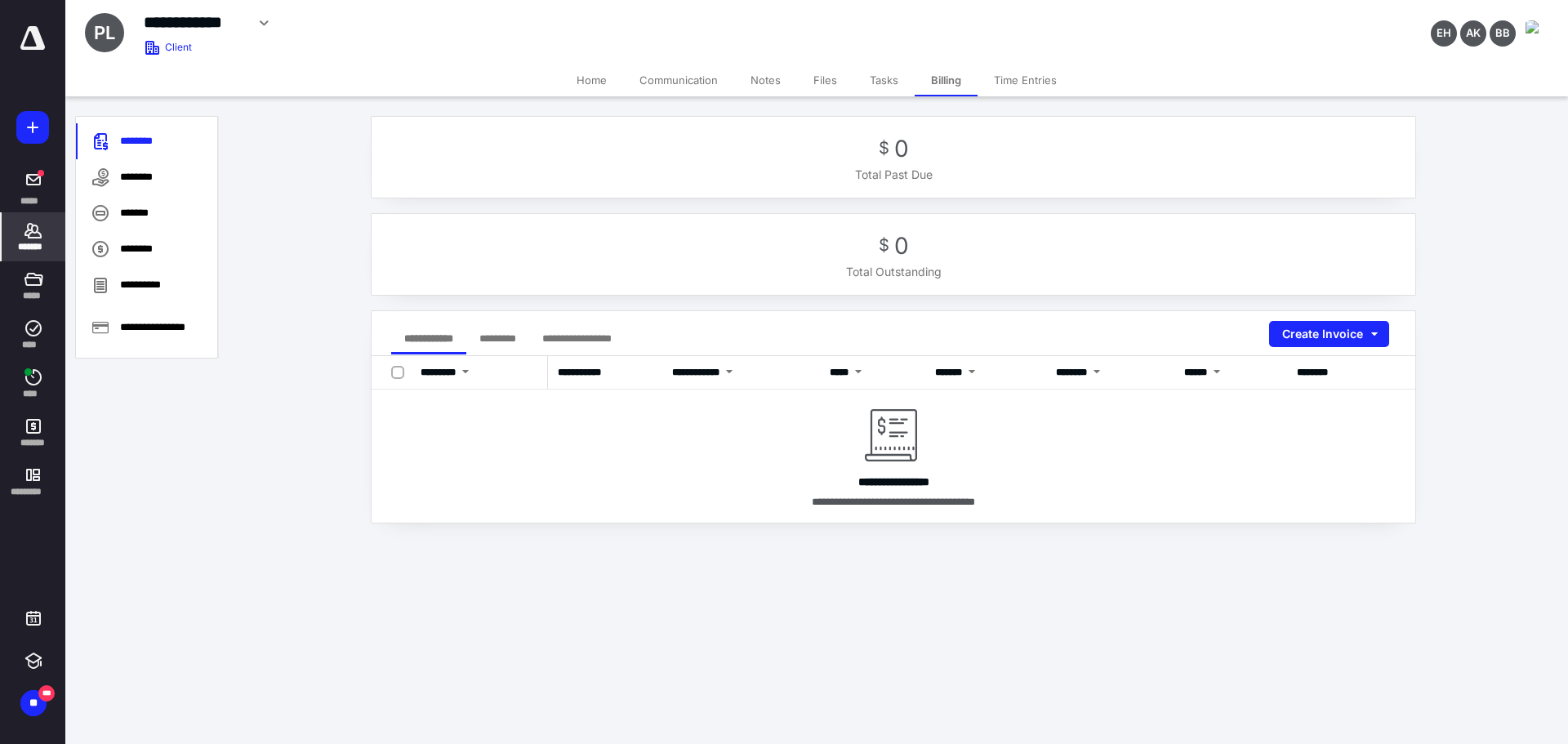 click on "*******" at bounding box center (33, 237) 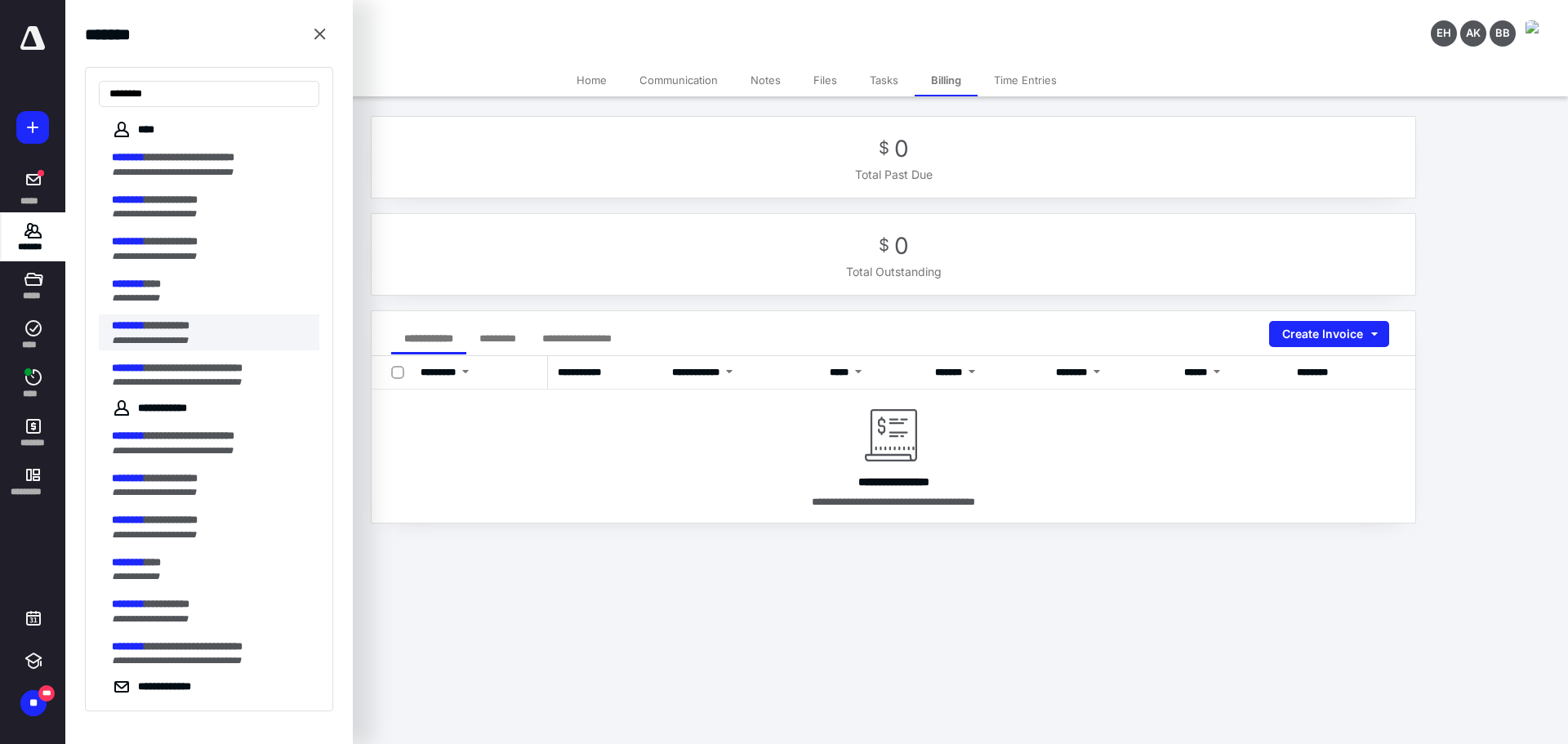 type on "********" 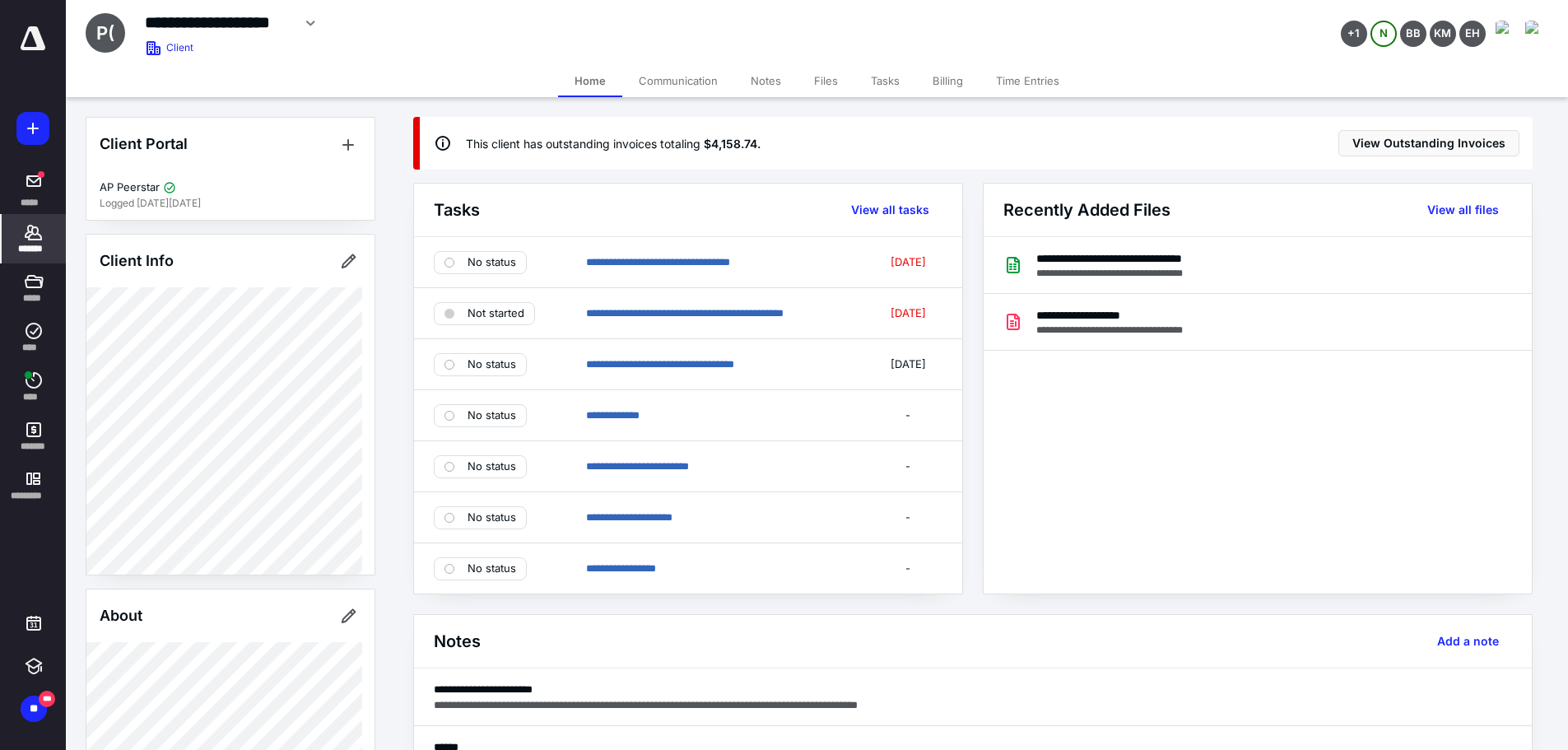 click on "Billing" at bounding box center [947, 81] 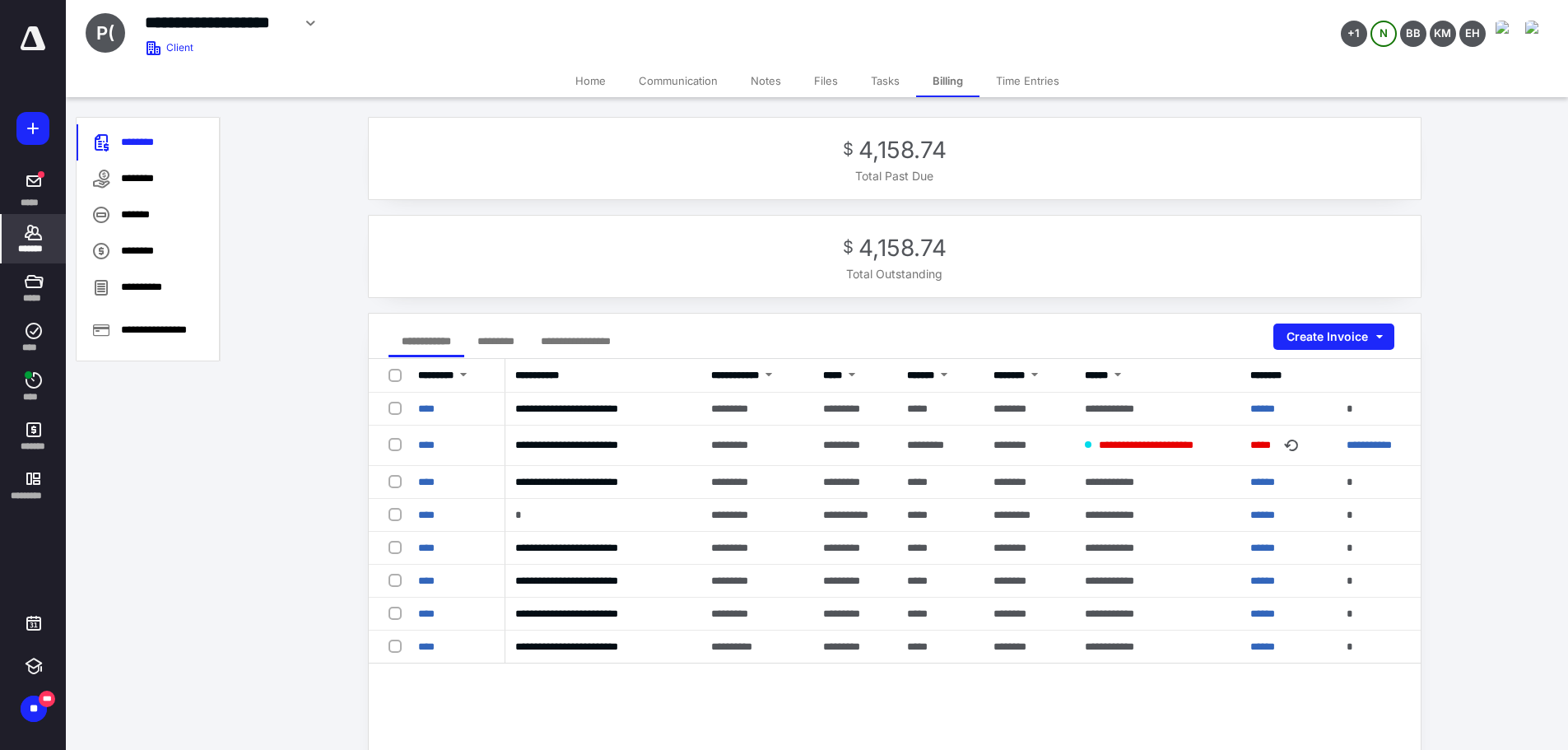 click on "*********" at bounding box center [496, 341] 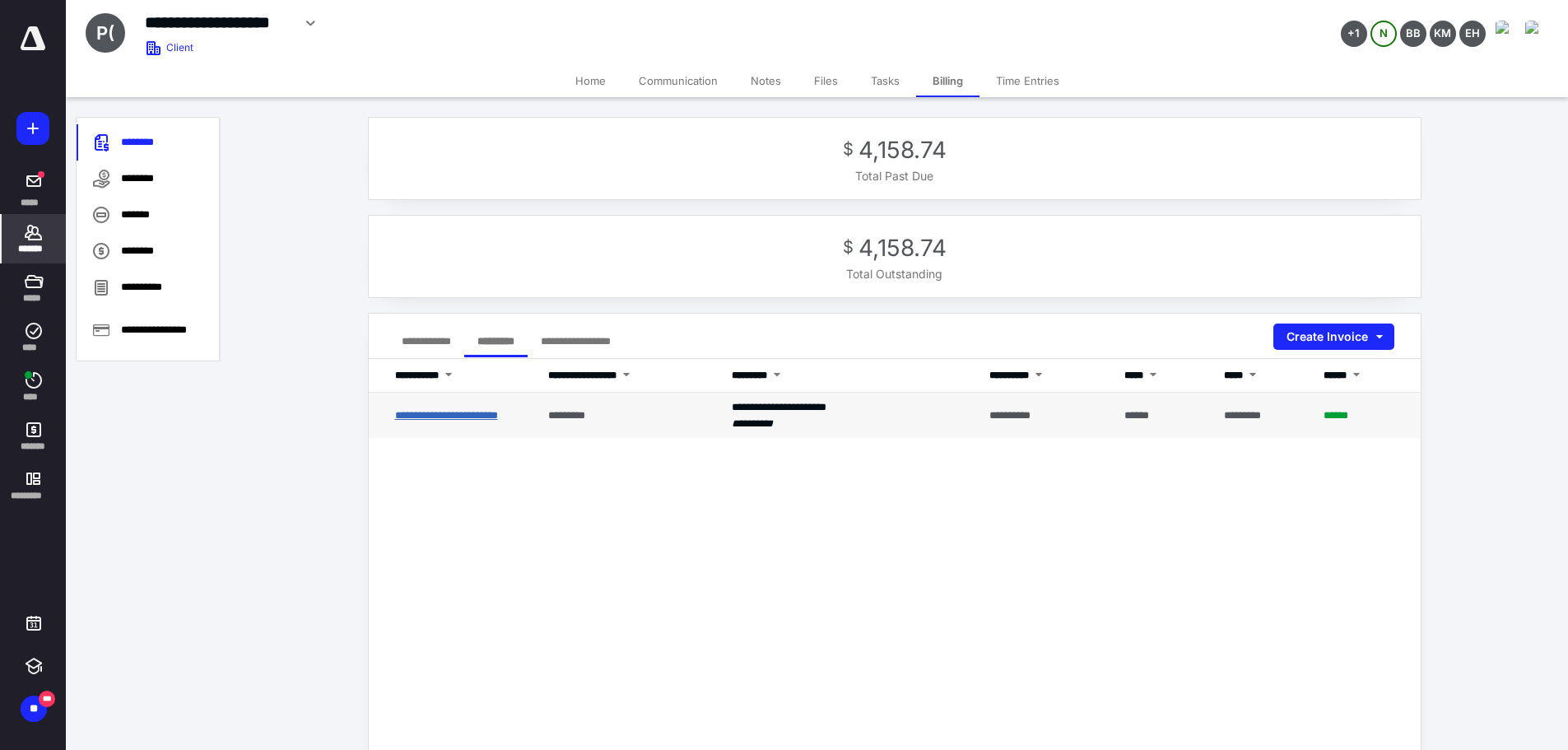 click on "**********" at bounding box center [446, 415] 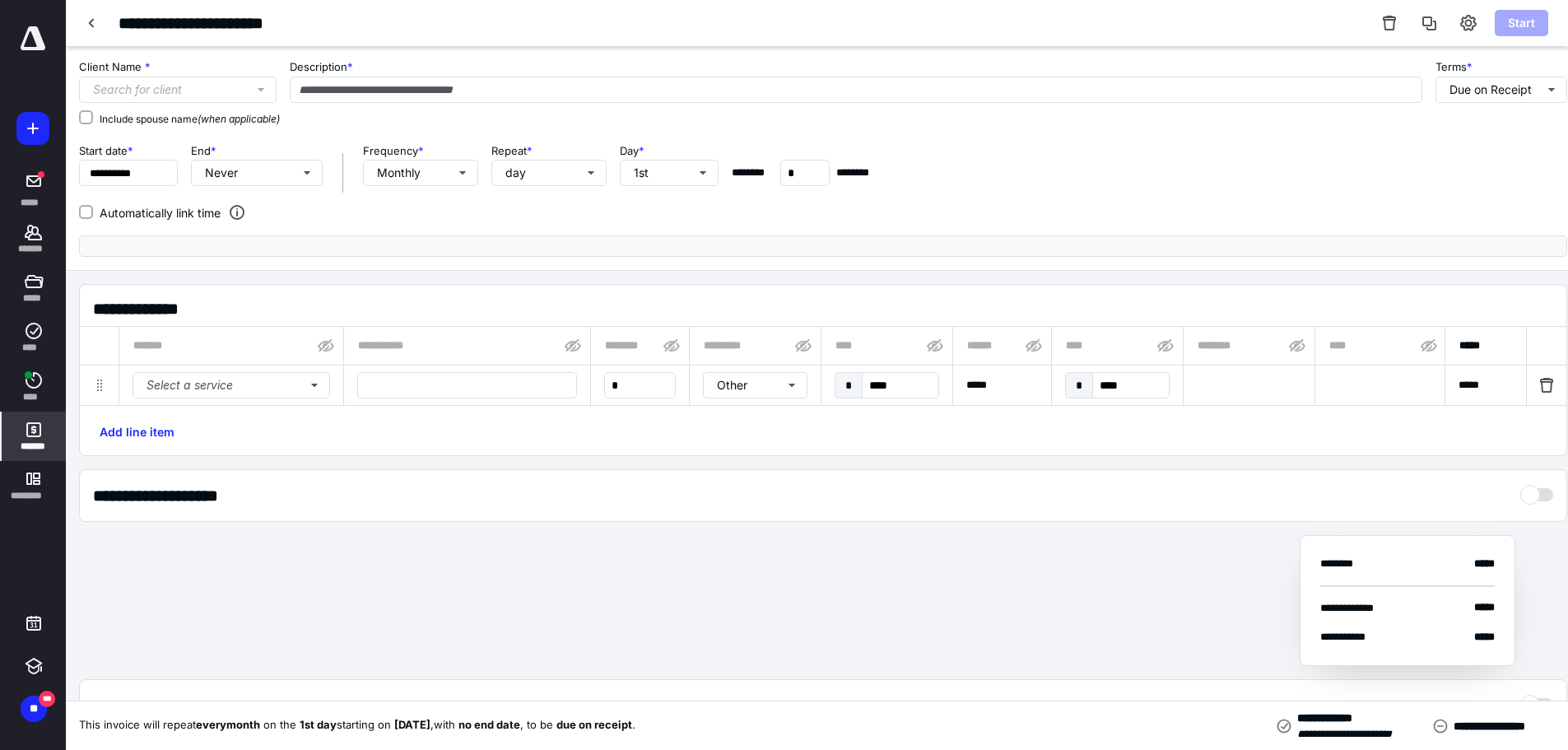 type on "**********" 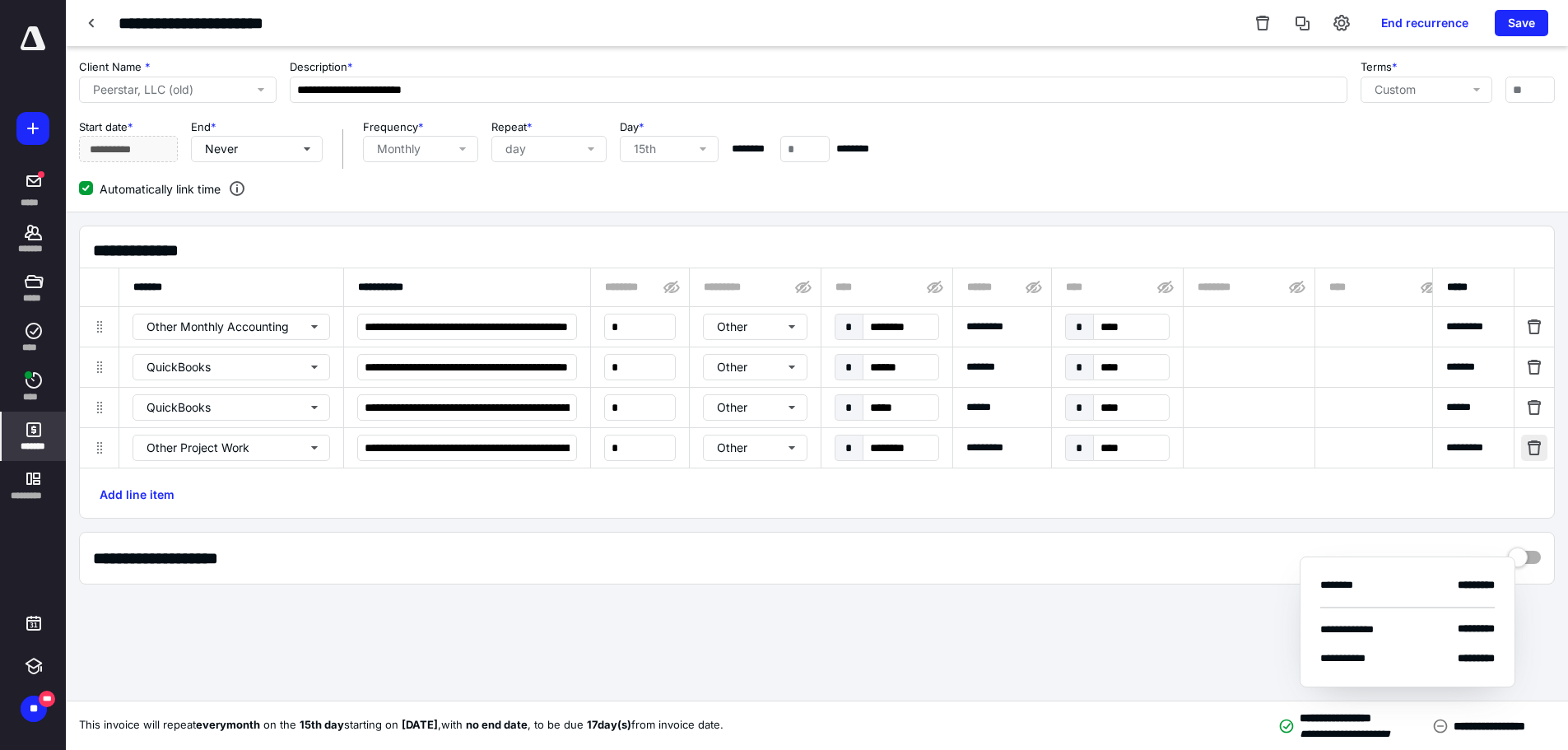 click at bounding box center (1534, 448) 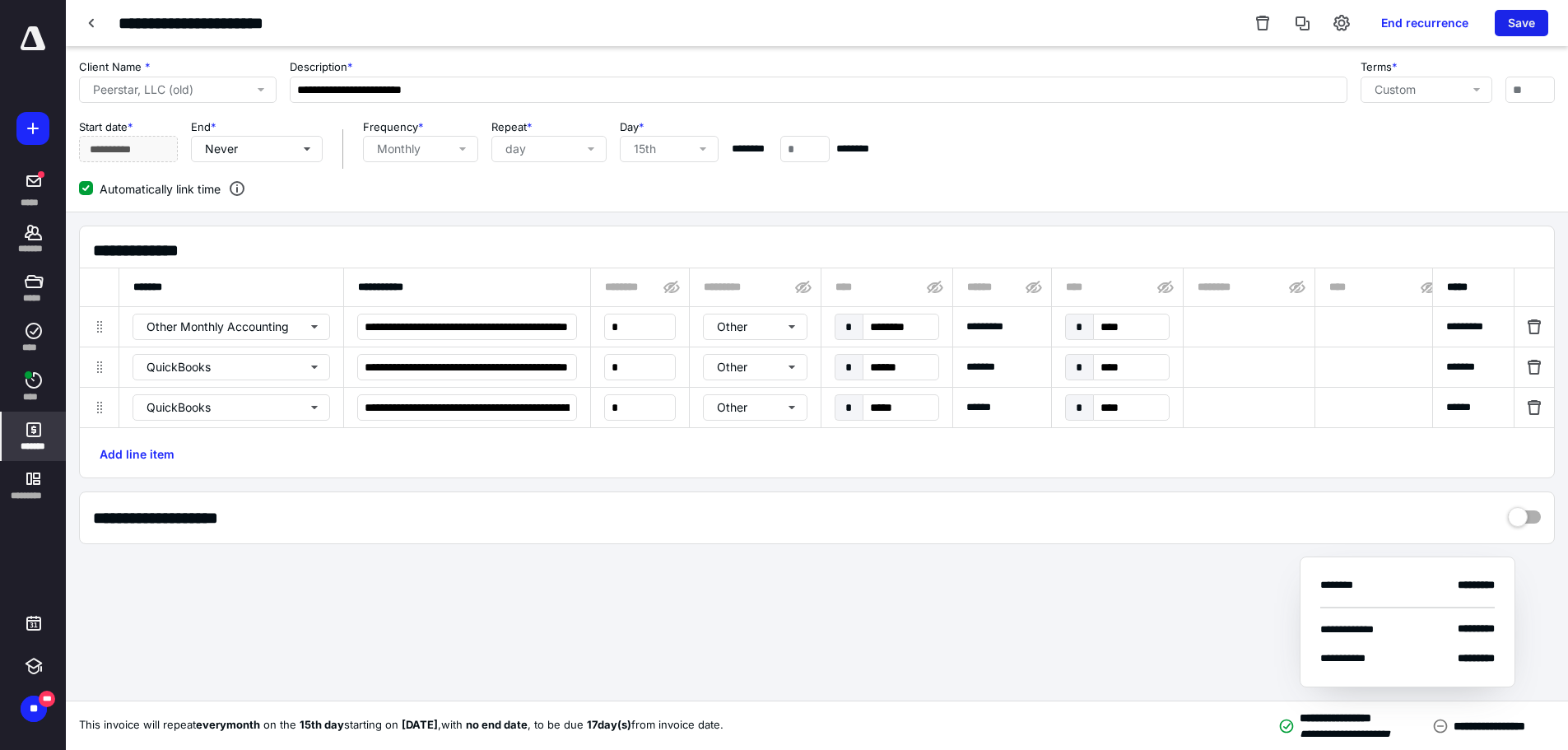 drag, startPoint x: 1528, startPoint y: 18, endPoint x: 1516, endPoint y: 20, distance: 12.165525 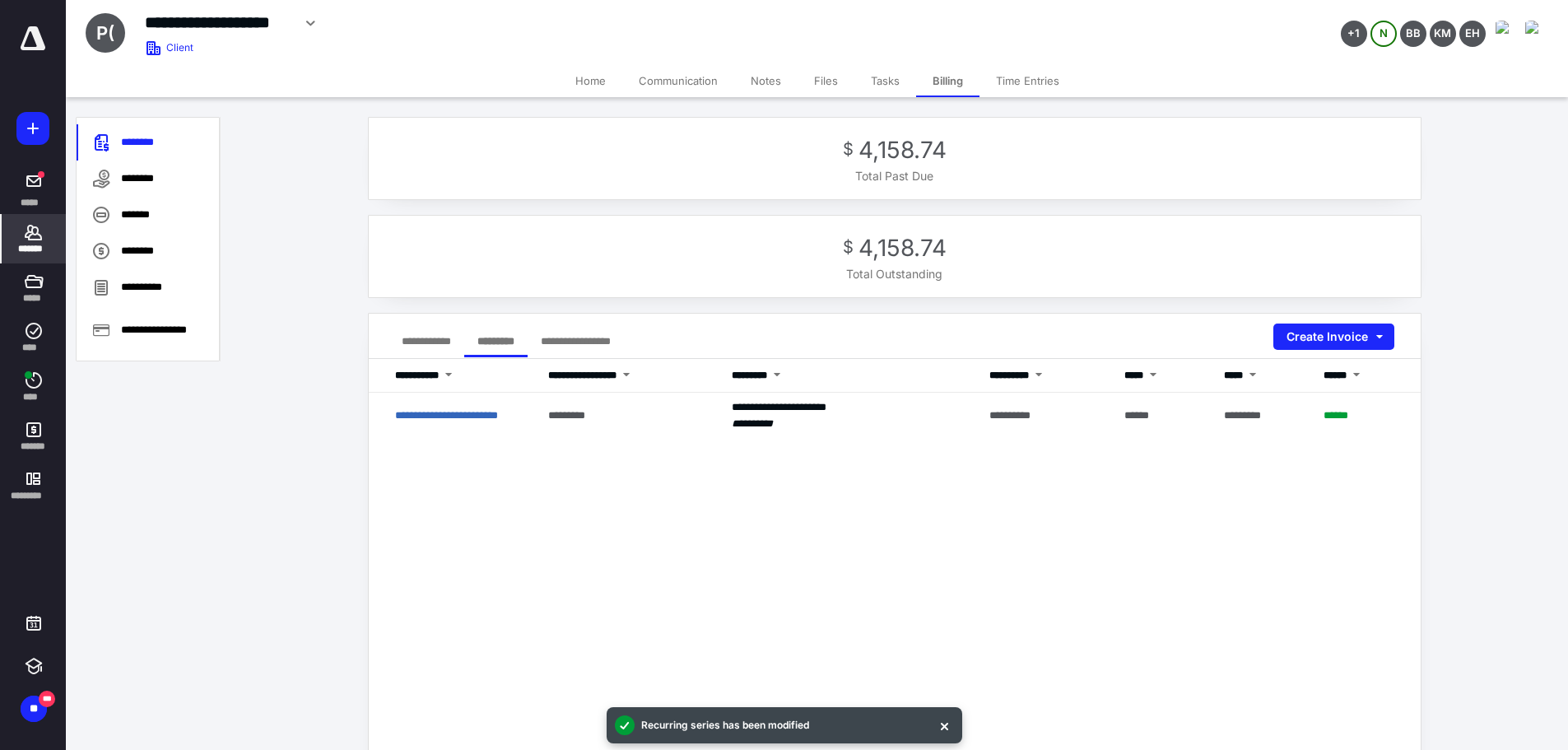 click on "*******" at bounding box center [34, 249] 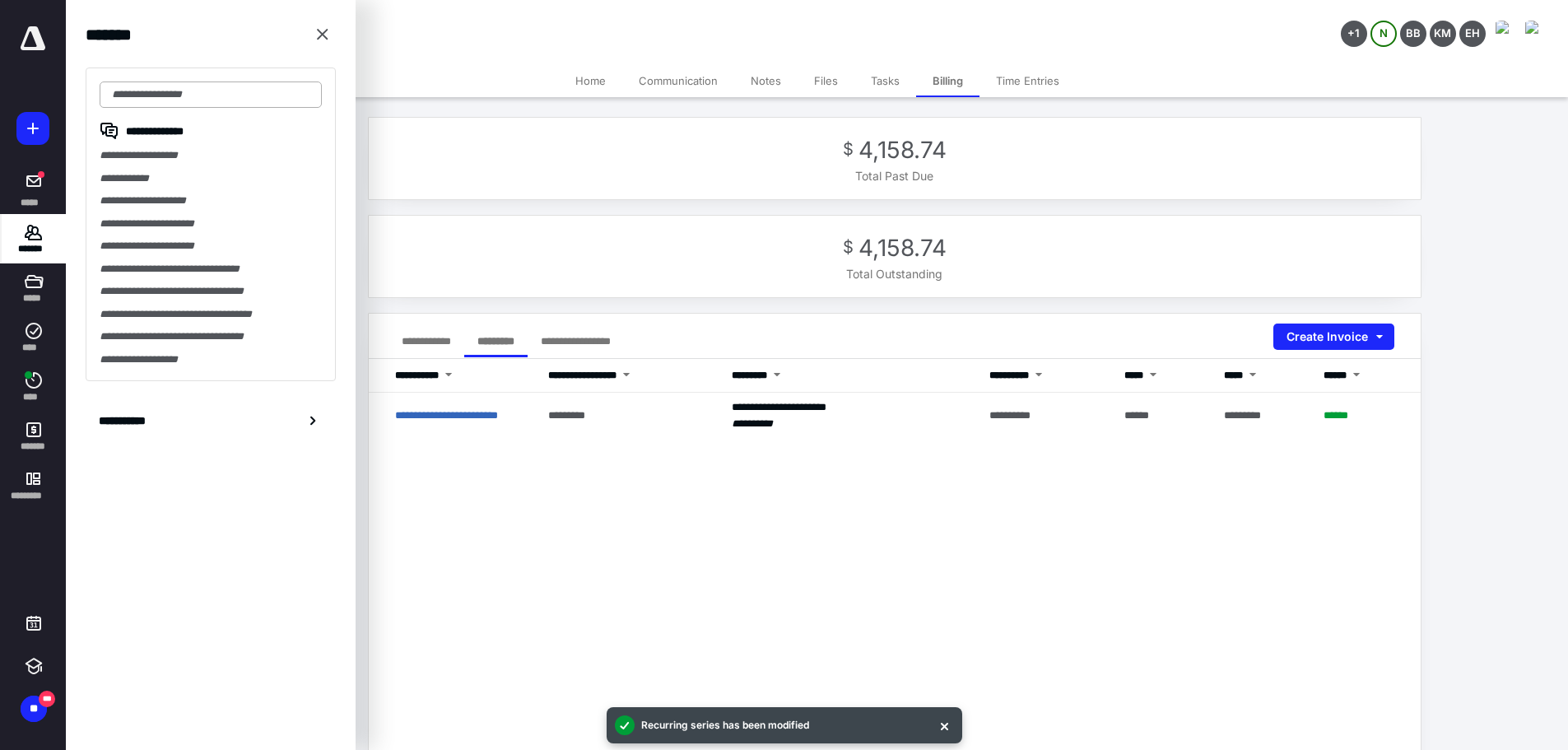 click at bounding box center [211, 95] 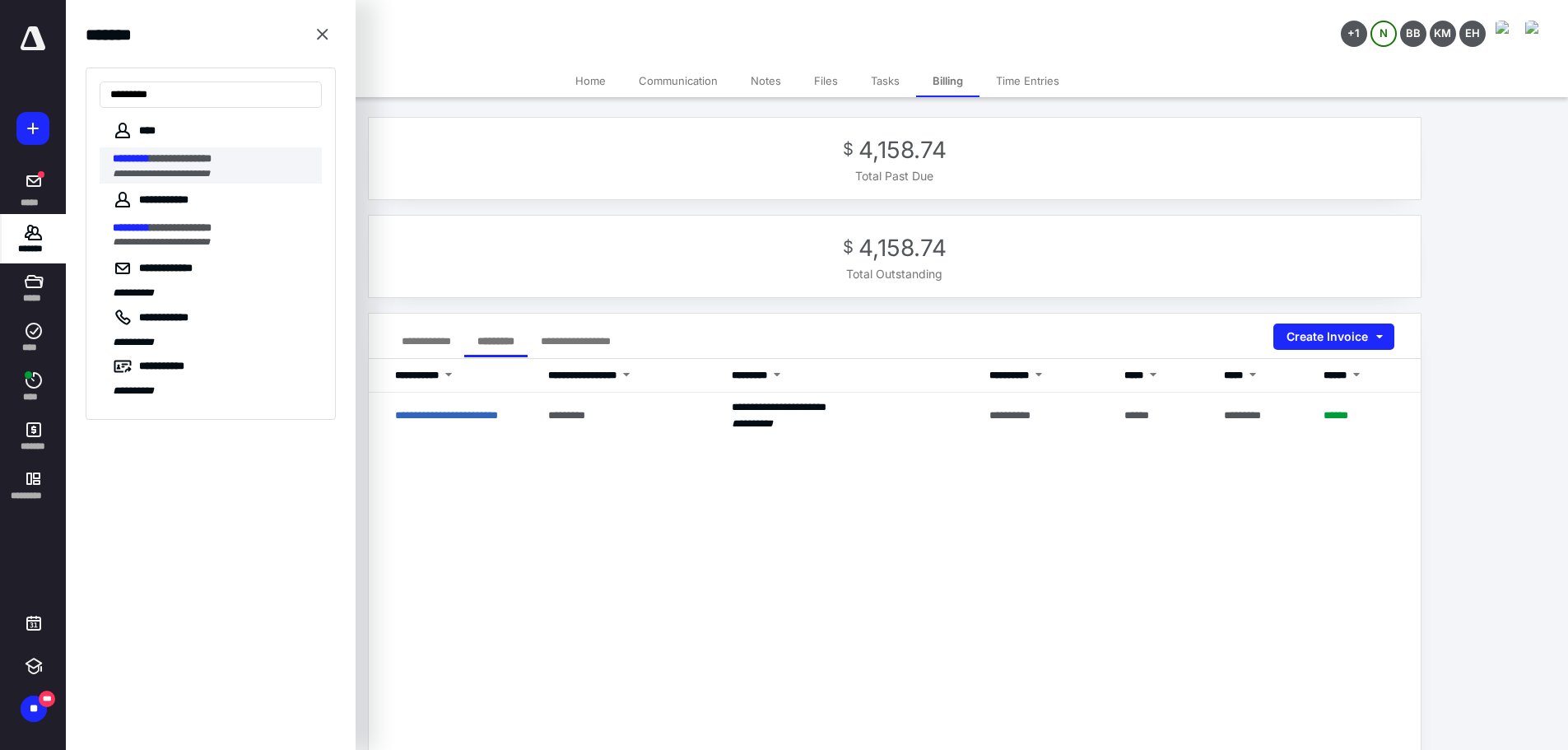 type on "*********" 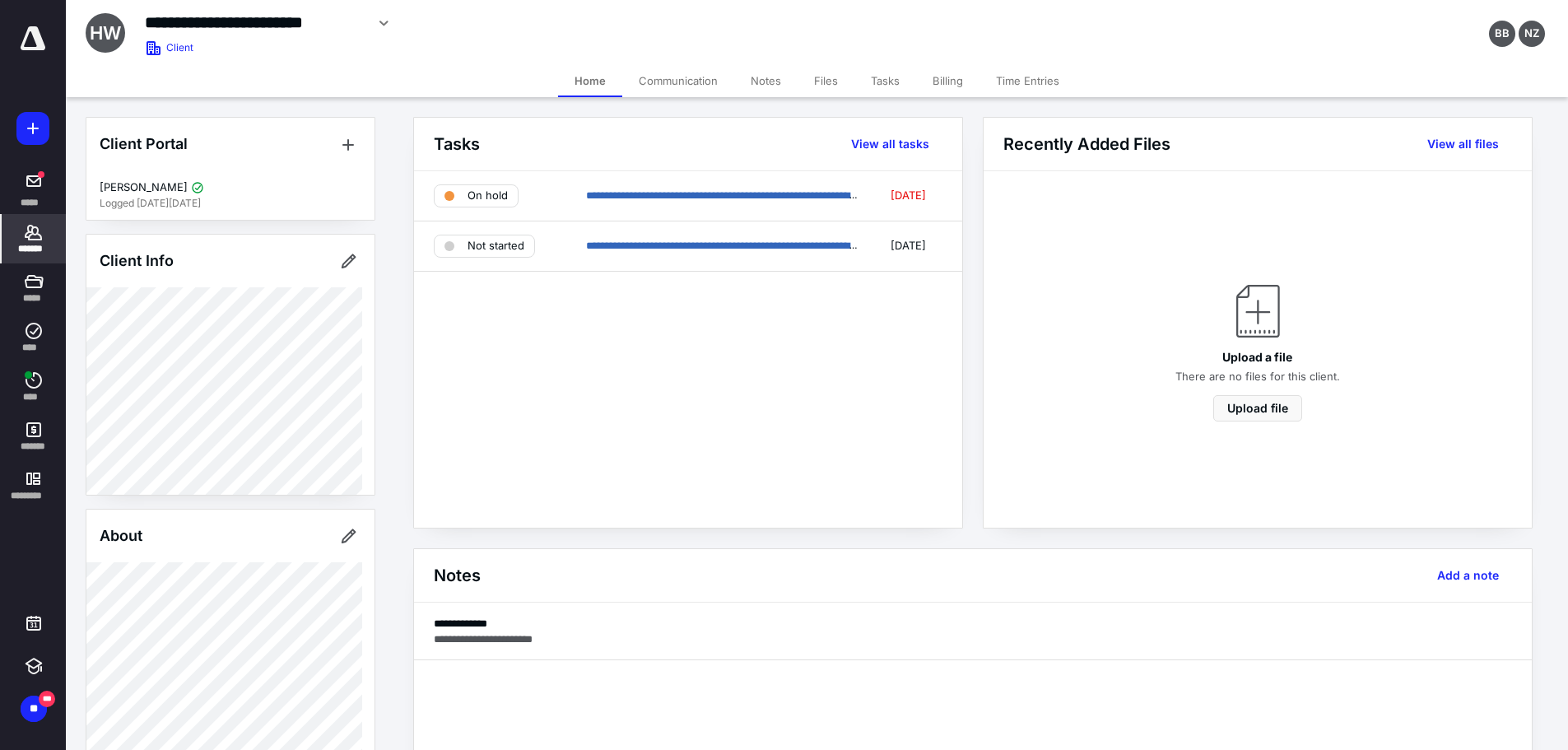 click on "Billing" at bounding box center (947, 81) 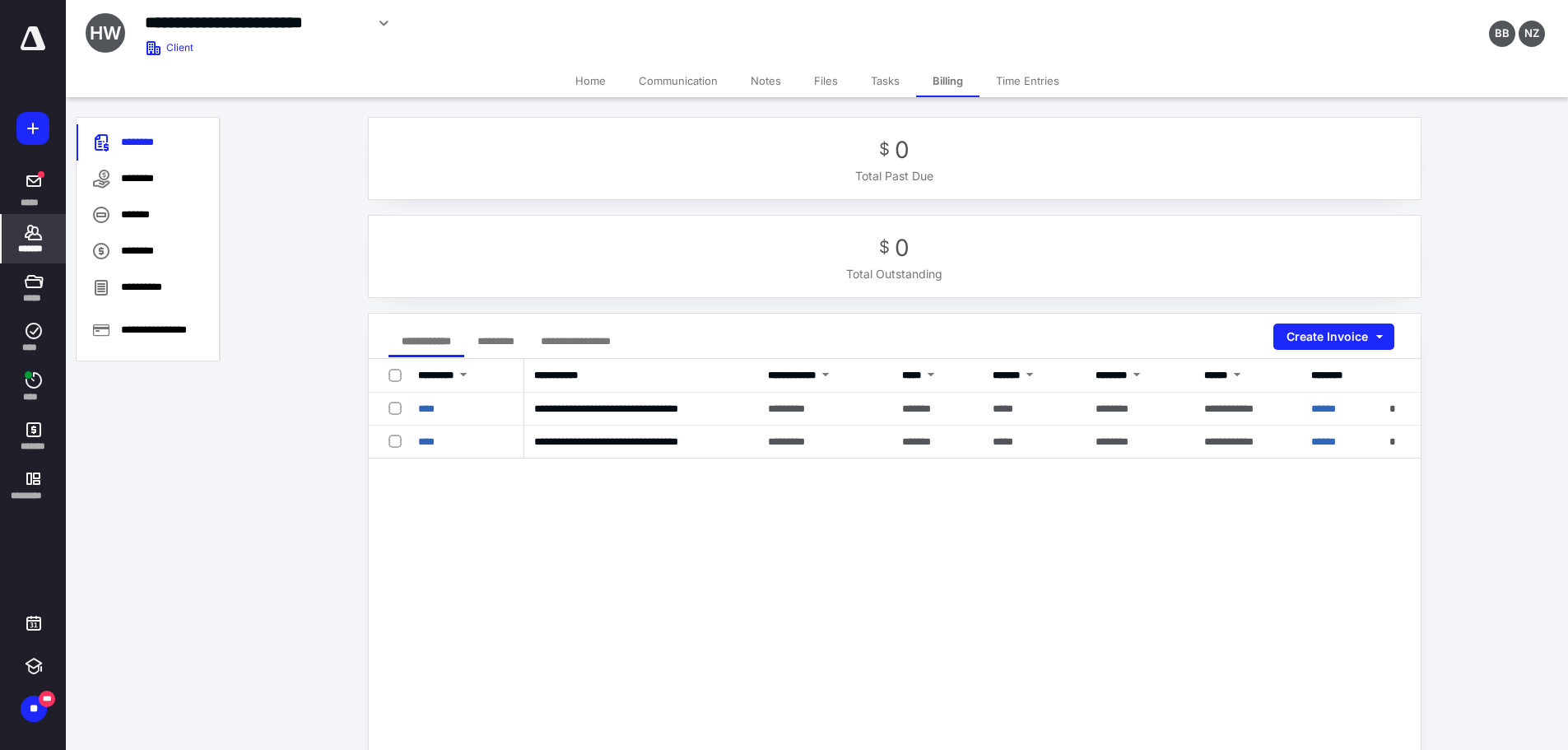 click on "*********" at bounding box center (496, 341) 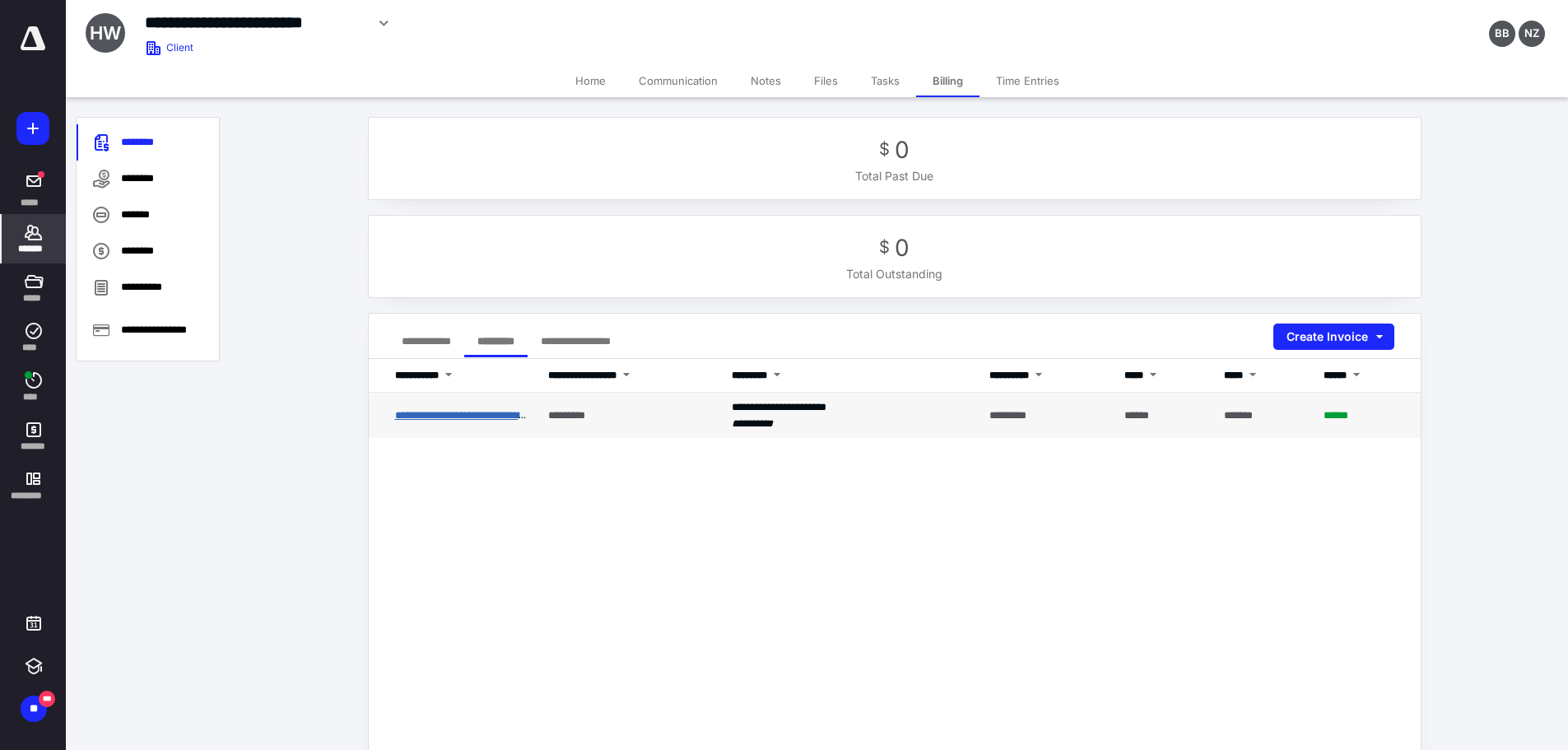 click on "**********" at bounding box center (467, 415) 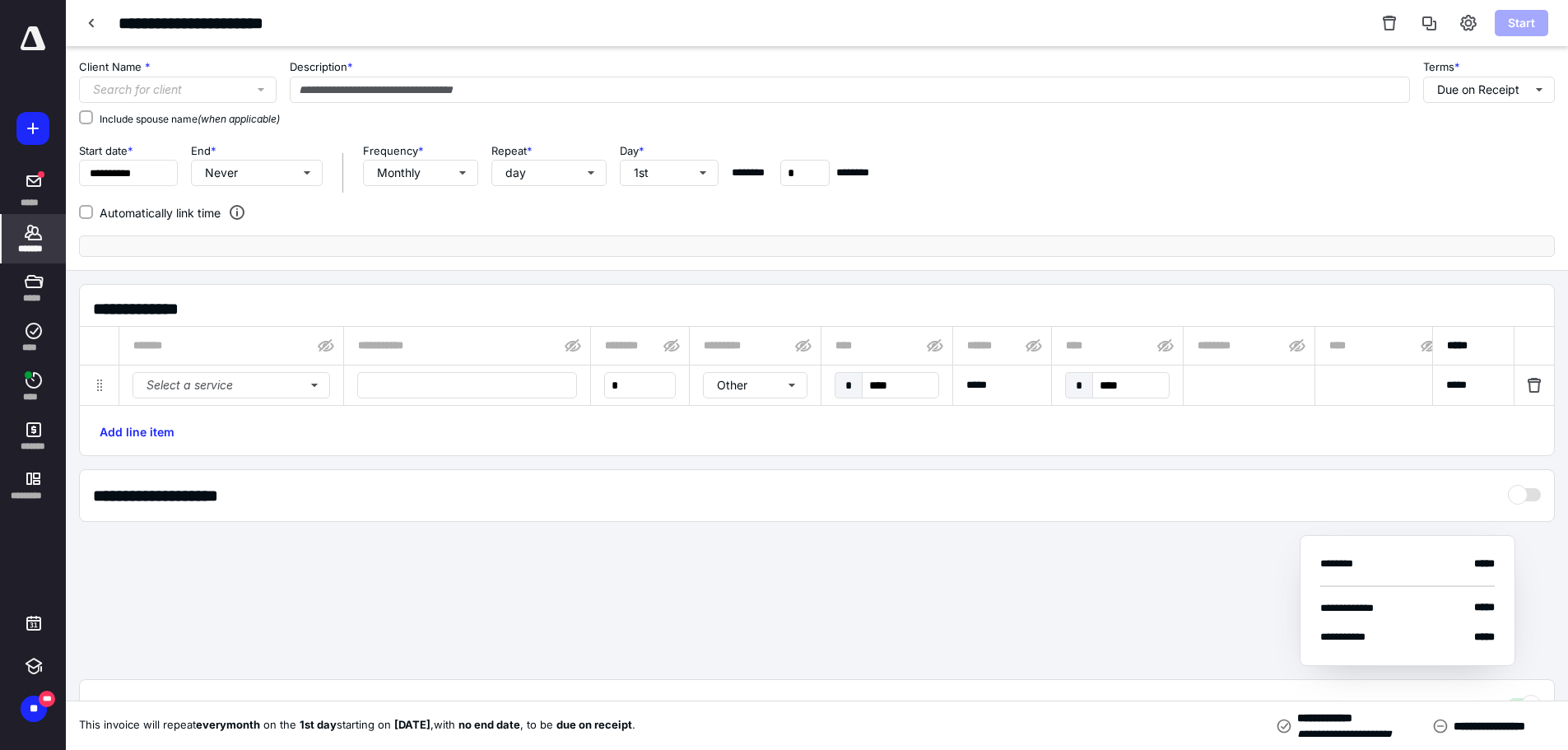 type on "**********" 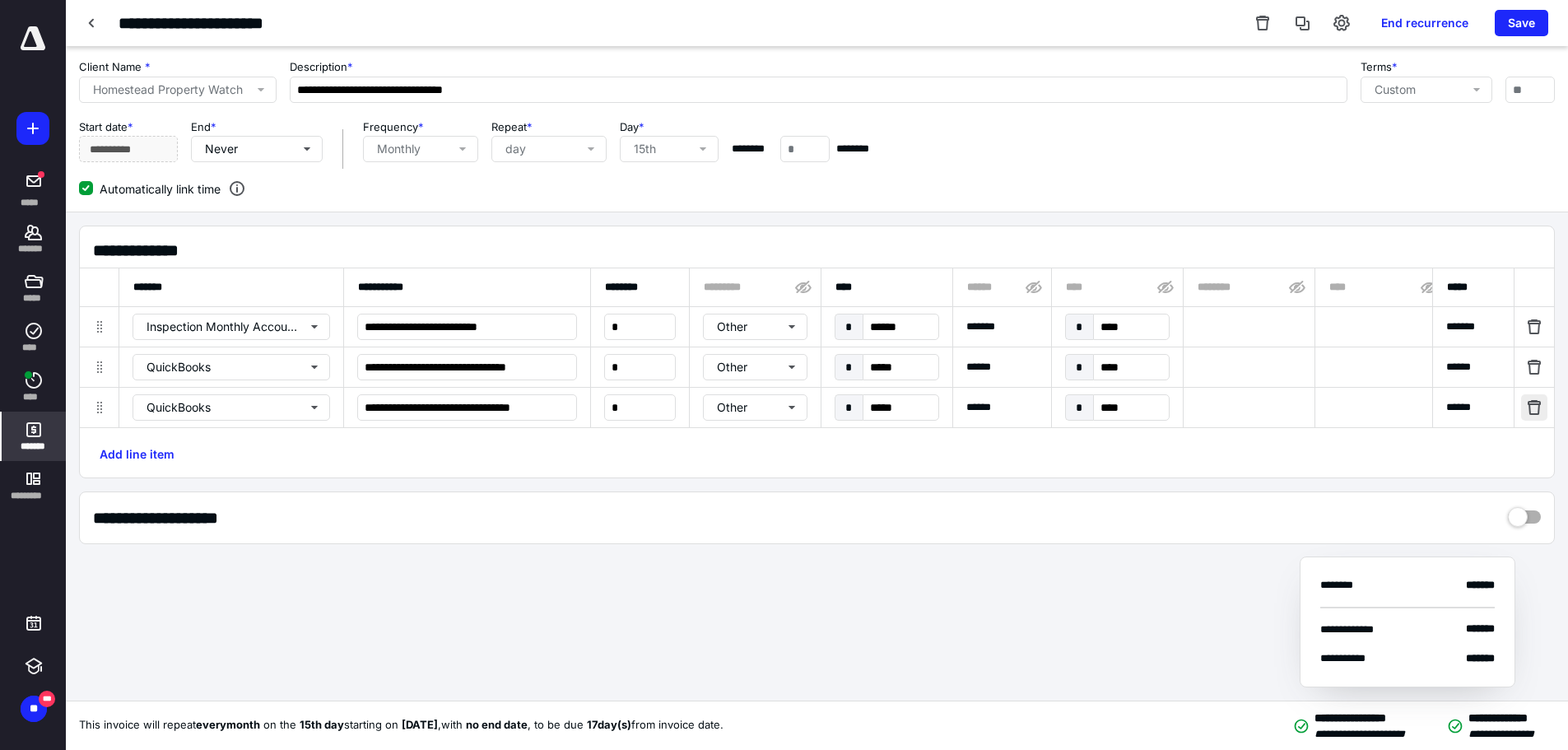 click at bounding box center [1534, 408] 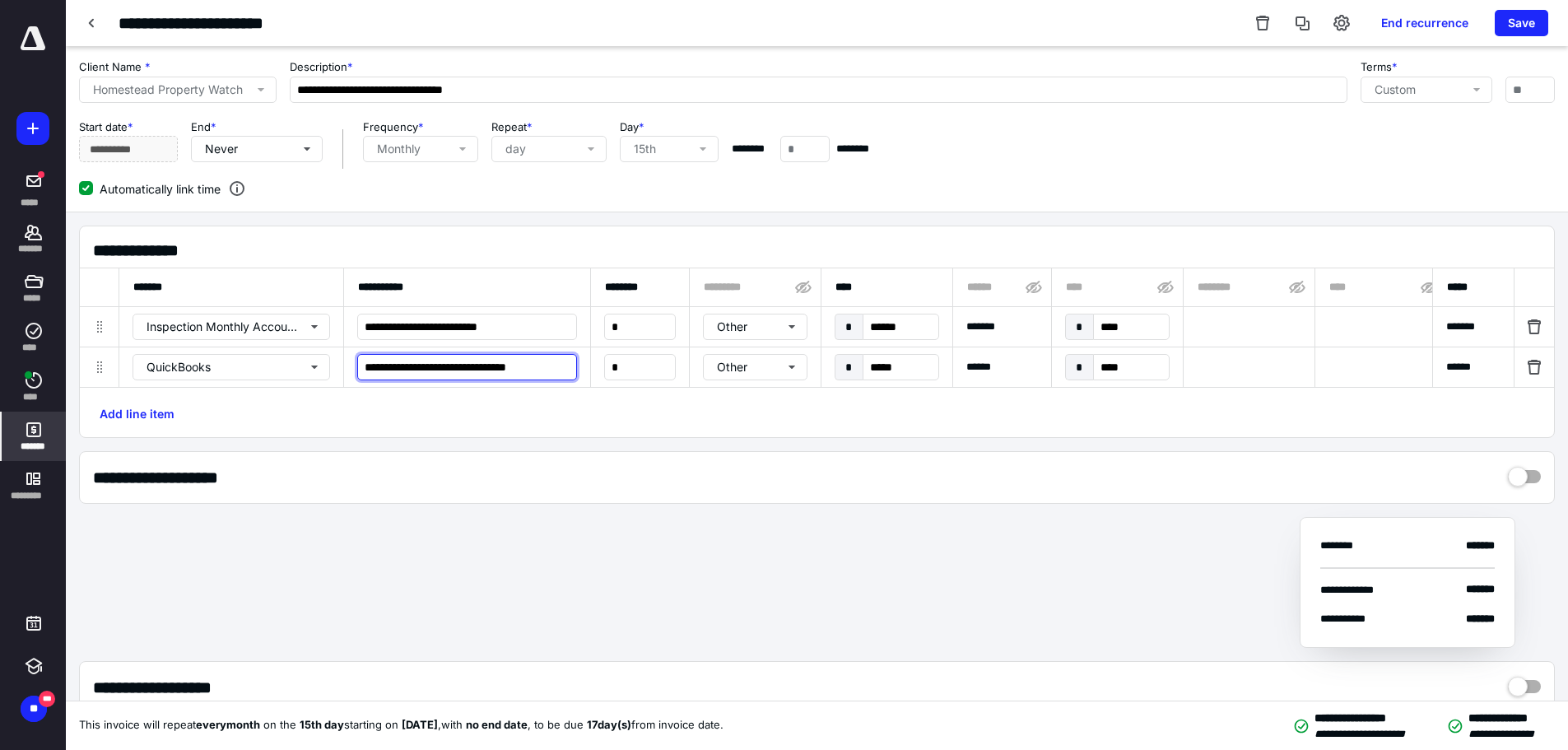 drag, startPoint x: 495, startPoint y: 366, endPoint x: 529, endPoint y: 365, distance: 34.0147 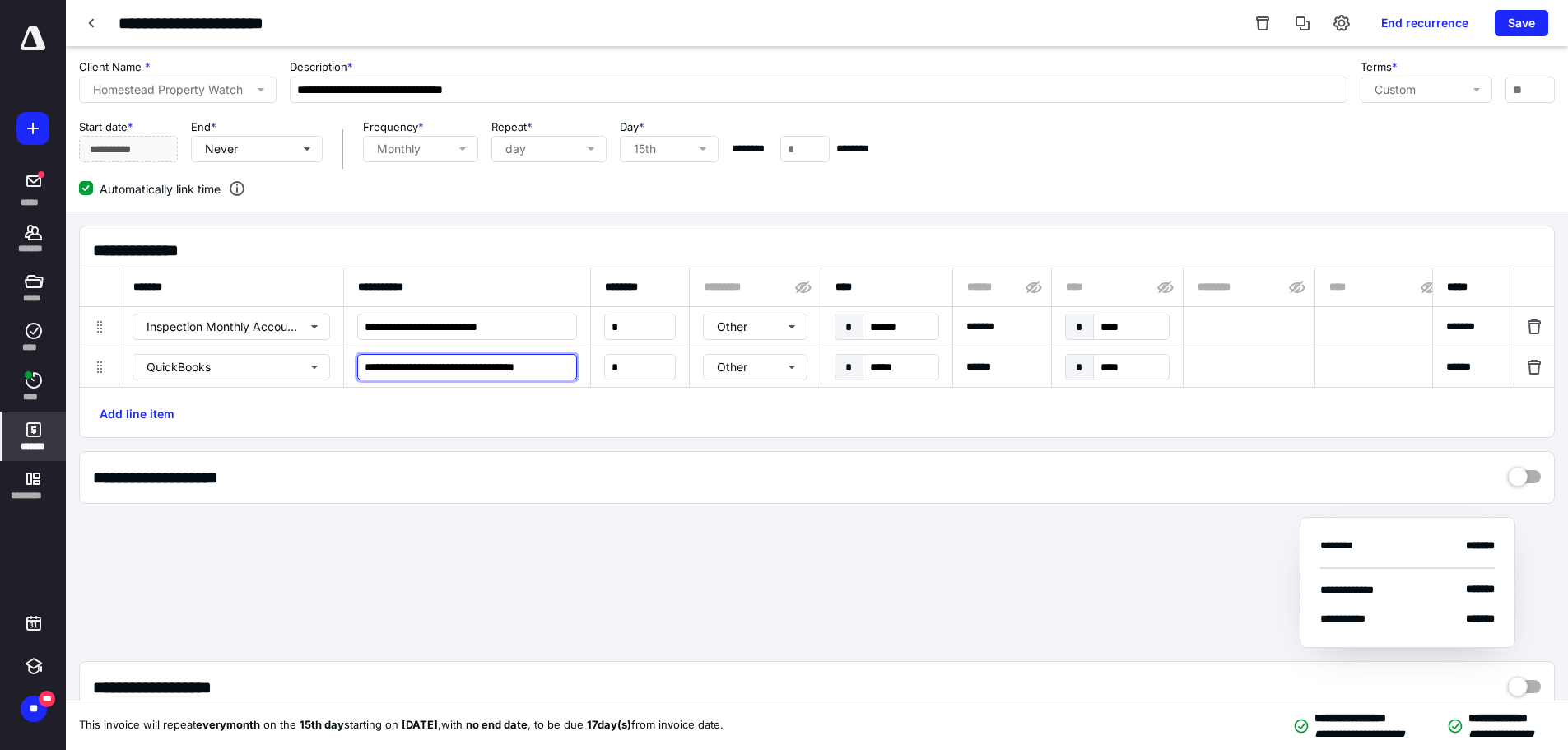 scroll, scrollTop: 0, scrollLeft: 2, axis: horizontal 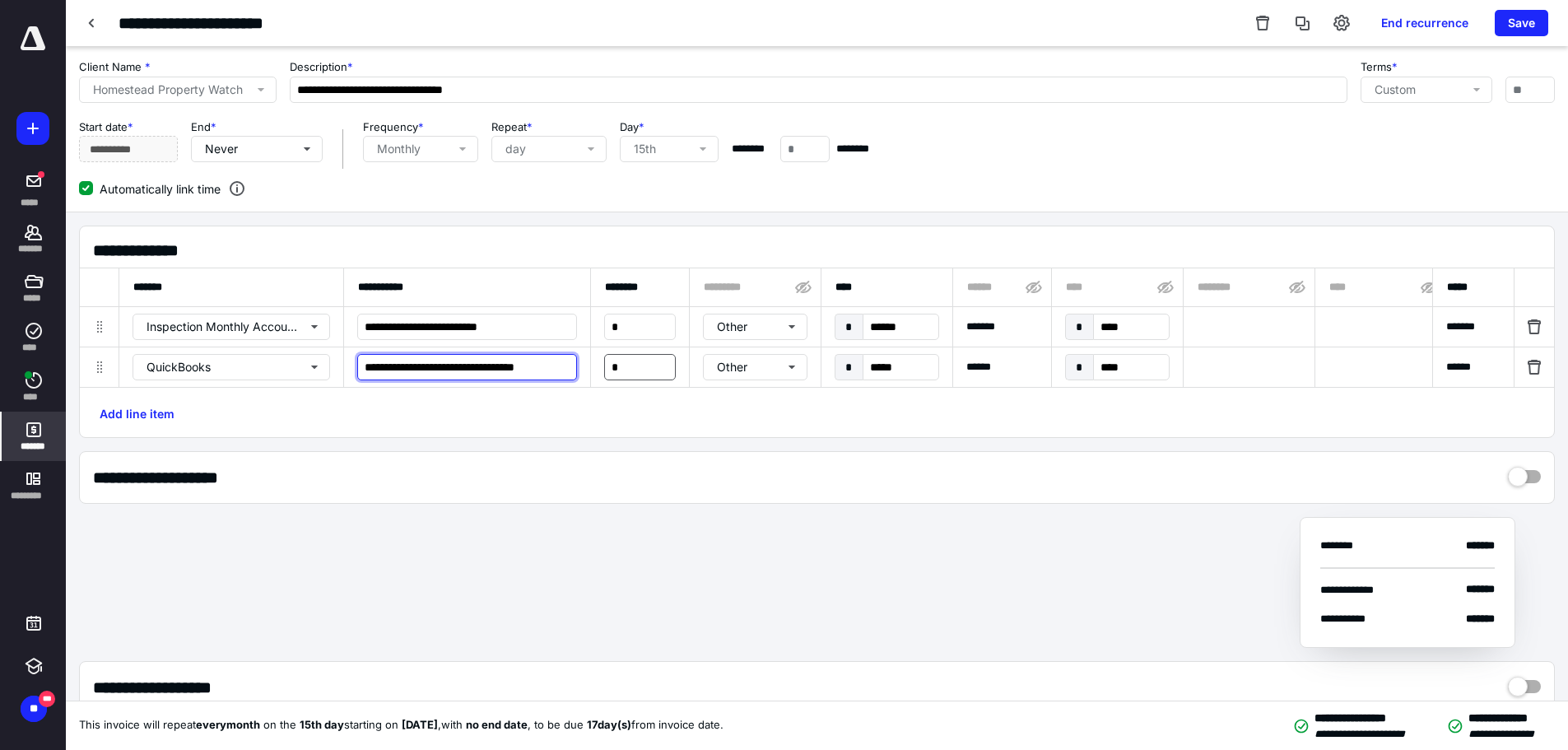 type on "**********" 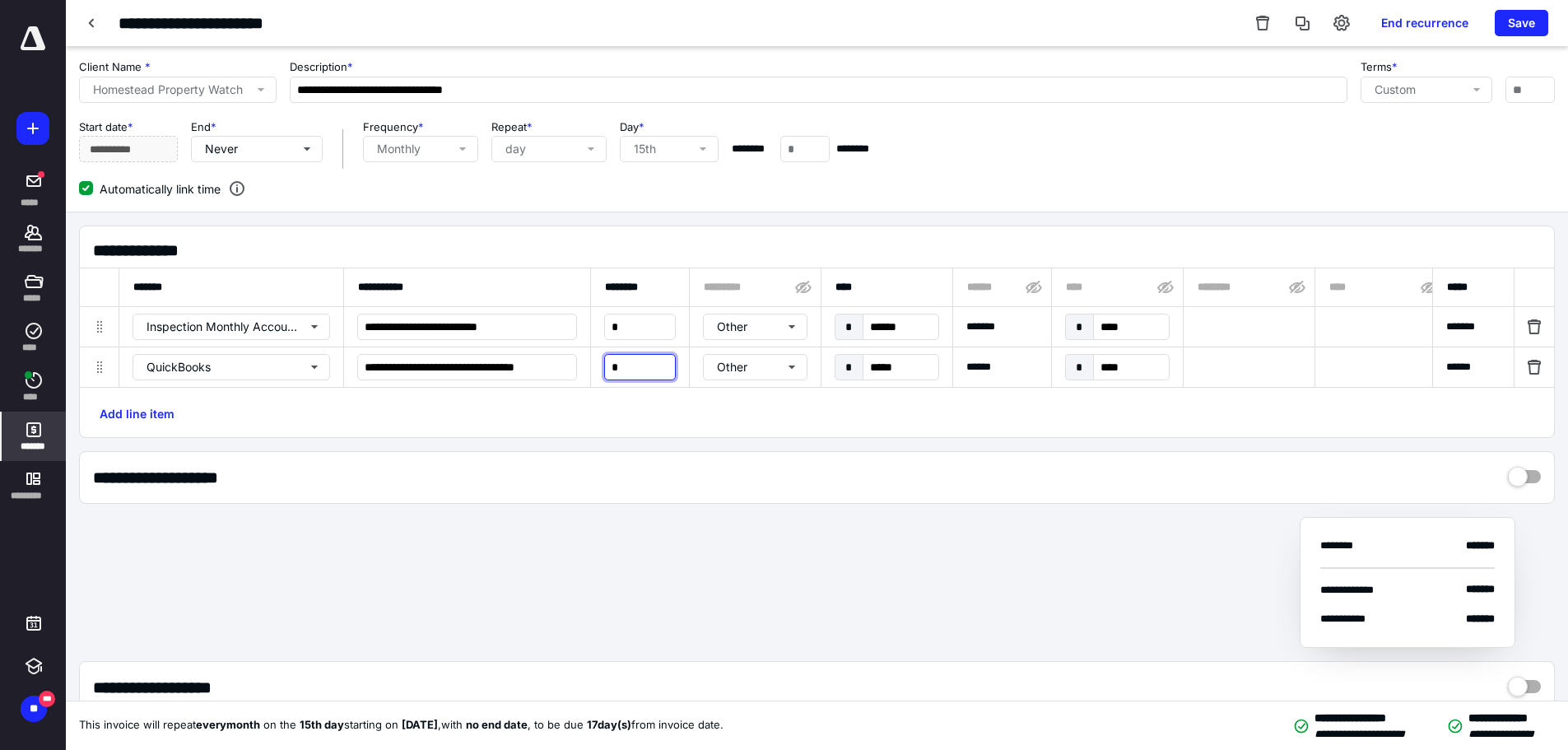 scroll, scrollTop: 0, scrollLeft: 0, axis: both 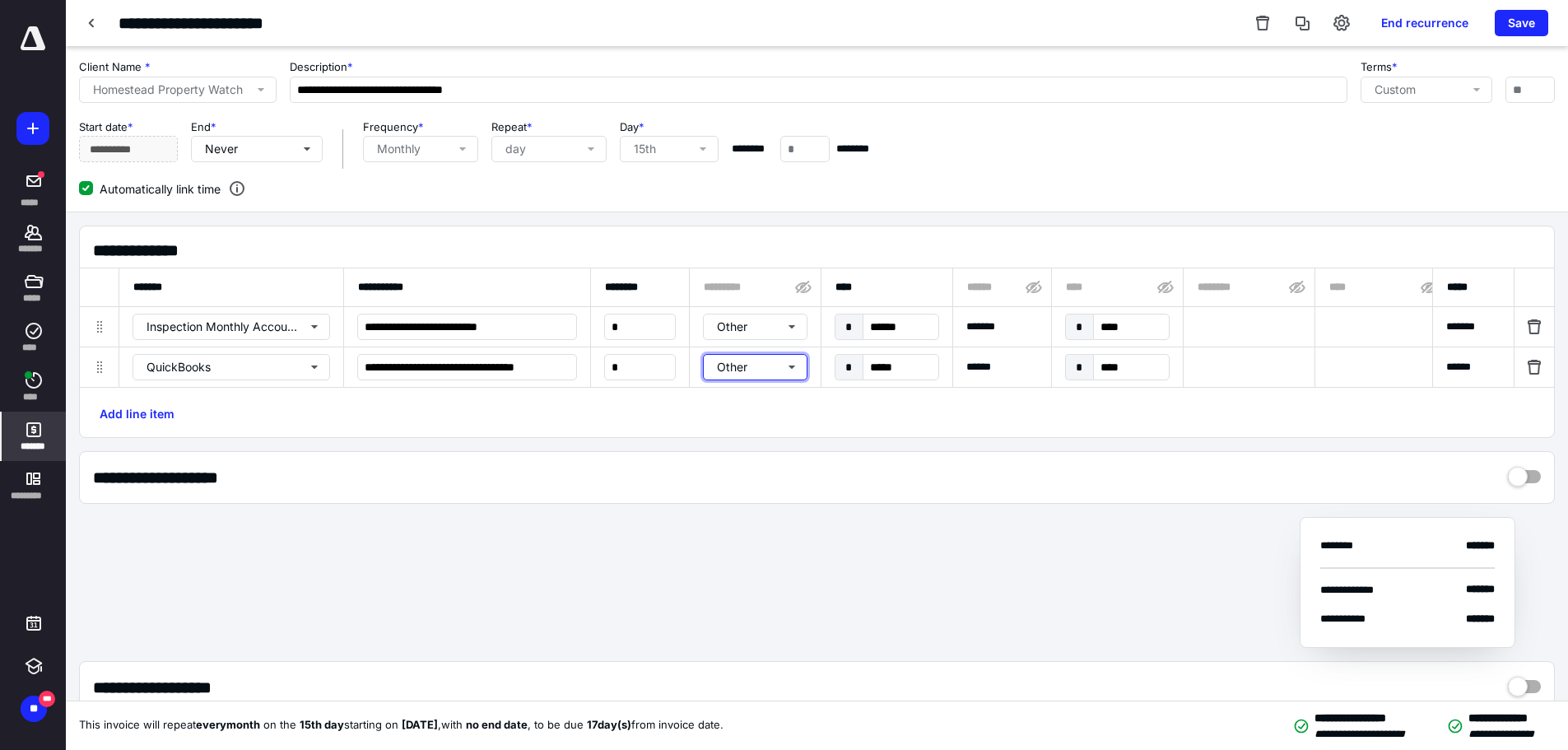 type 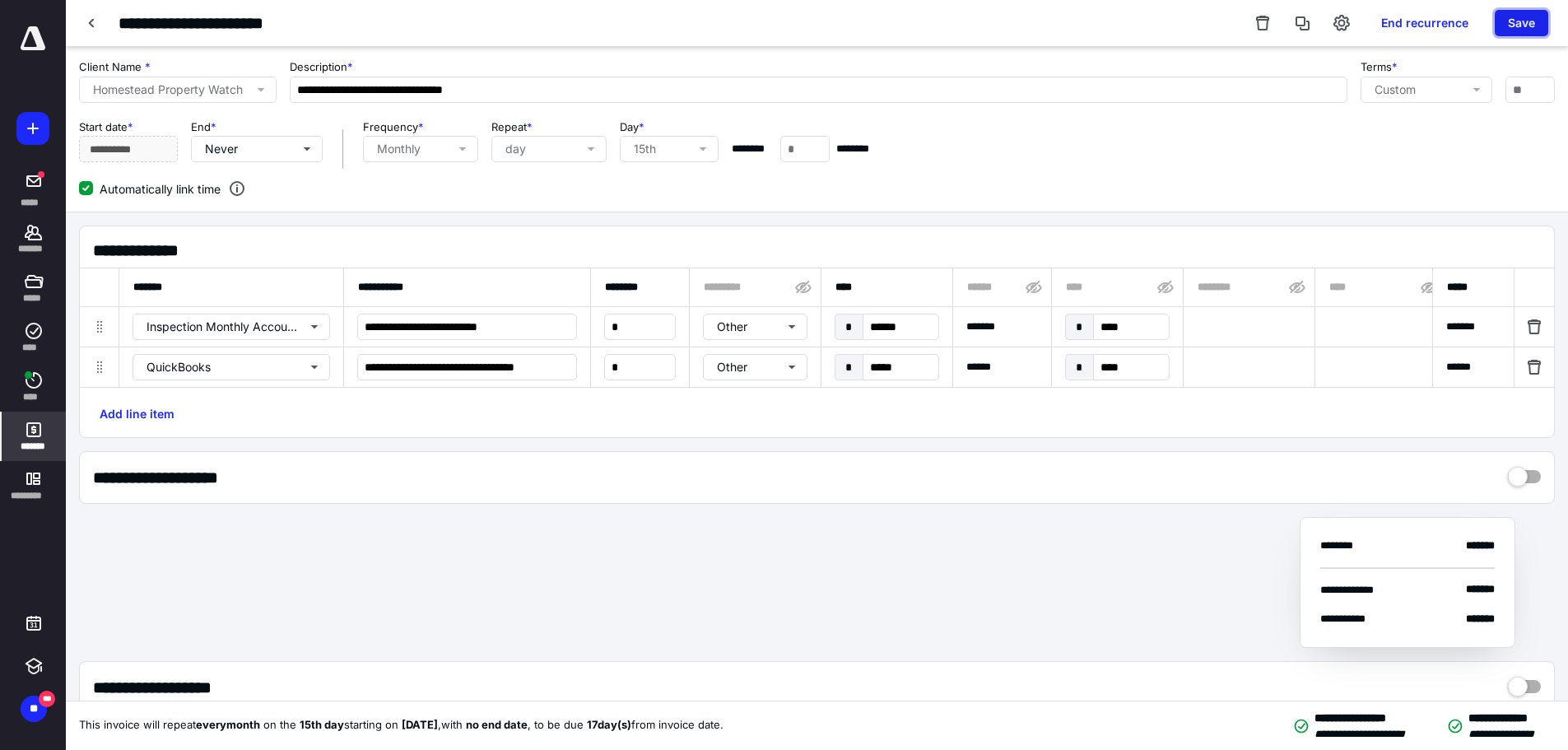 click on "Save" at bounding box center [1521, 23] 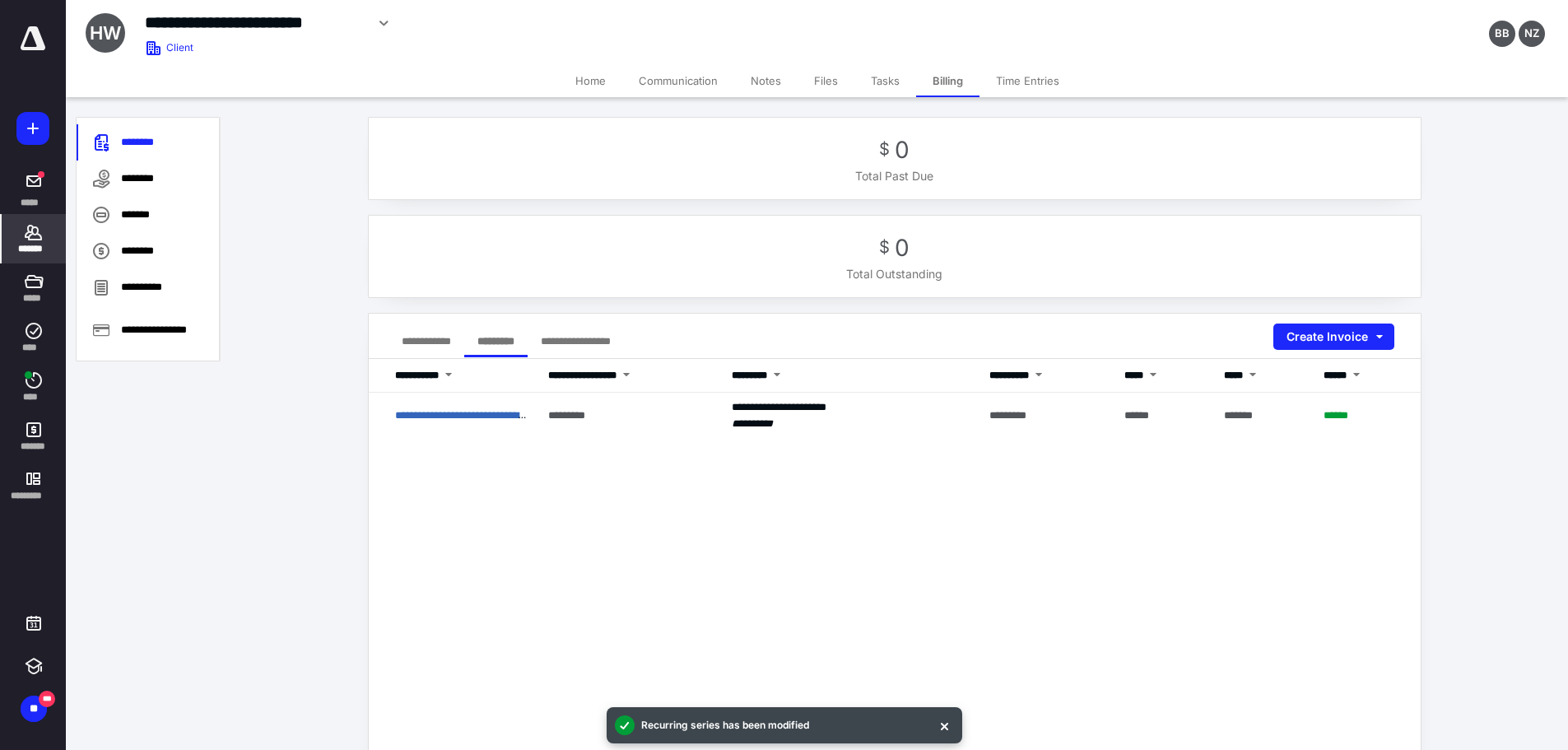 click on "**********" at bounding box center (426, 341) 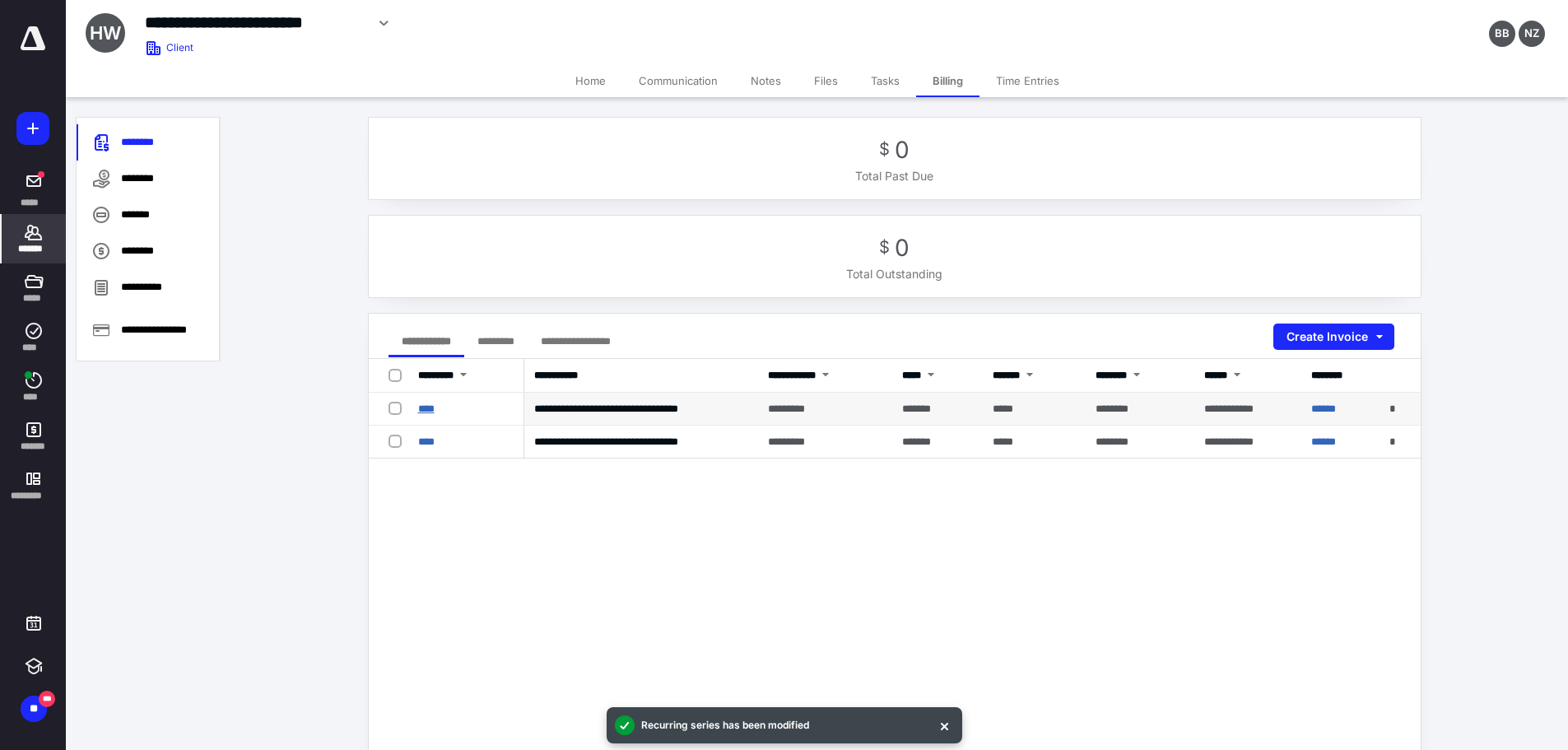 click on "****" at bounding box center (426, 408) 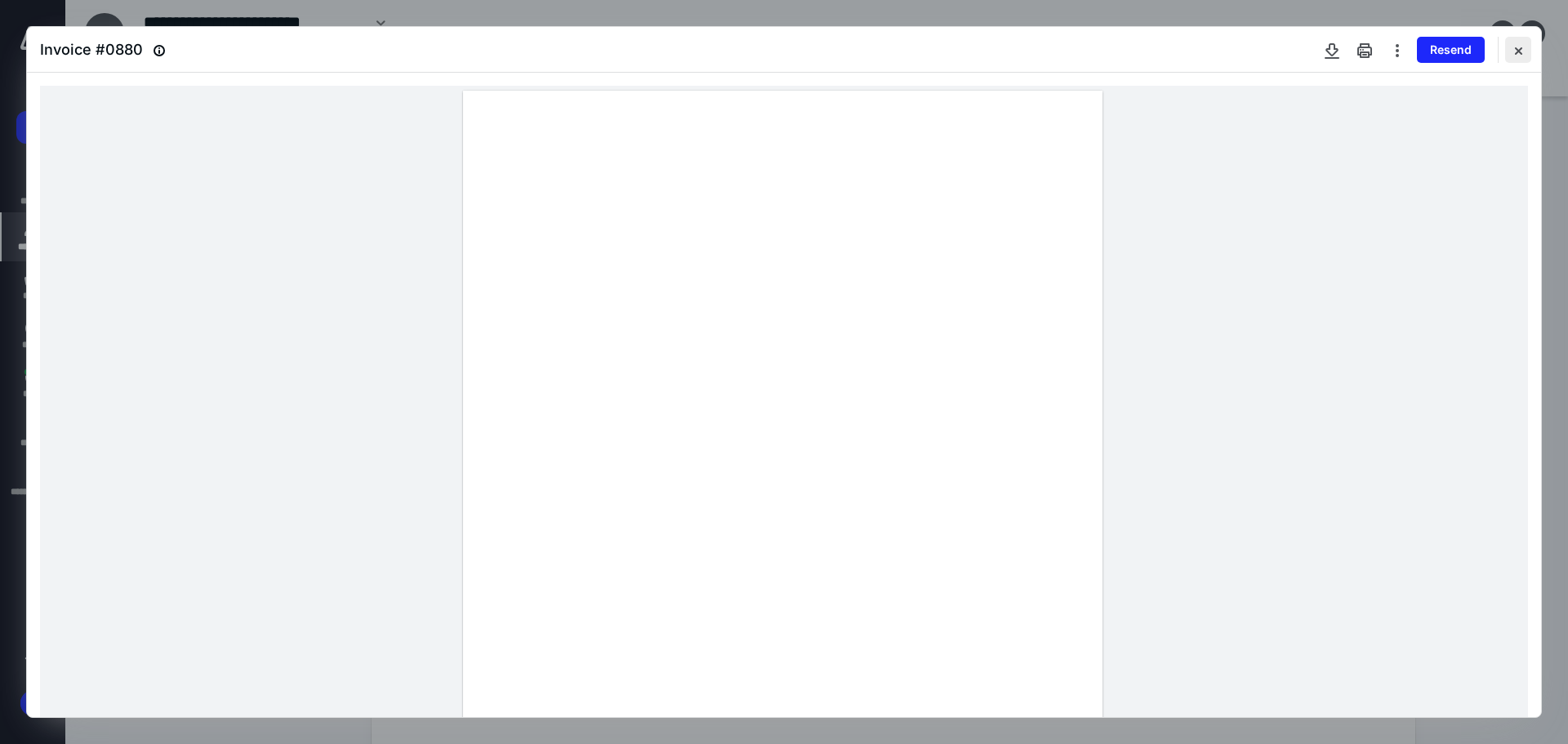 click at bounding box center [1518, 50] 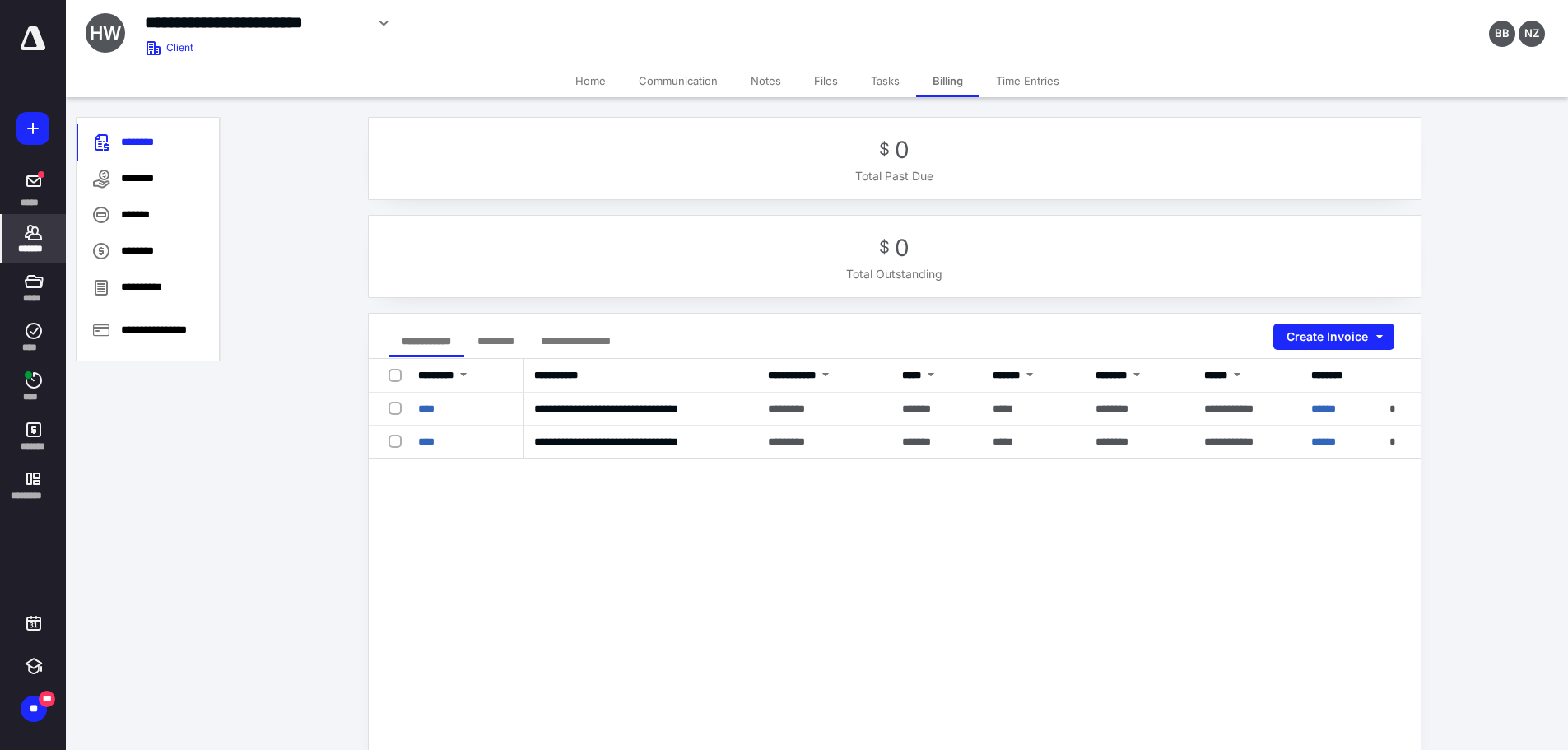 click on "*********" at bounding box center (496, 341) 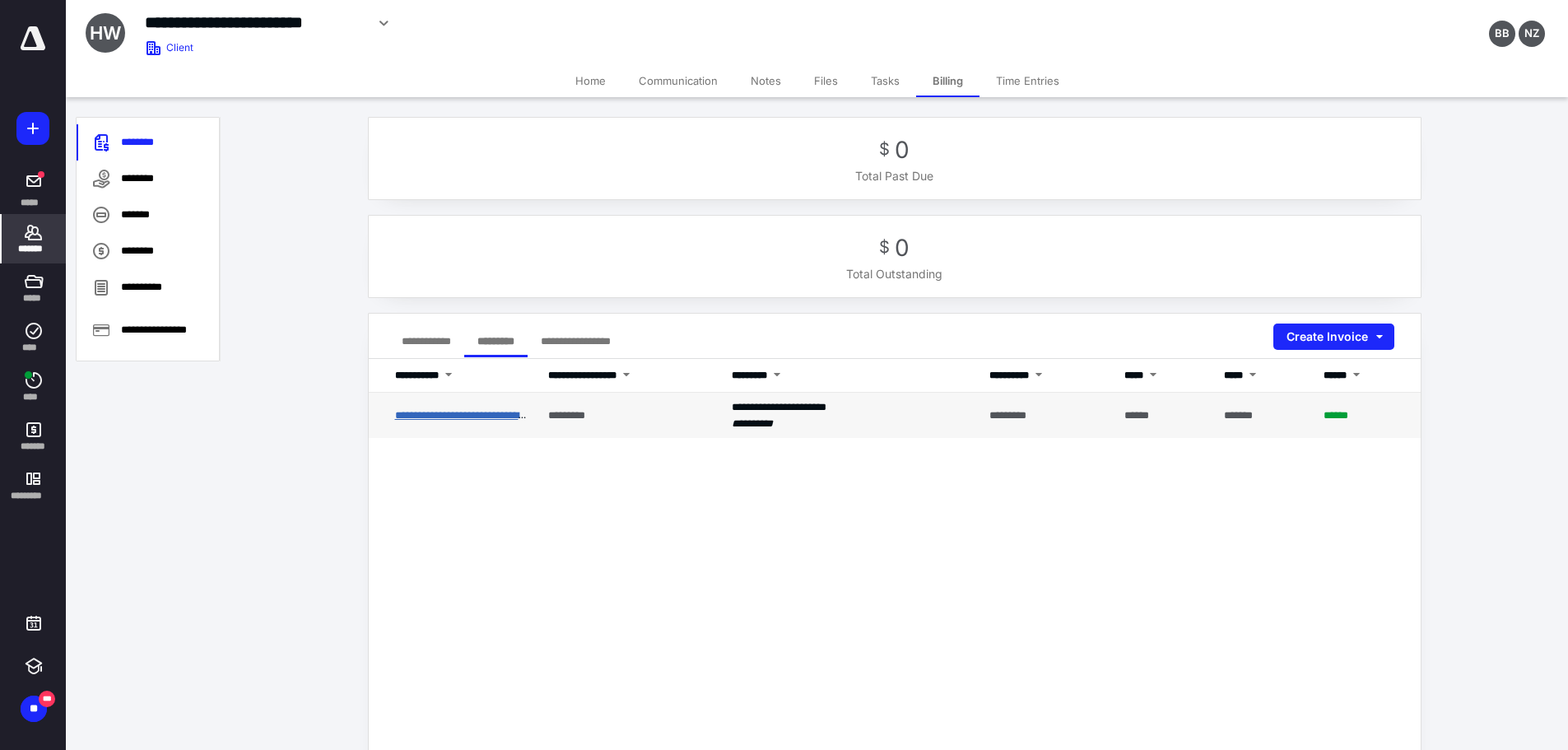 click on "**********" at bounding box center (467, 415) 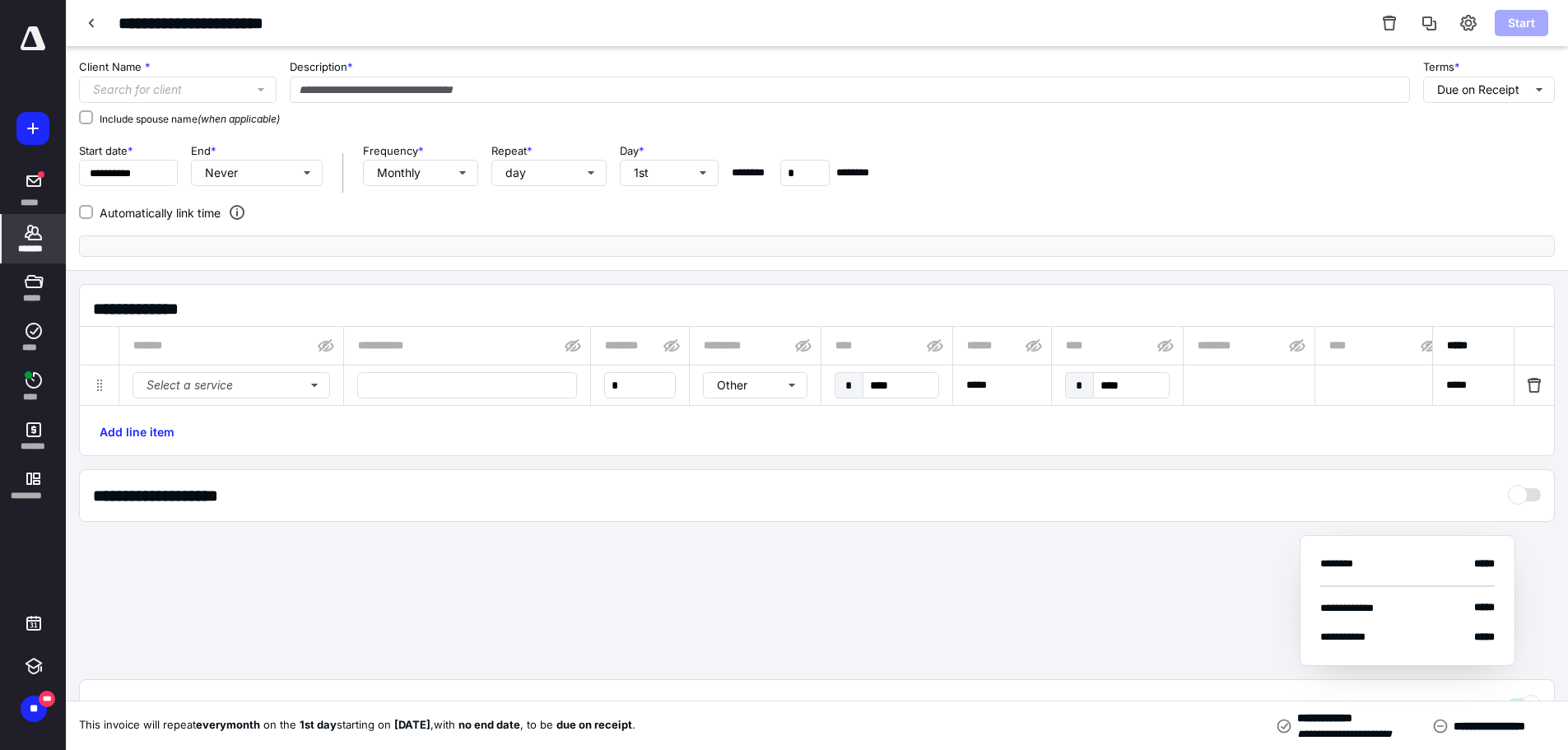 type on "**********" 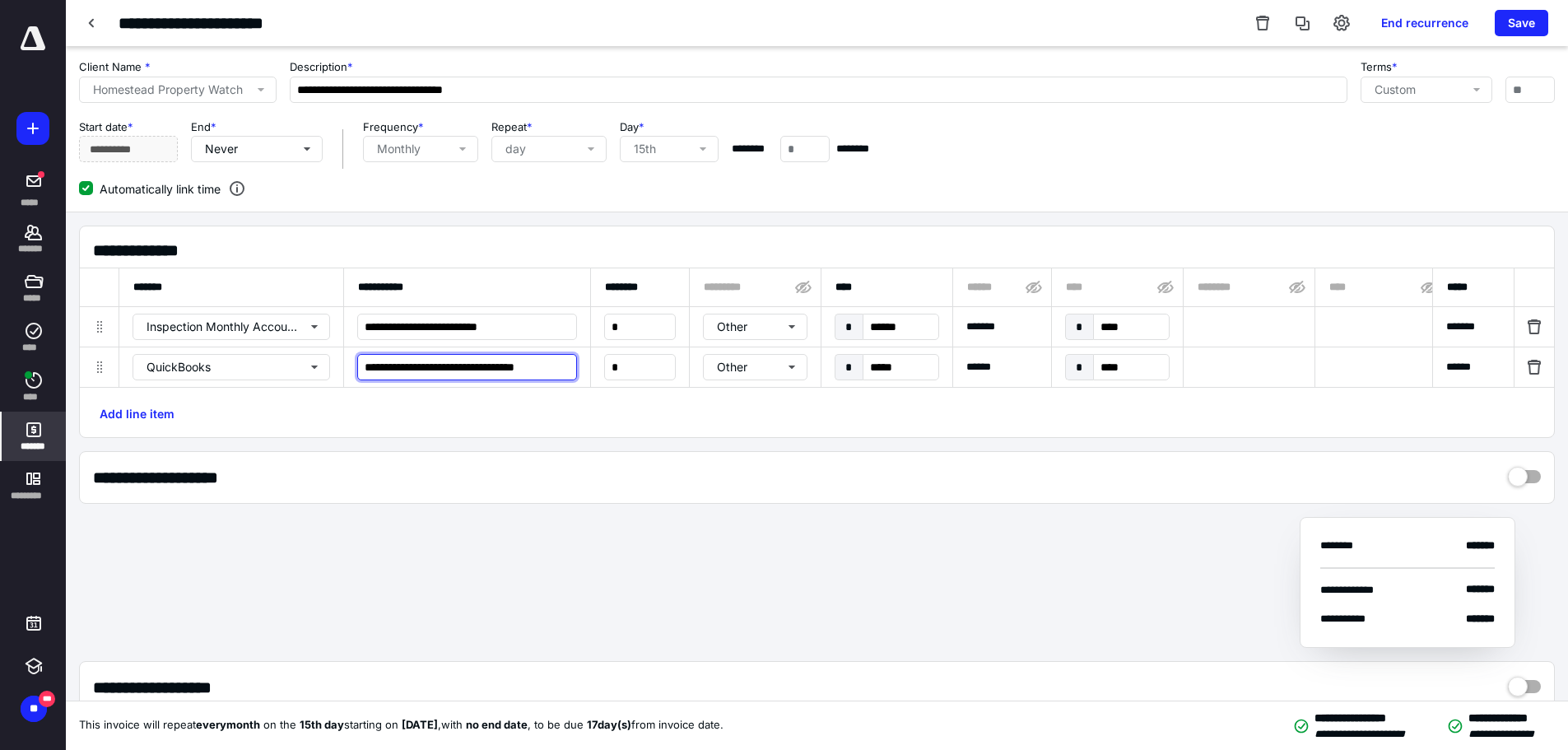 scroll, scrollTop: 0, scrollLeft: 2, axis: horizontal 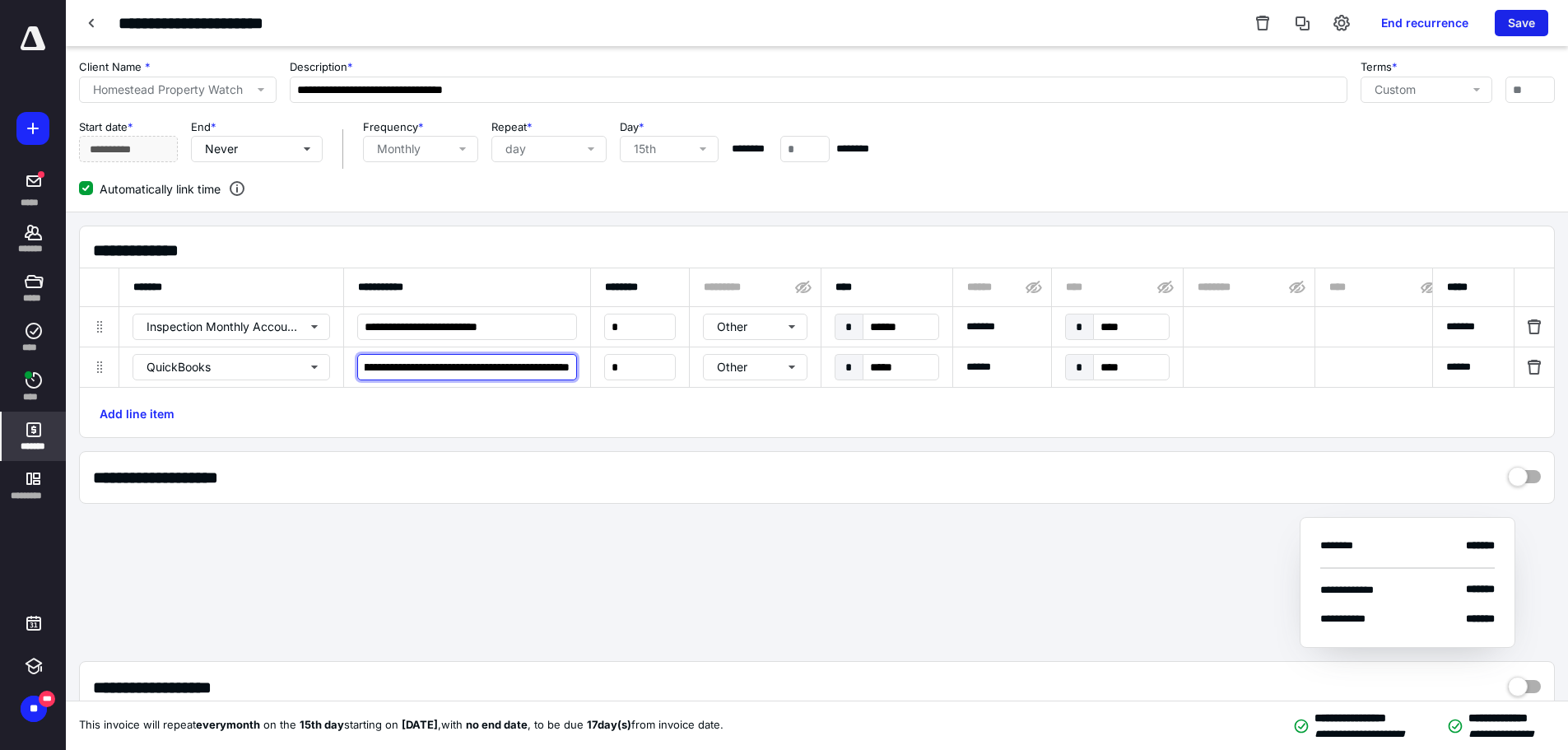 type on "**********" 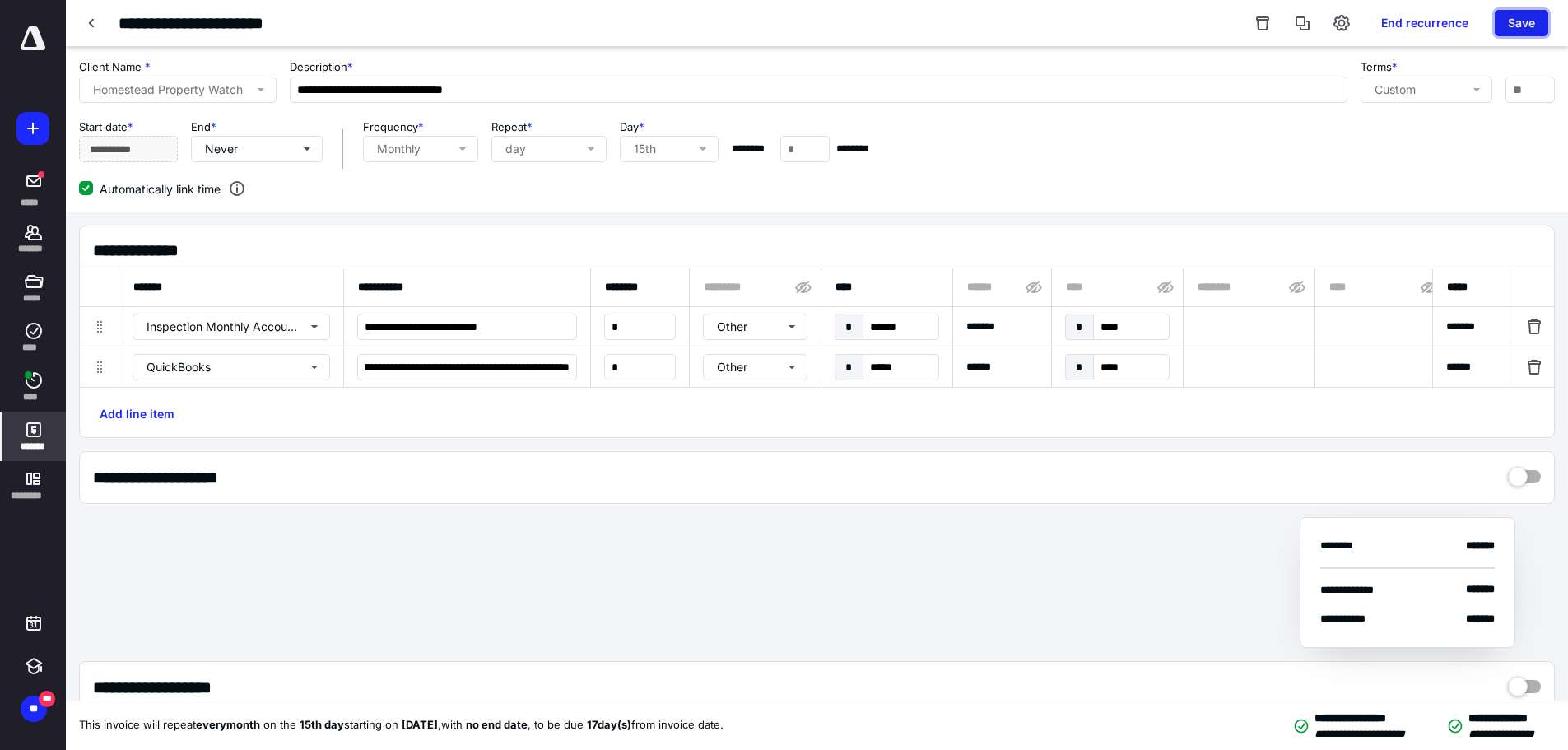 scroll, scrollTop: 0, scrollLeft: 0, axis: both 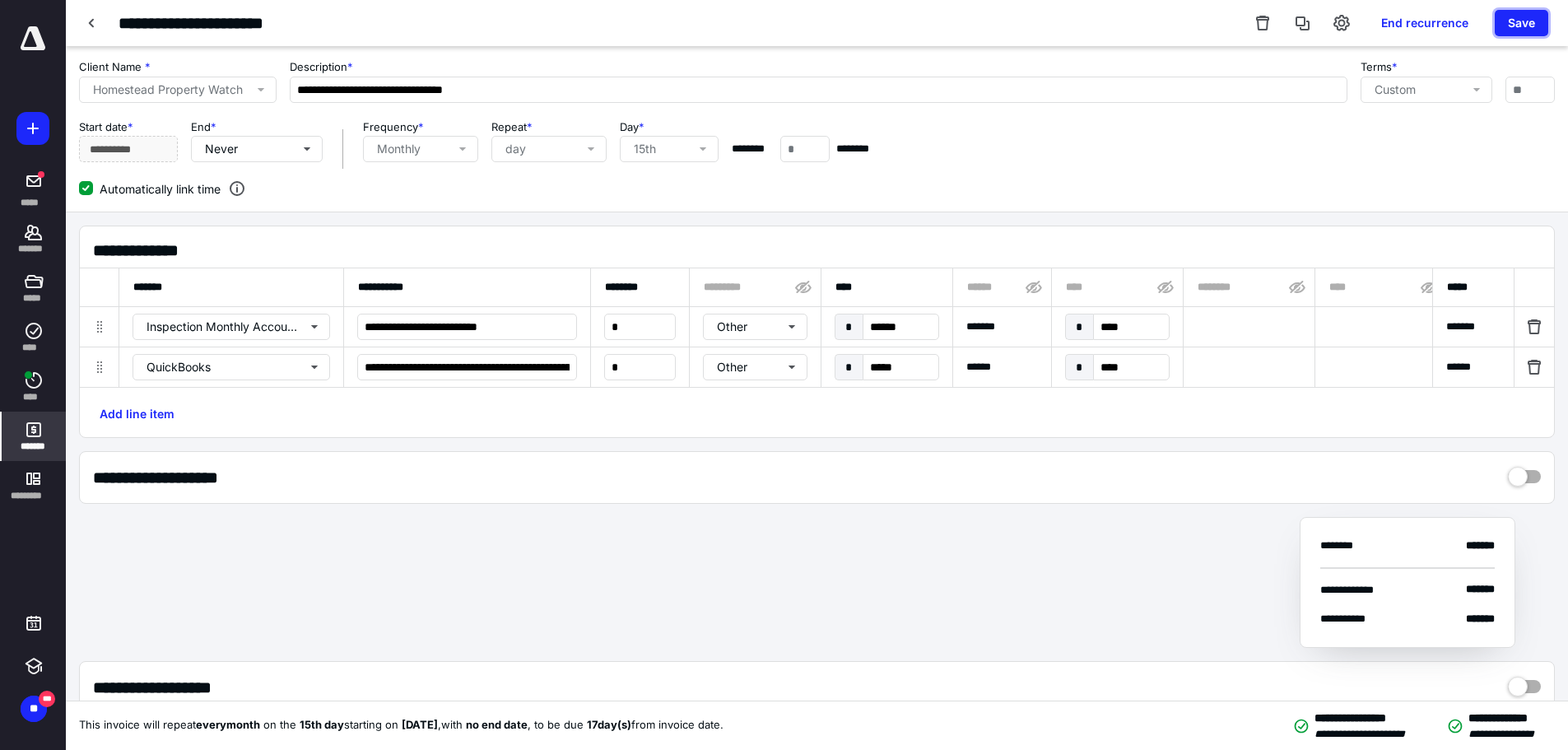 drag, startPoint x: 1533, startPoint y: 17, endPoint x: 965, endPoint y: 166, distance: 587.21802 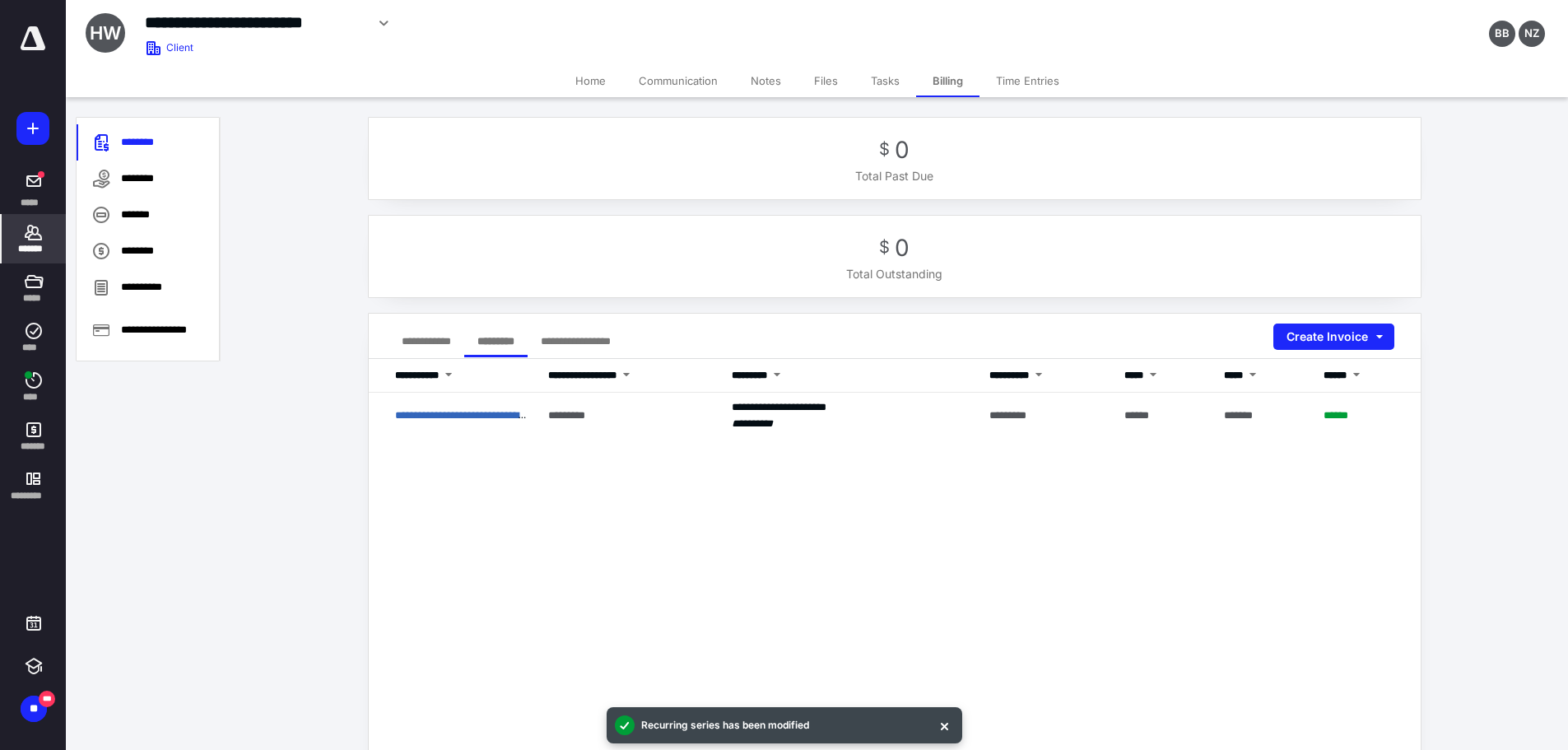 click on "*******" at bounding box center (34, 239) 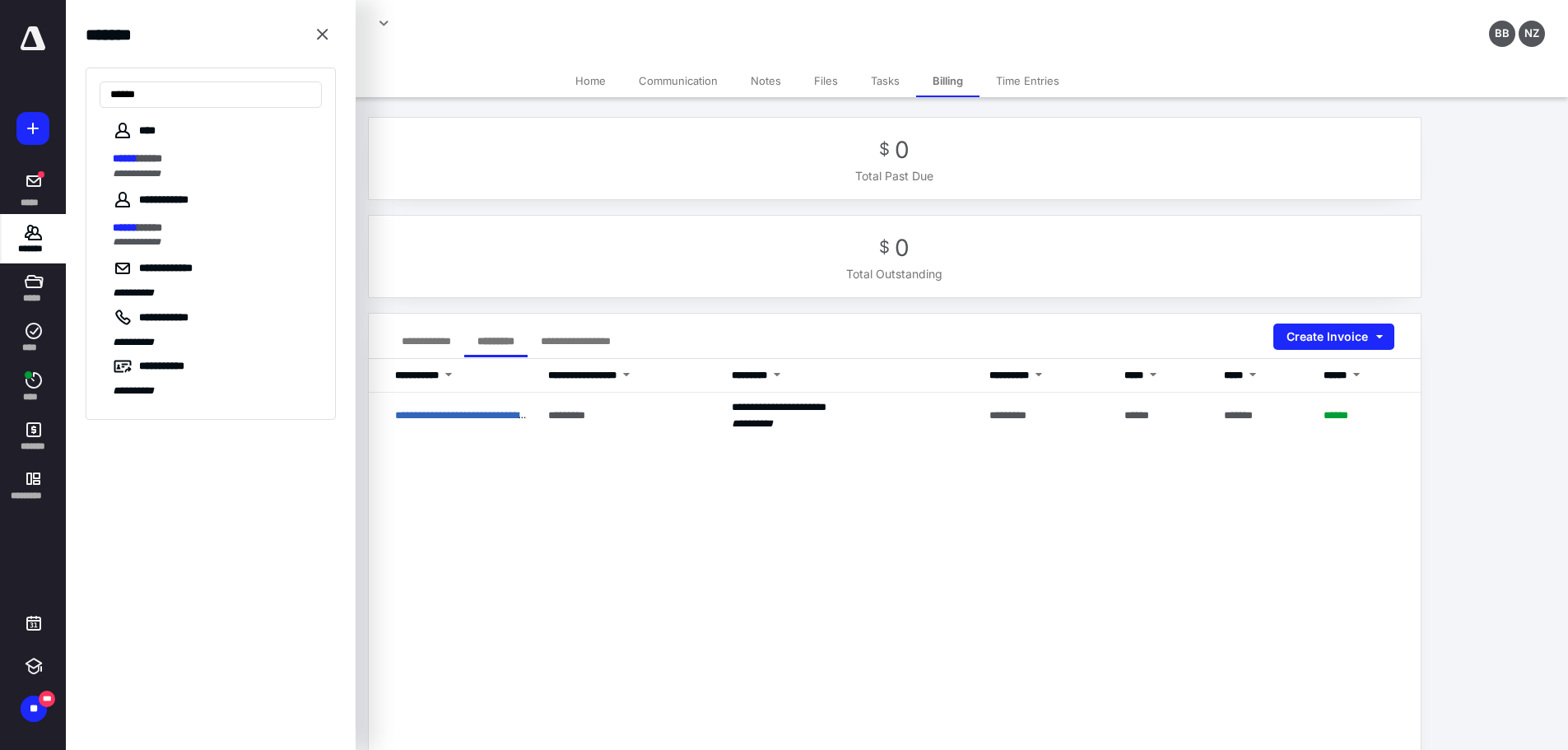 type on "******" 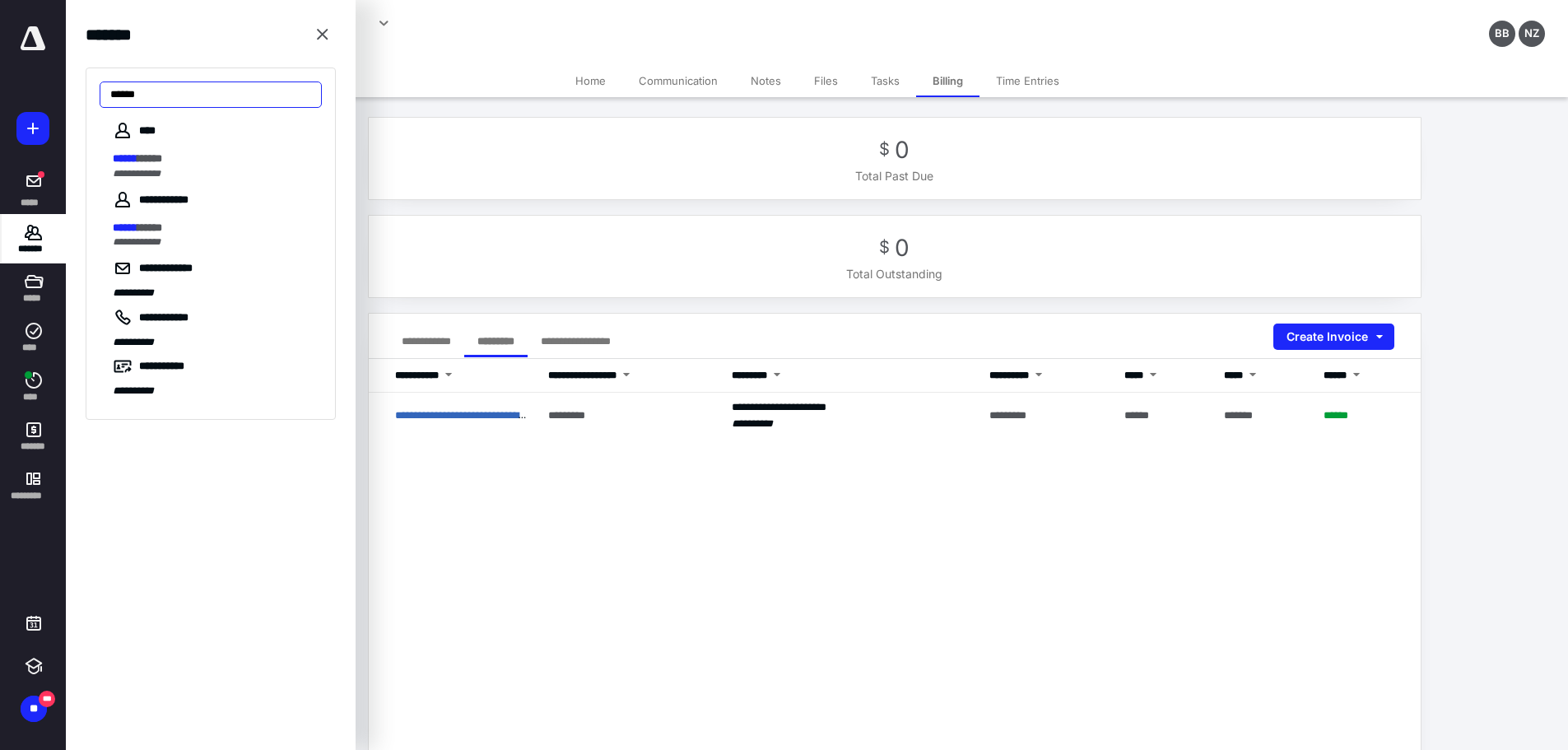 drag, startPoint x: 179, startPoint y: 85, endPoint x: 42, endPoint y: 21, distance: 151.21177 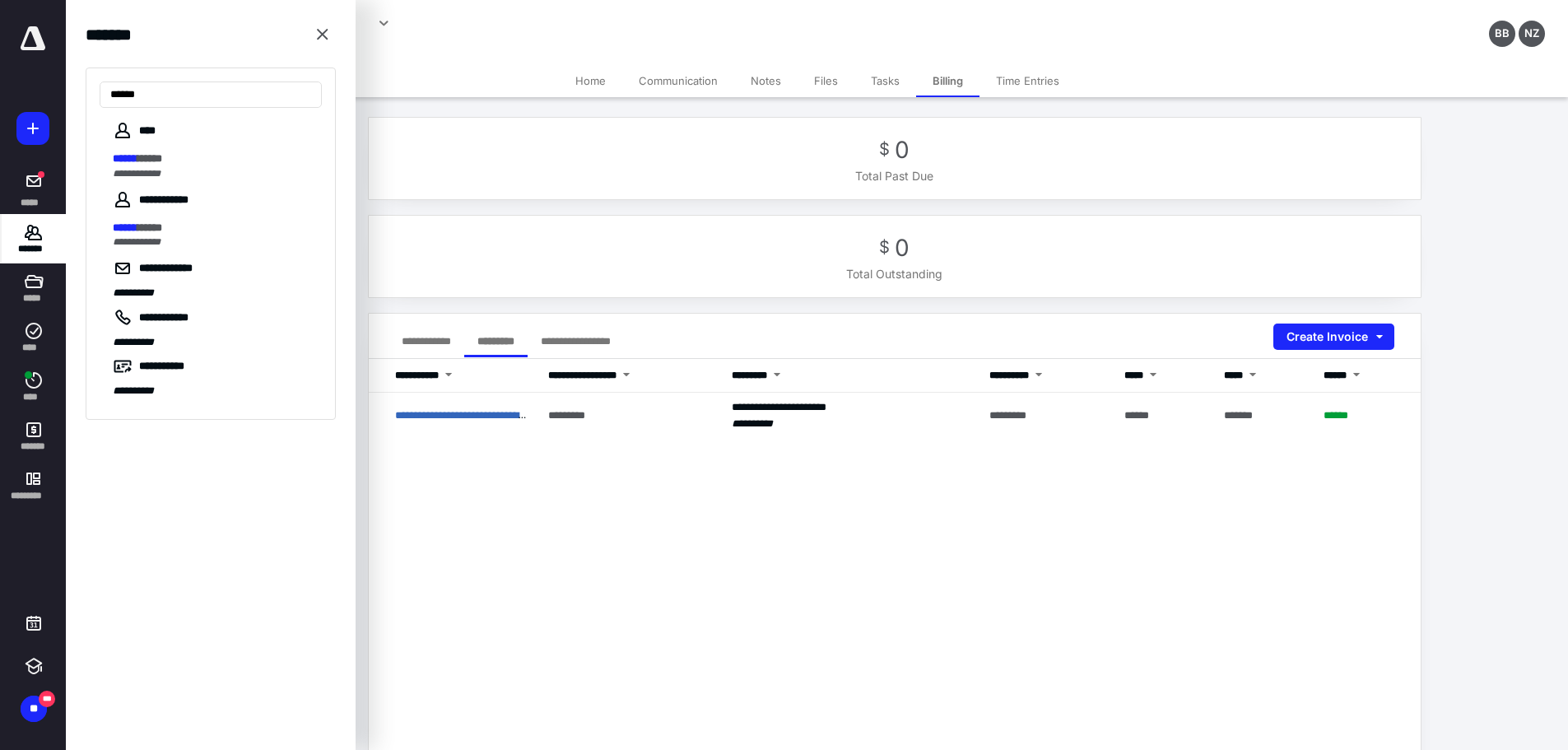 click on "**********" at bounding box center [784, 375] 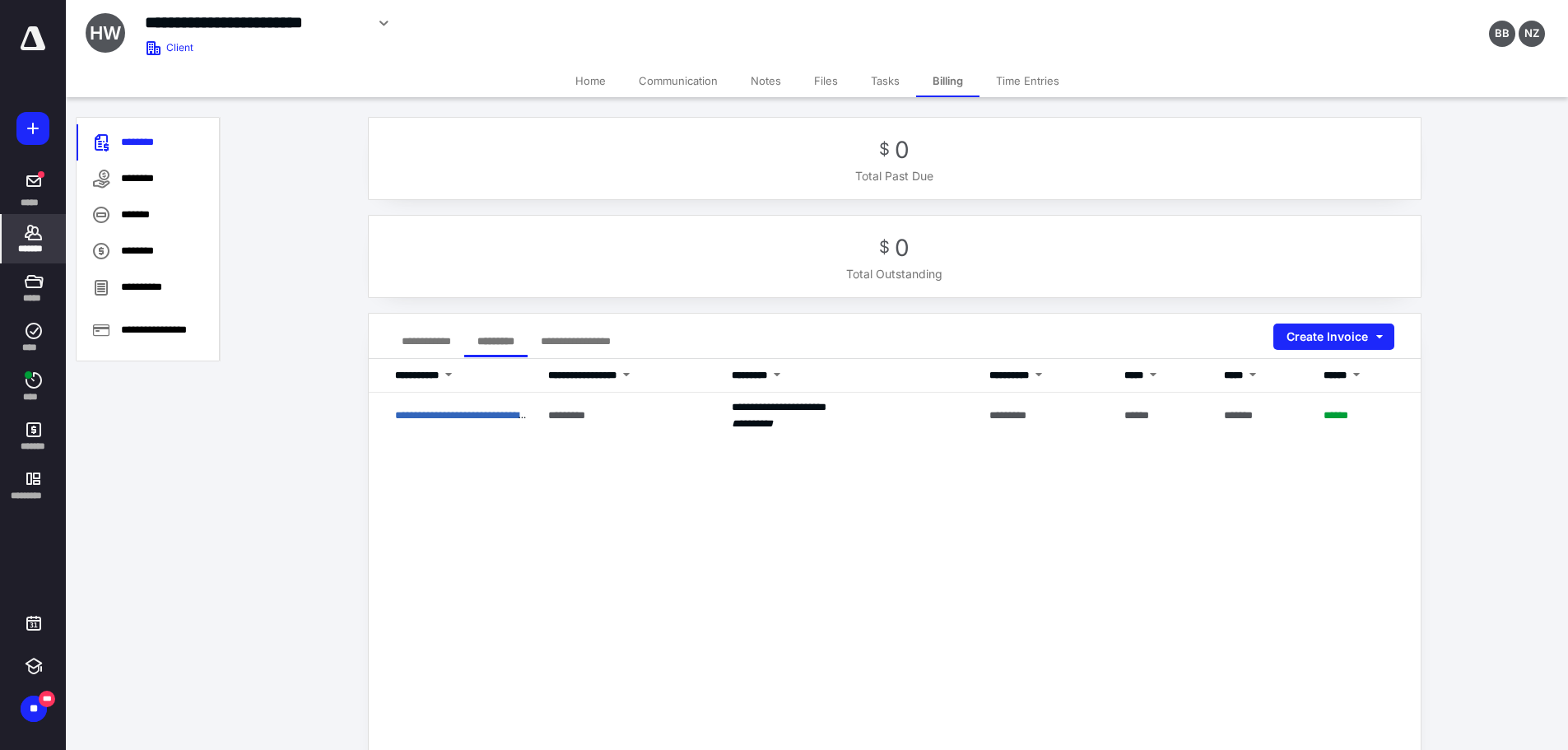 click on "*******" at bounding box center [34, 239] 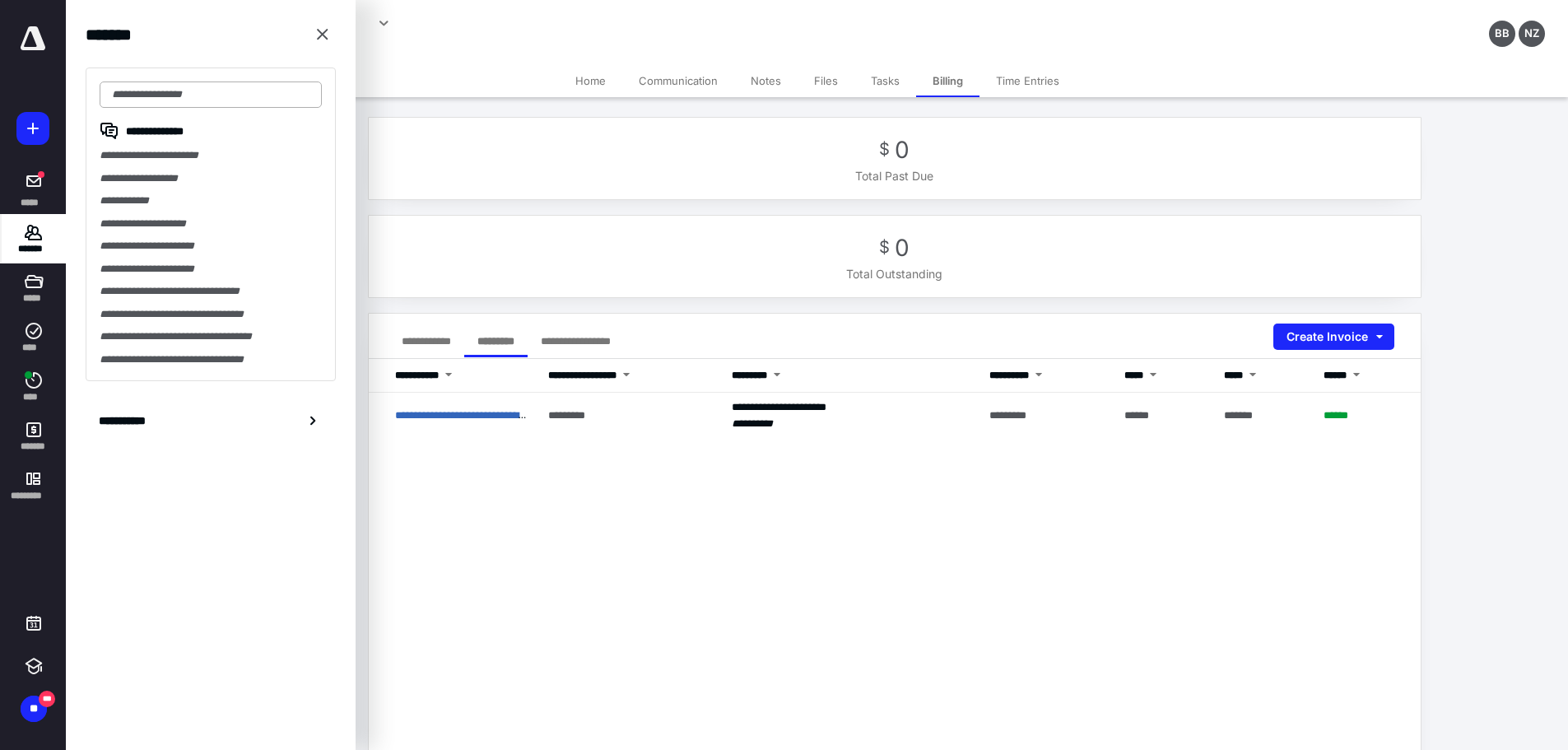 click at bounding box center (211, 95) 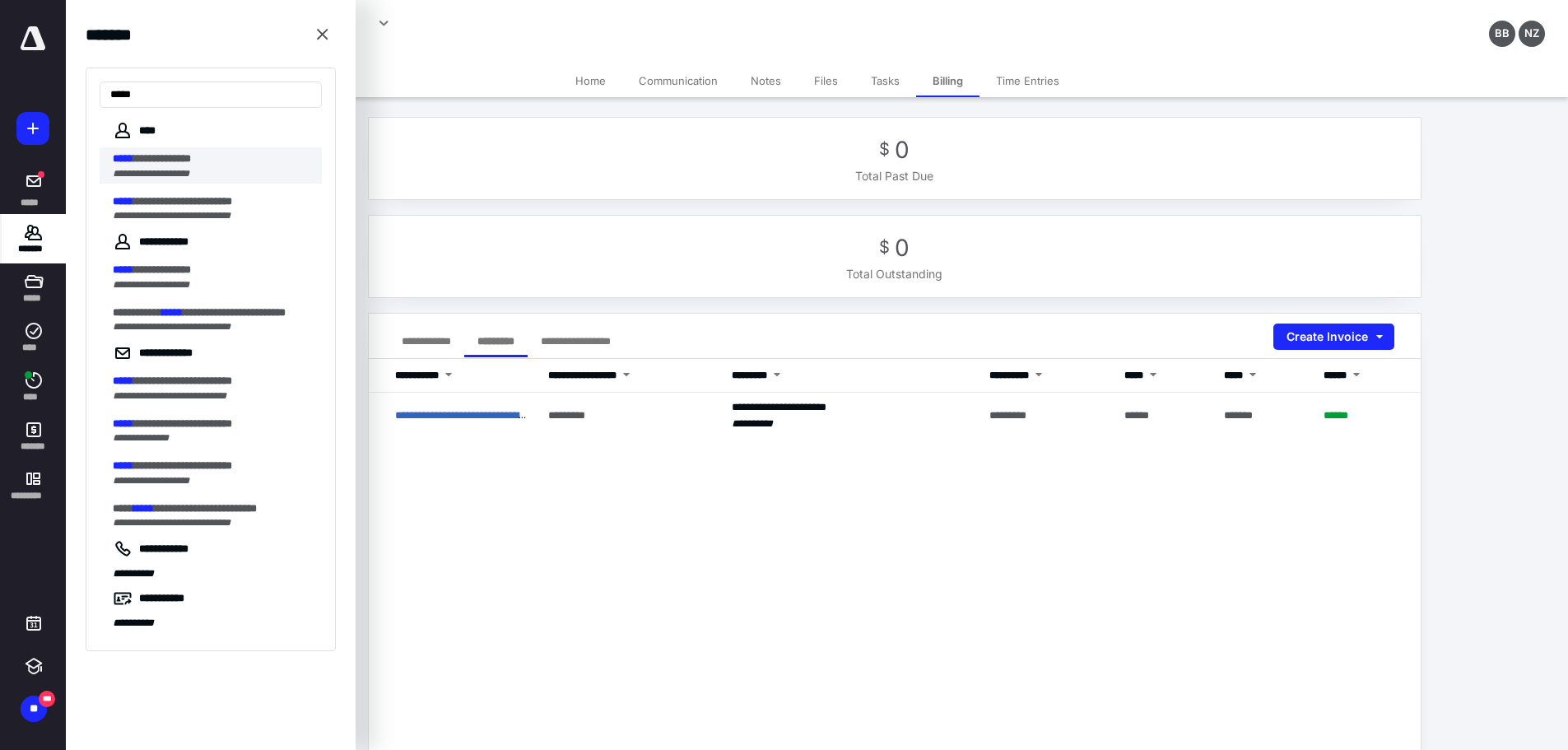 type on "*****" 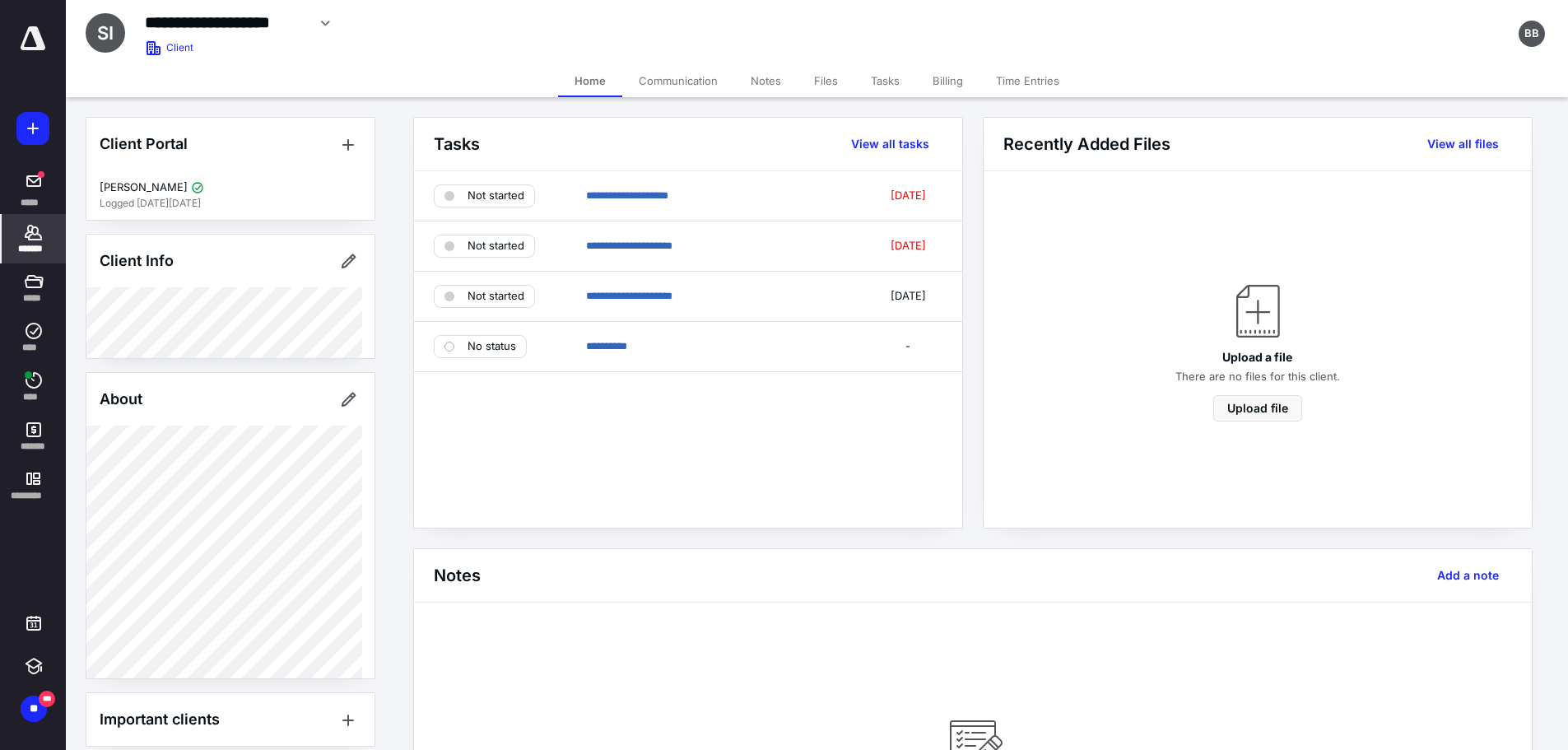 click on "Billing" at bounding box center (947, 81) 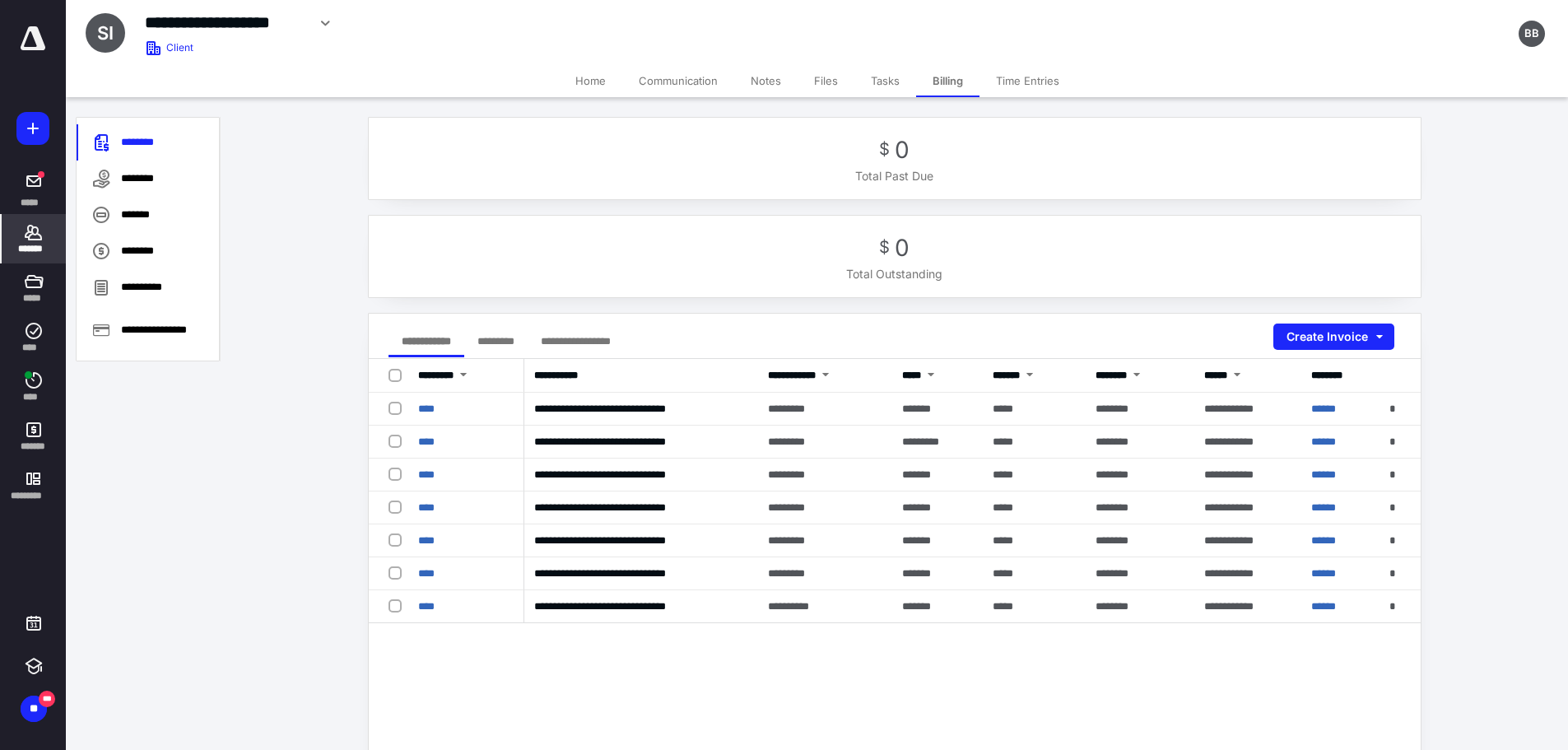click on "*********" at bounding box center [496, 341] 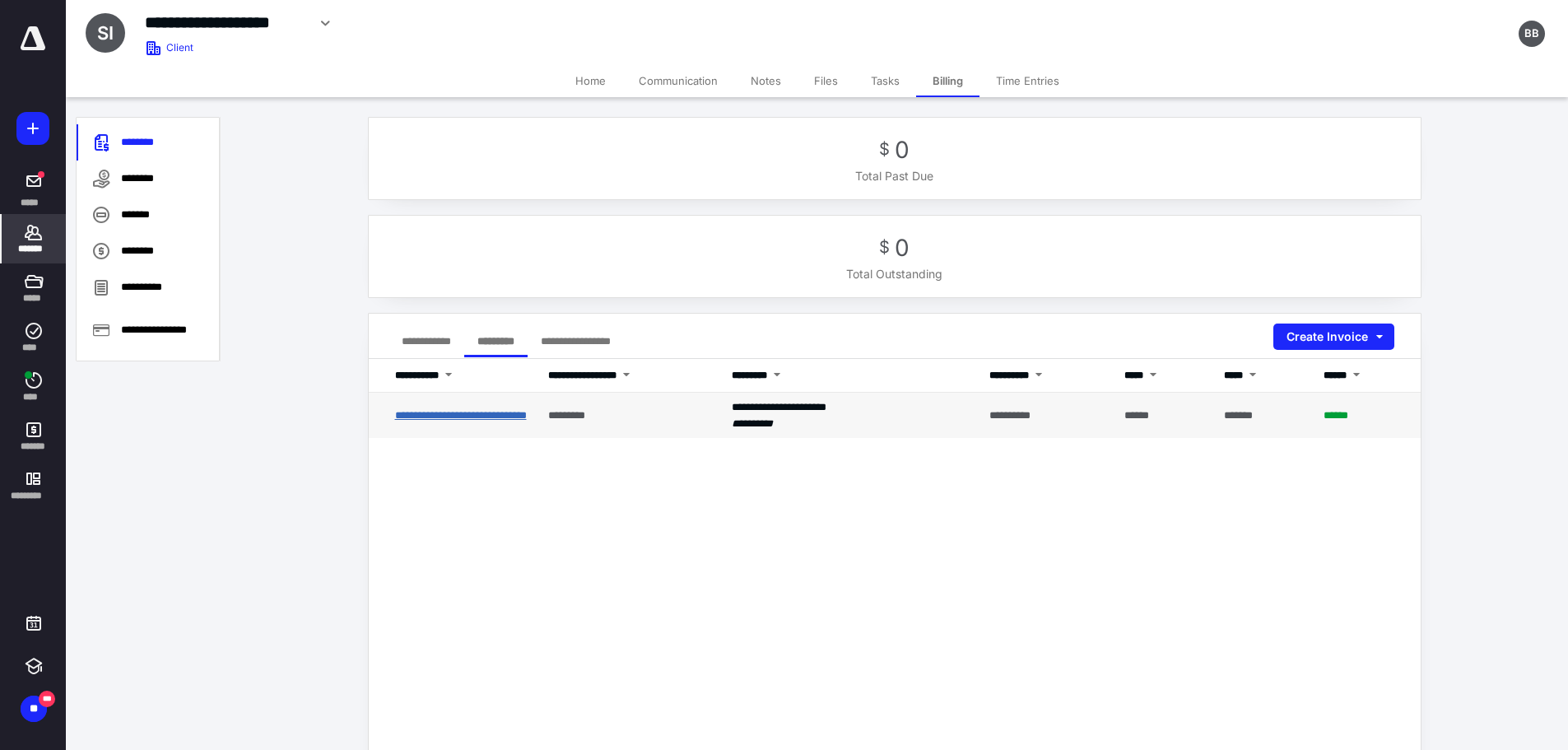click on "**********" at bounding box center [461, 415] 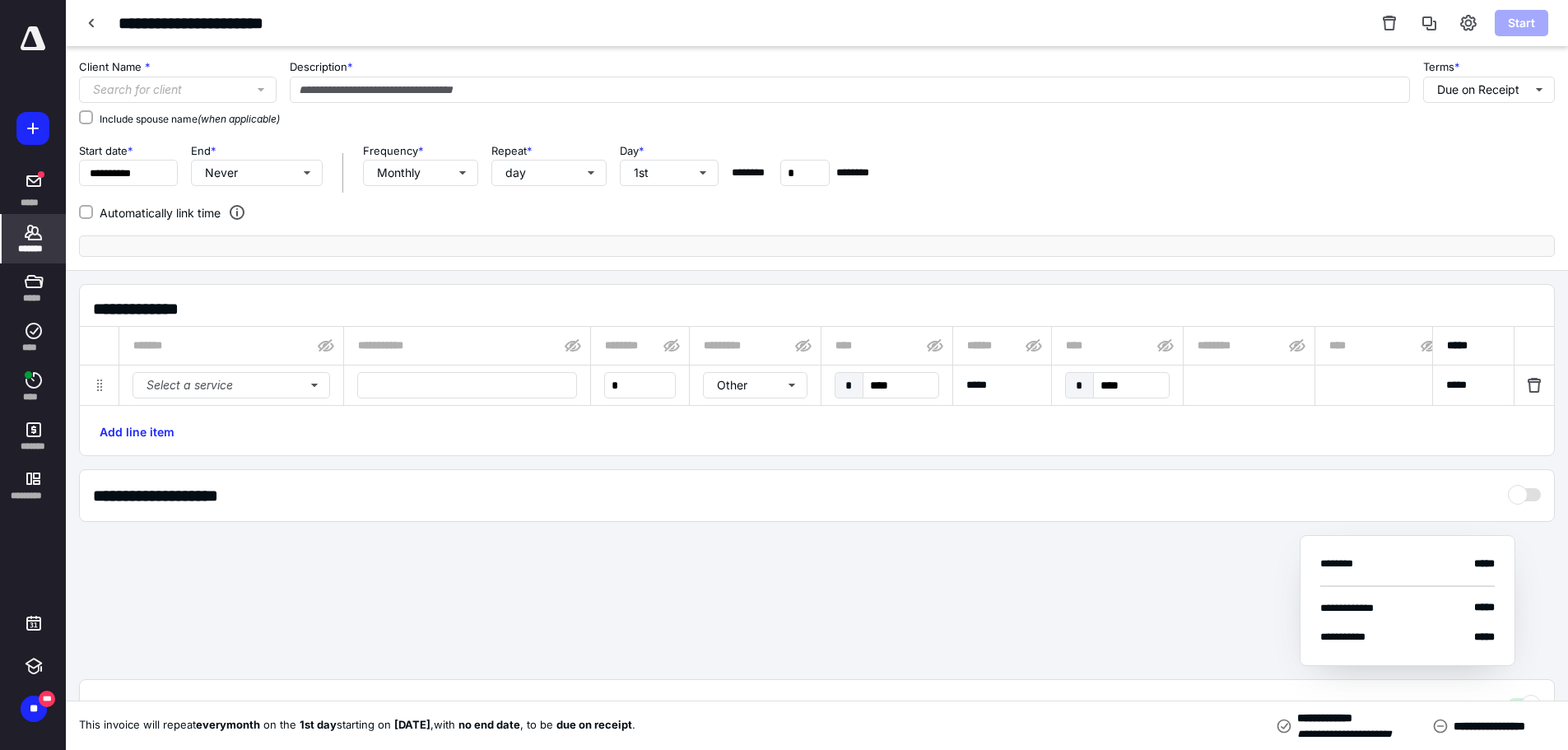 type on "**********" 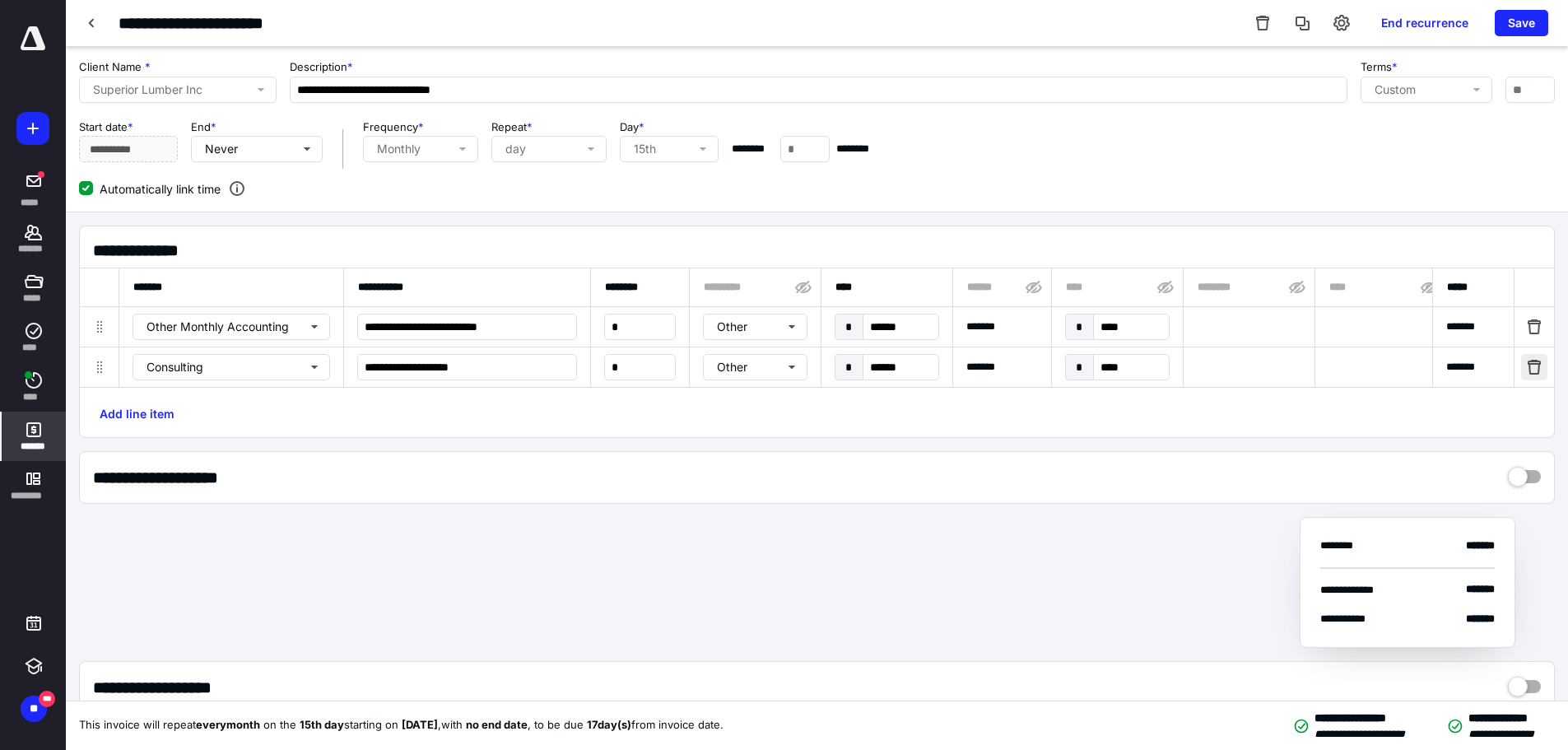 click at bounding box center (1534, 367) 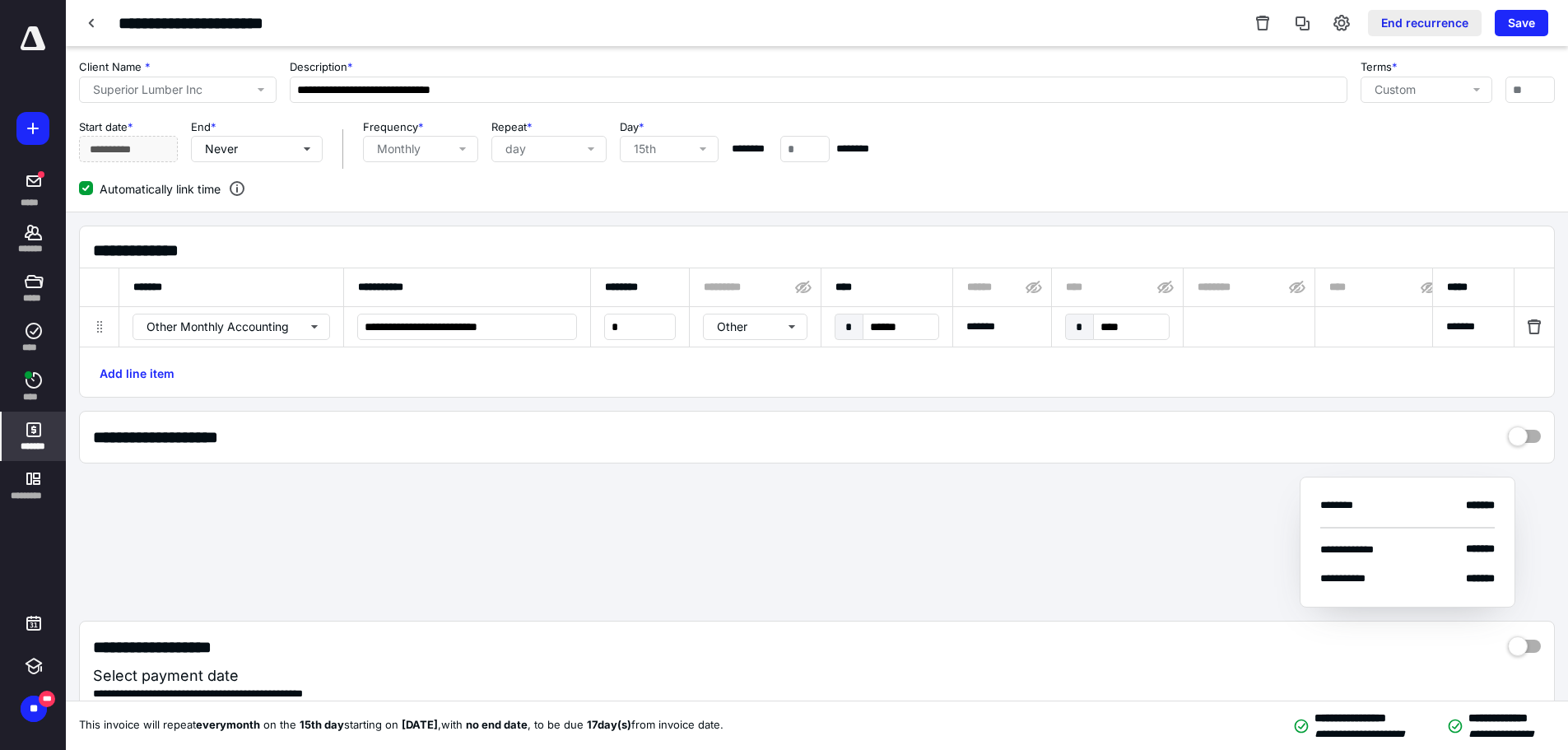 drag, startPoint x: 1511, startPoint y: 27, endPoint x: 441, endPoint y: 44, distance: 1070.135 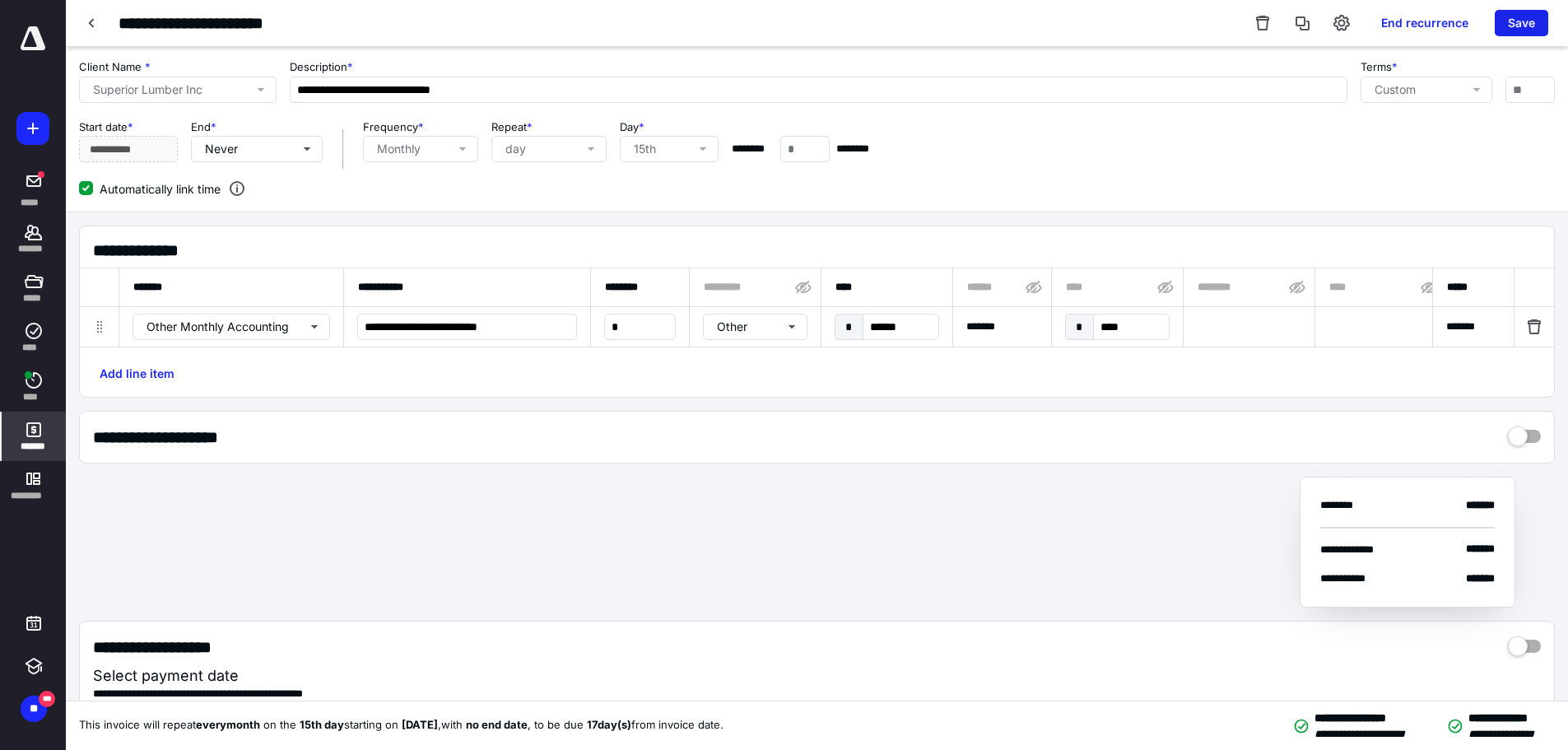 click on "Save" at bounding box center (1521, 23) 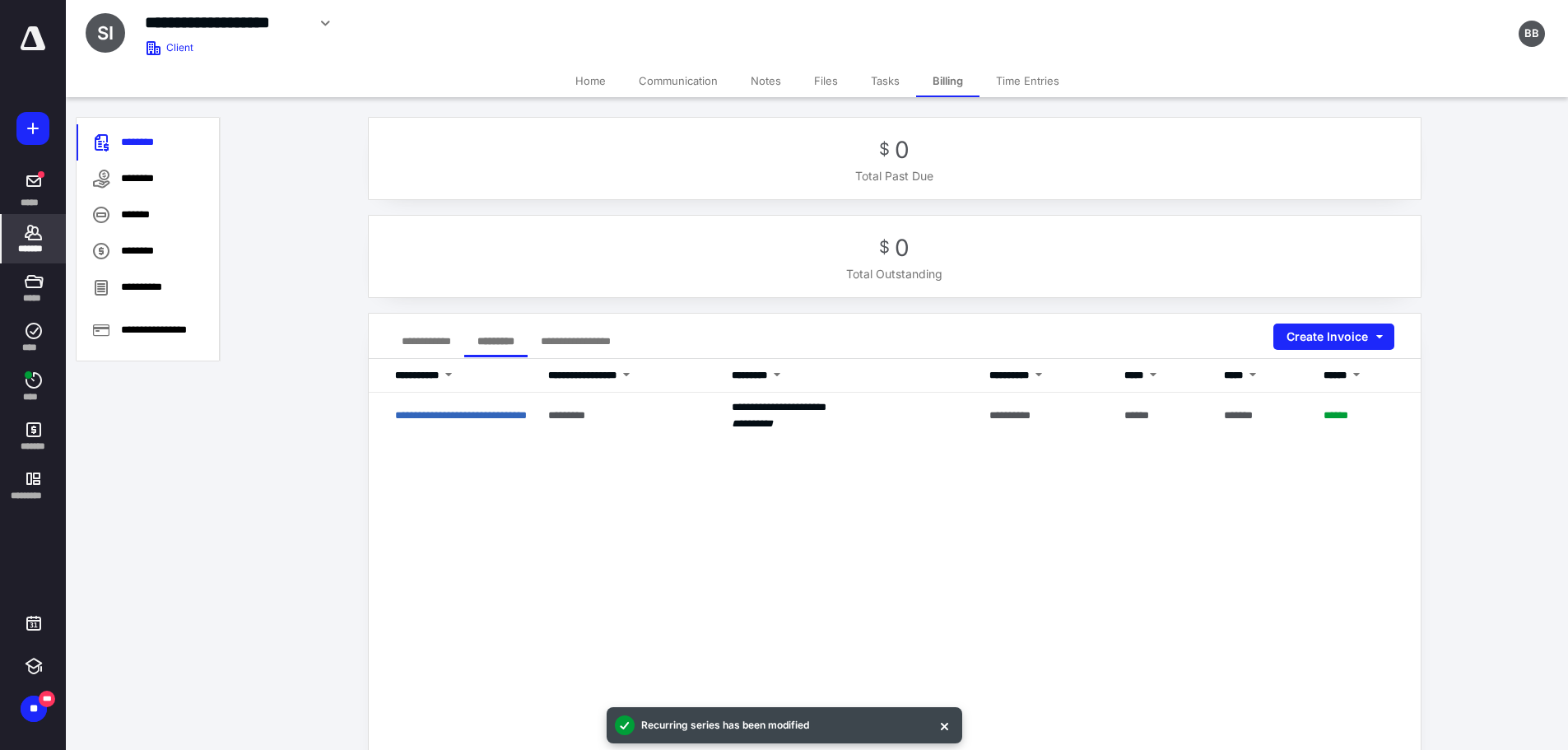 click 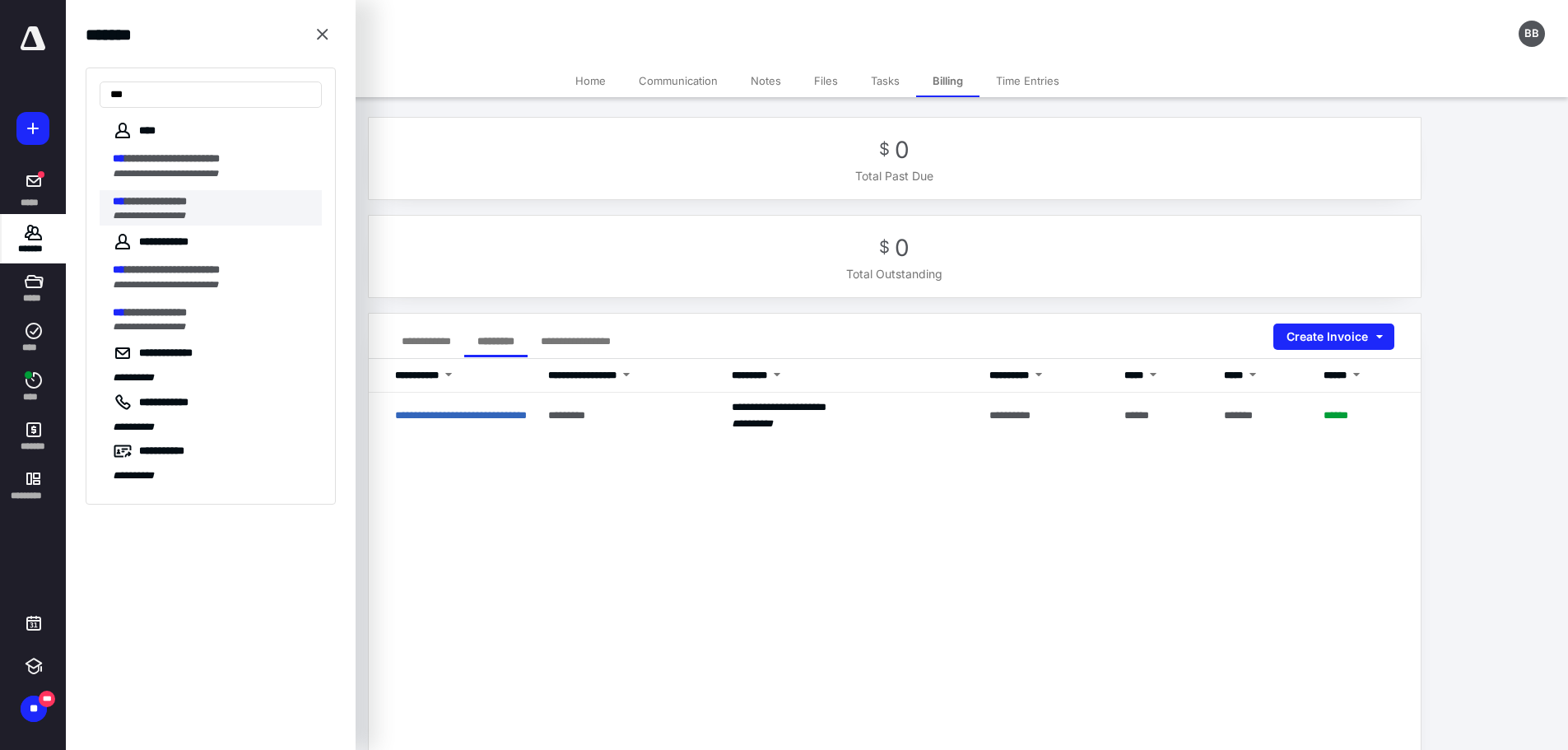 type on "***" 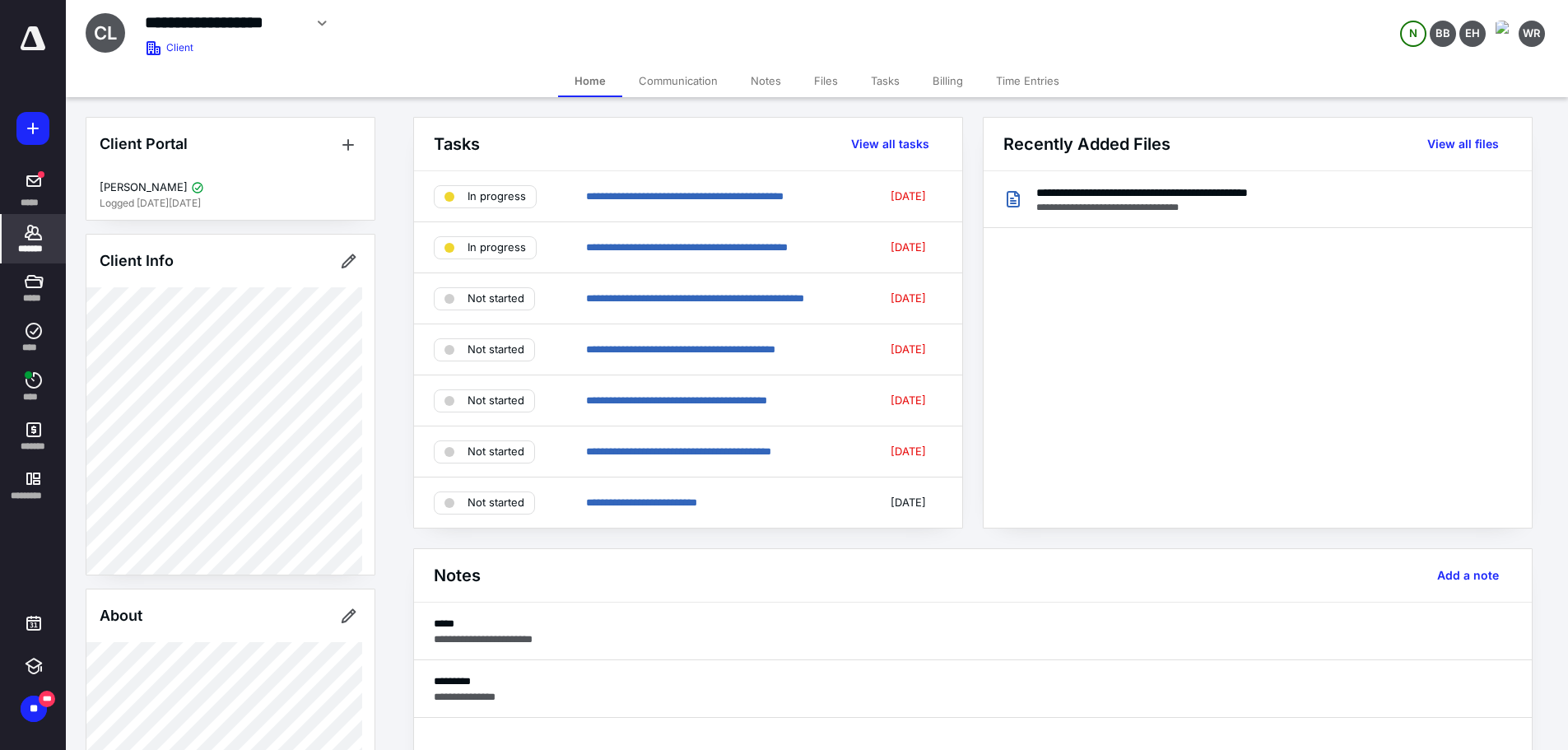 click on "Billing" at bounding box center (947, 81) 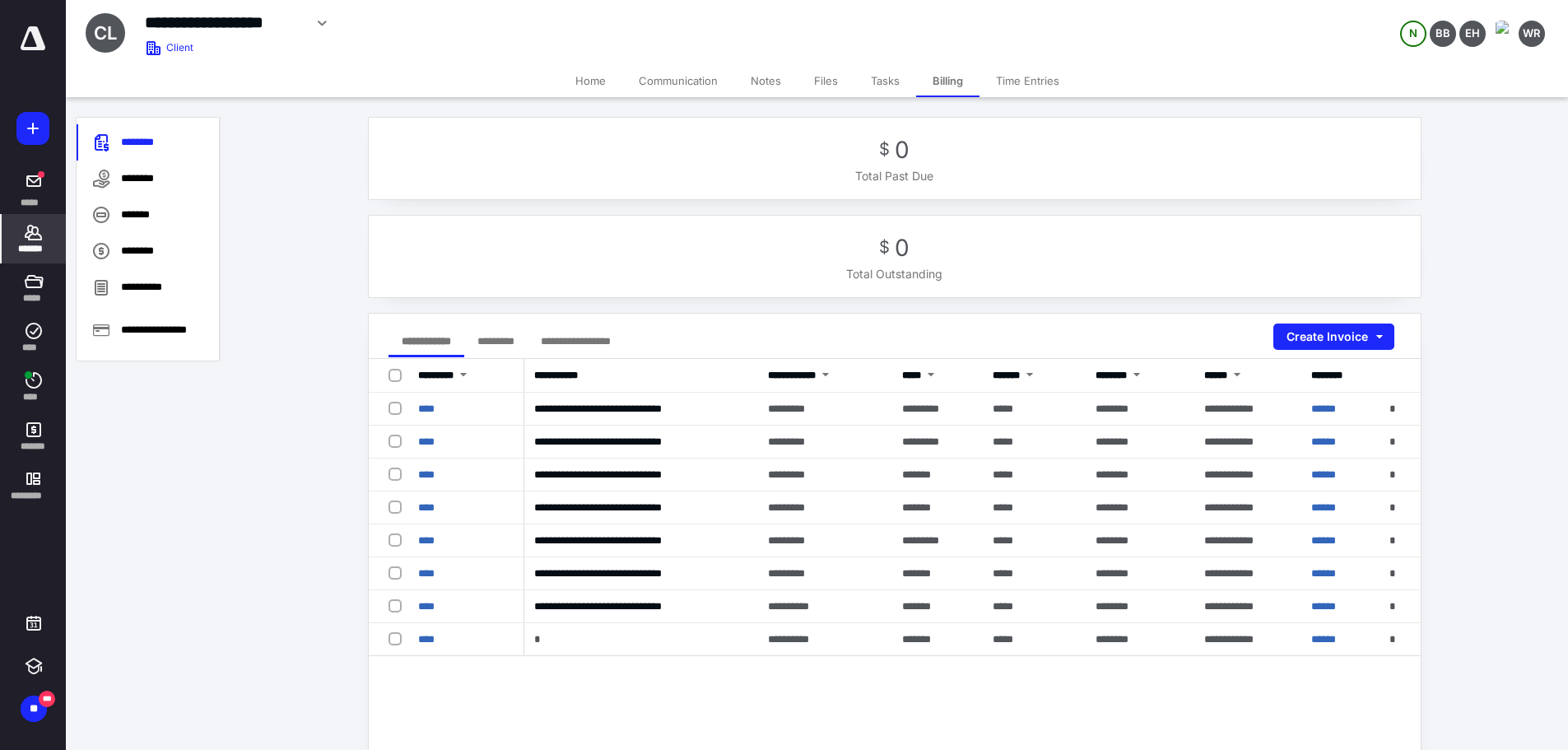 click 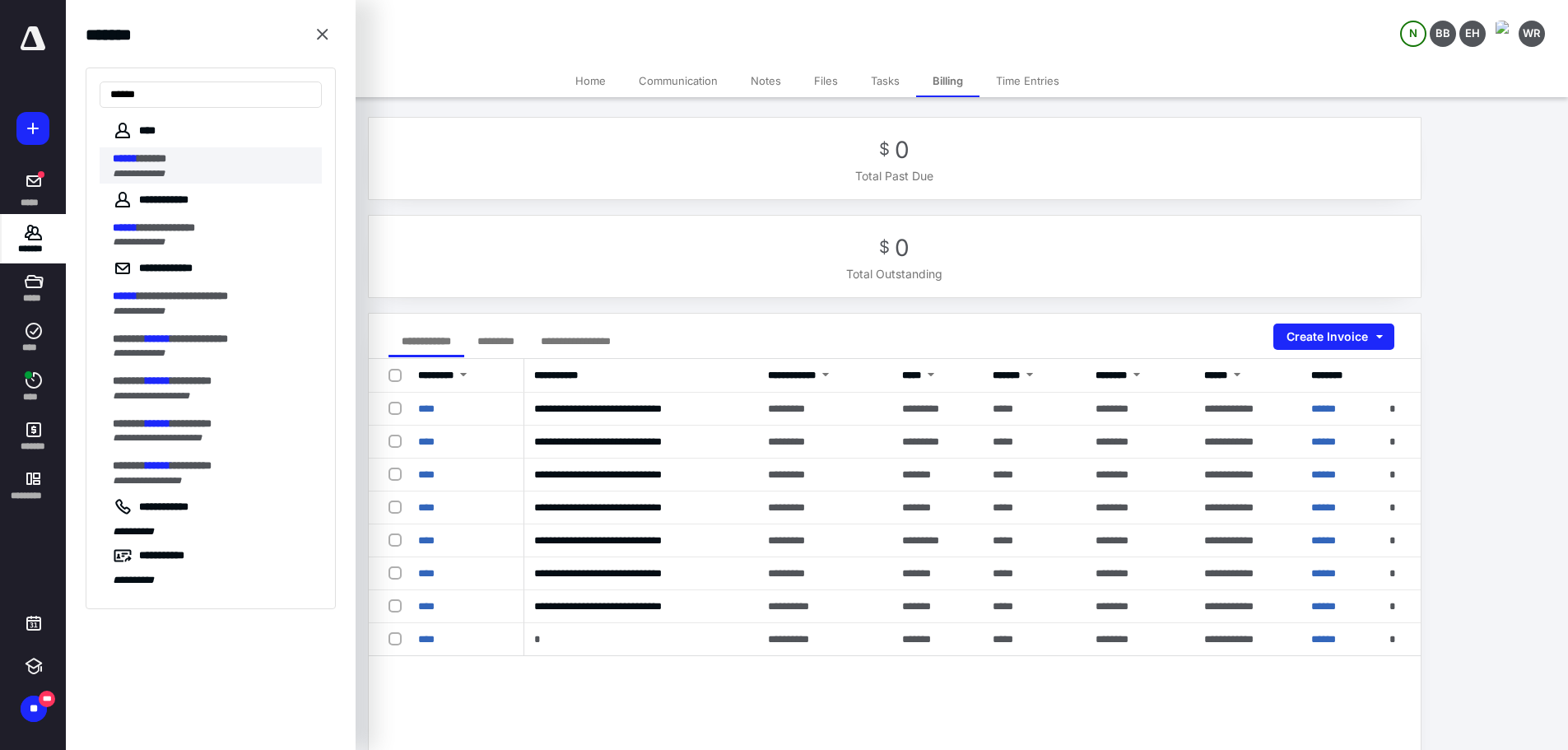 type on "******" 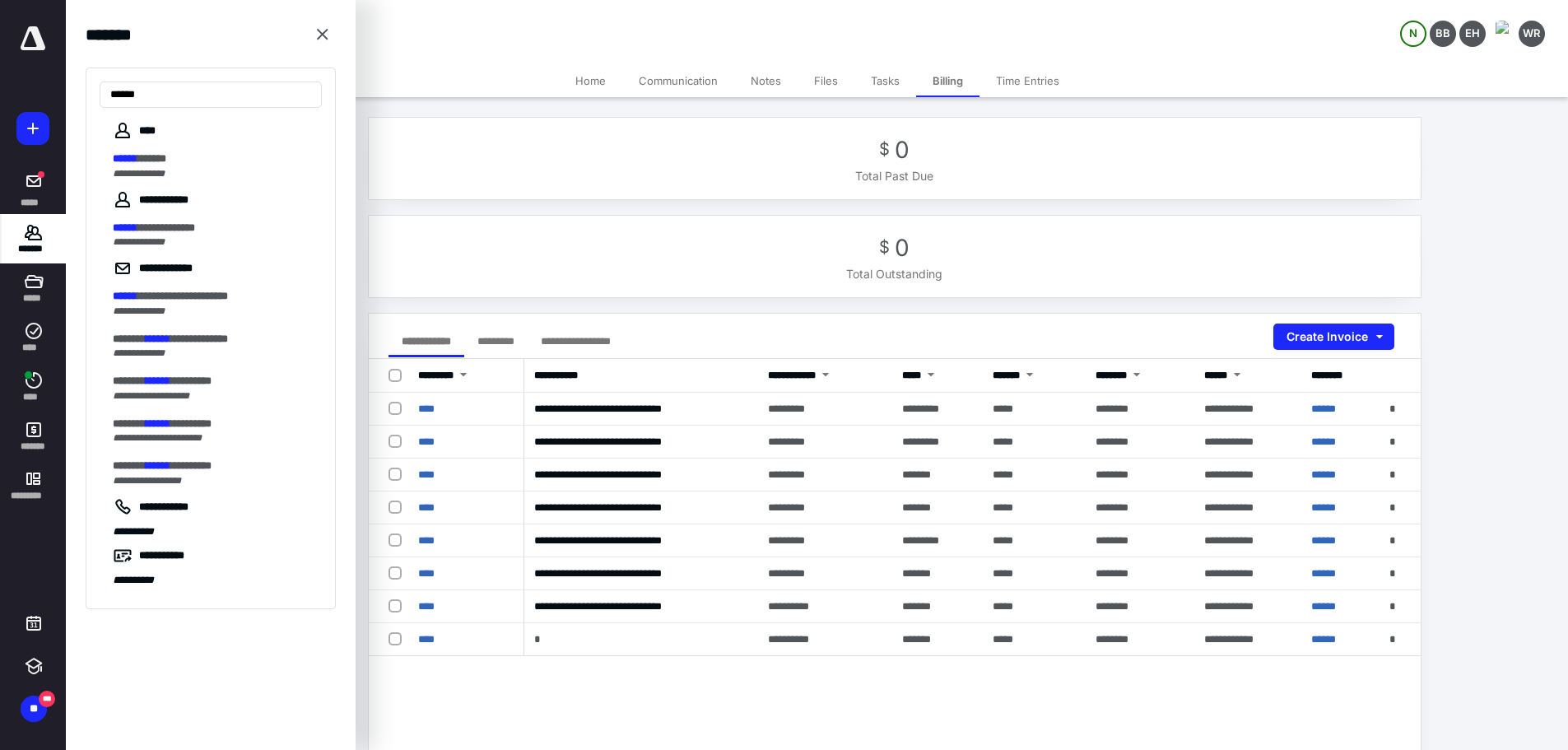 click on "**********" at bounding box center [138, 174] 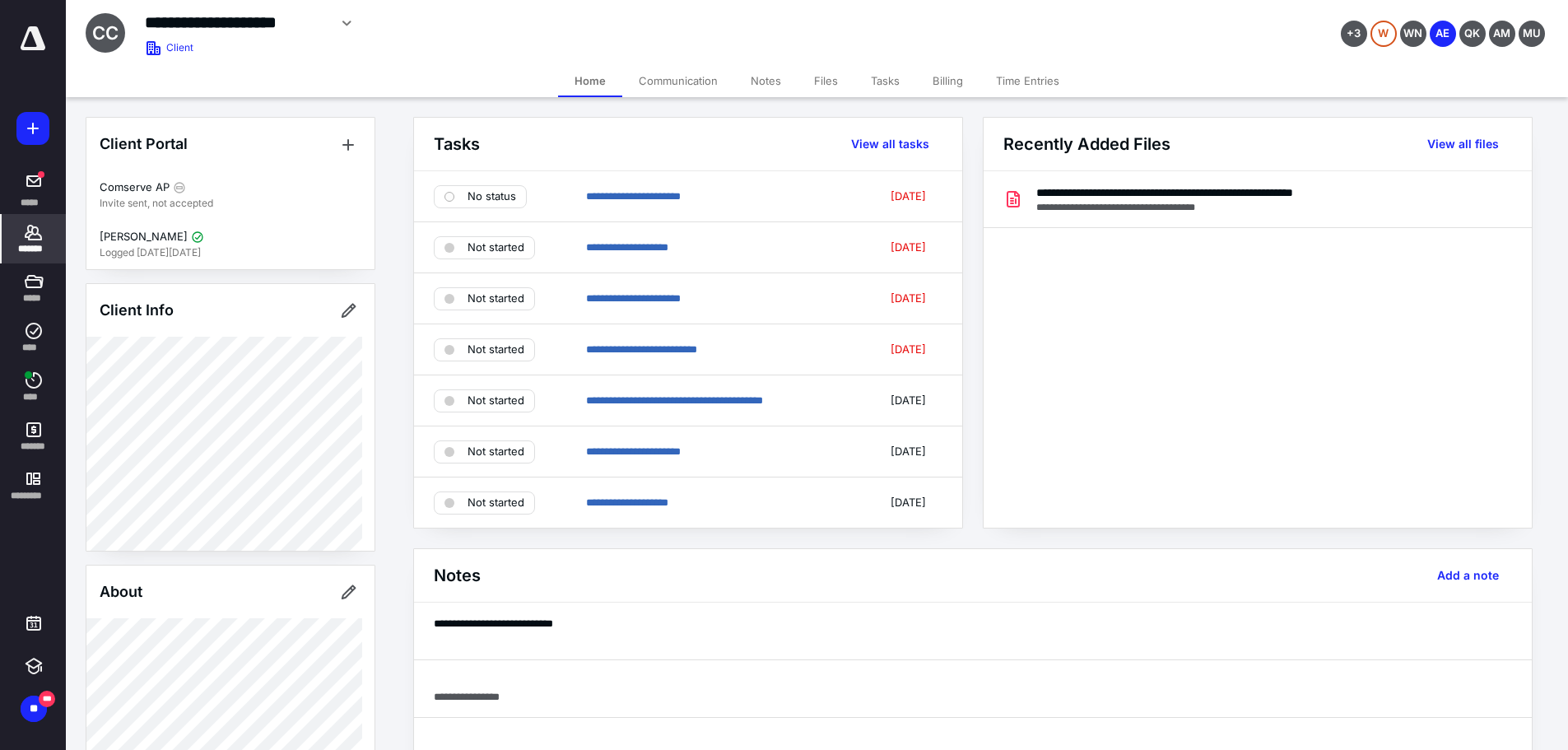 click on "Billing" at bounding box center [947, 81] 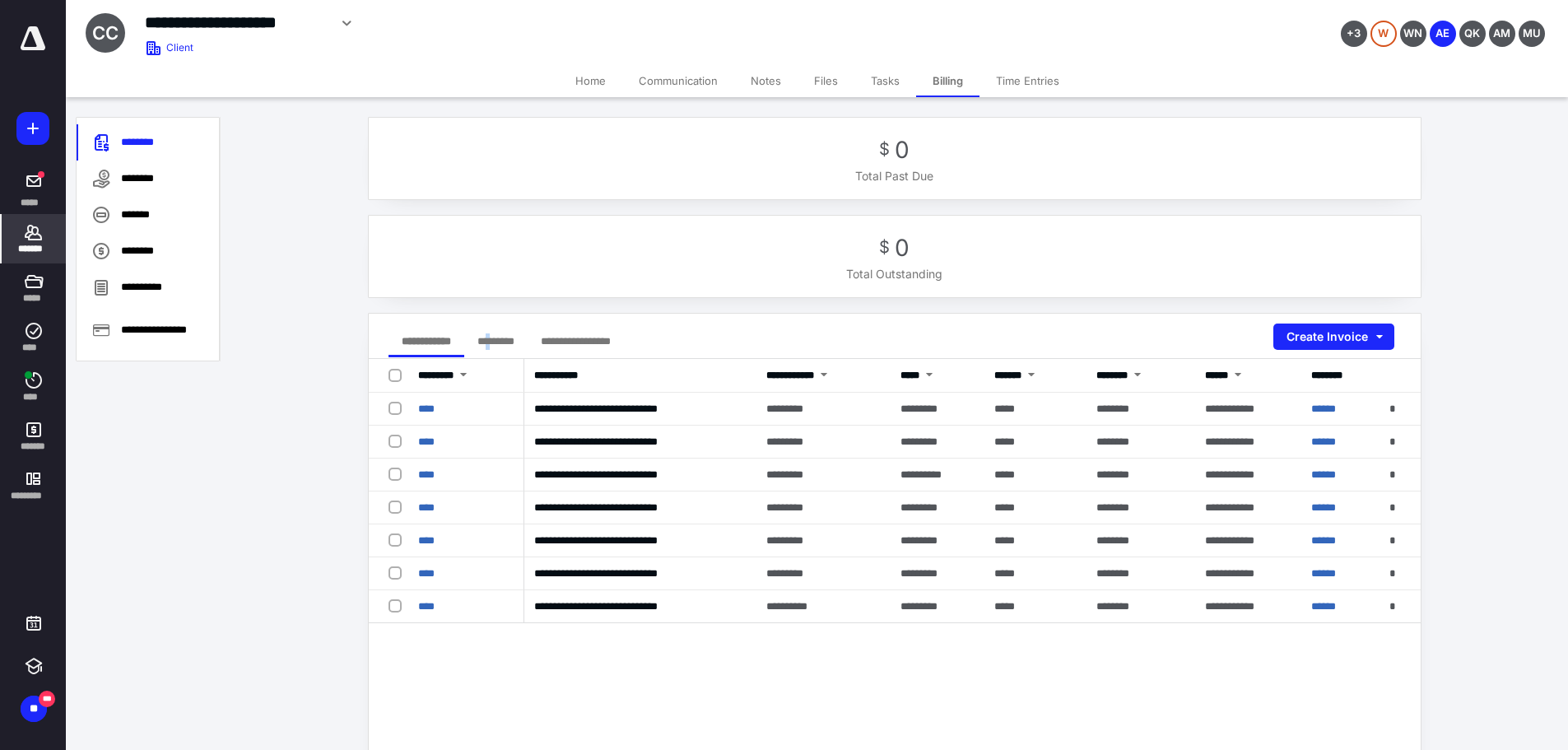 click on "*********" at bounding box center (496, 341) 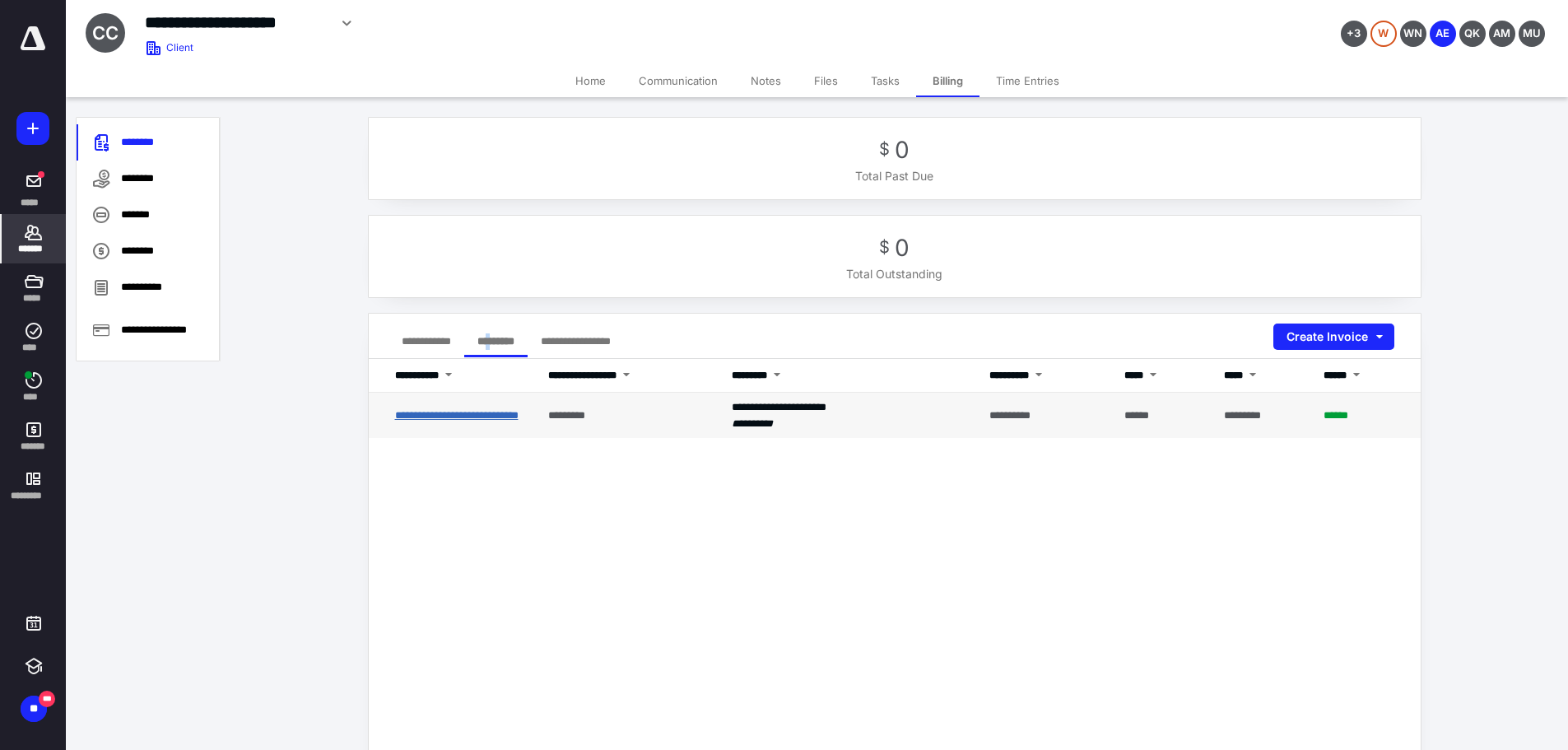 click on "**********" at bounding box center [457, 415] 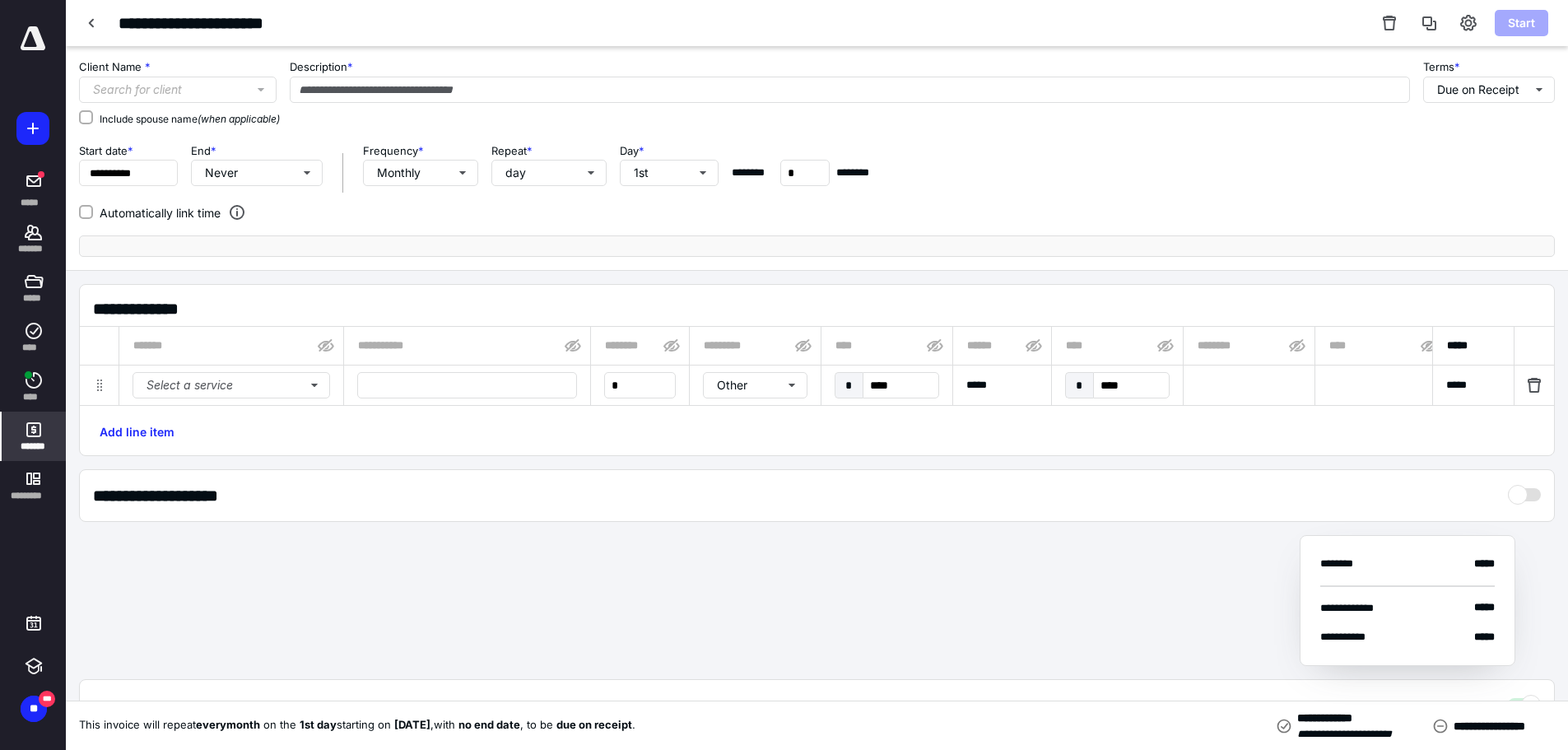 type on "**********" 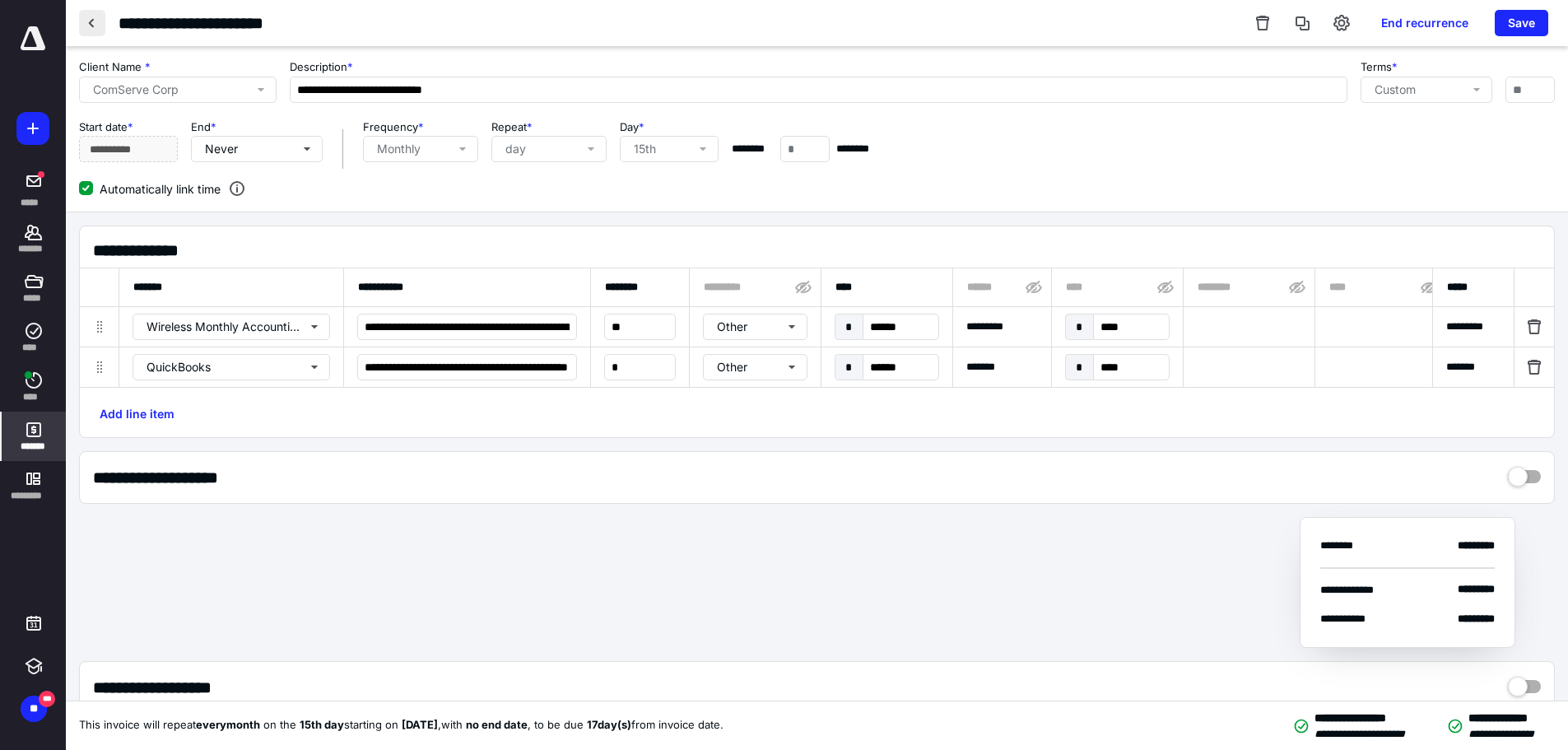 click at bounding box center [92, 23] 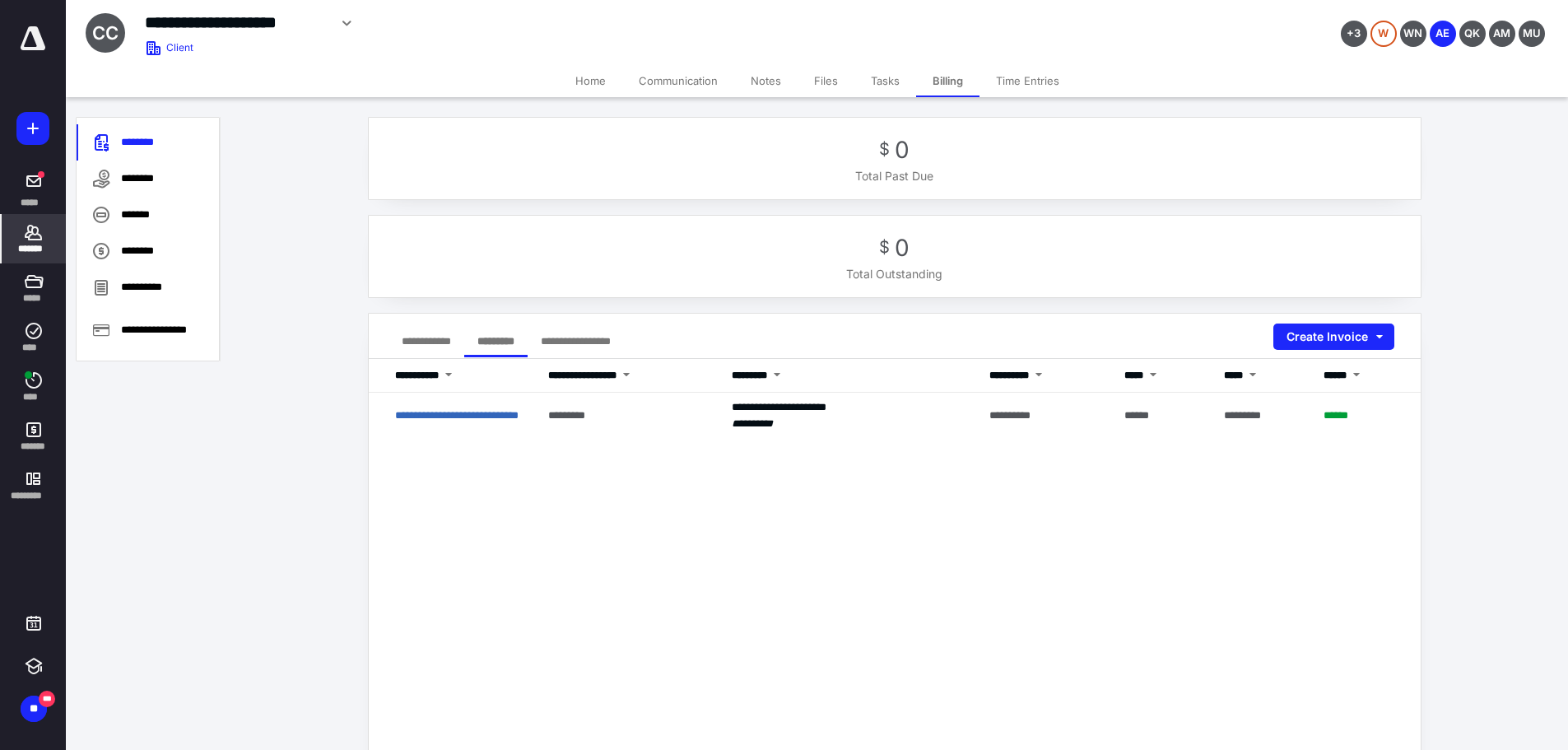click 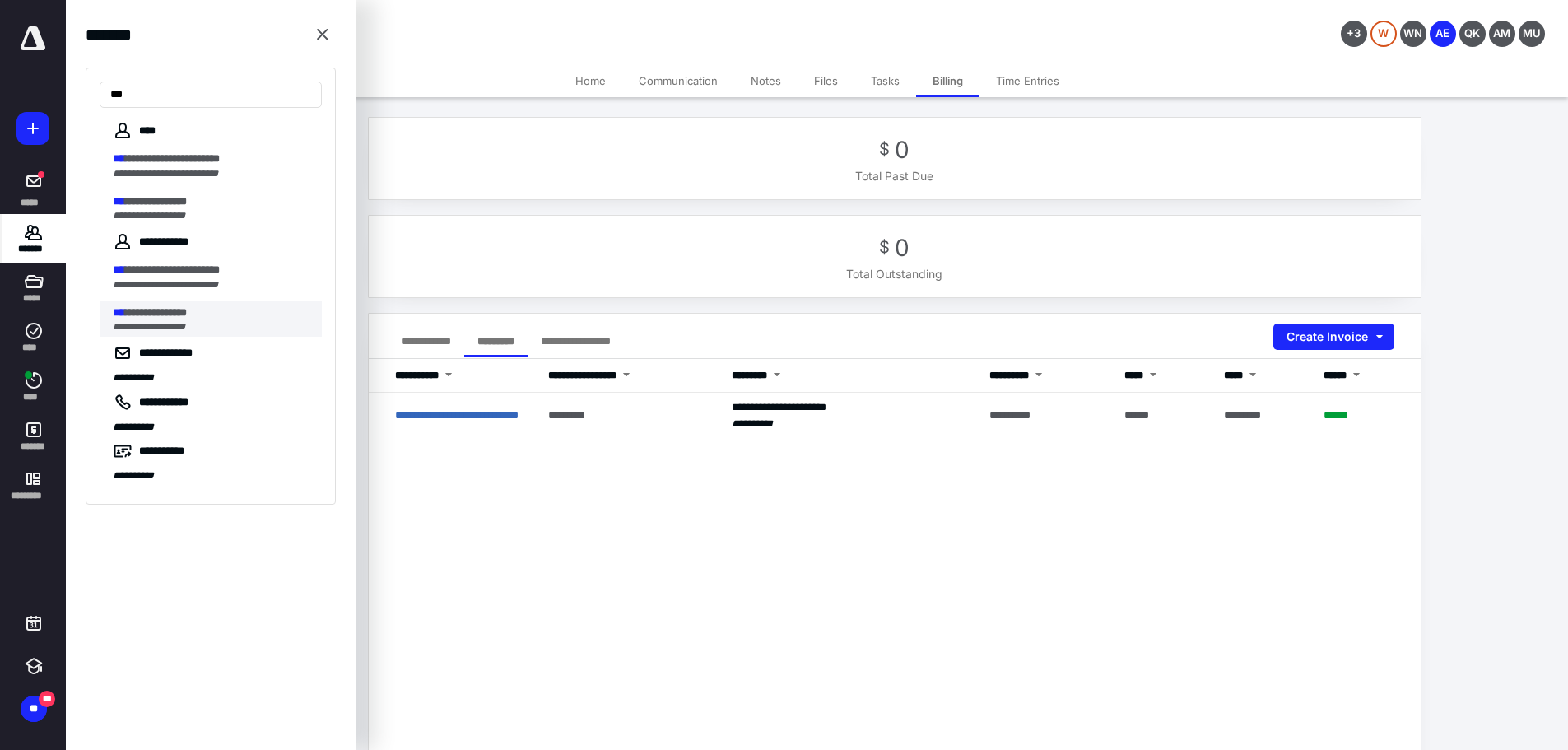 type on "***" 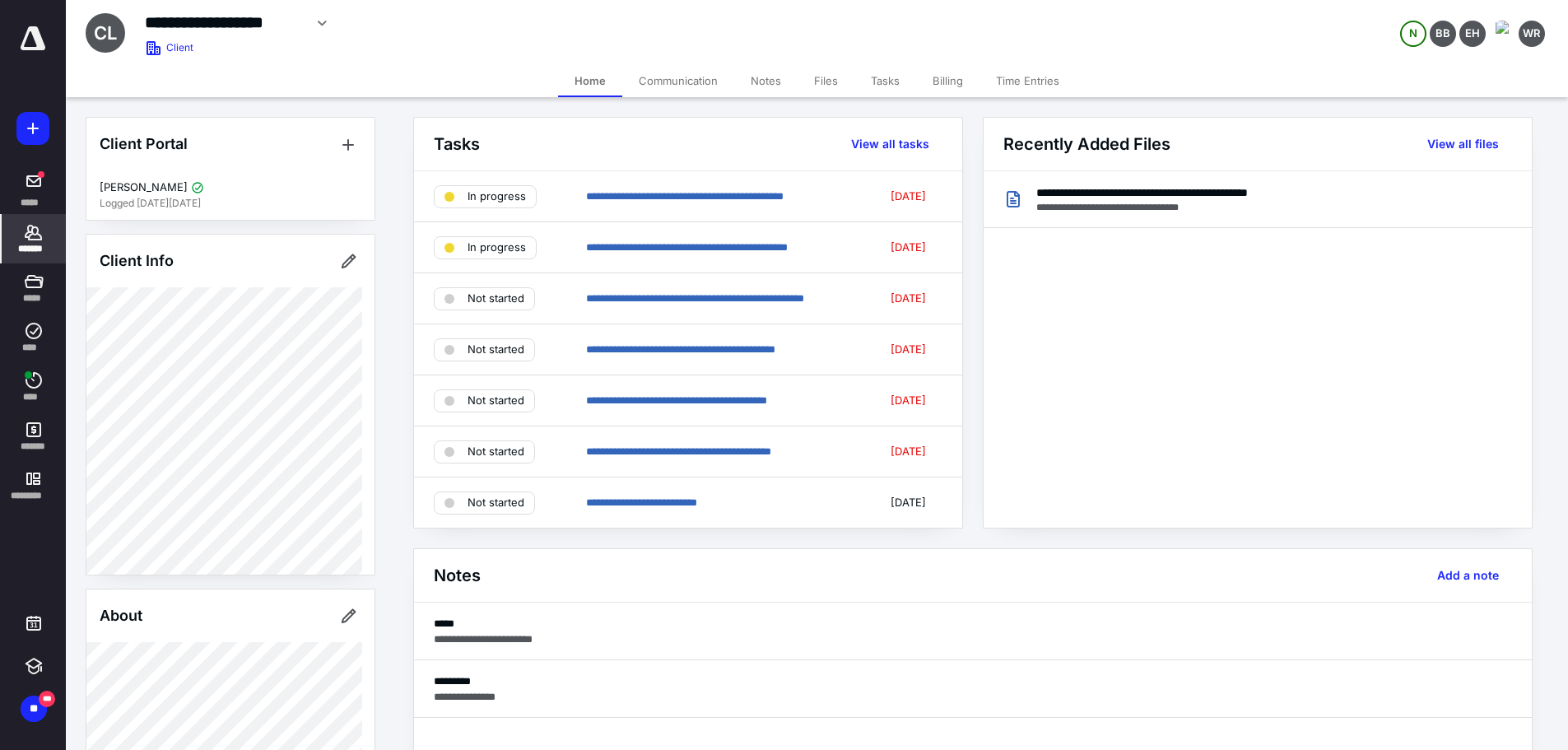 click on "Billing" at bounding box center (947, 81) 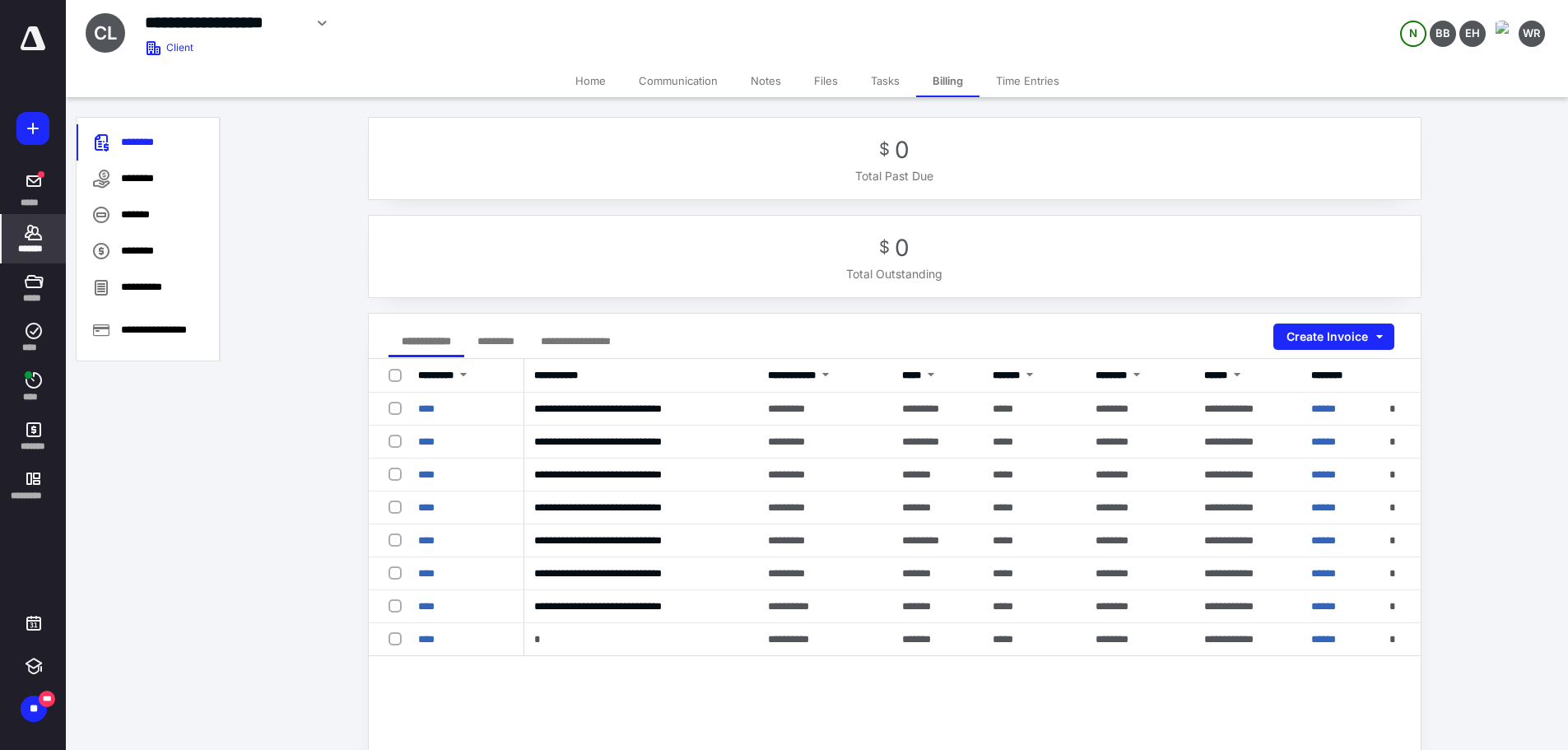 click on "*********" at bounding box center [496, 341] 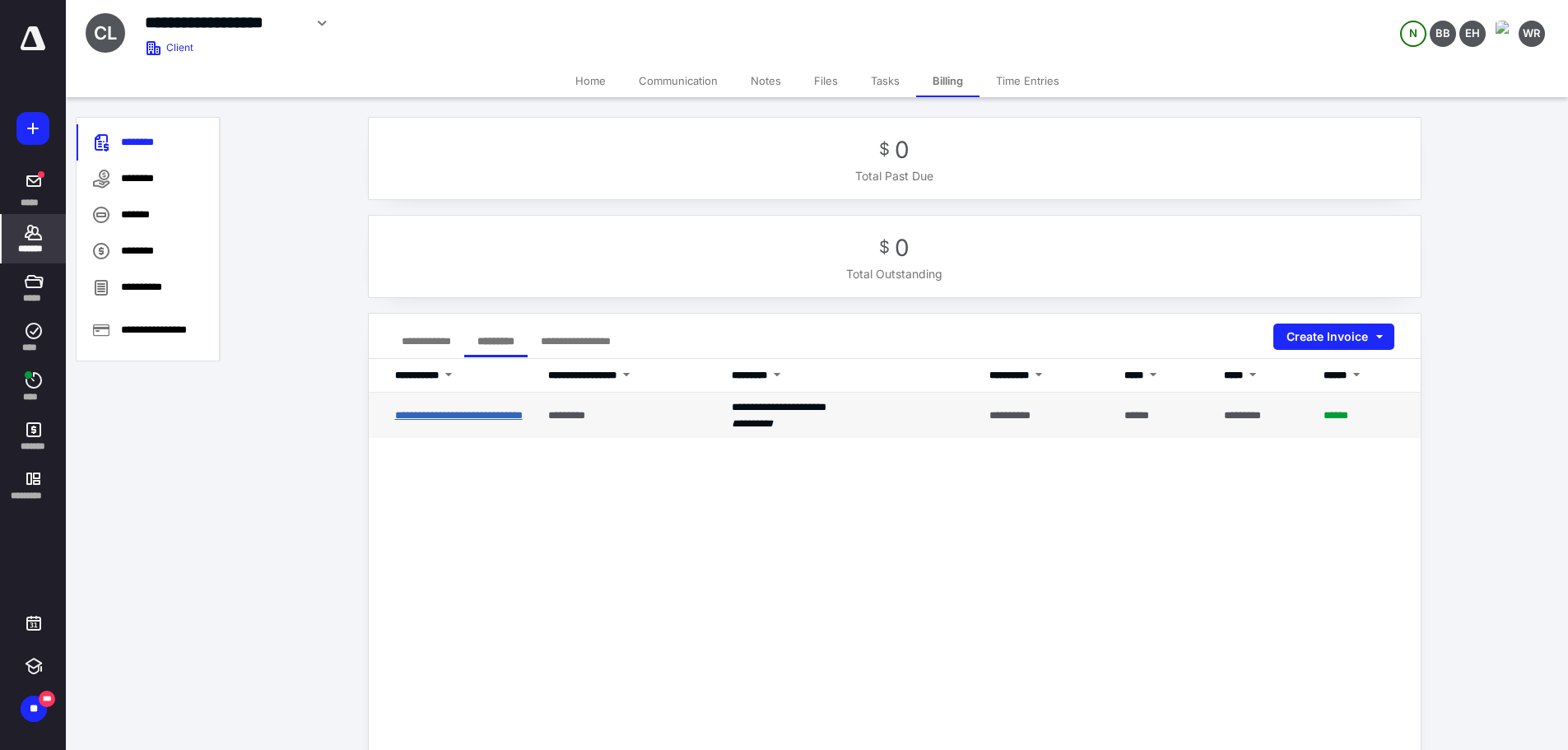 click on "**********" at bounding box center (458, 415) 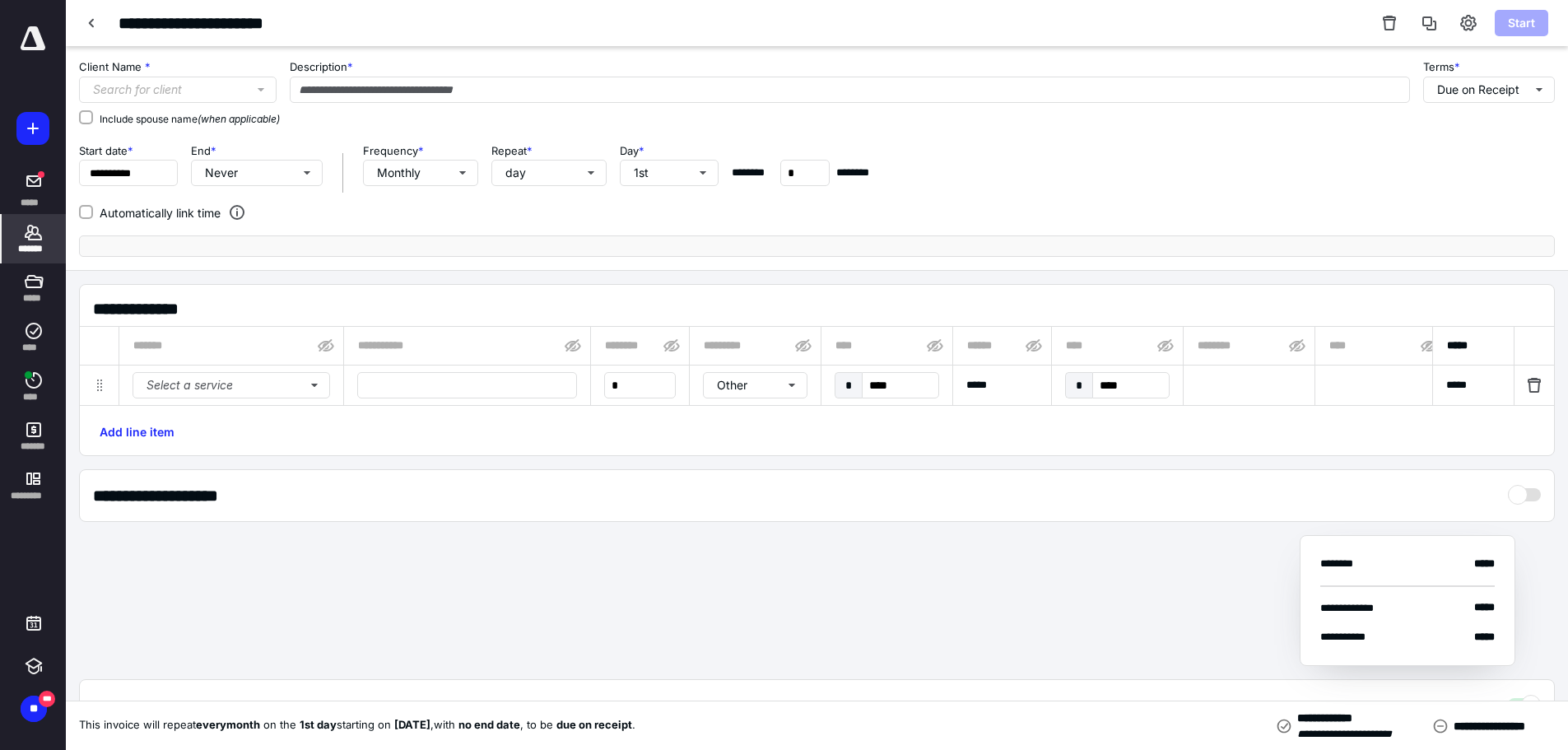 type on "**********" 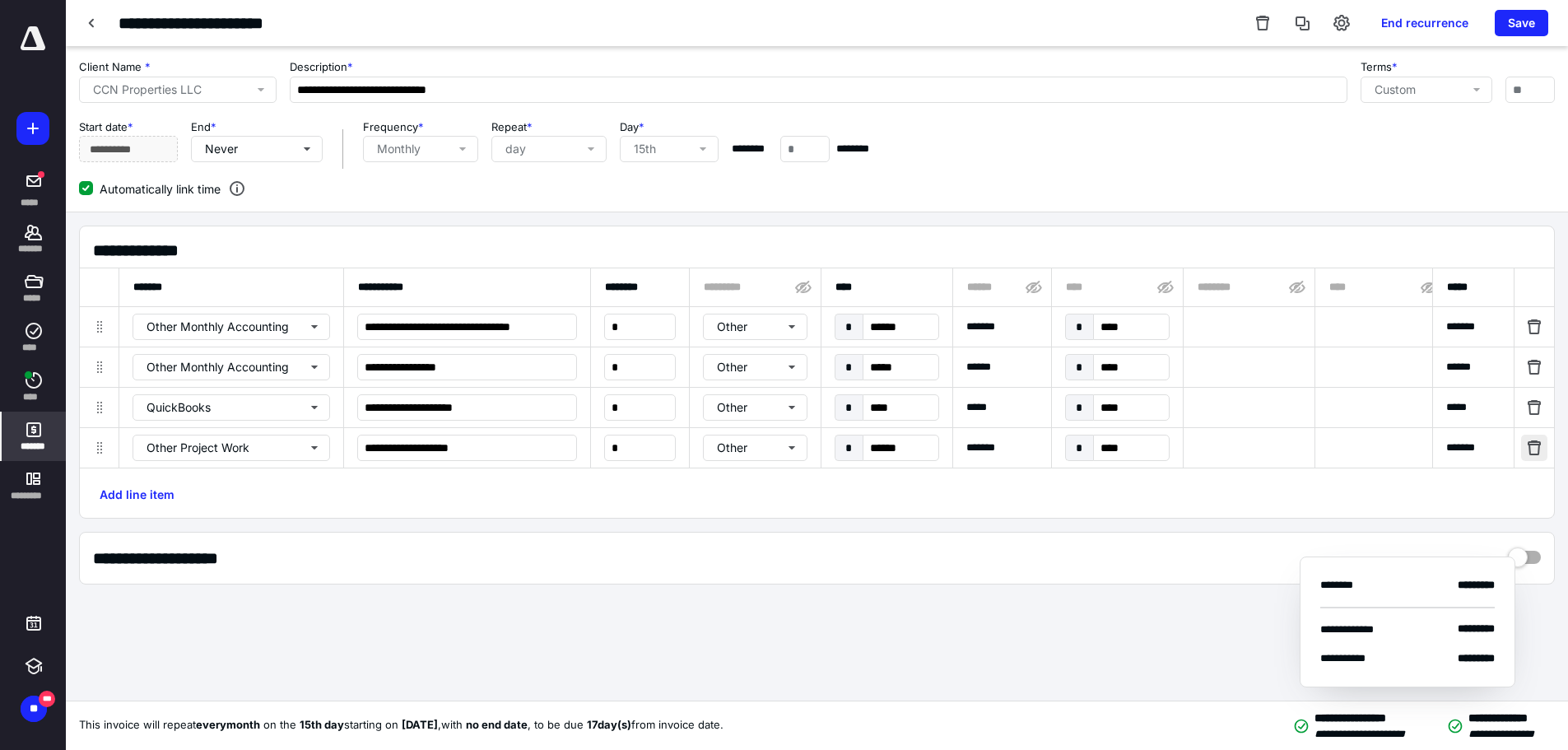 click at bounding box center (1534, 448) 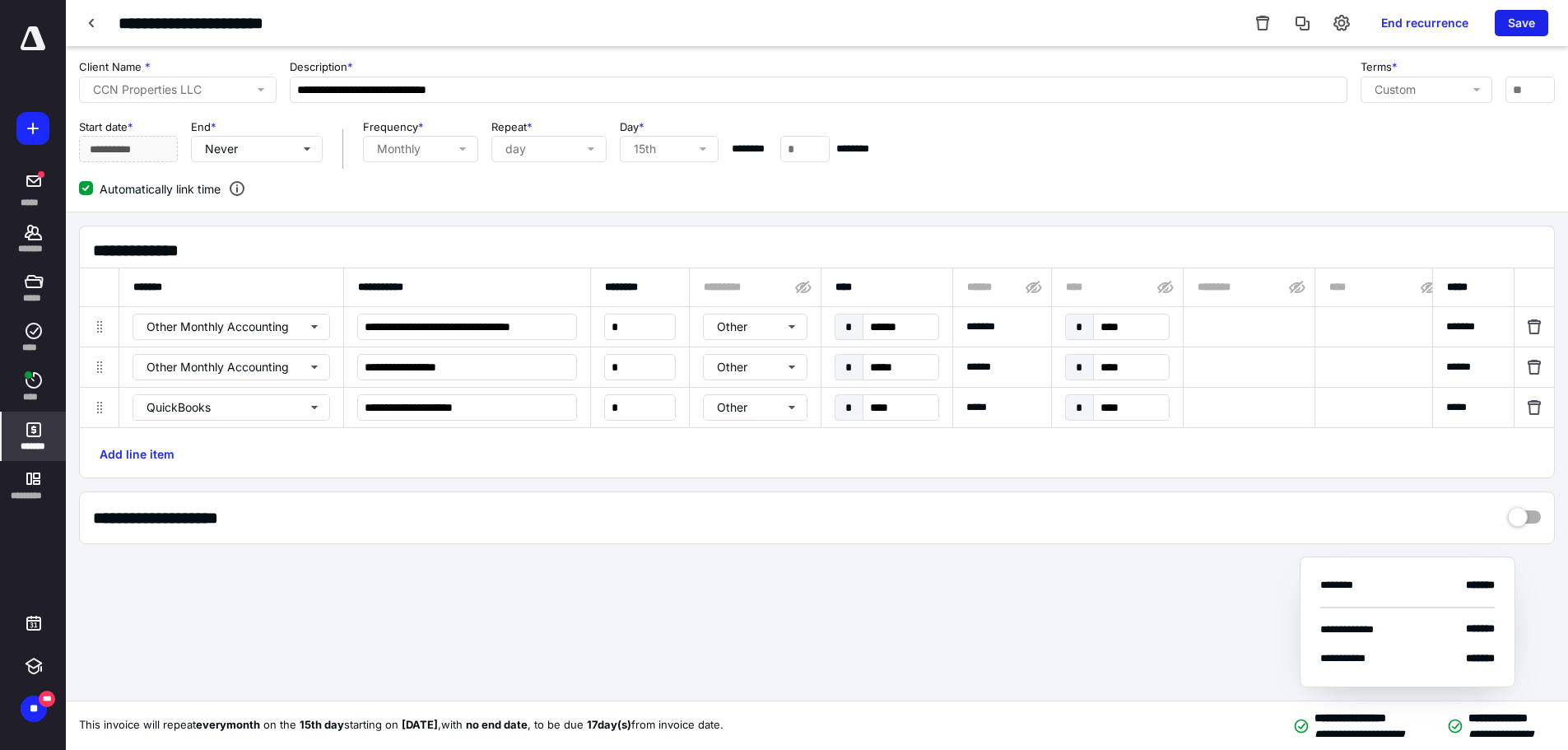 click on "Save" at bounding box center [1521, 23] 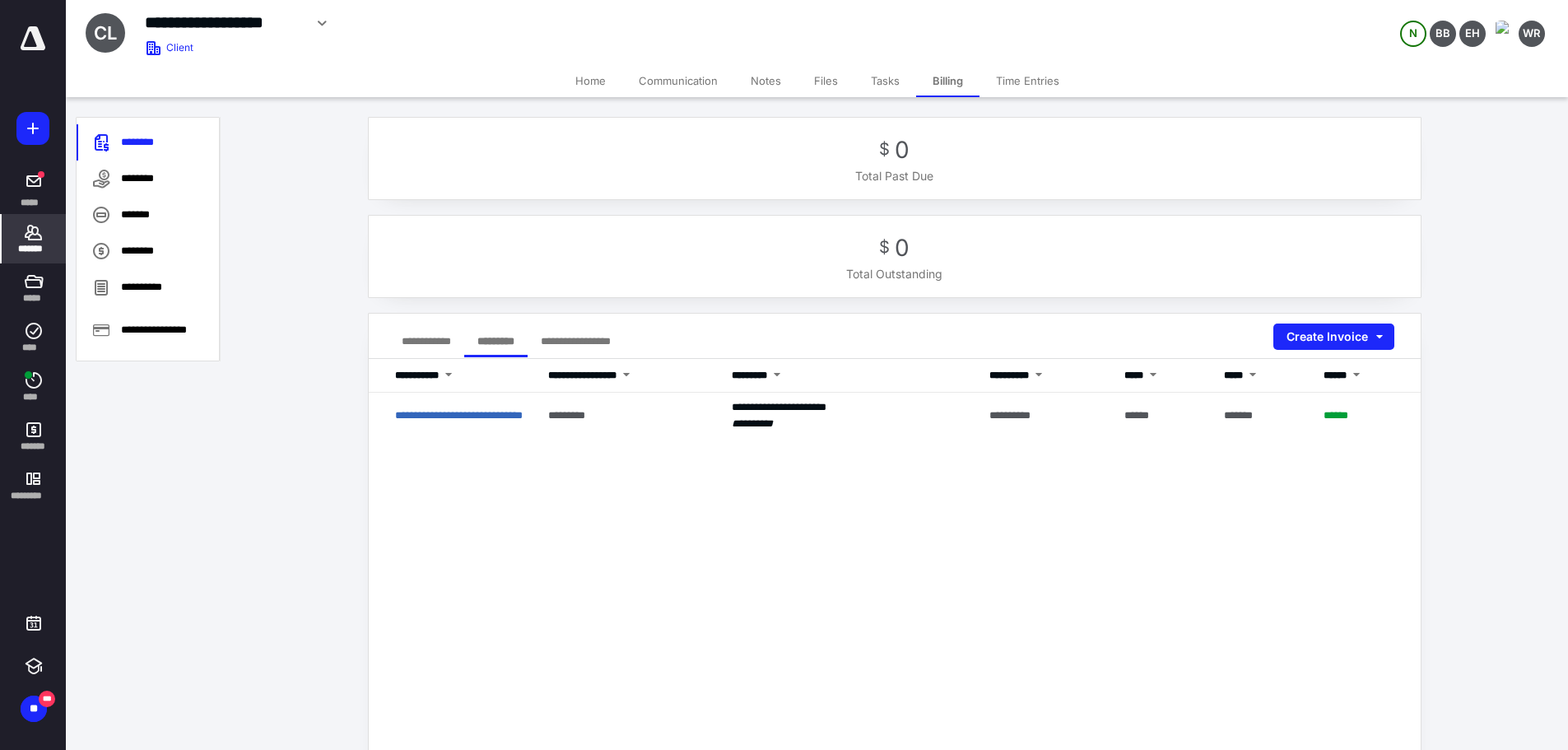 click on "*******" at bounding box center (34, 249) 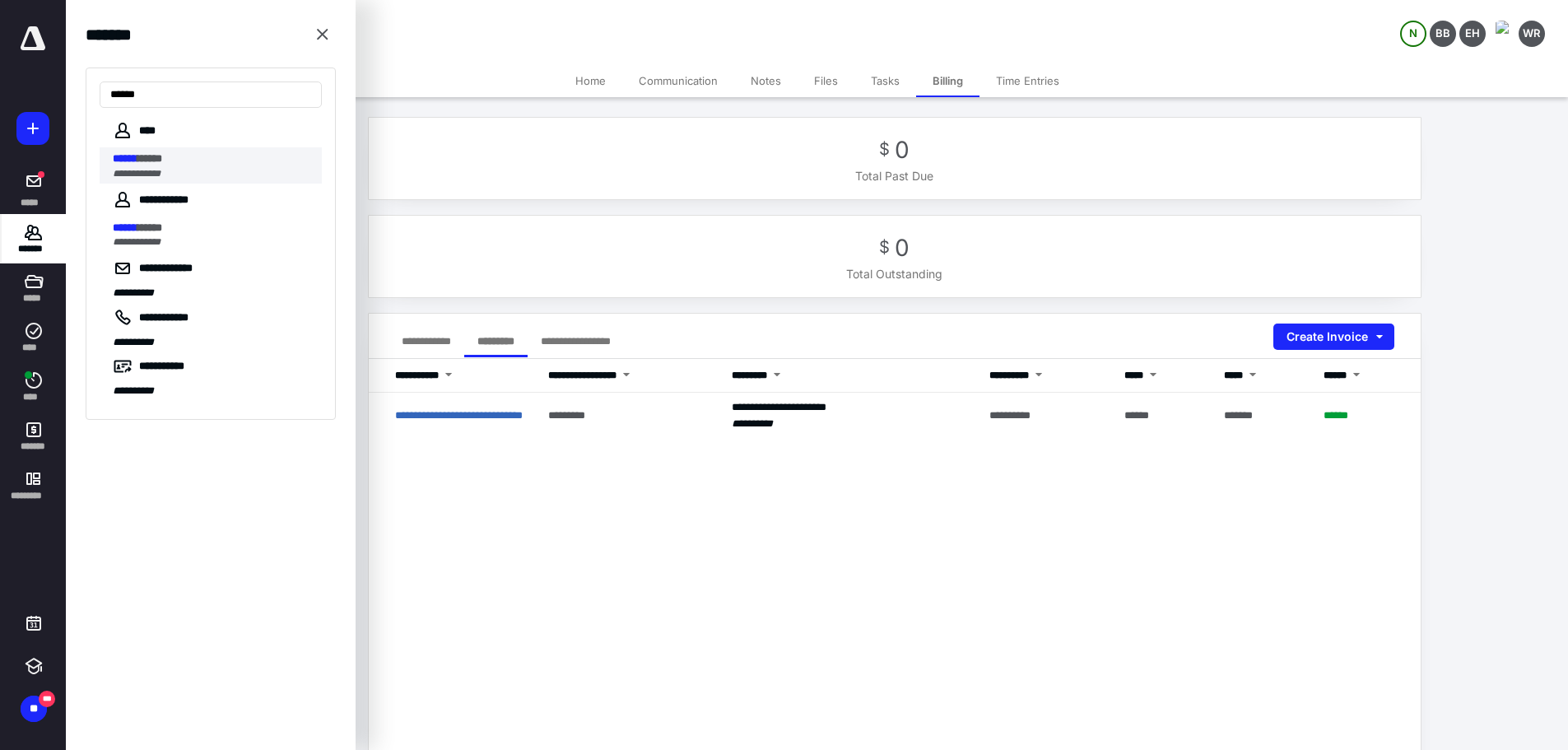 type on "******" 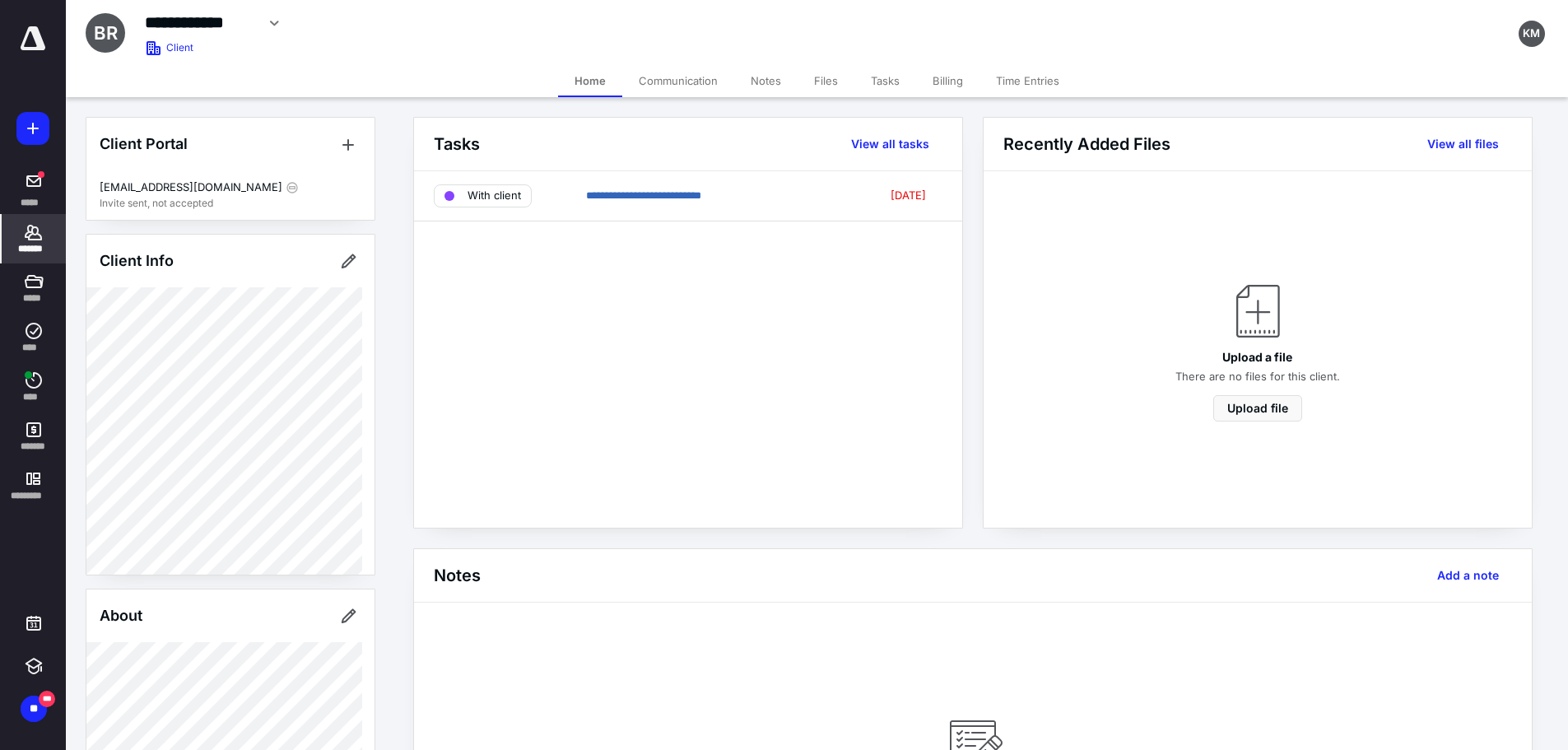 click on "Billing" at bounding box center (947, 81) 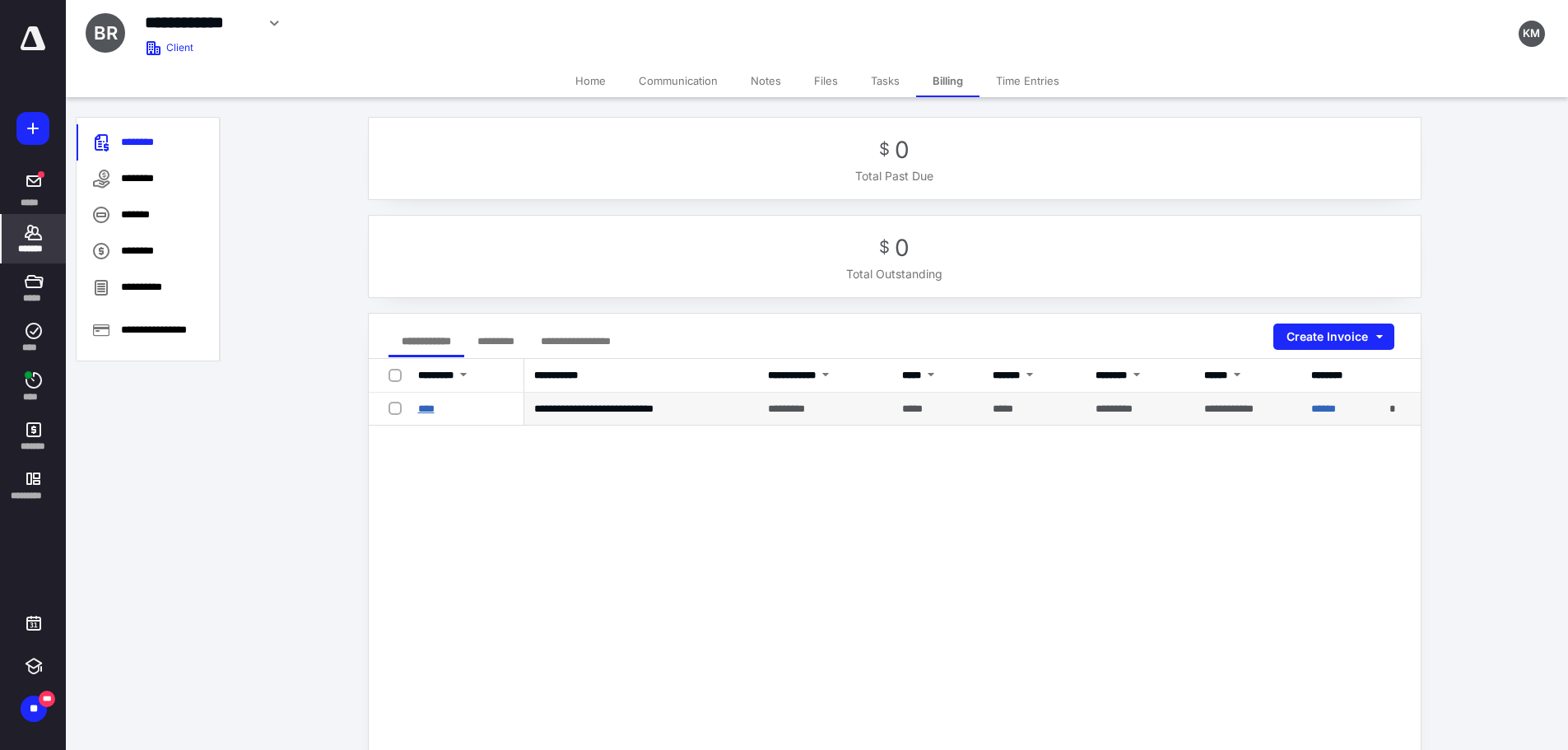 click on "****" at bounding box center (426, 408) 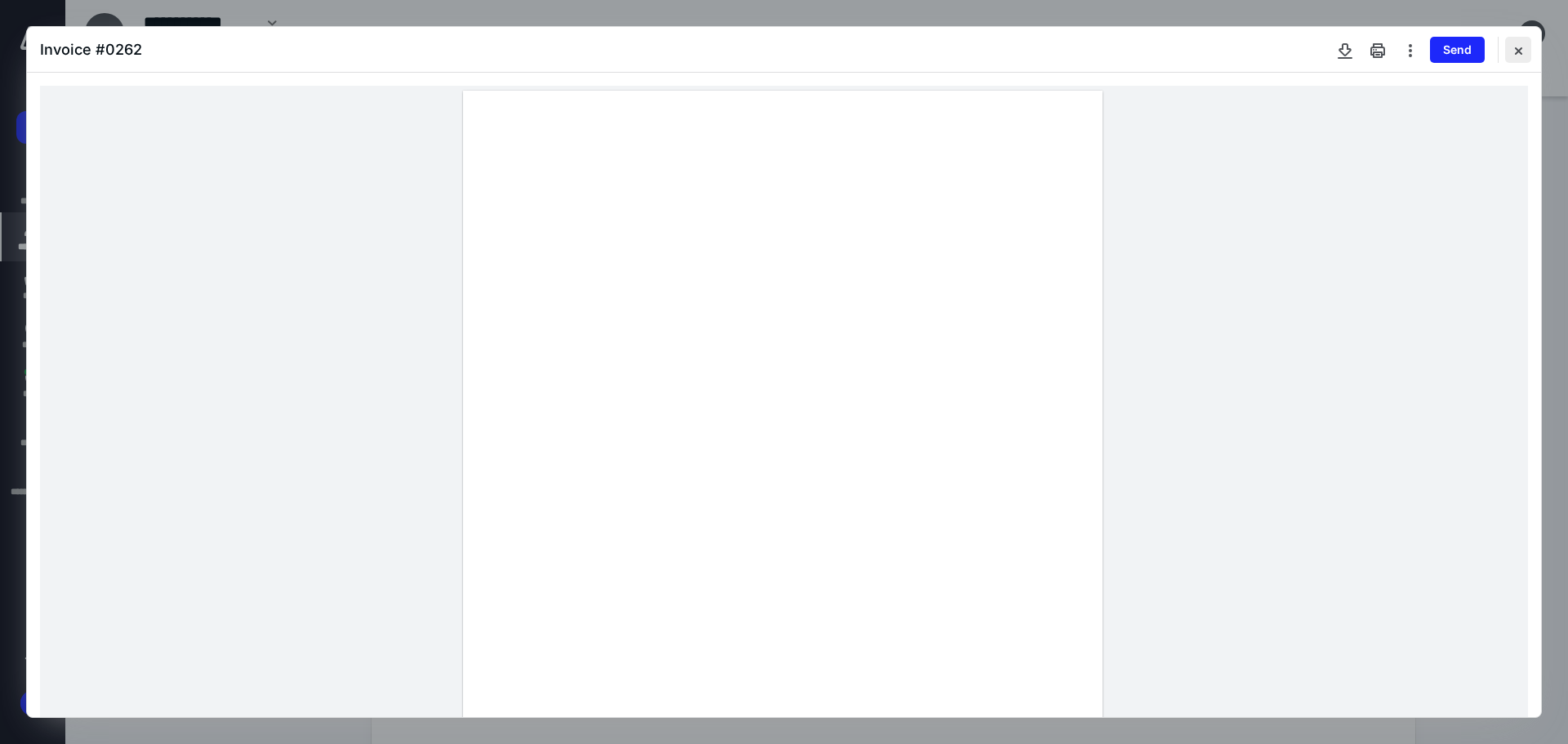 click at bounding box center (1518, 50) 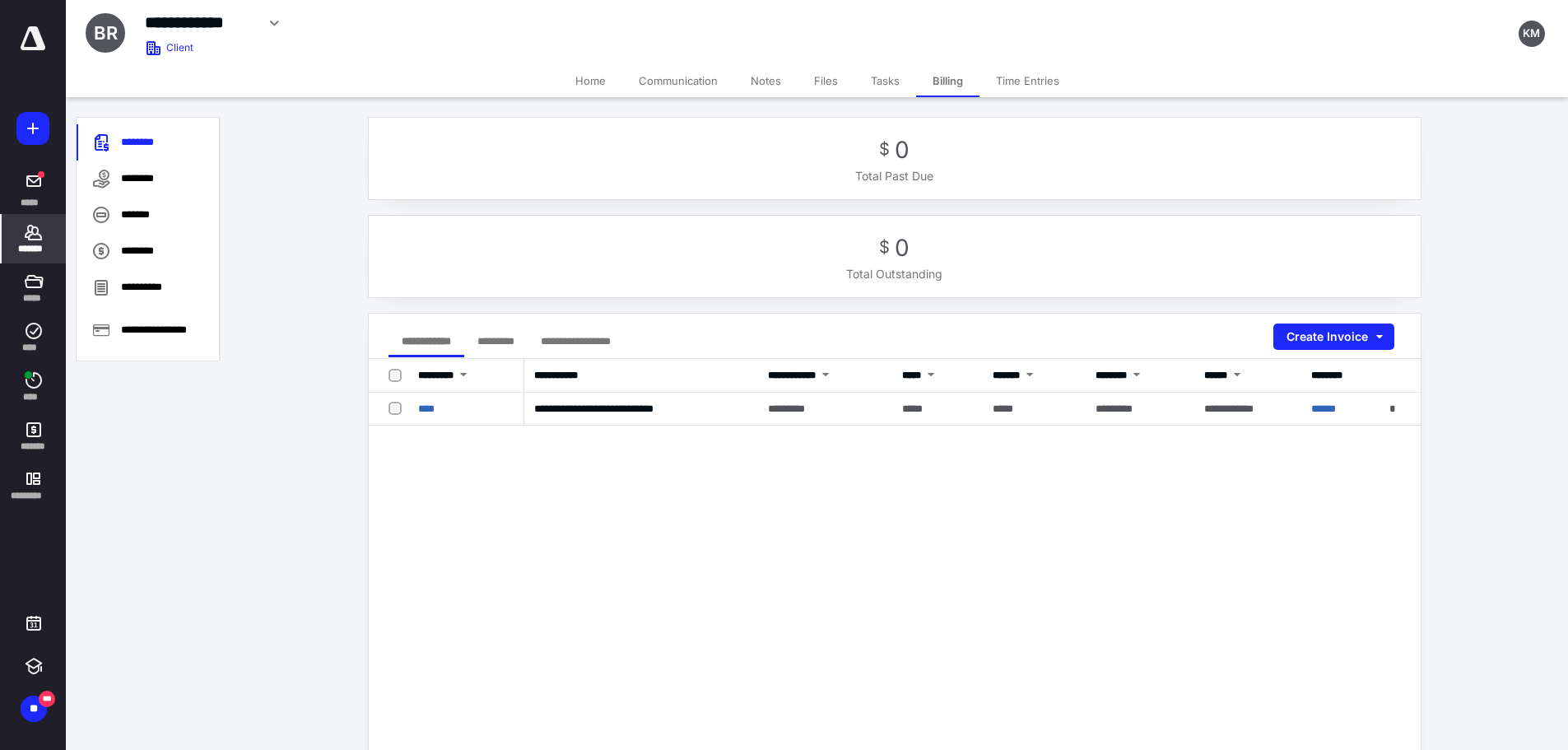 click on "**********" at bounding box center (894, 567) 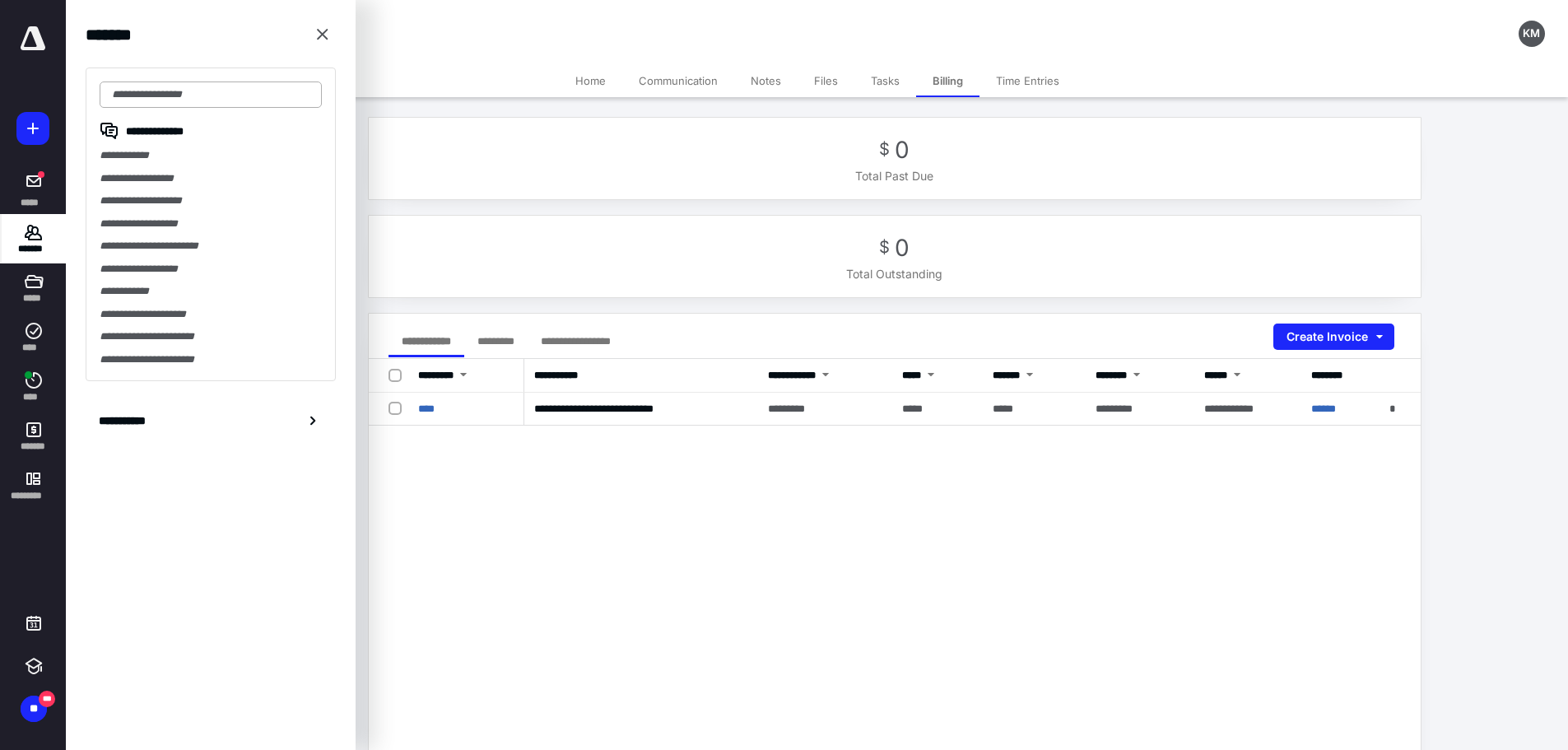 click at bounding box center [211, 95] 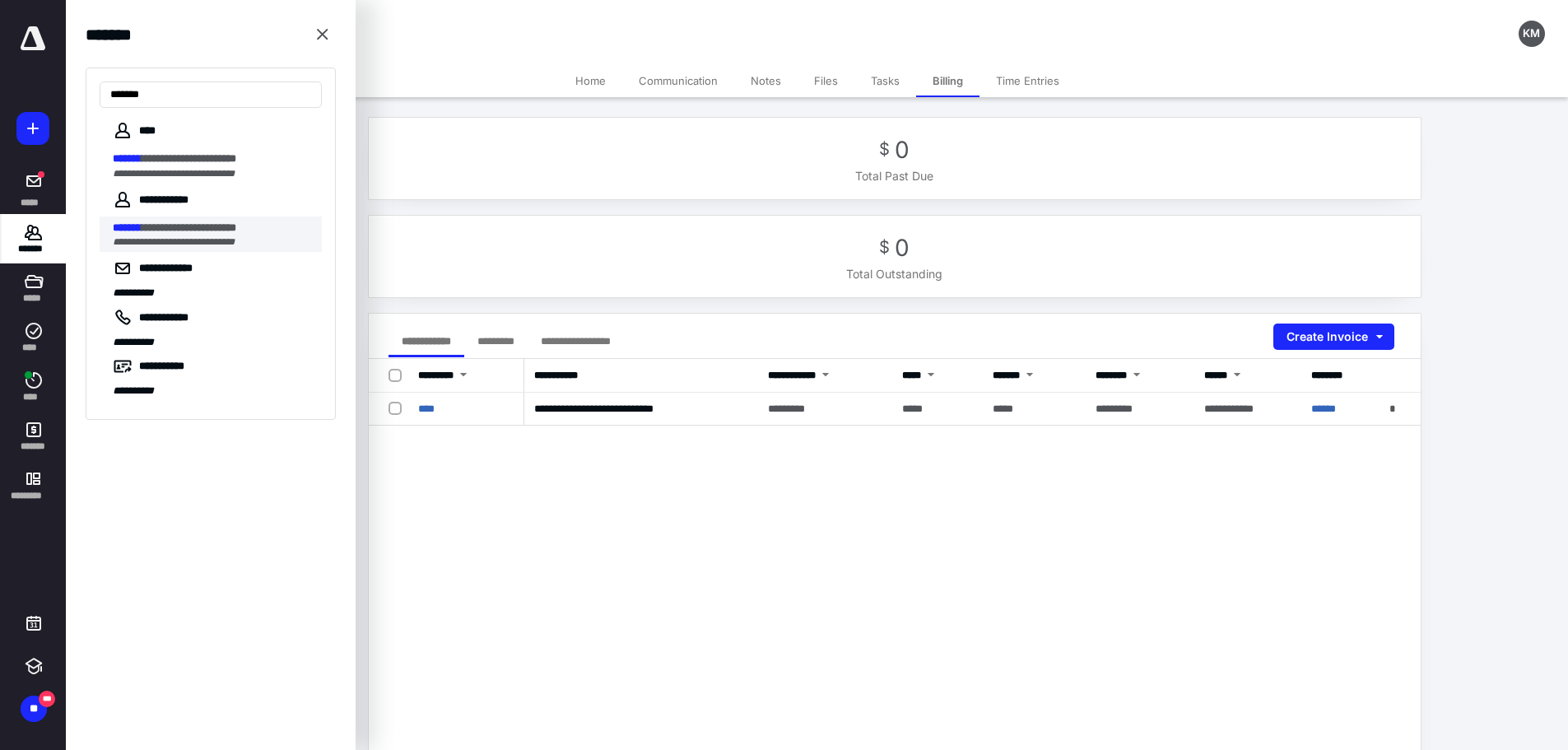 type on "*******" 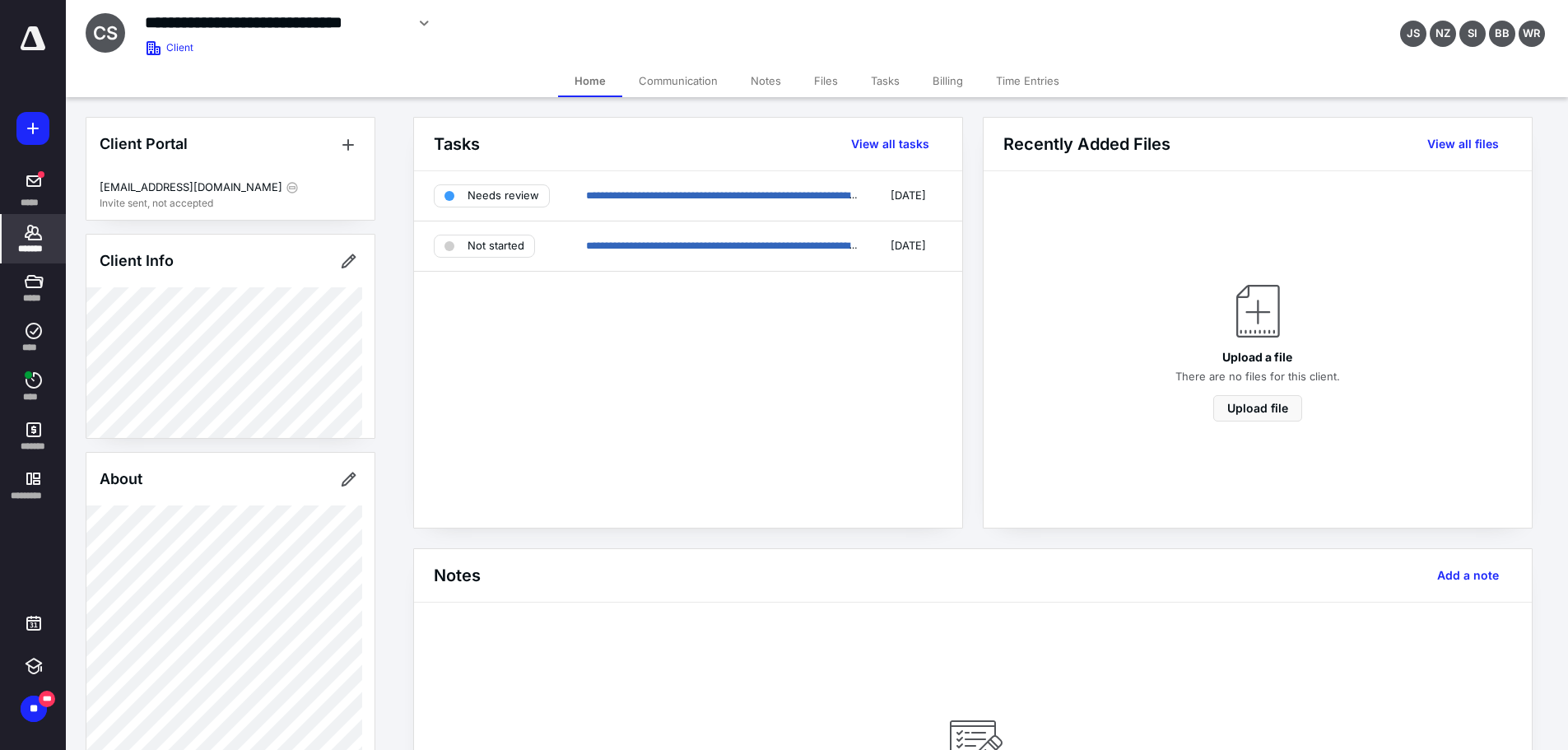click on "Tasks" at bounding box center (885, 81) 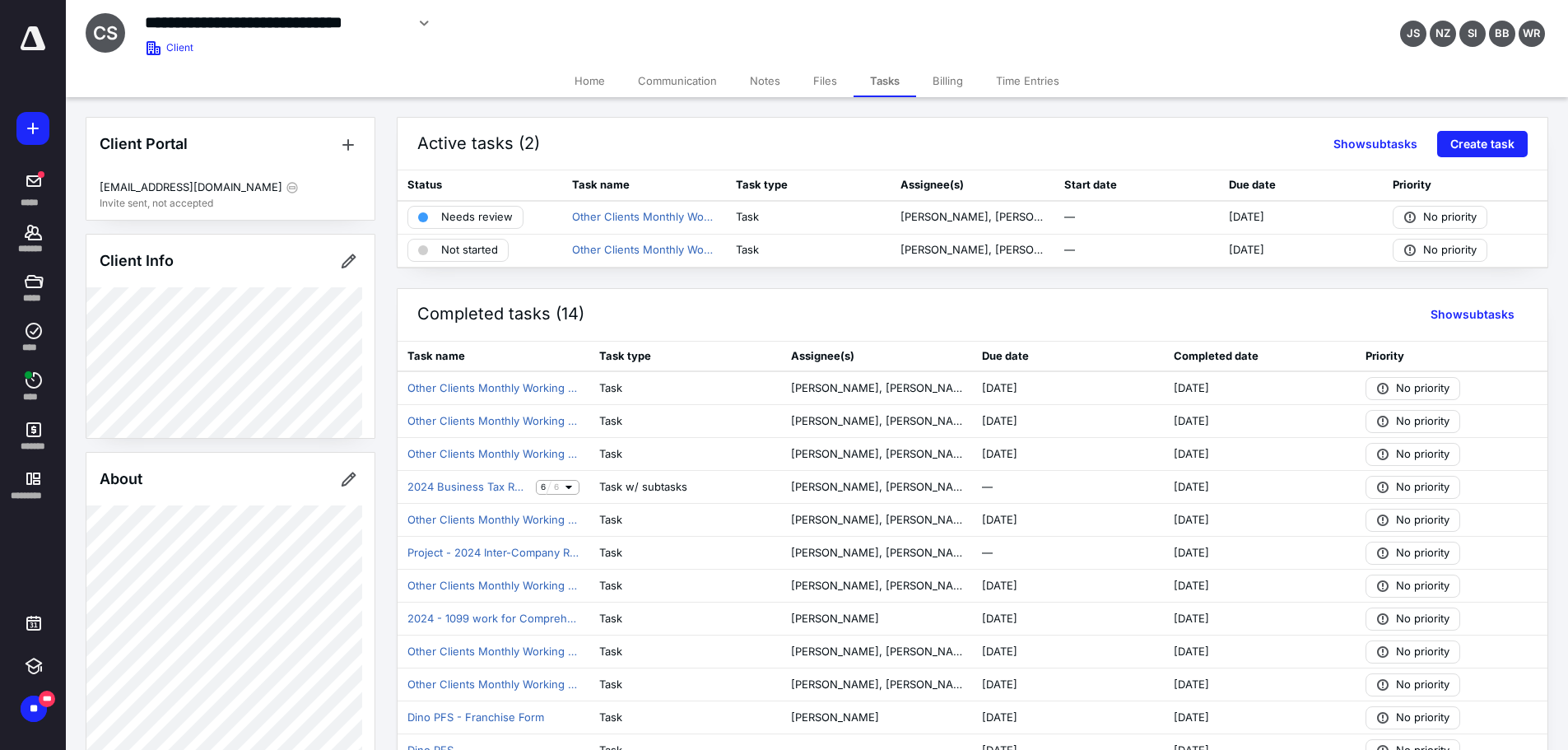 click on "Billing" at bounding box center (947, 81) 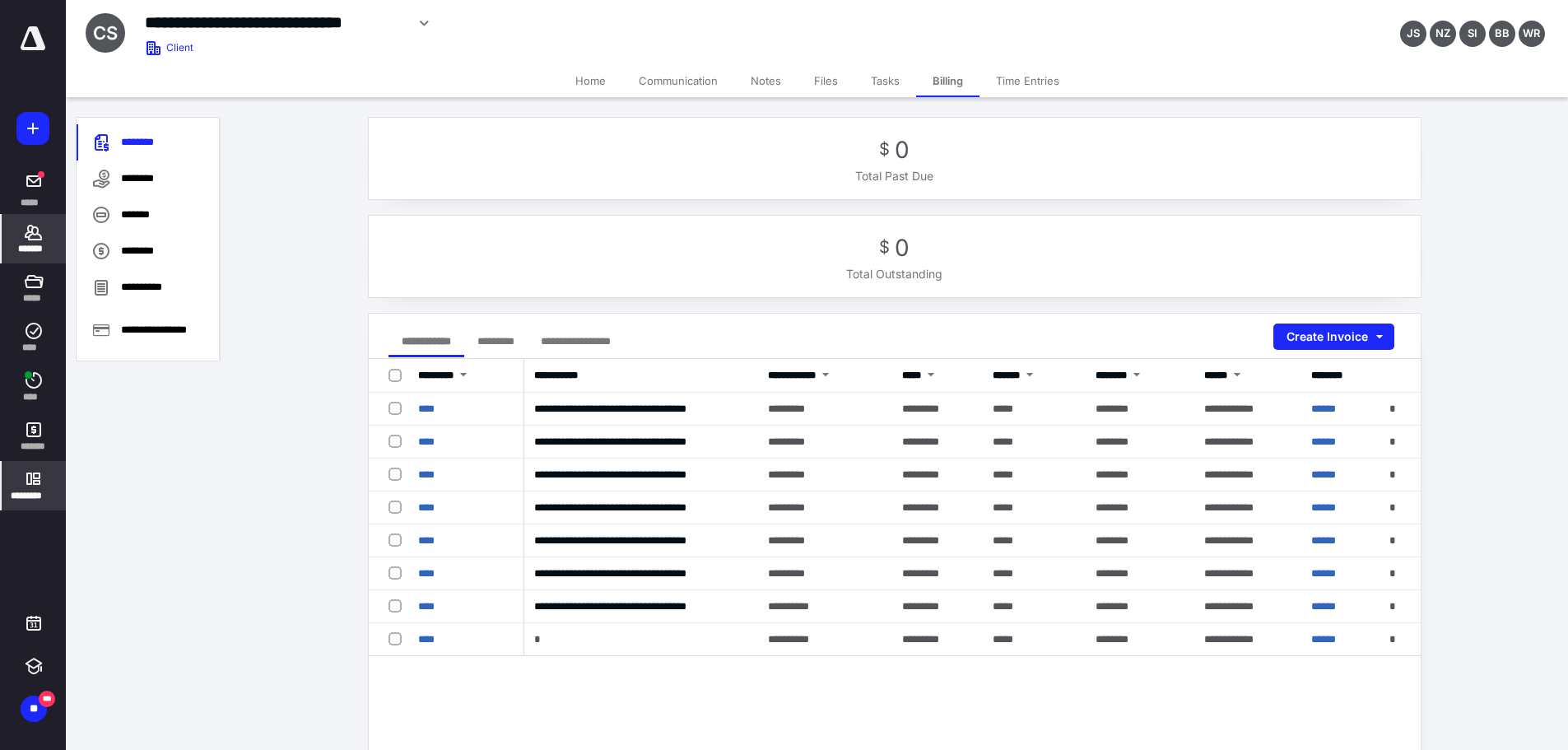 drag, startPoint x: 513, startPoint y: 337, endPoint x: 13, endPoint y: 462, distance: 515.3882 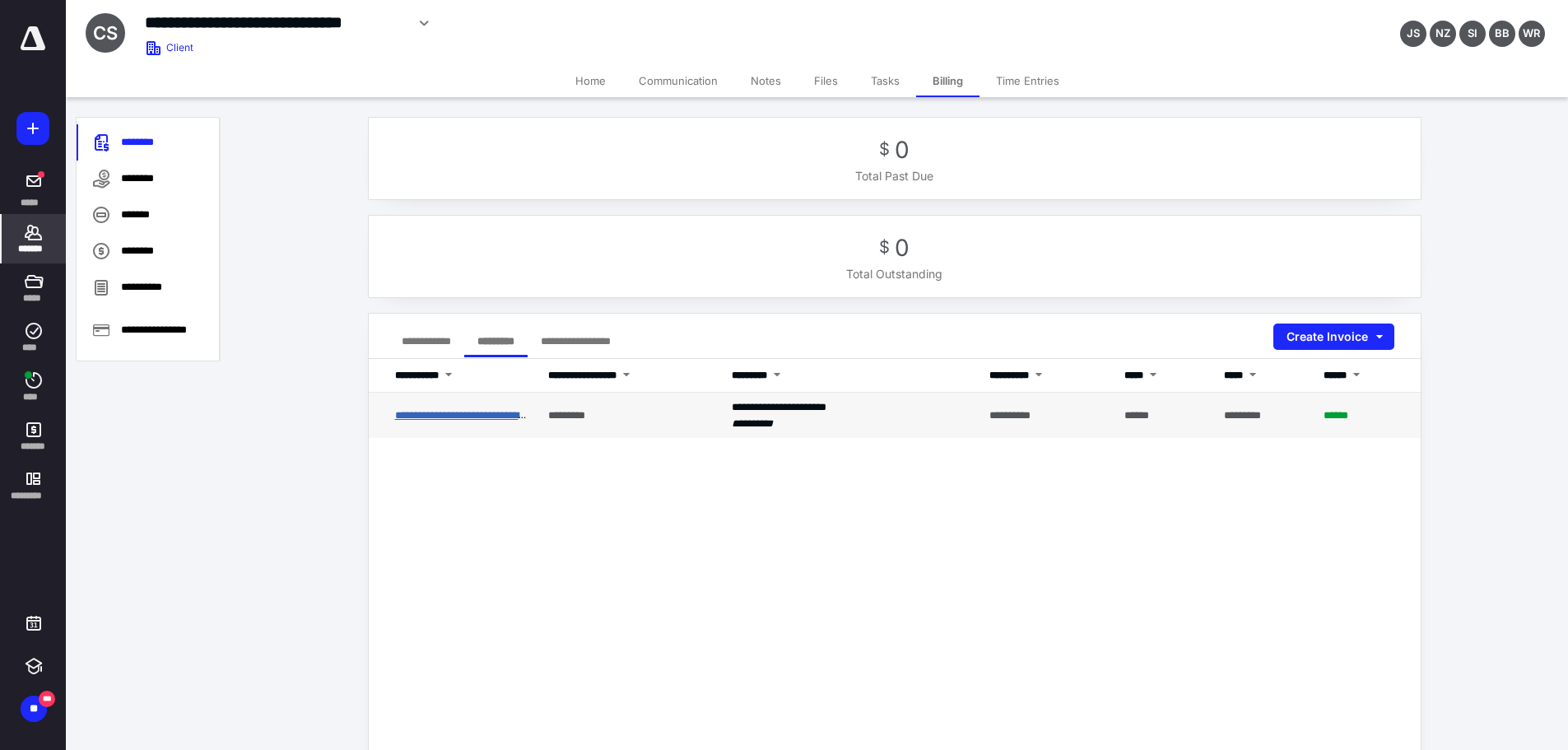 click on "**********" at bounding box center (471, 415) 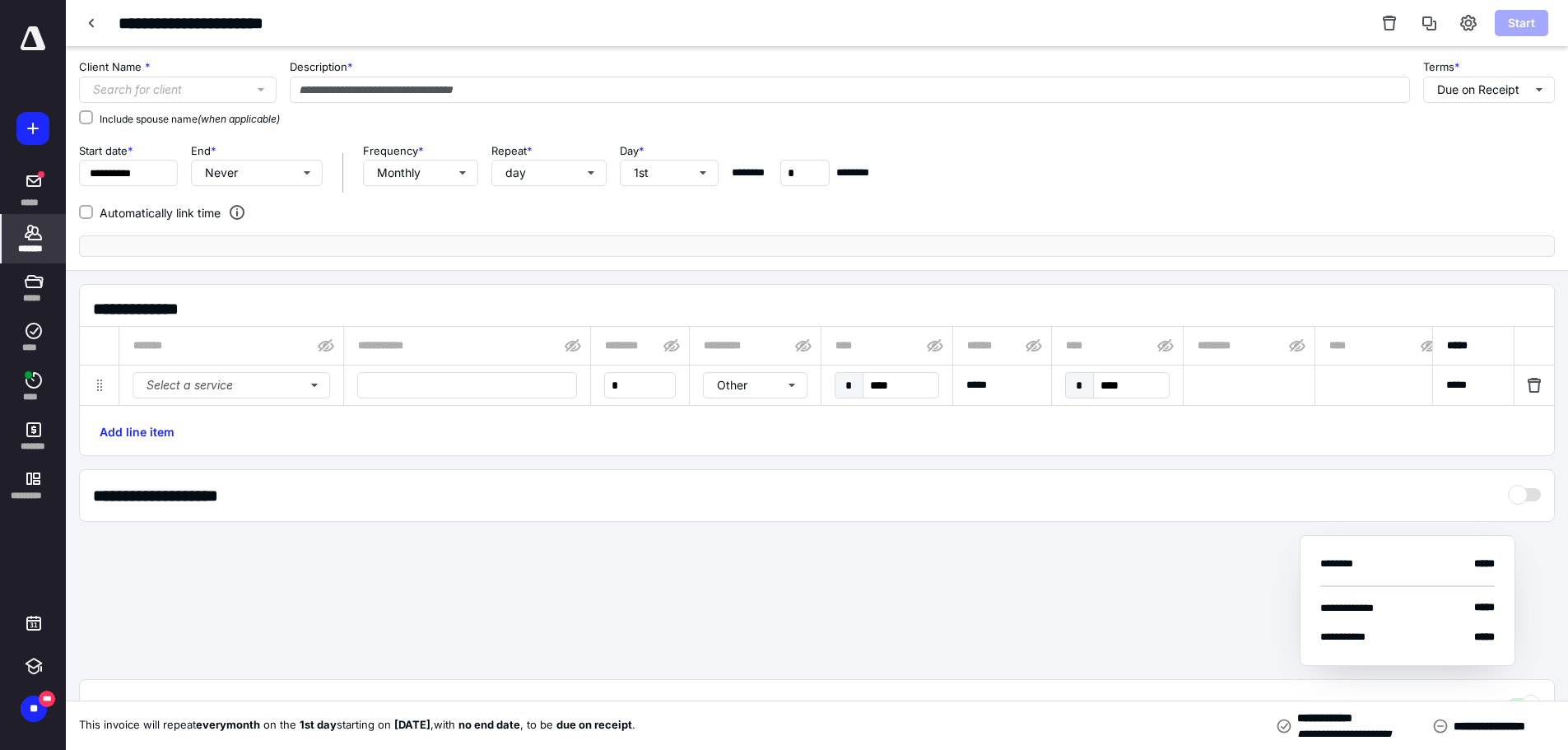 type on "**********" 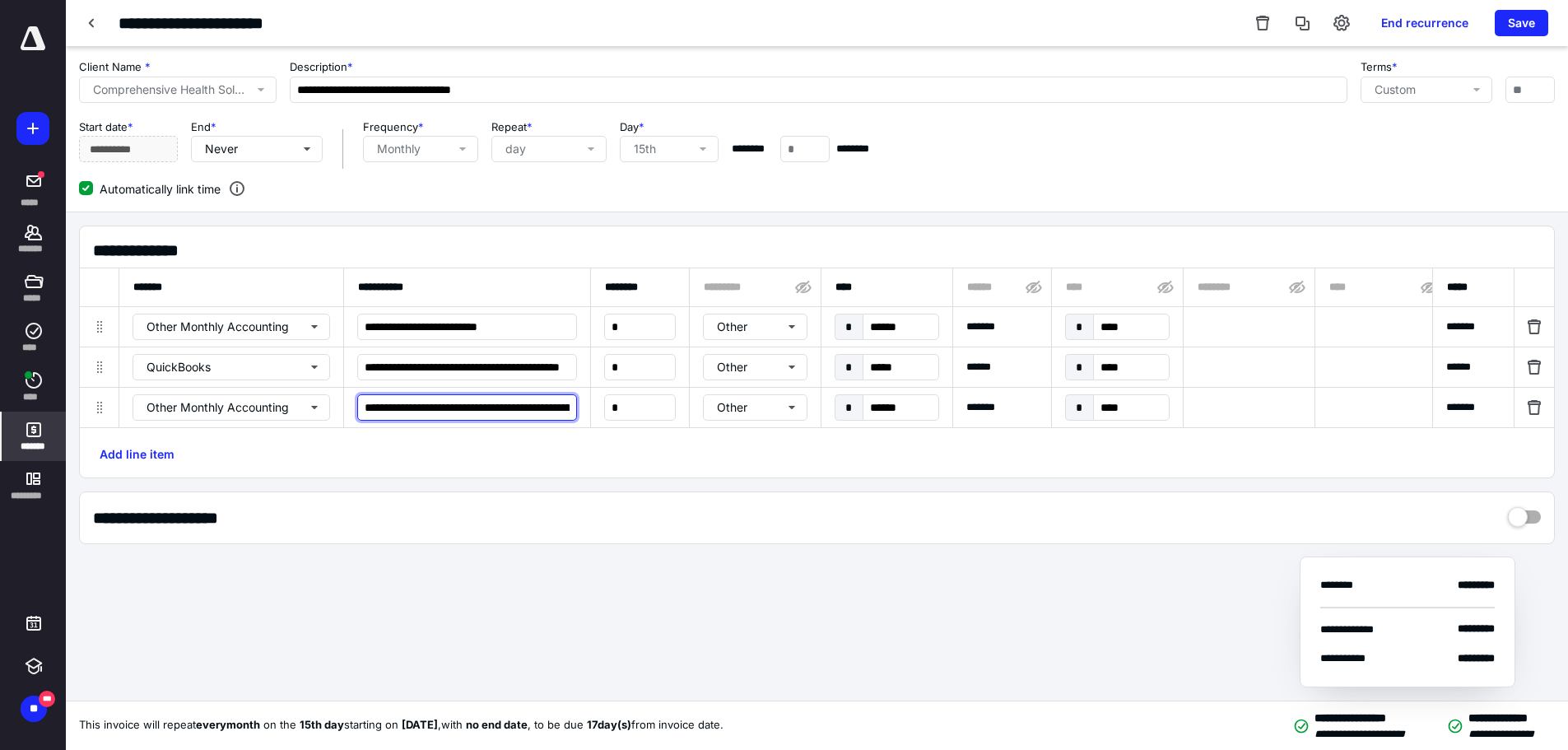 scroll, scrollTop: 0, scrollLeft: 91, axis: horizontal 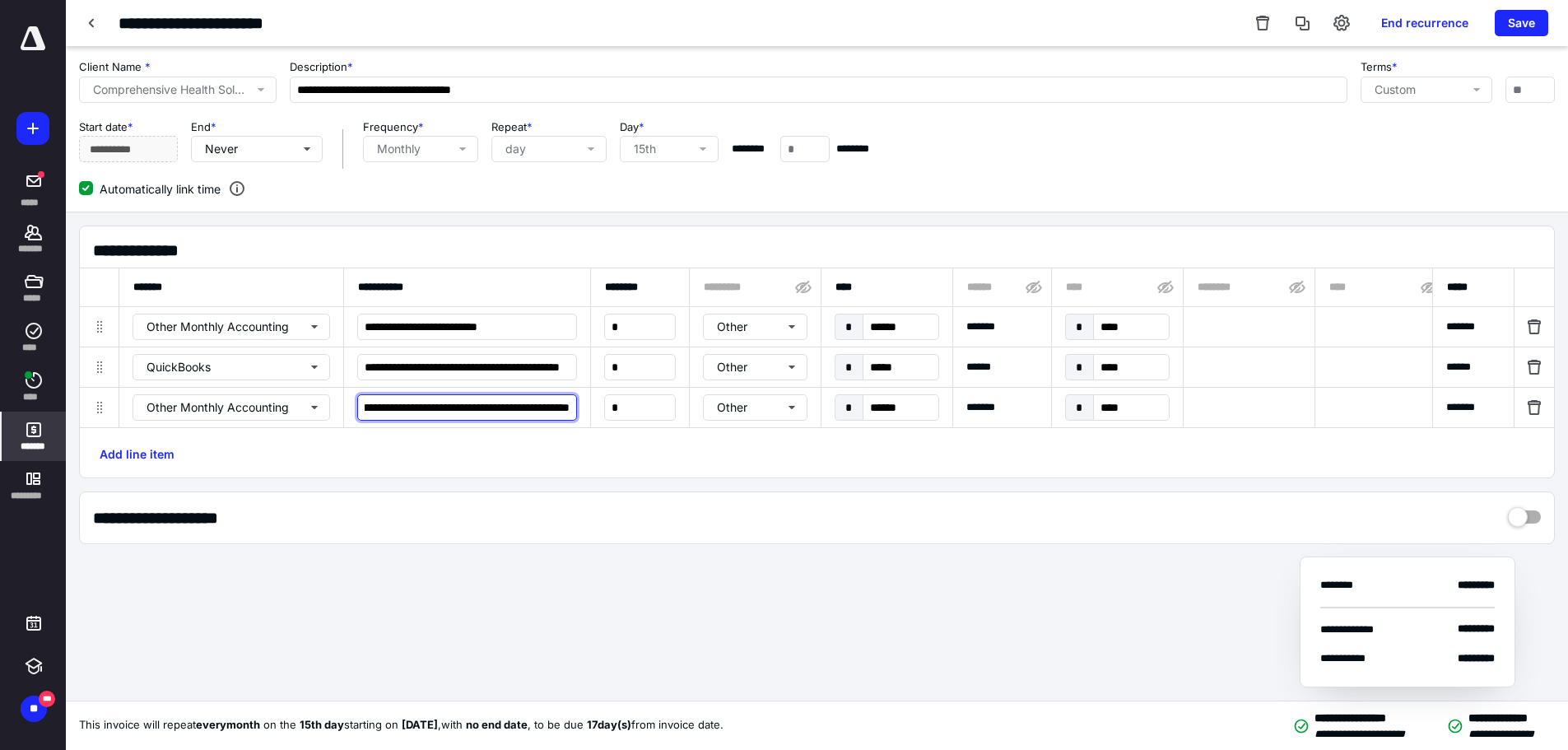 drag, startPoint x: 449, startPoint y: 412, endPoint x: 430, endPoint y: 392, distance: 27.586228 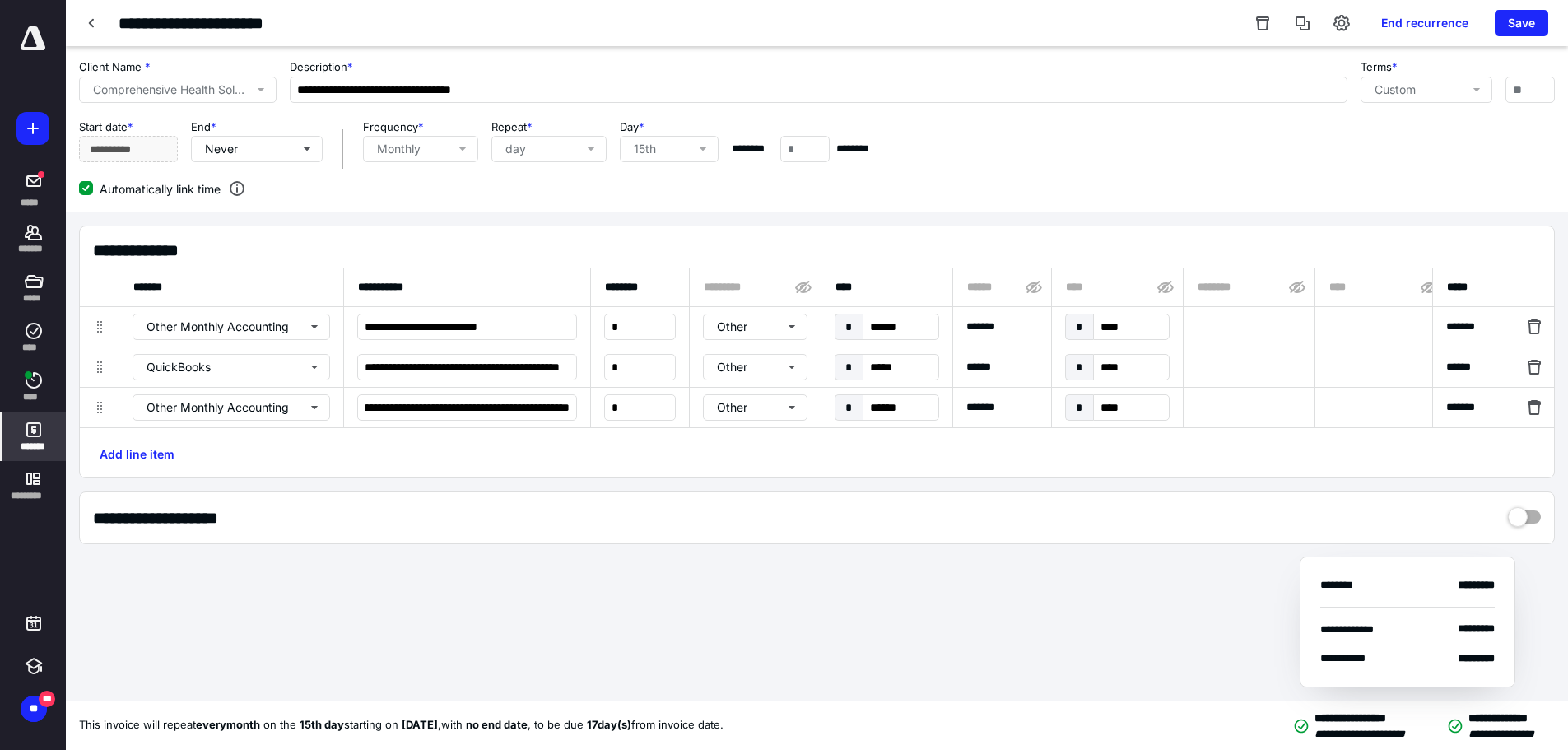 scroll, scrollTop: 0, scrollLeft: 0, axis: both 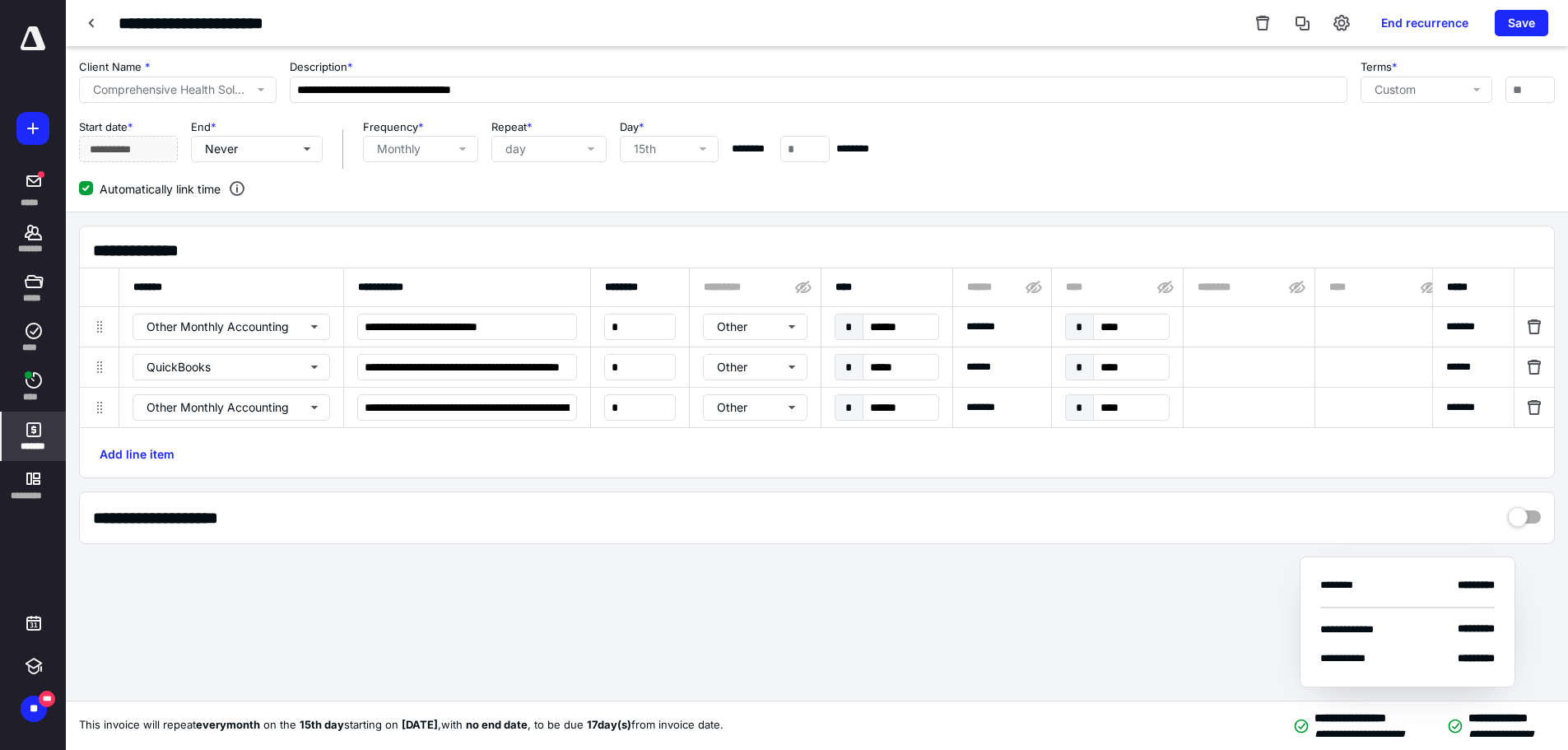 click on "Add line item" at bounding box center [817, 453] 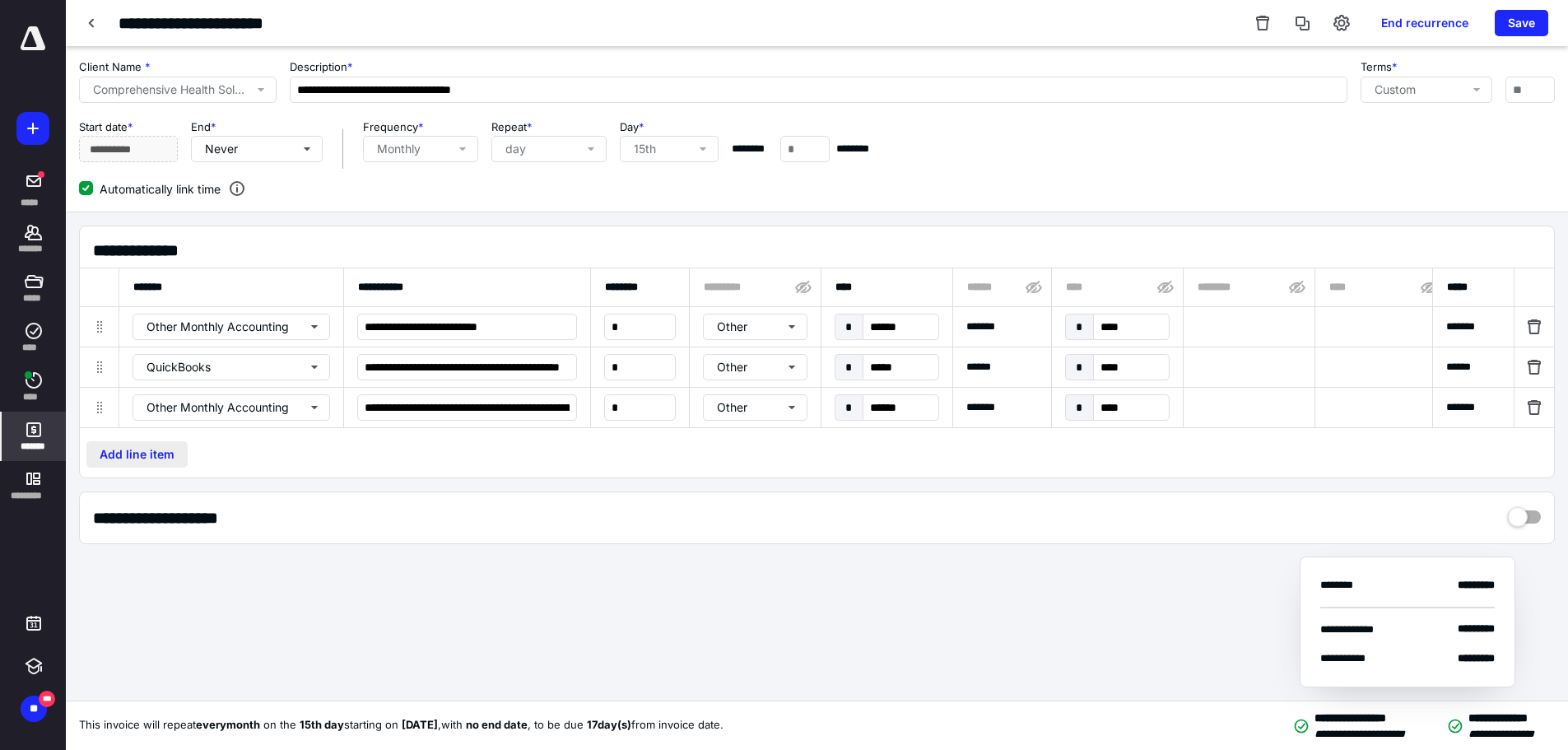click on "Add line item" at bounding box center [137, 454] 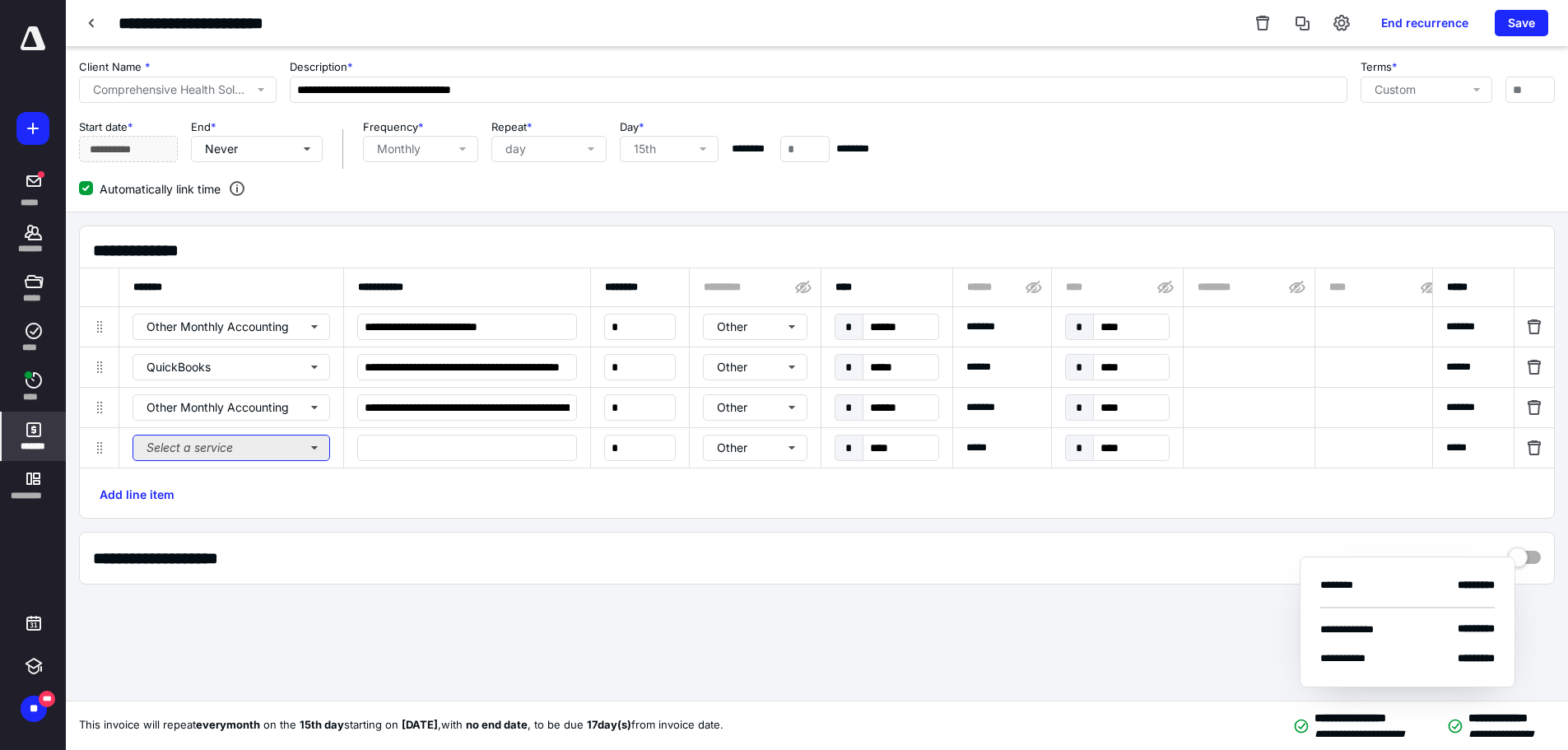 click on "Select a service" at bounding box center [231, 448] 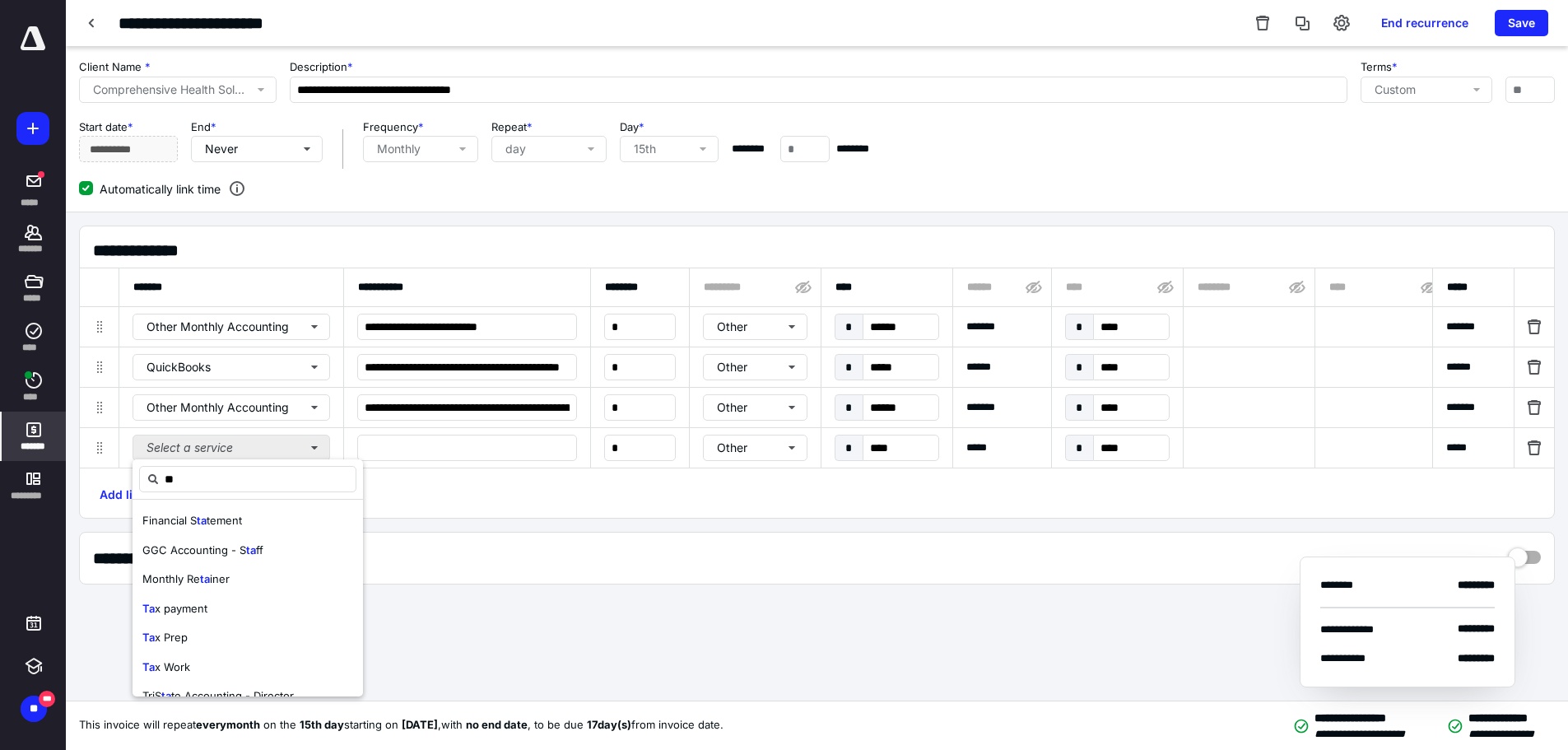 type on "*" 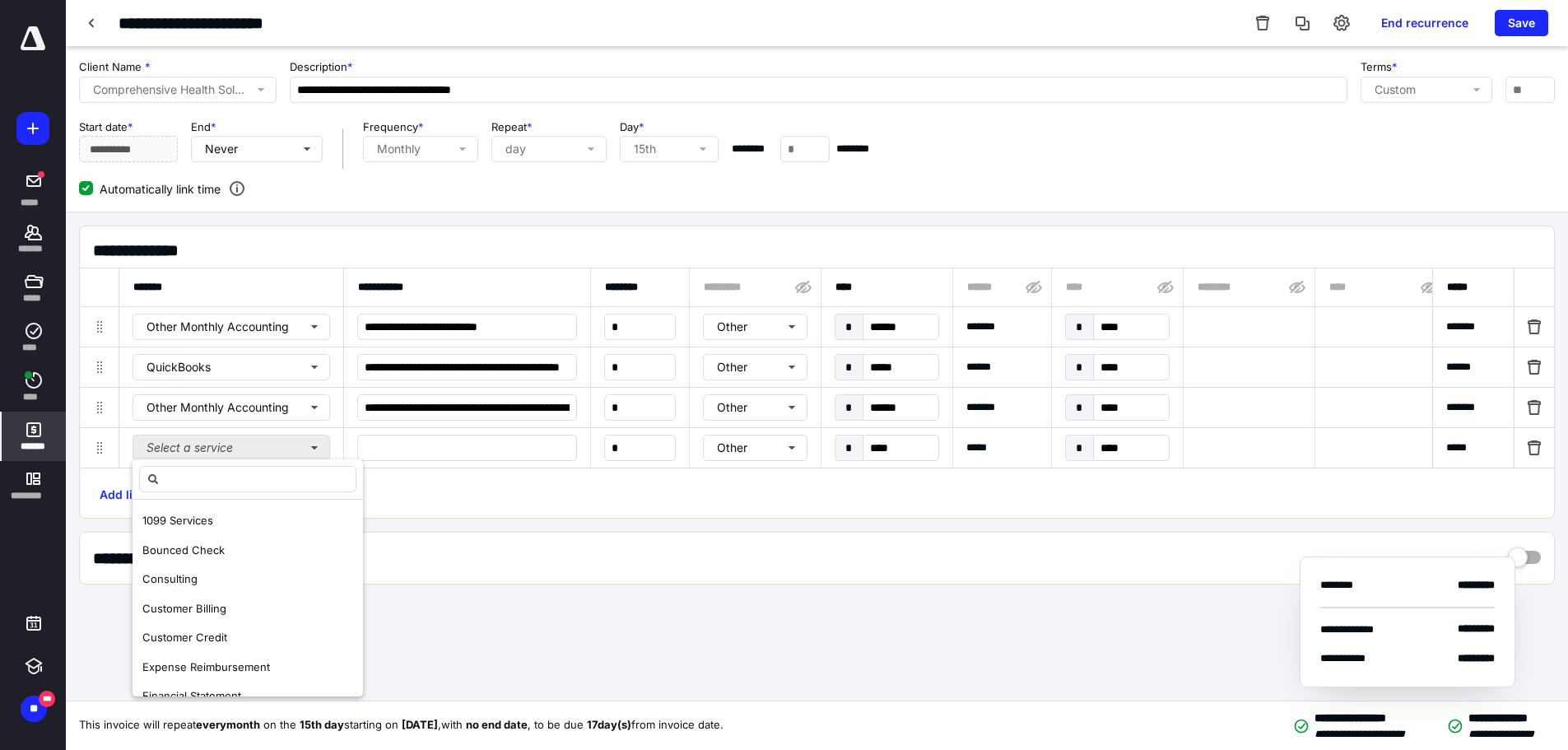 type on "*" 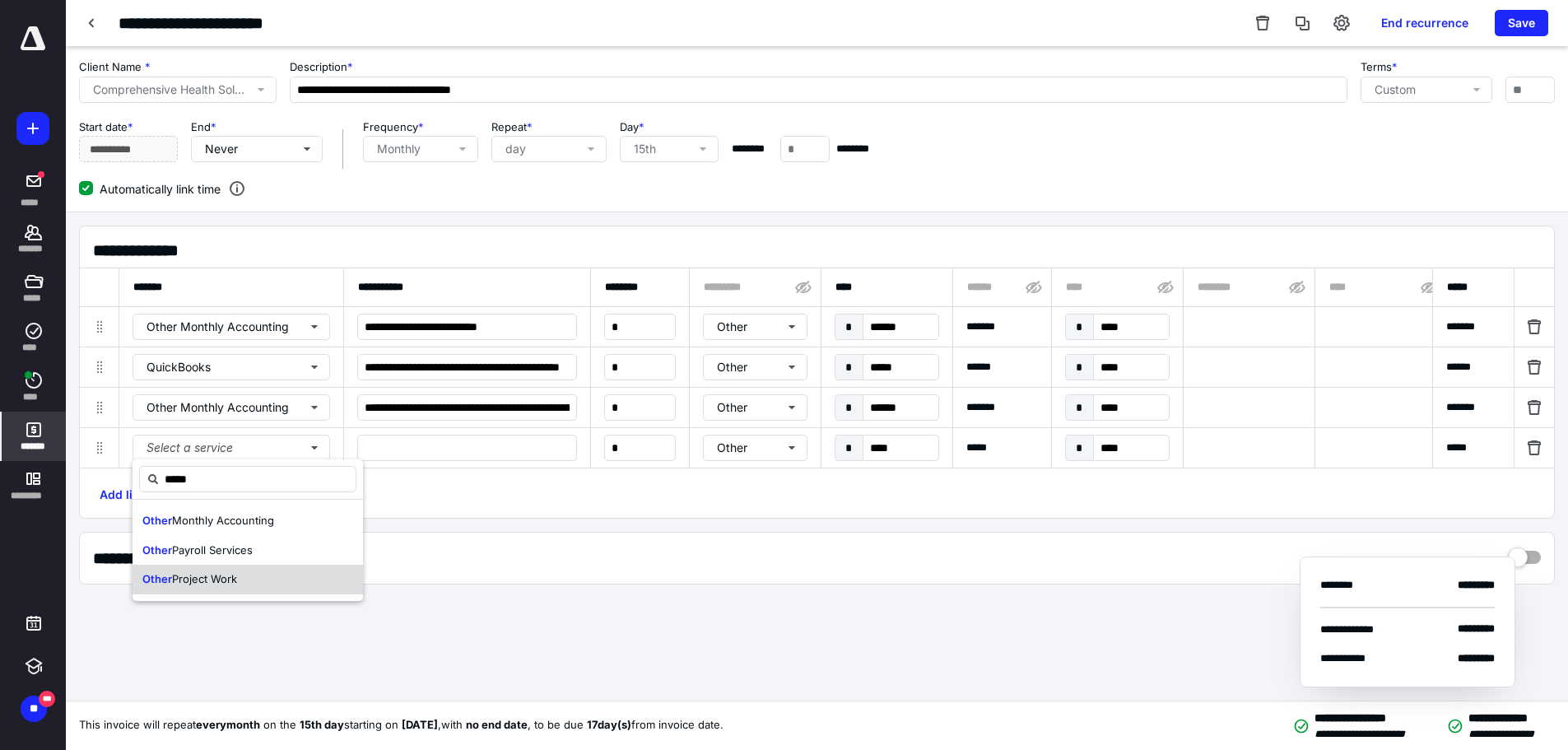 click on "Project Work" at bounding box center (204, 579) 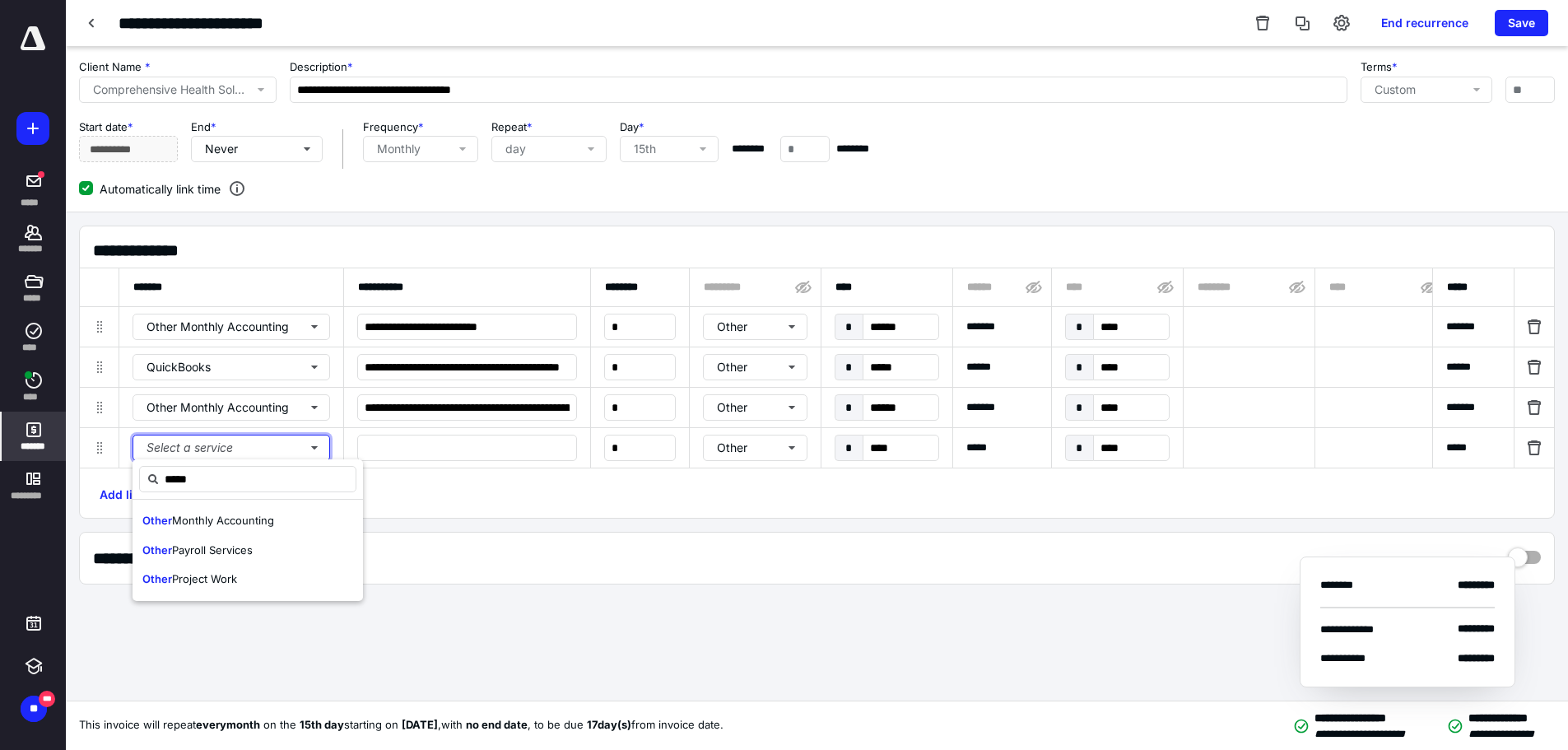 type 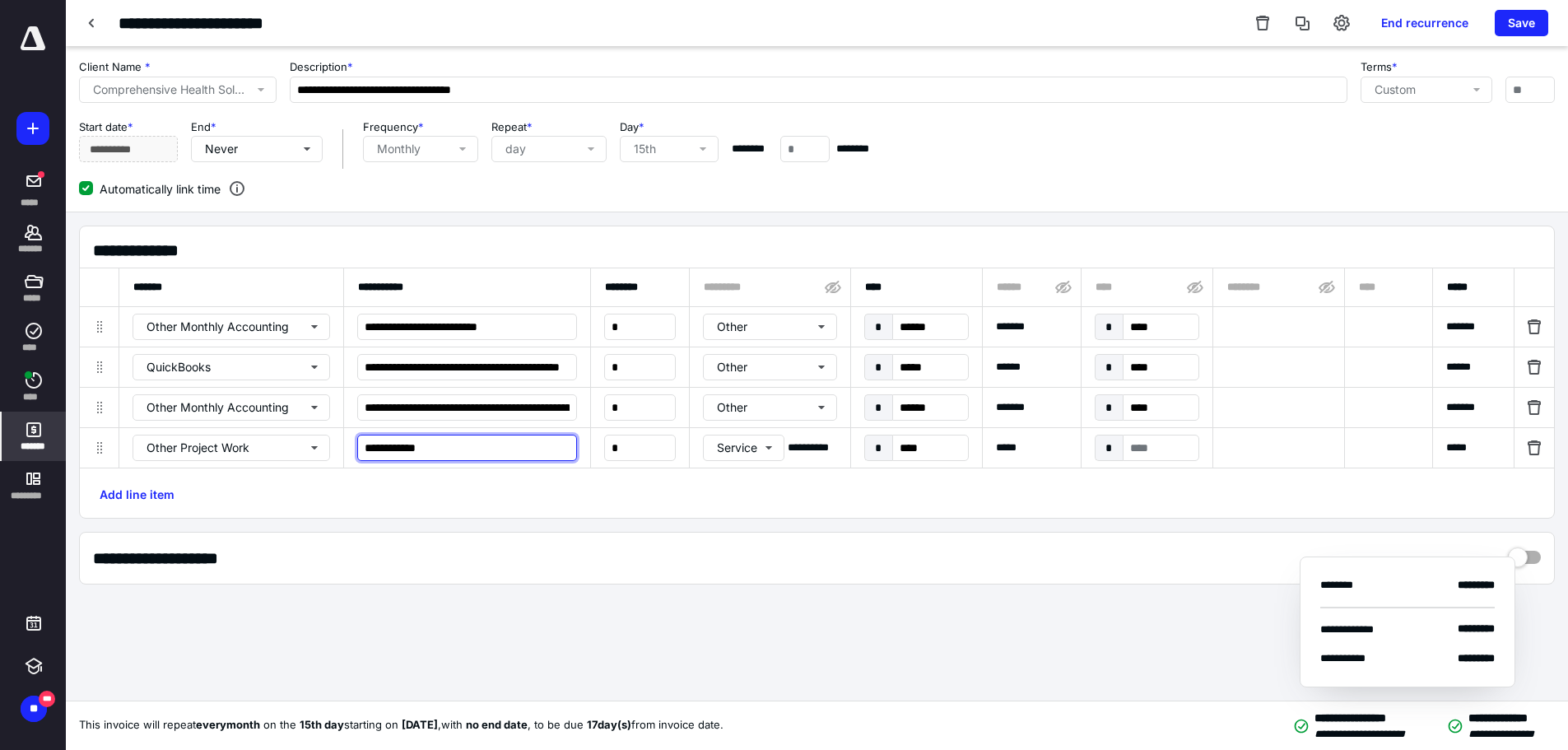 click on "**********" at bounding box center (467, 448) 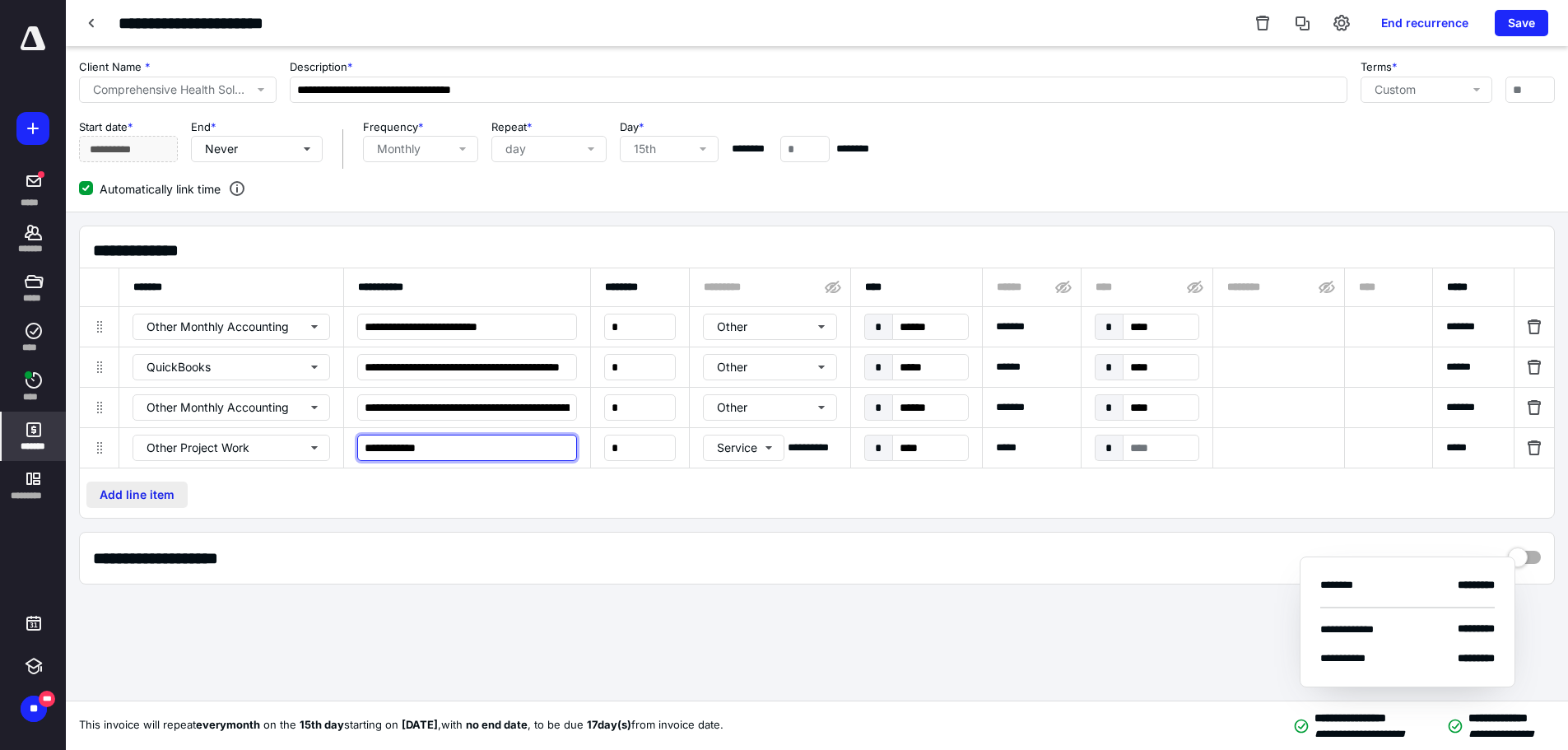 paste on "*********" 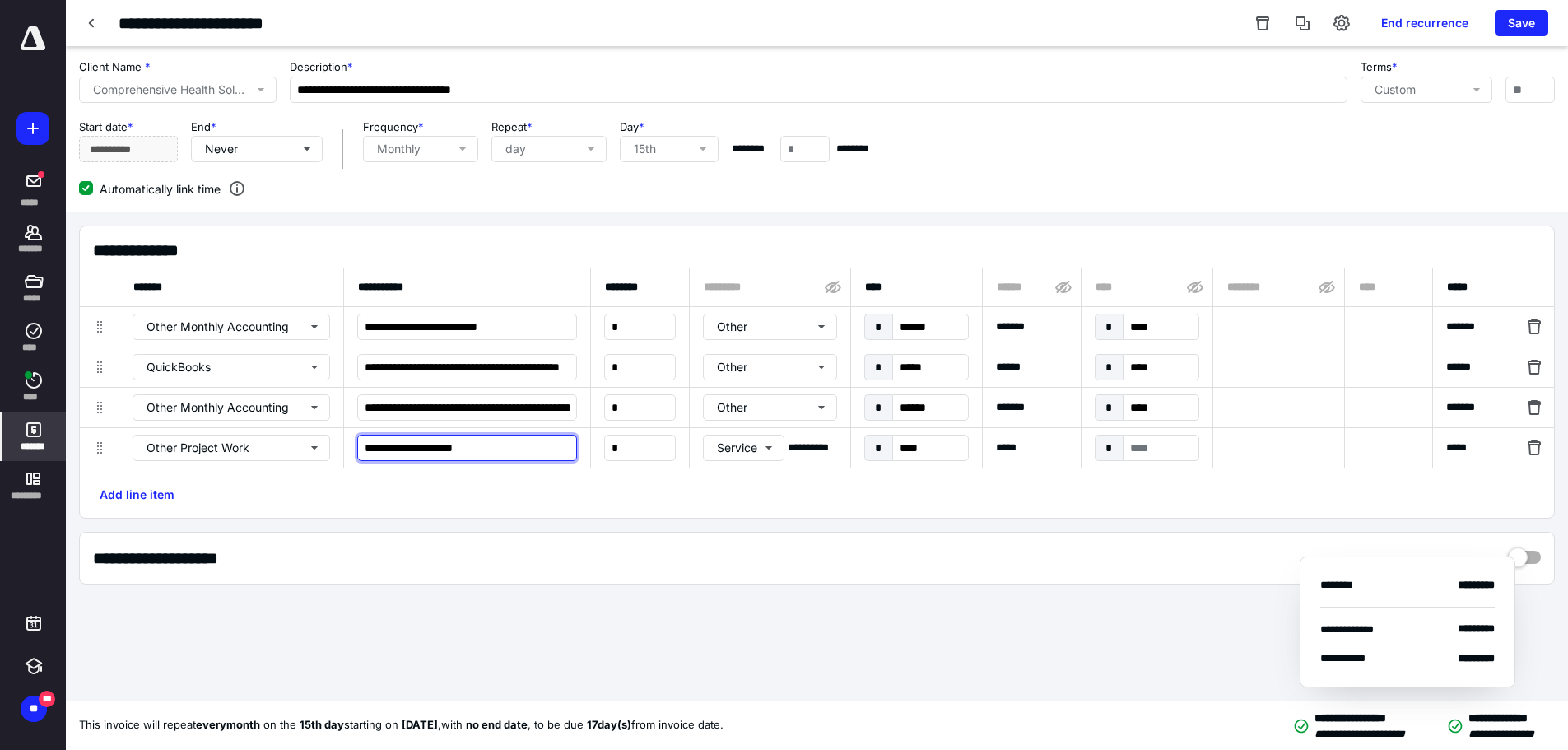 type on "**********" 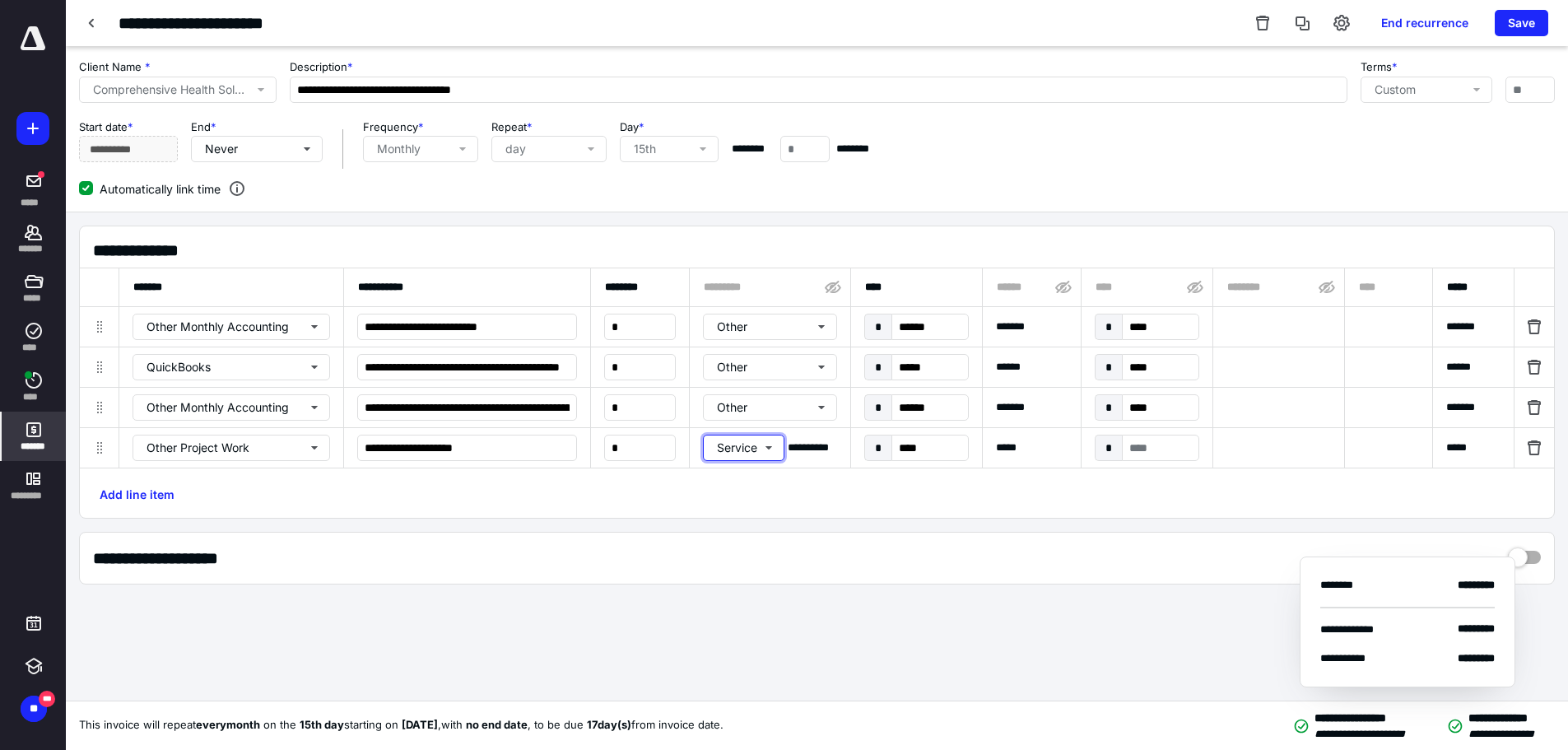 type 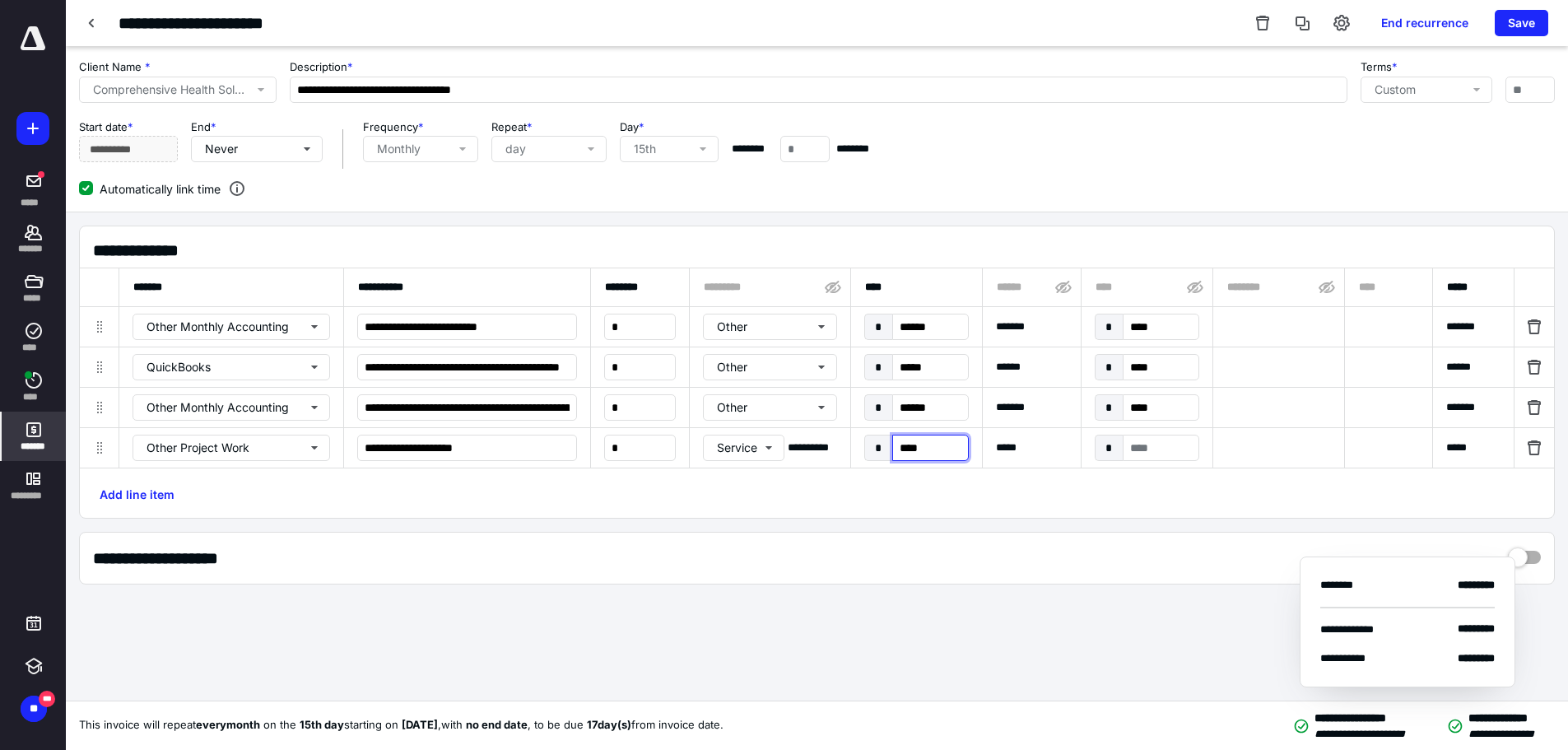 type on "*****" 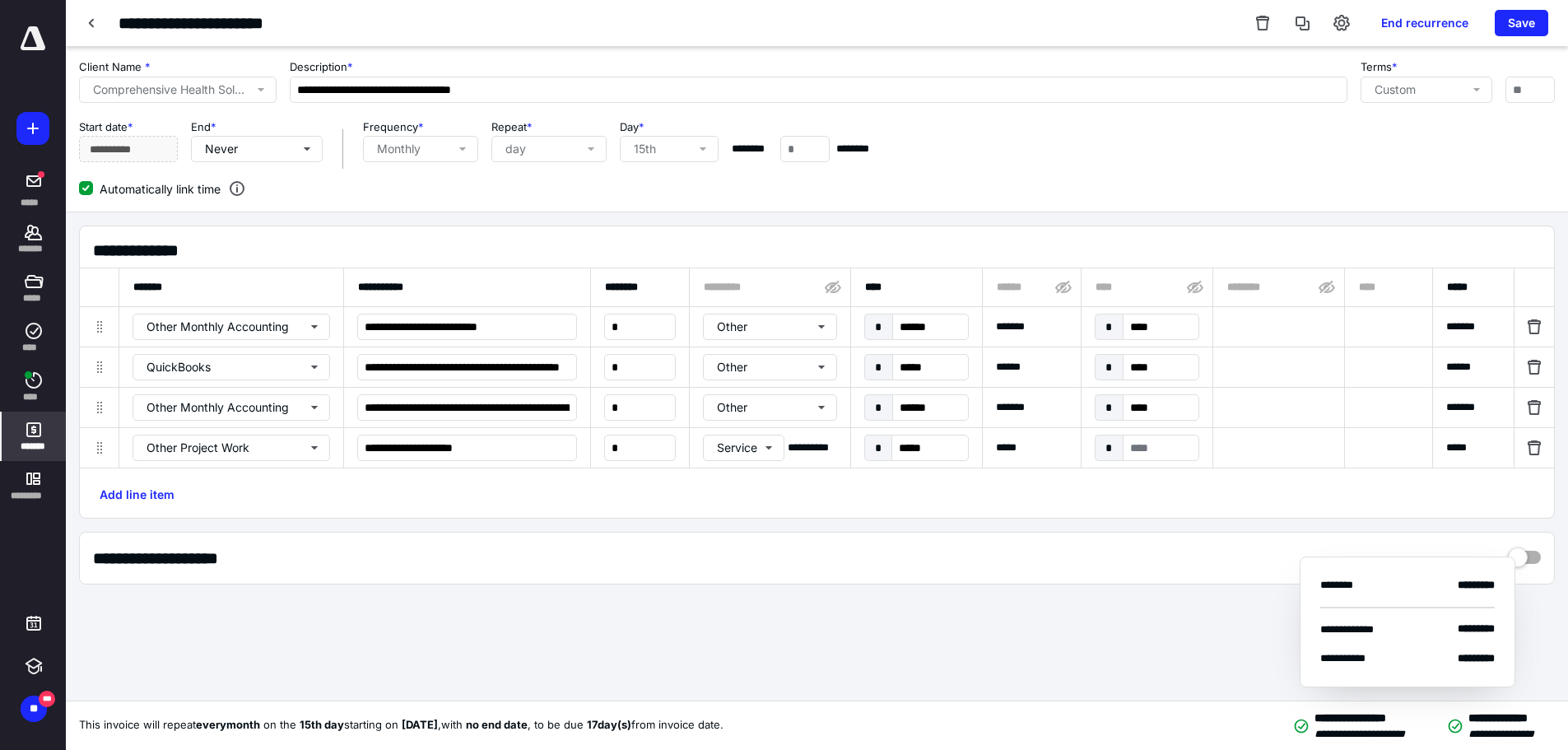 scroll, scrollTop: 0, scrollLeft: 542, axis: horizontal 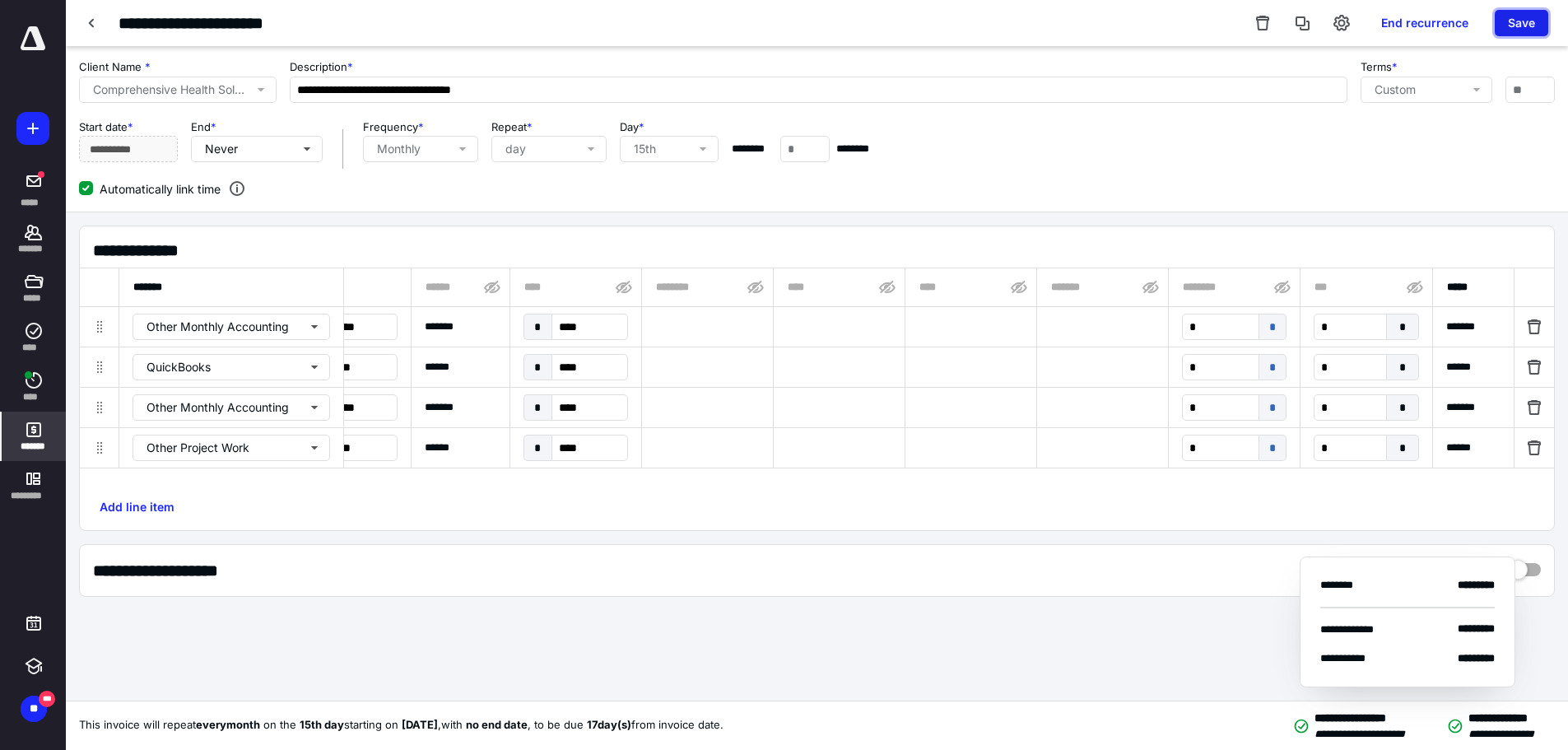click on "Save" at bounding box center [1521, 23] 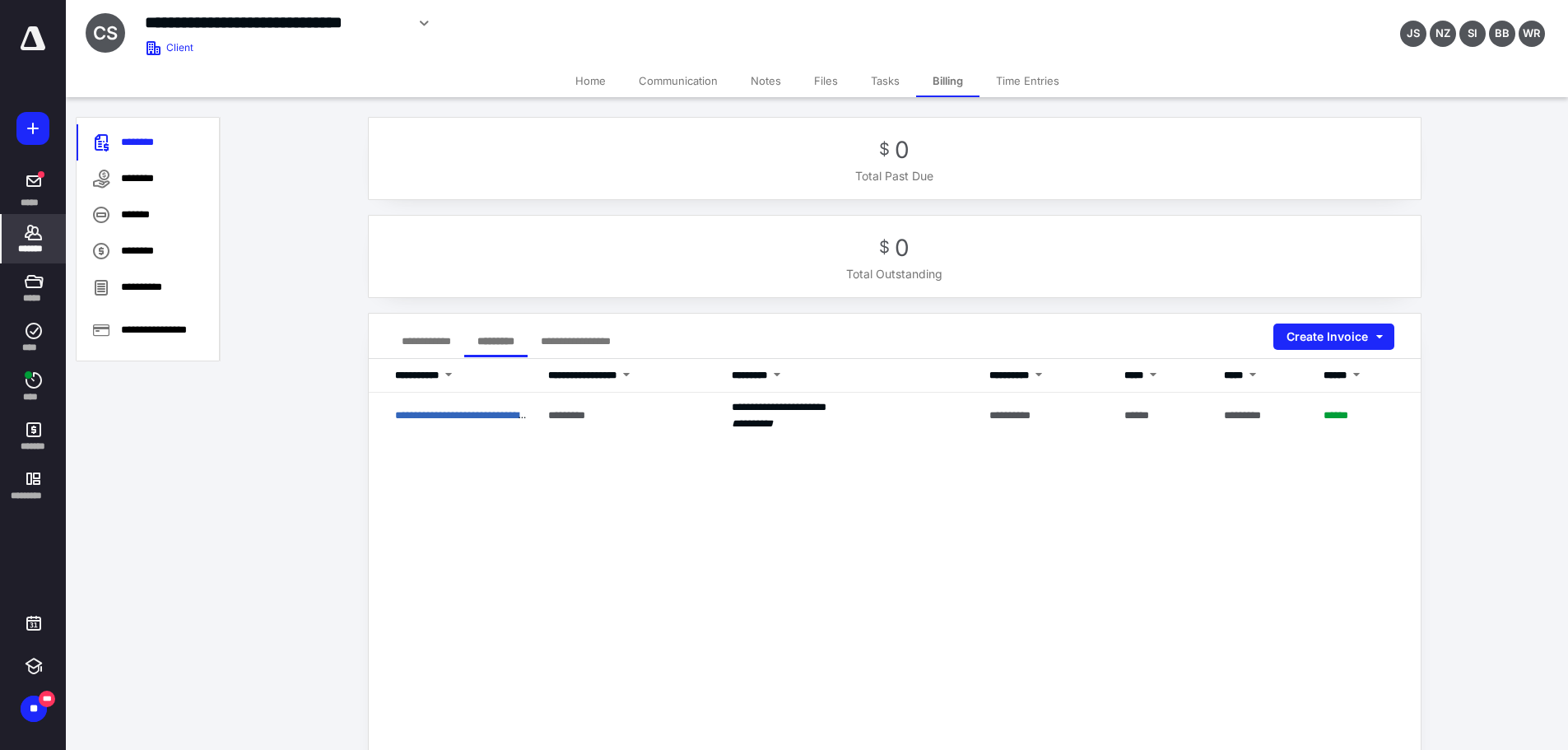 click on "**********" at bounding box center [895, 688] 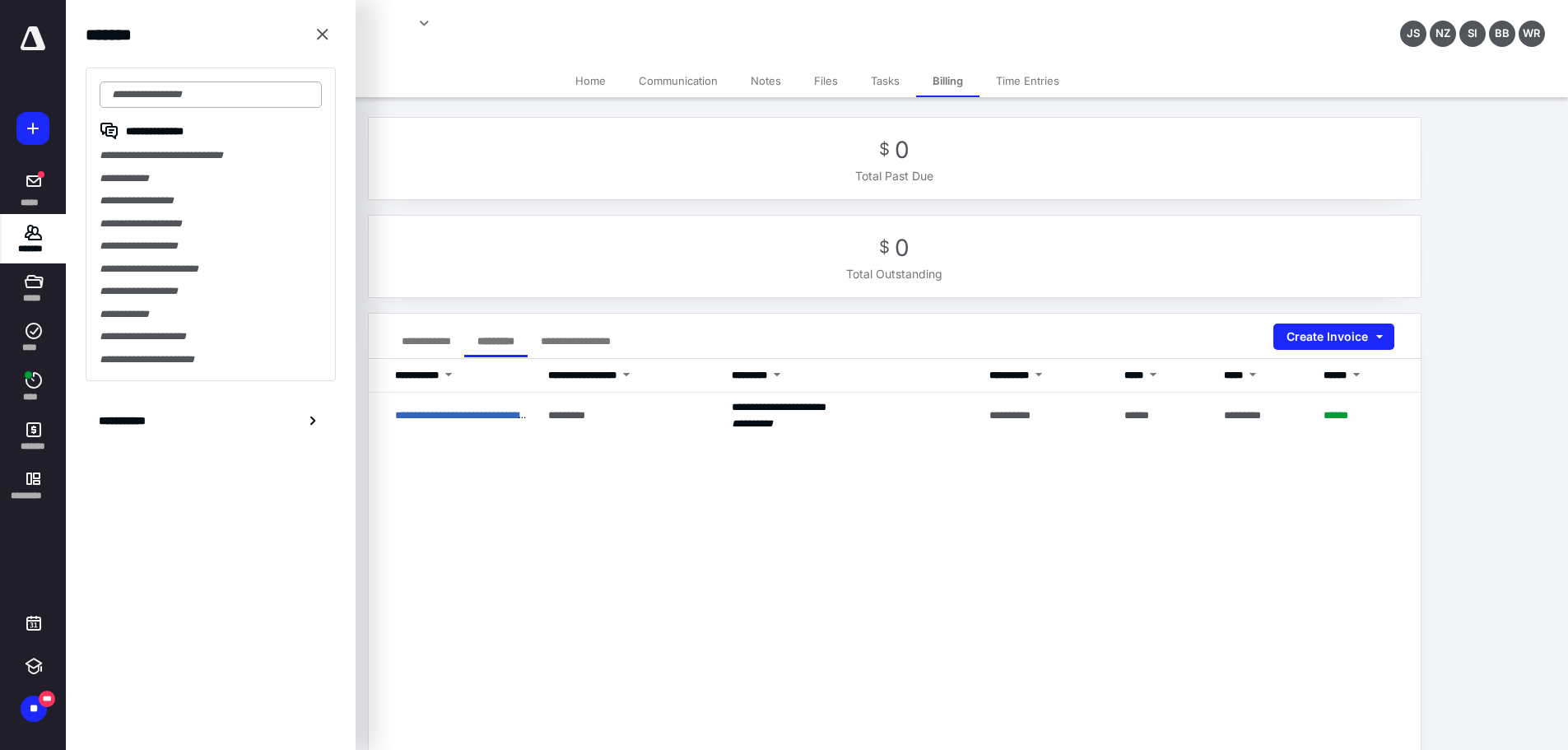 click at bounding box center [211, 95] 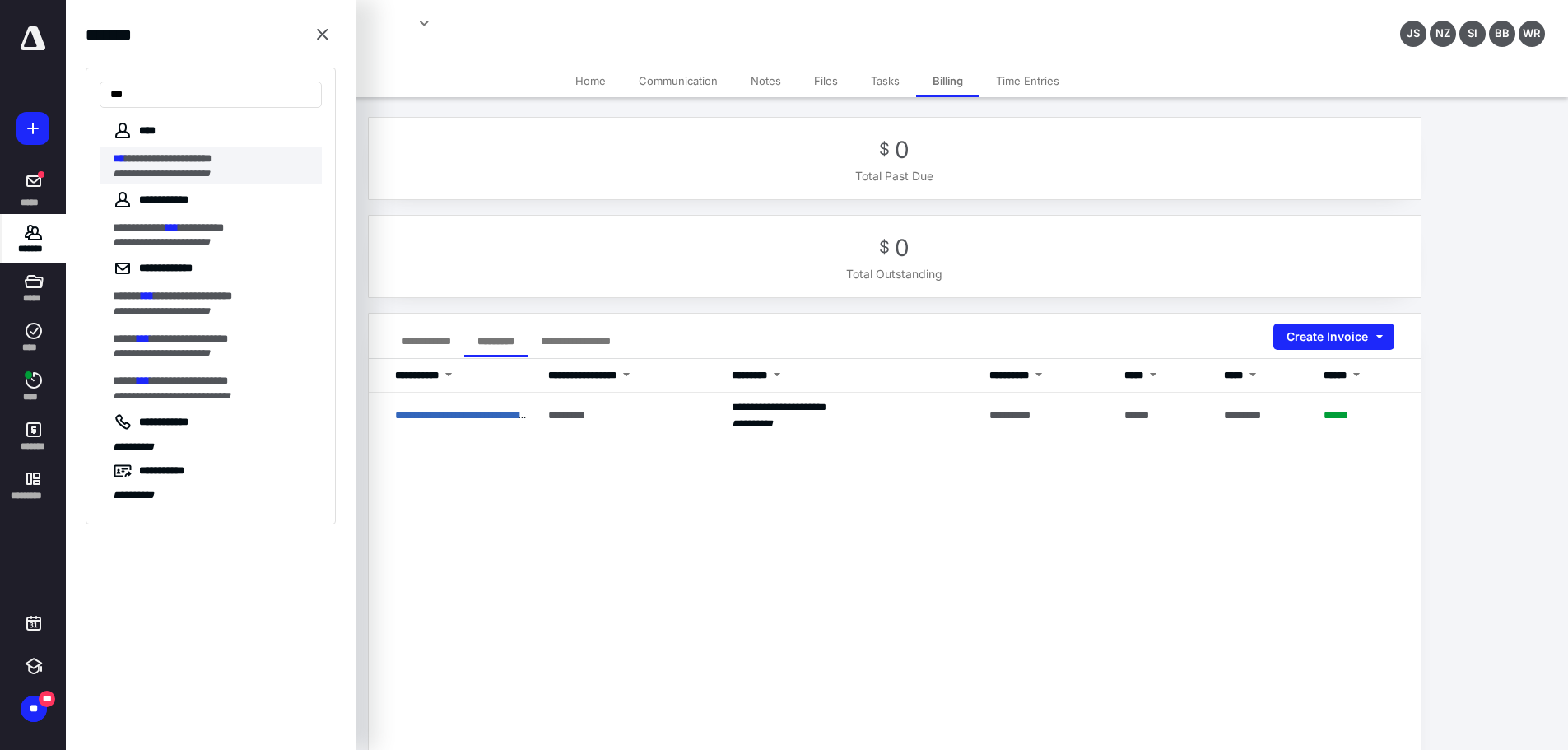 type on "***" 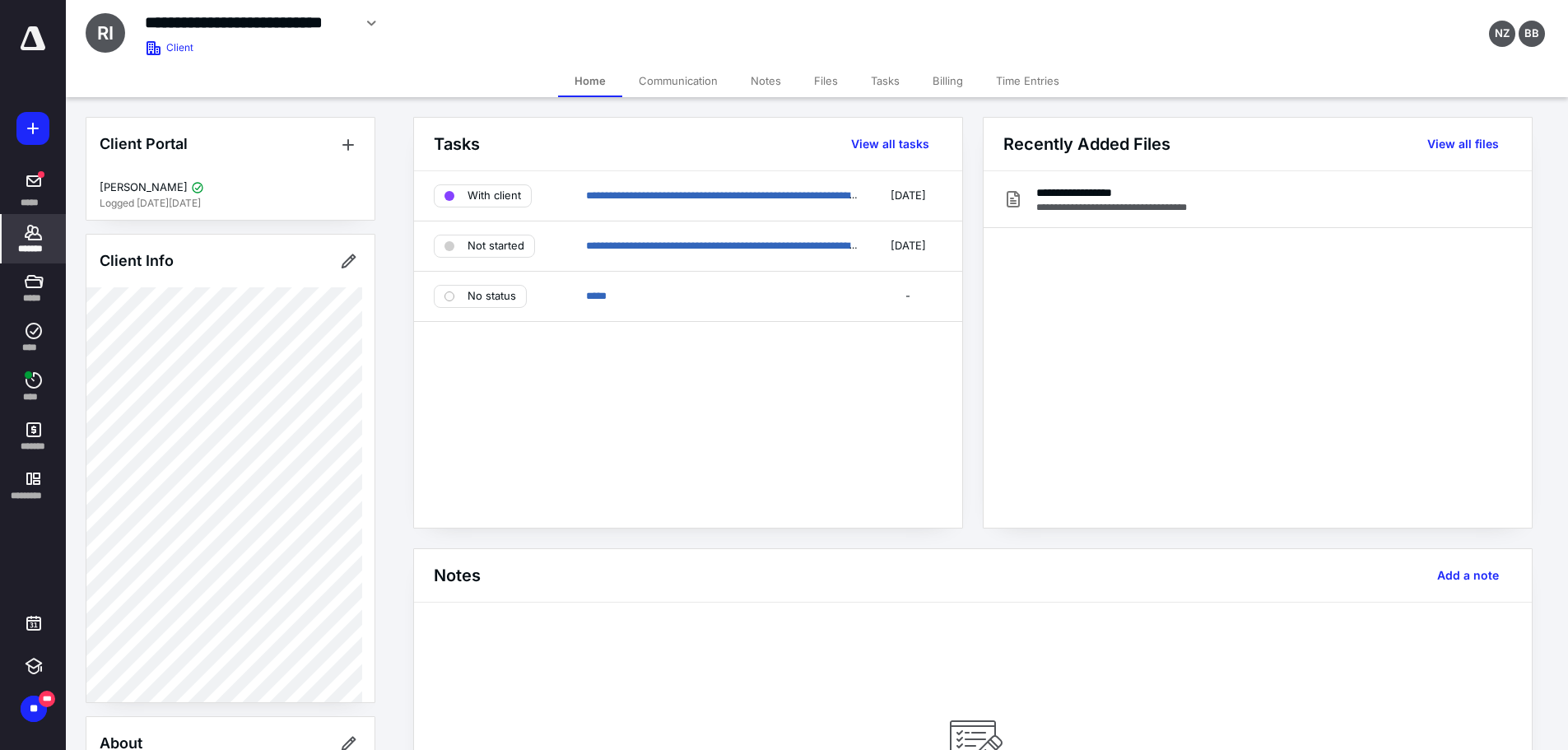 click on "Billing" at bounding box center [947, 81] 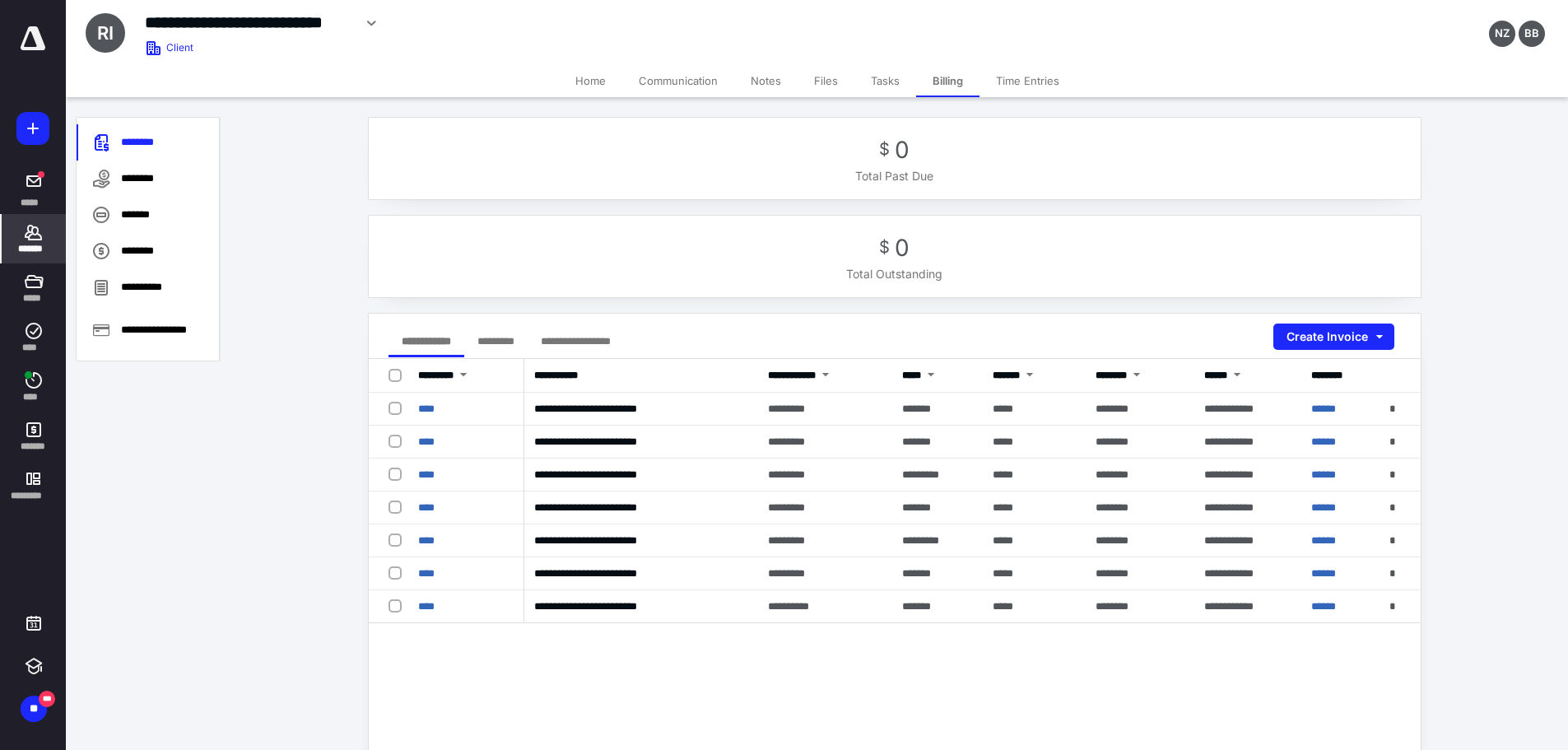click on "*********" at bounding box center [496, 341] 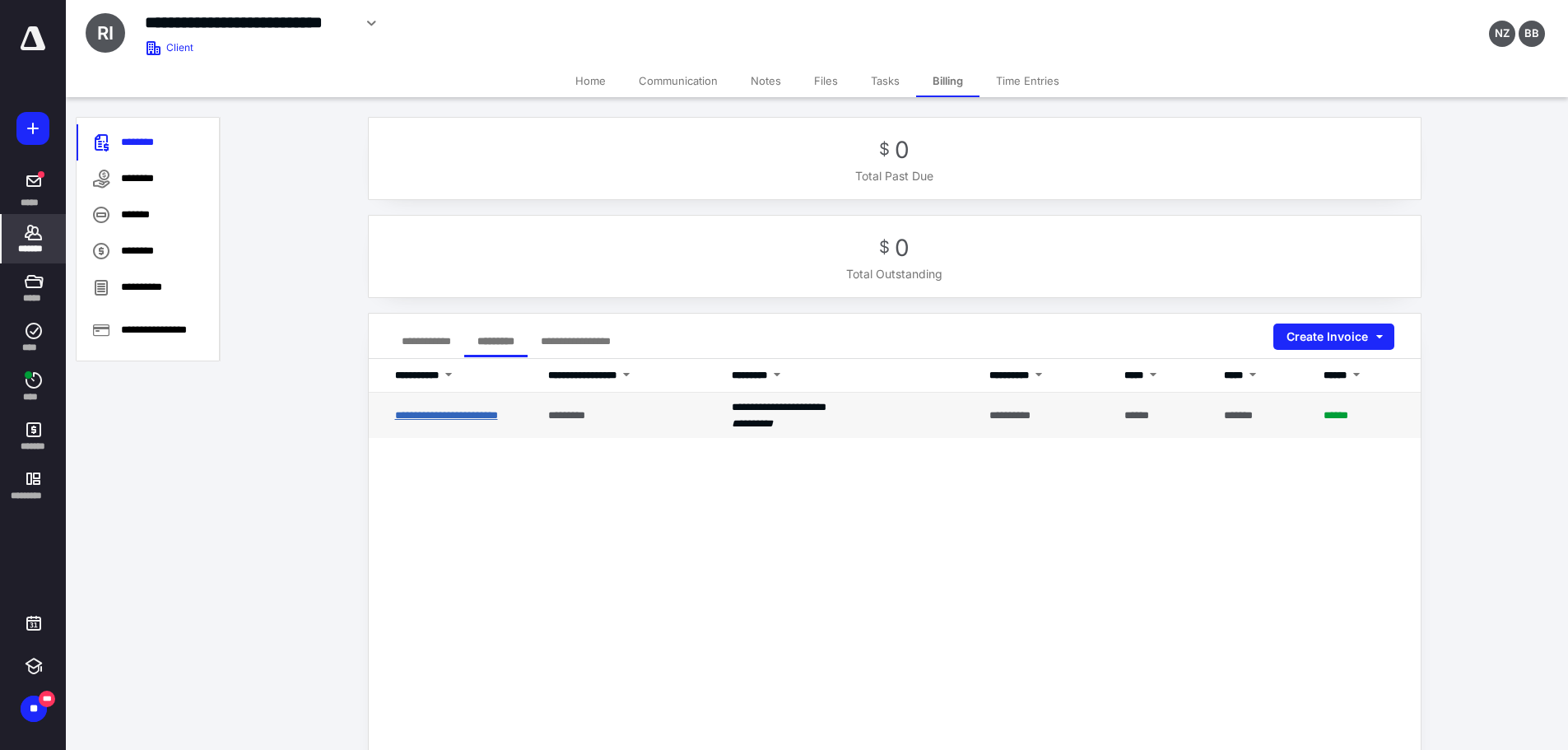 click on "**********" at bounding box center (446, 415) 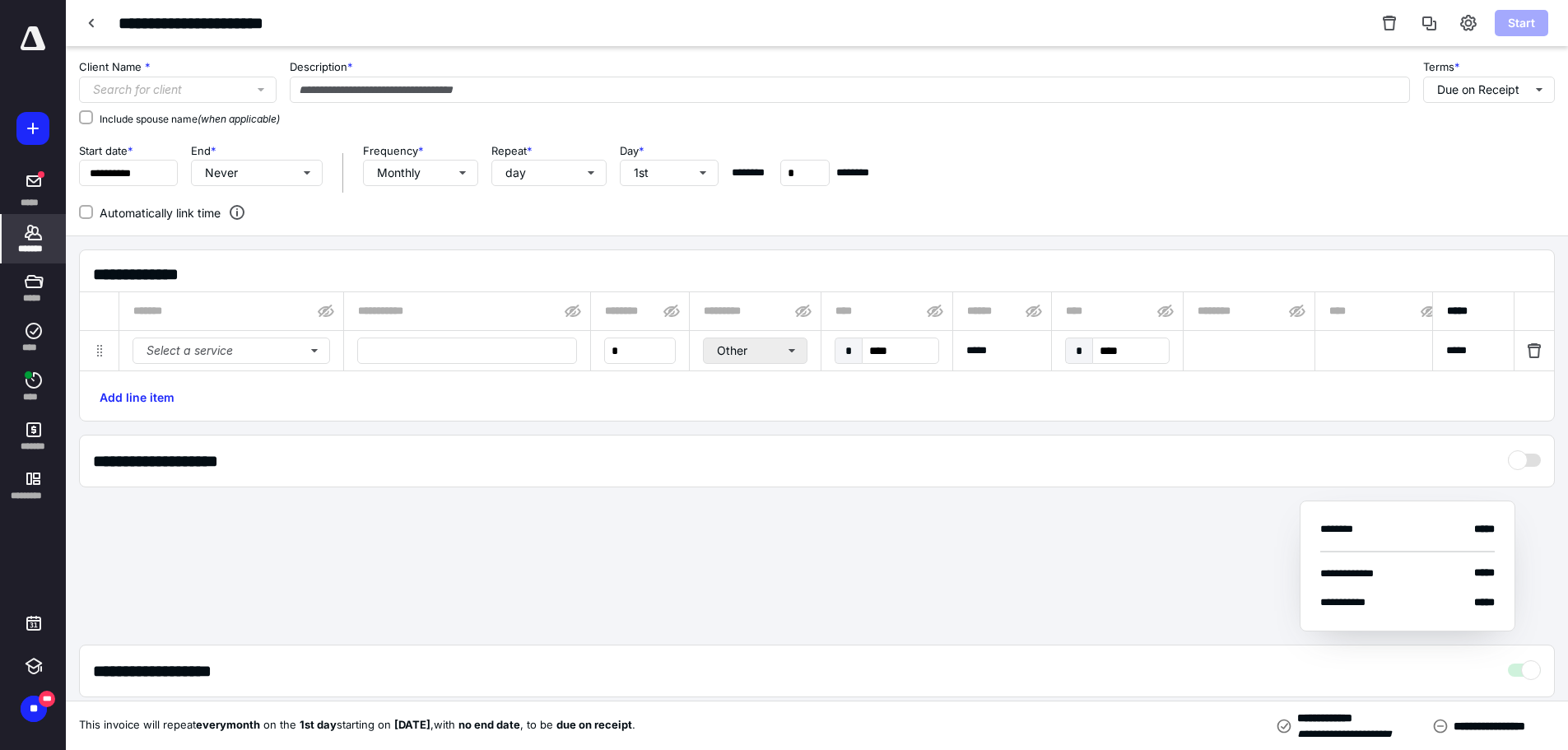 type on "**********" 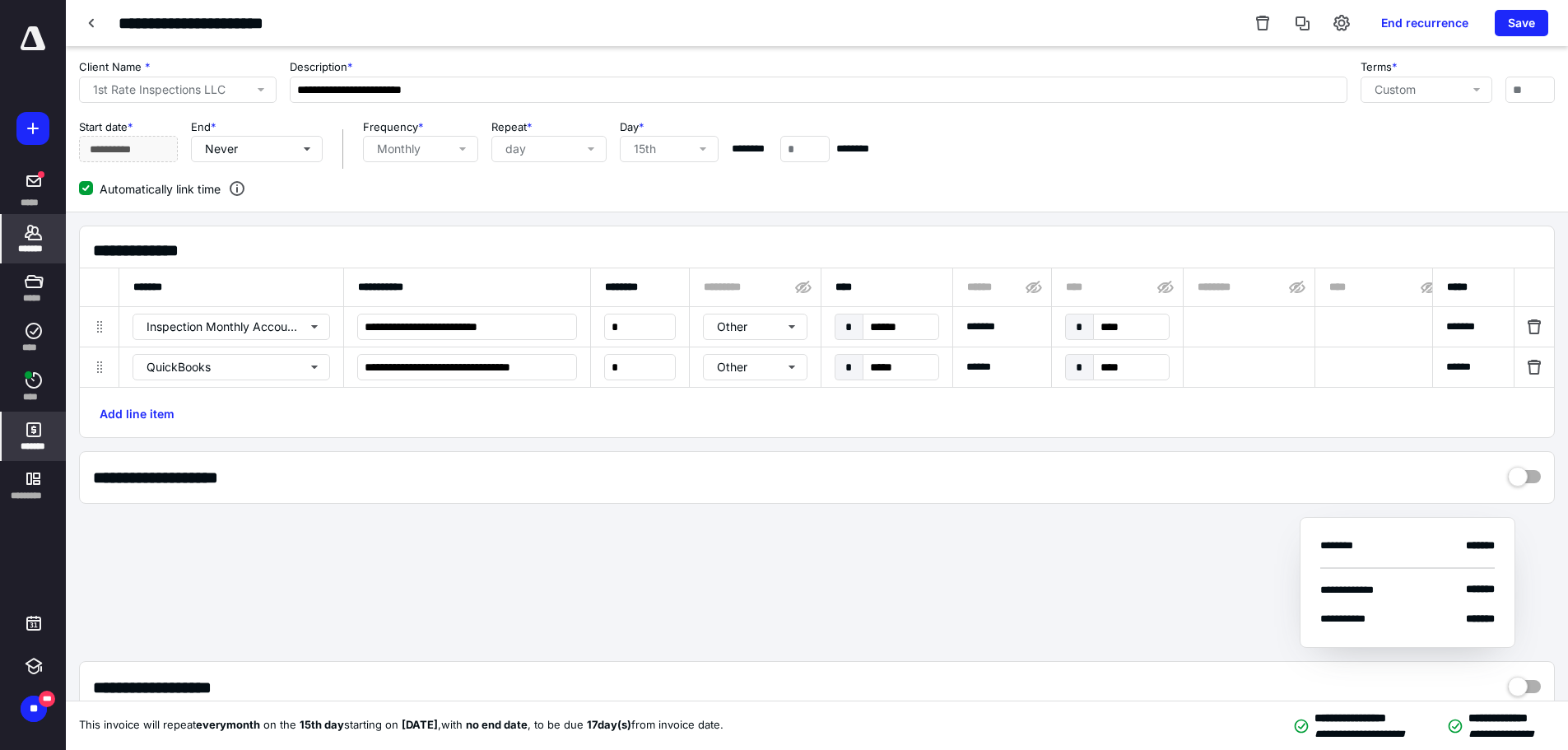 click 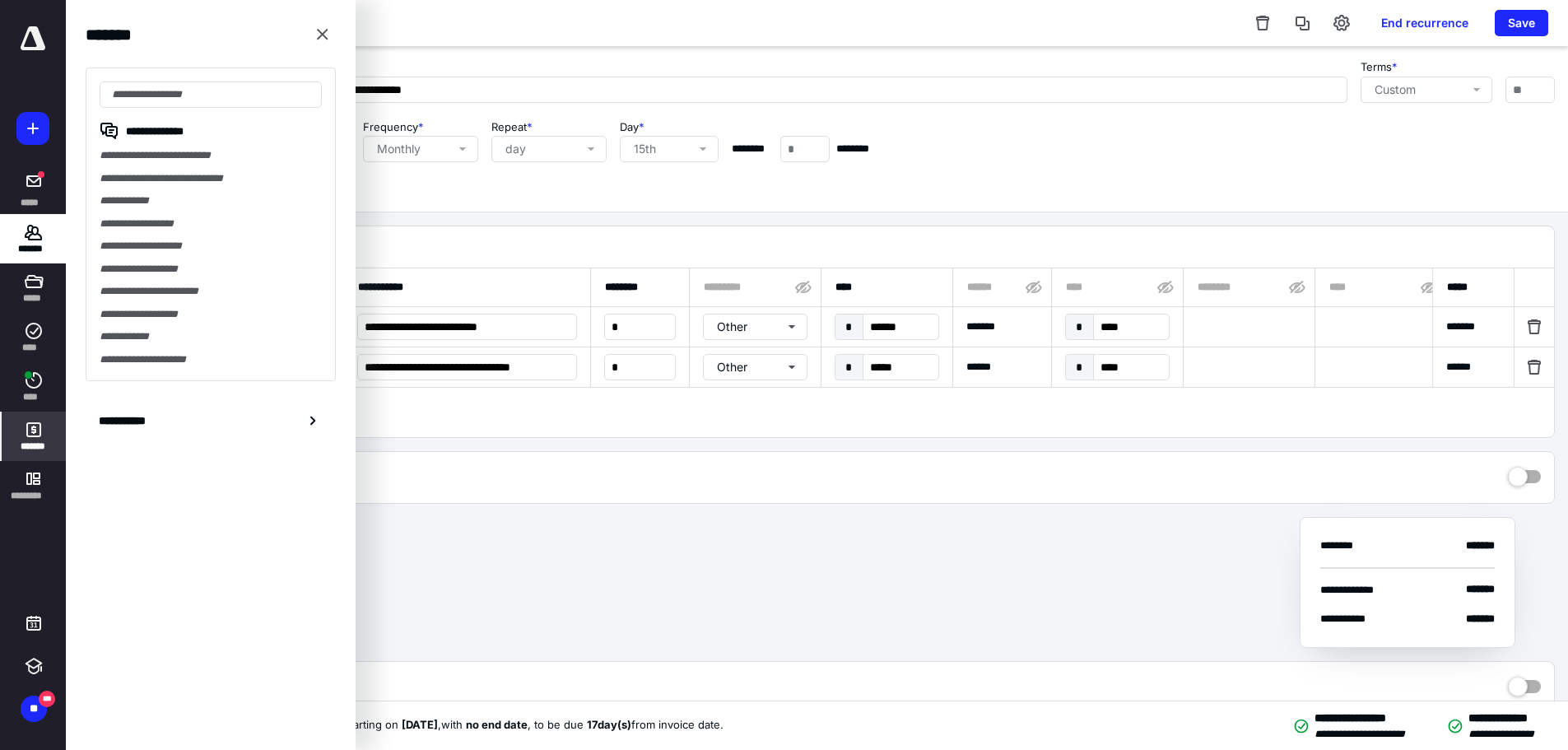 click on "**********" at bounding box center (817, 129) 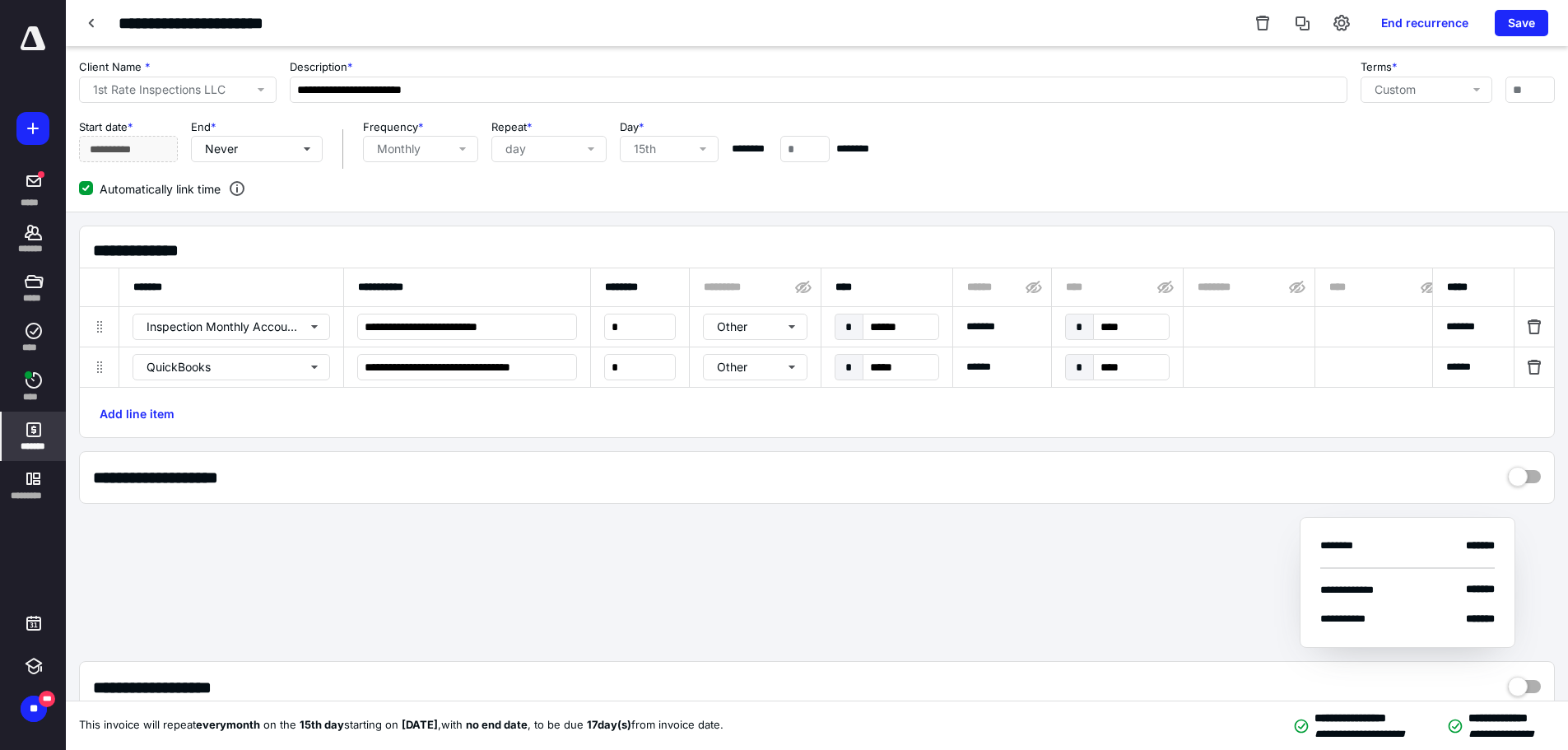drag, startPoint x: 95, startPoint y: 25, endPoint x: 41, endPoint y: 49, distance: 59.093147 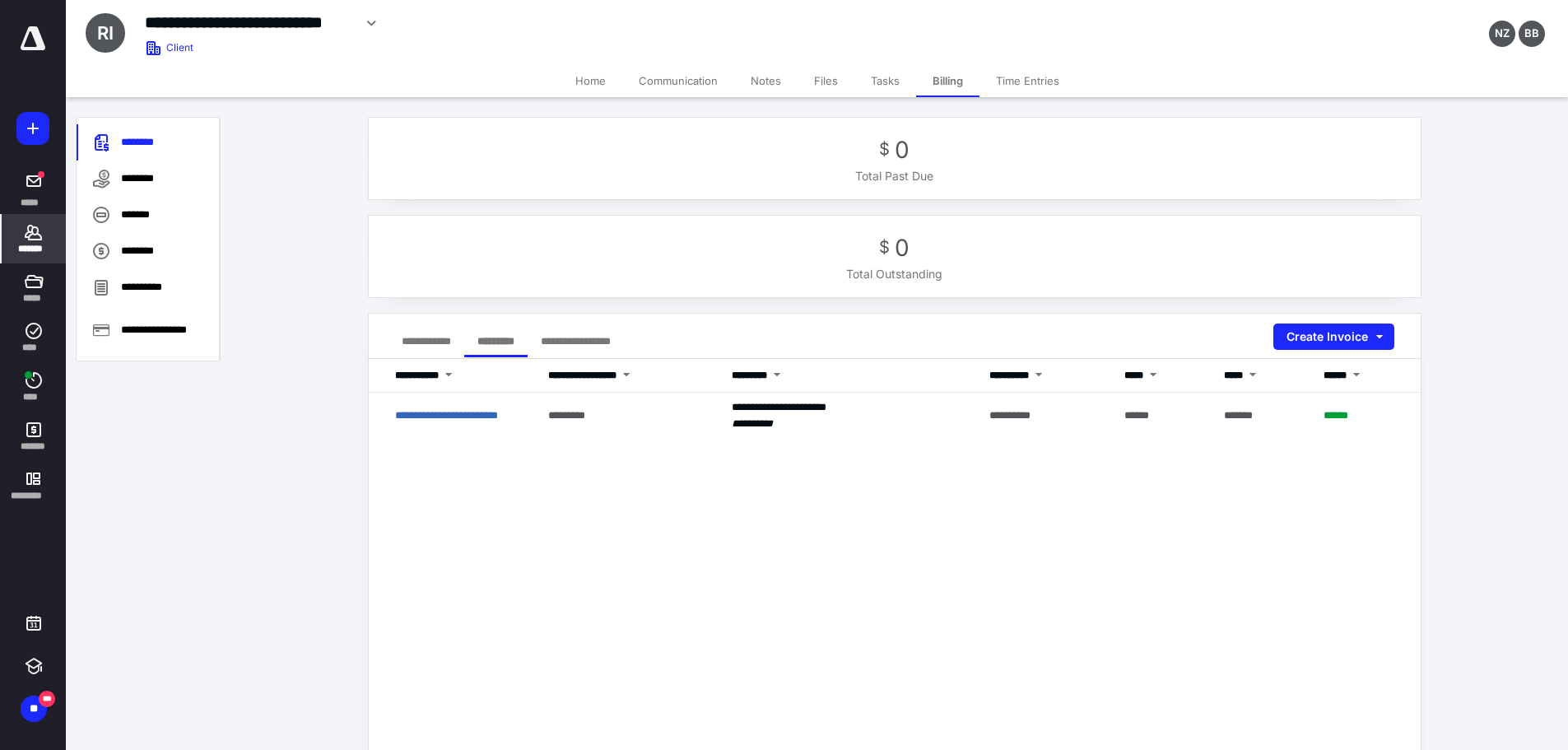 click 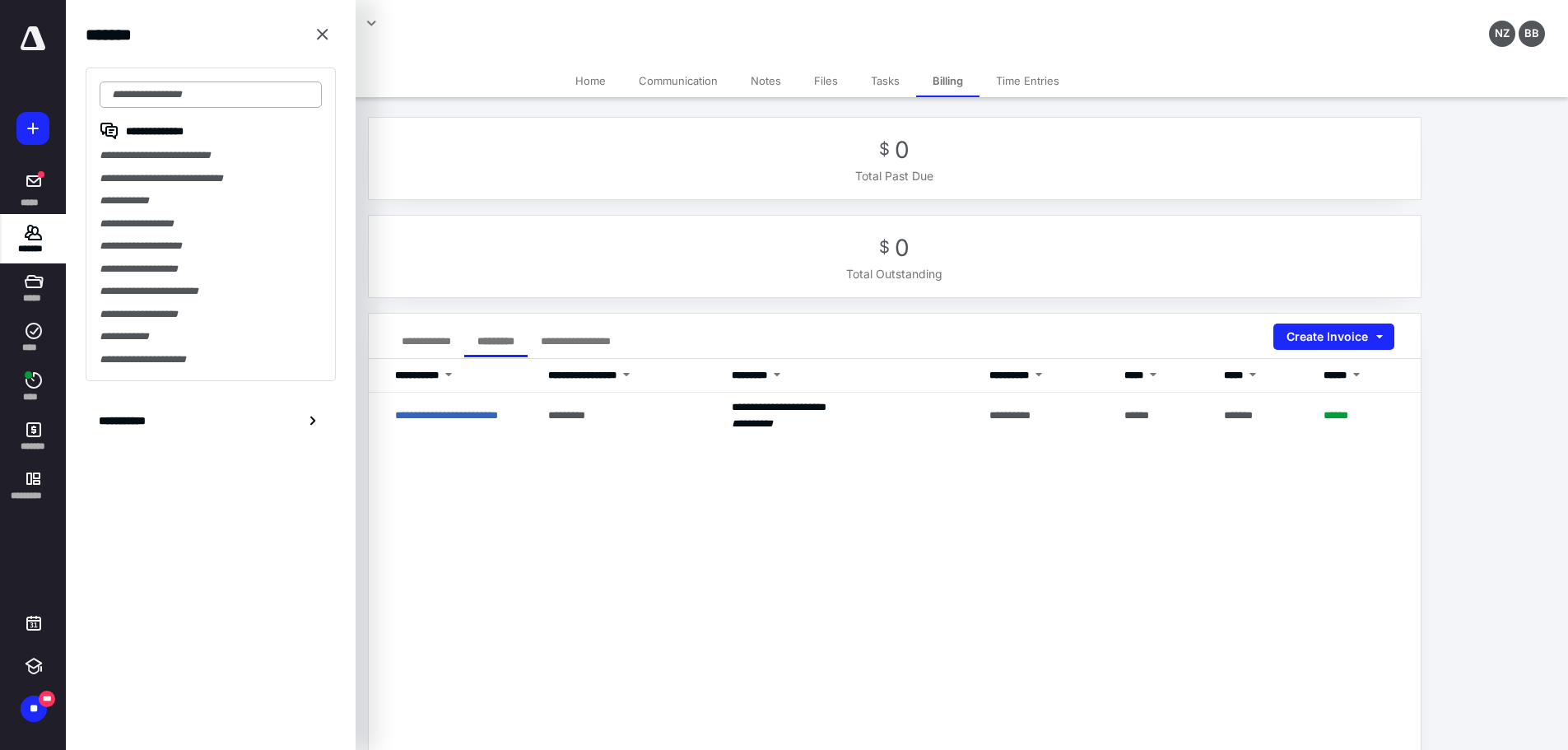 click at bounding box center (211, 95) 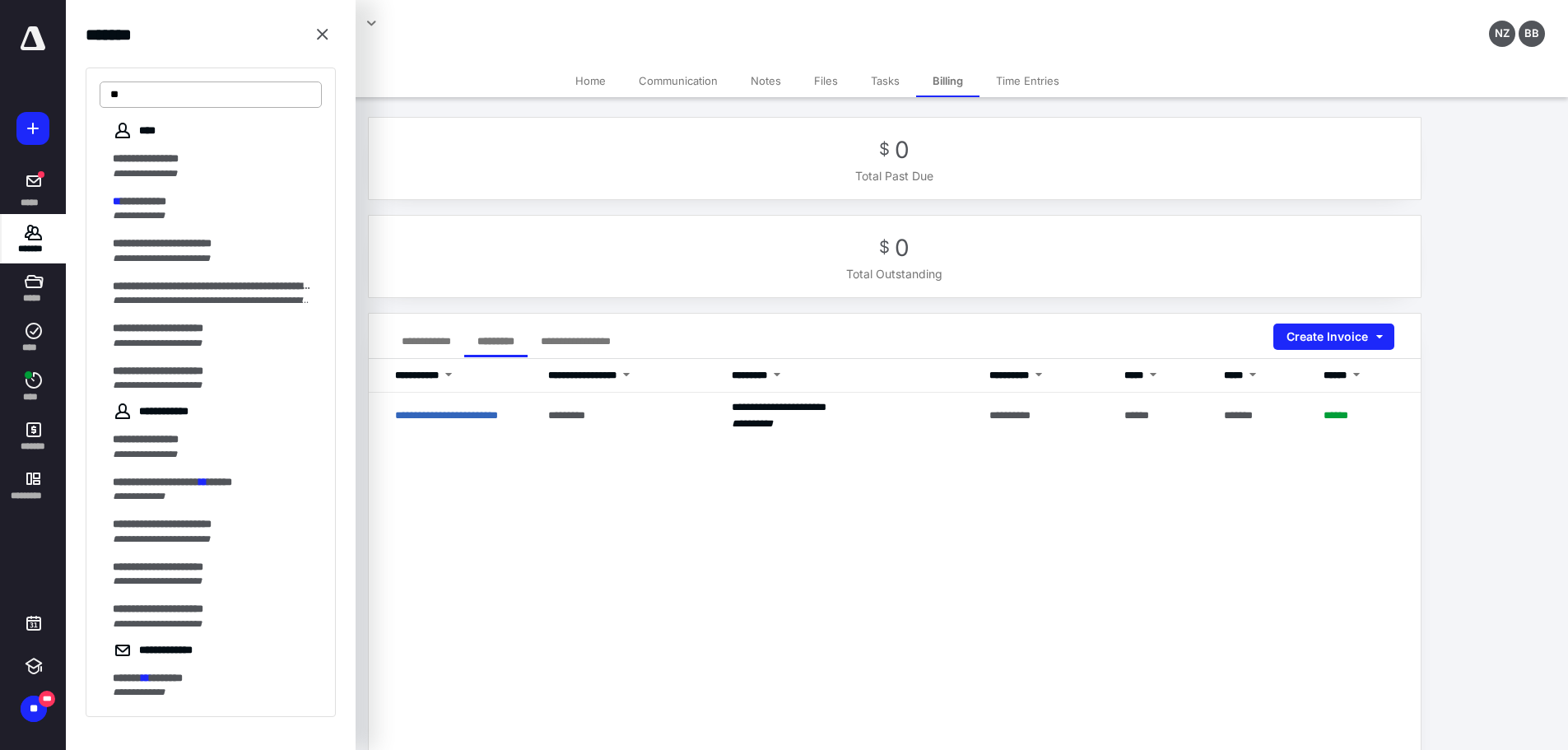 type on "**" 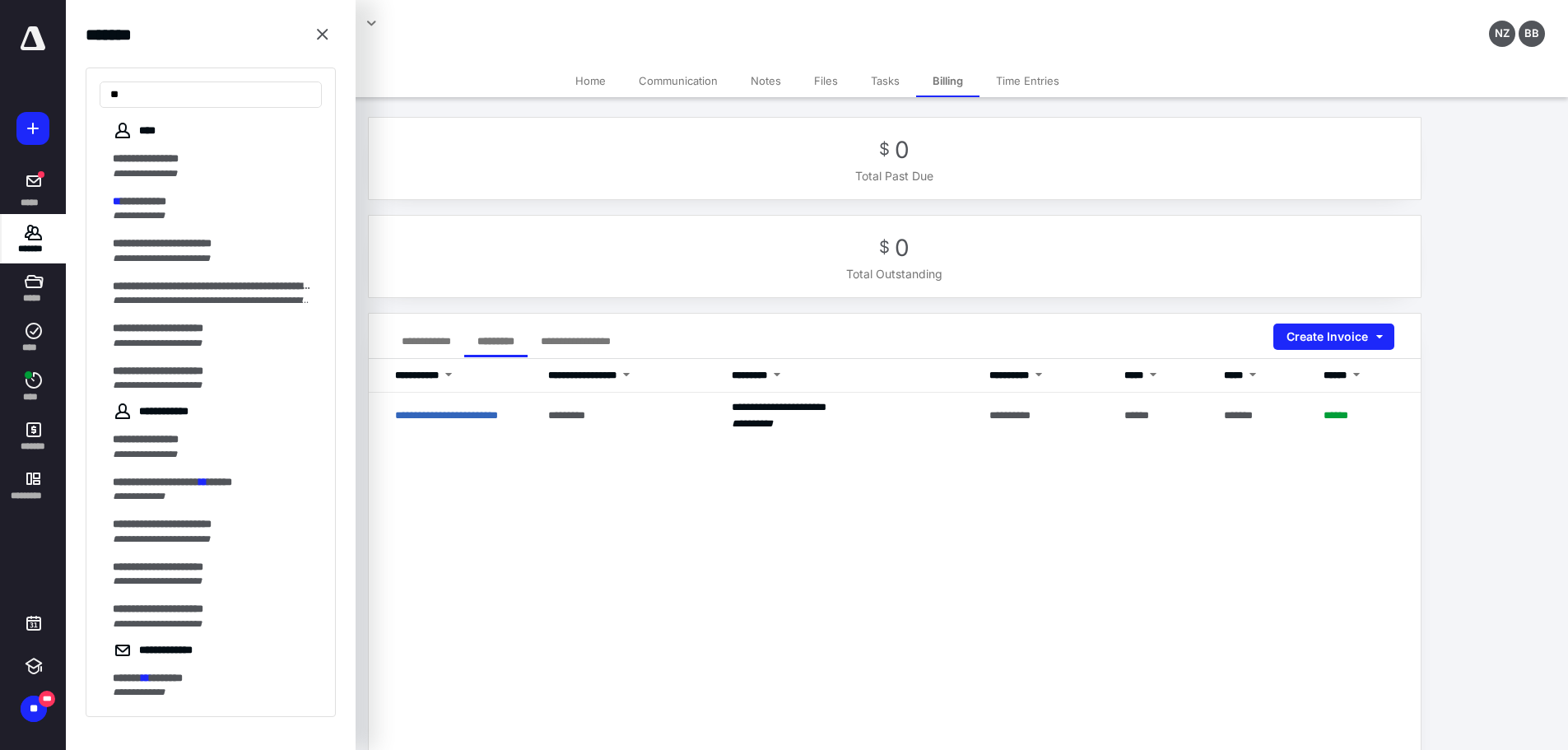 click on "**********" at bounding box center [211, 271] 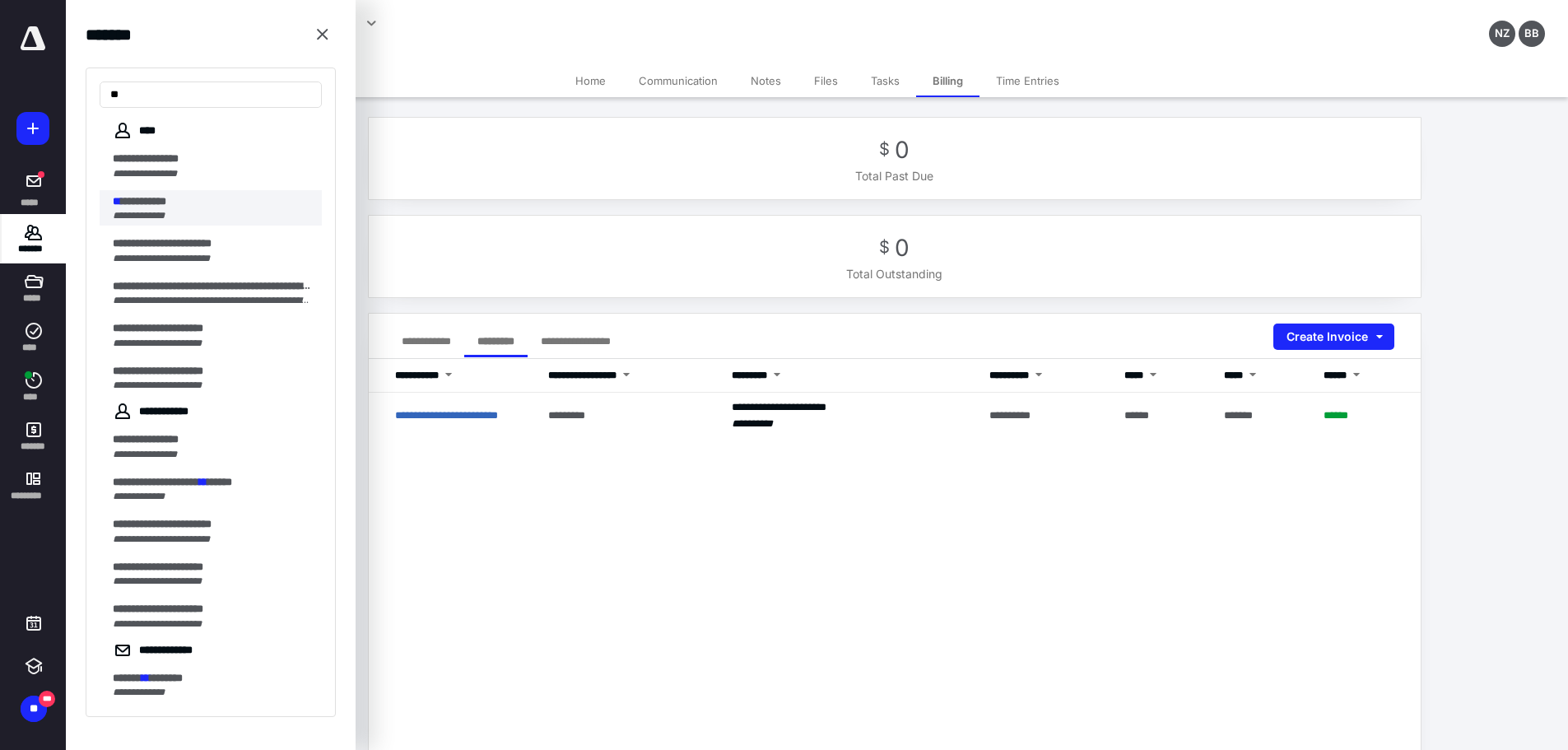 click on "**********" at bounding box center [138, 216] 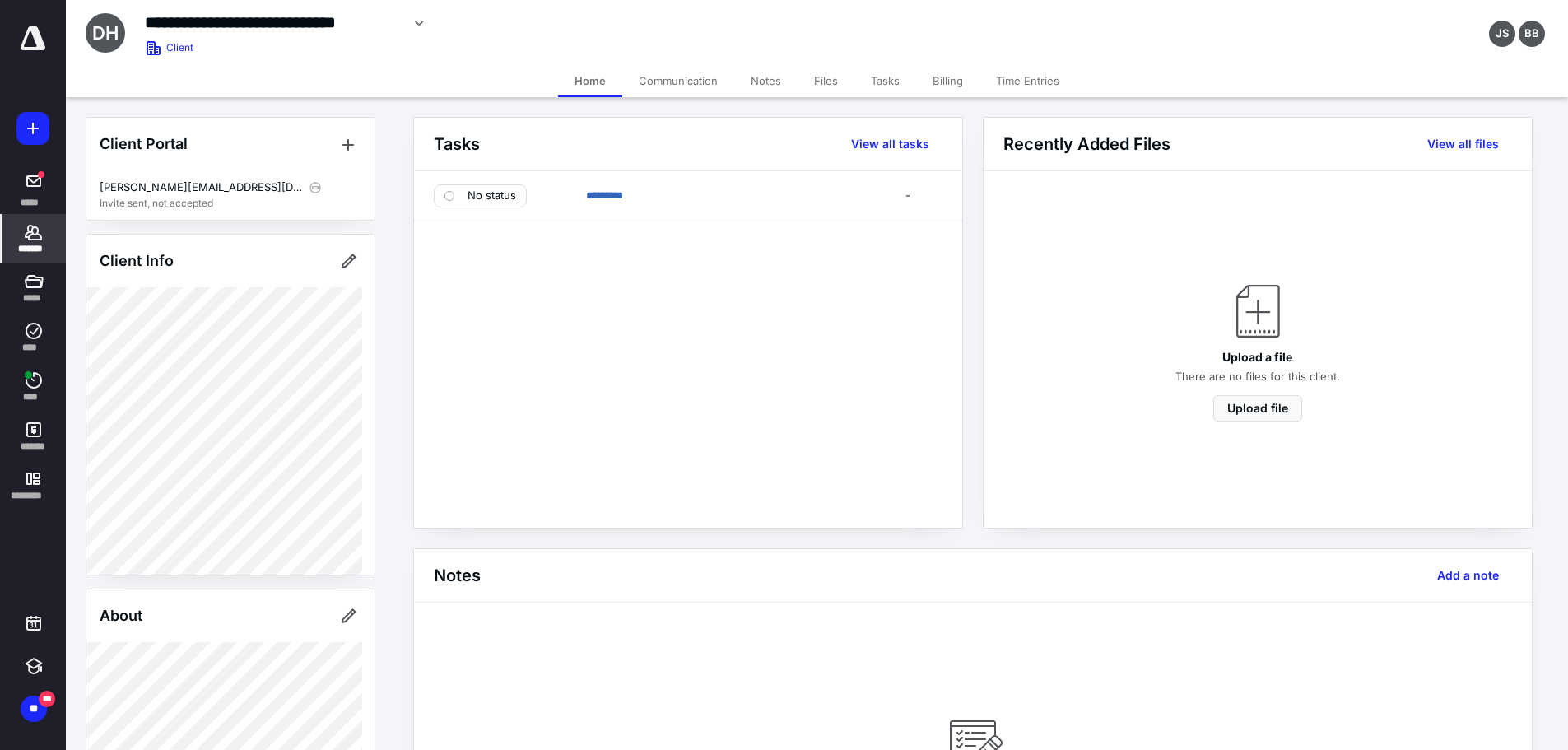 click on "Billing" at bounding box center (947, 81) 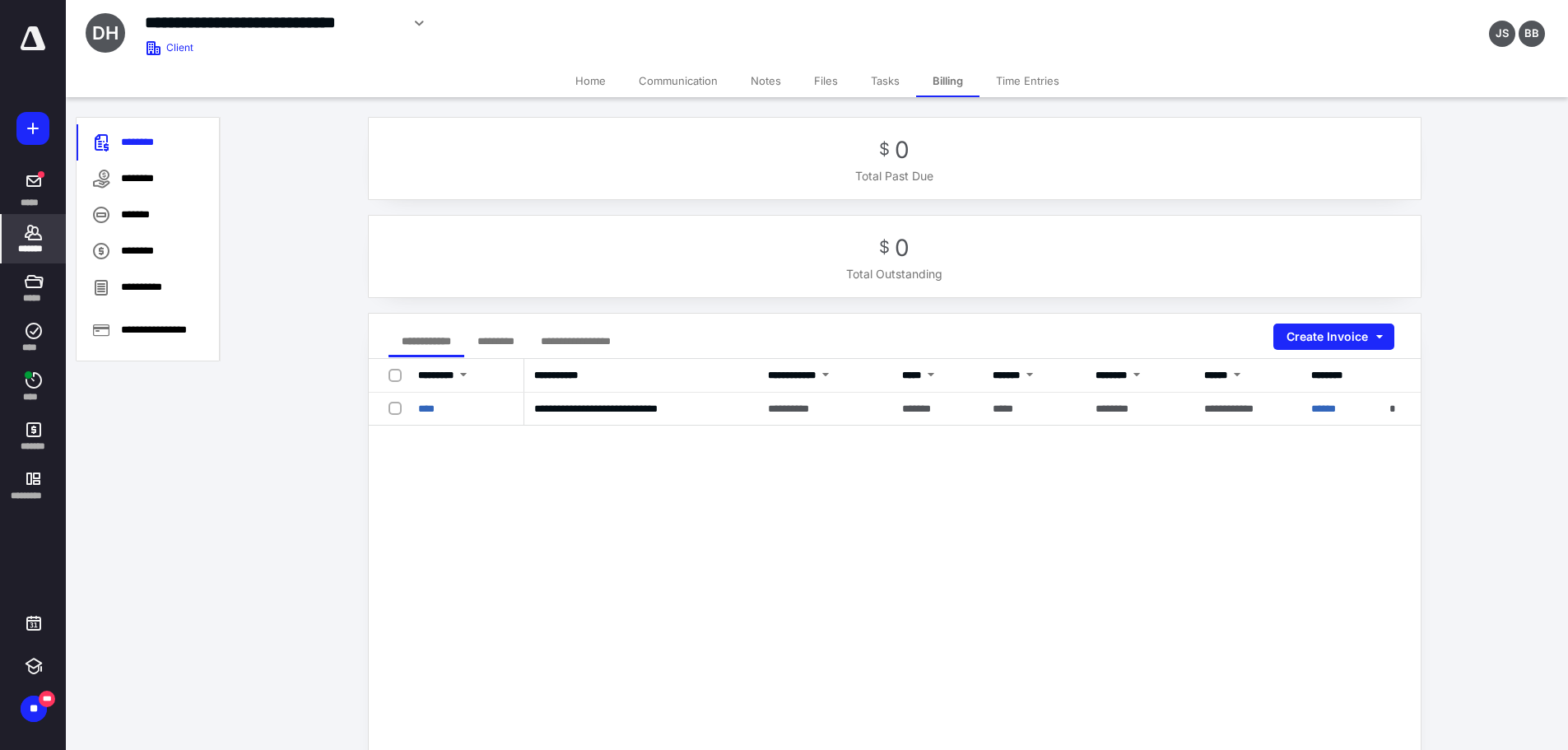 click on "*********" at bounding box center [496, 341] 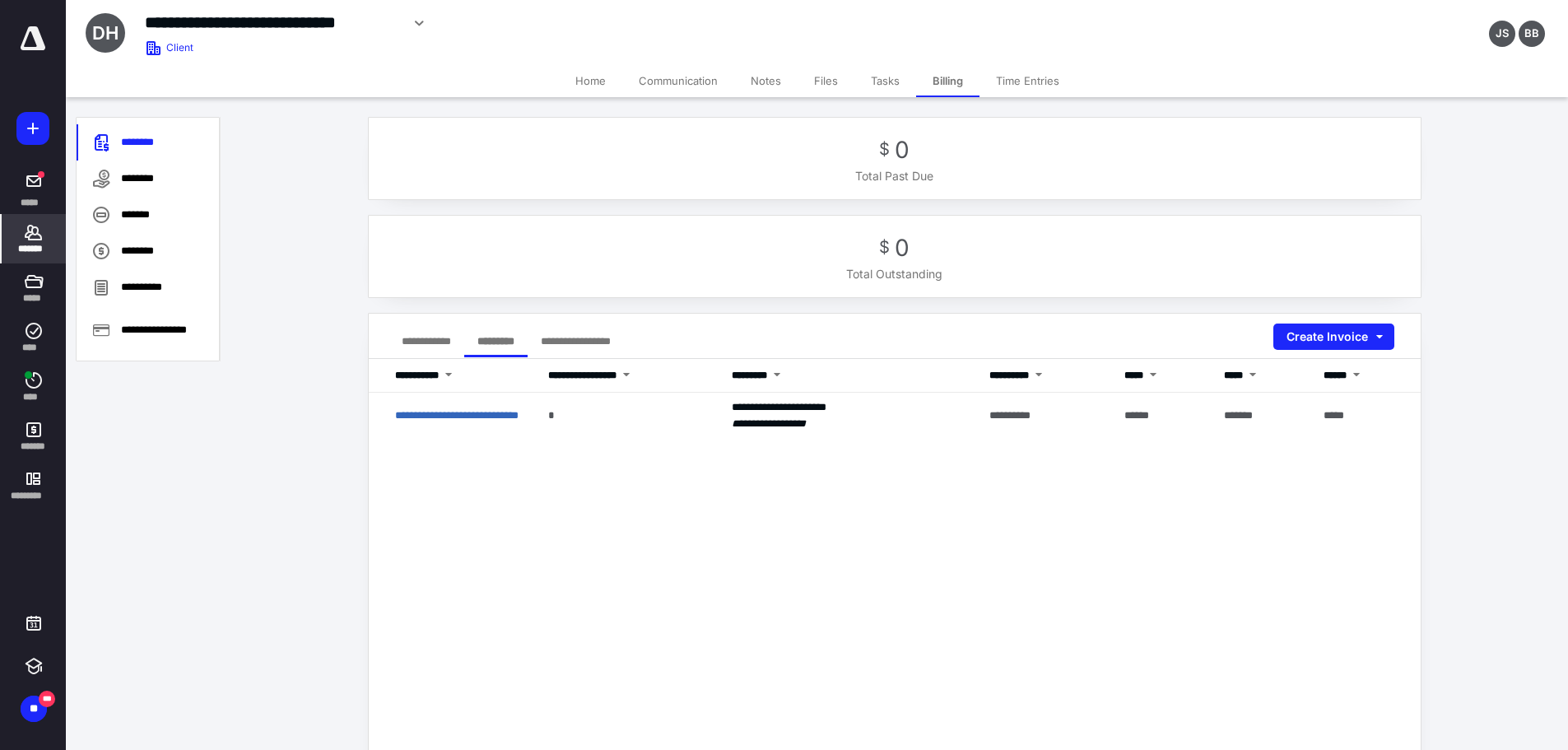 click on "**********" at bounding box center (426, 341) 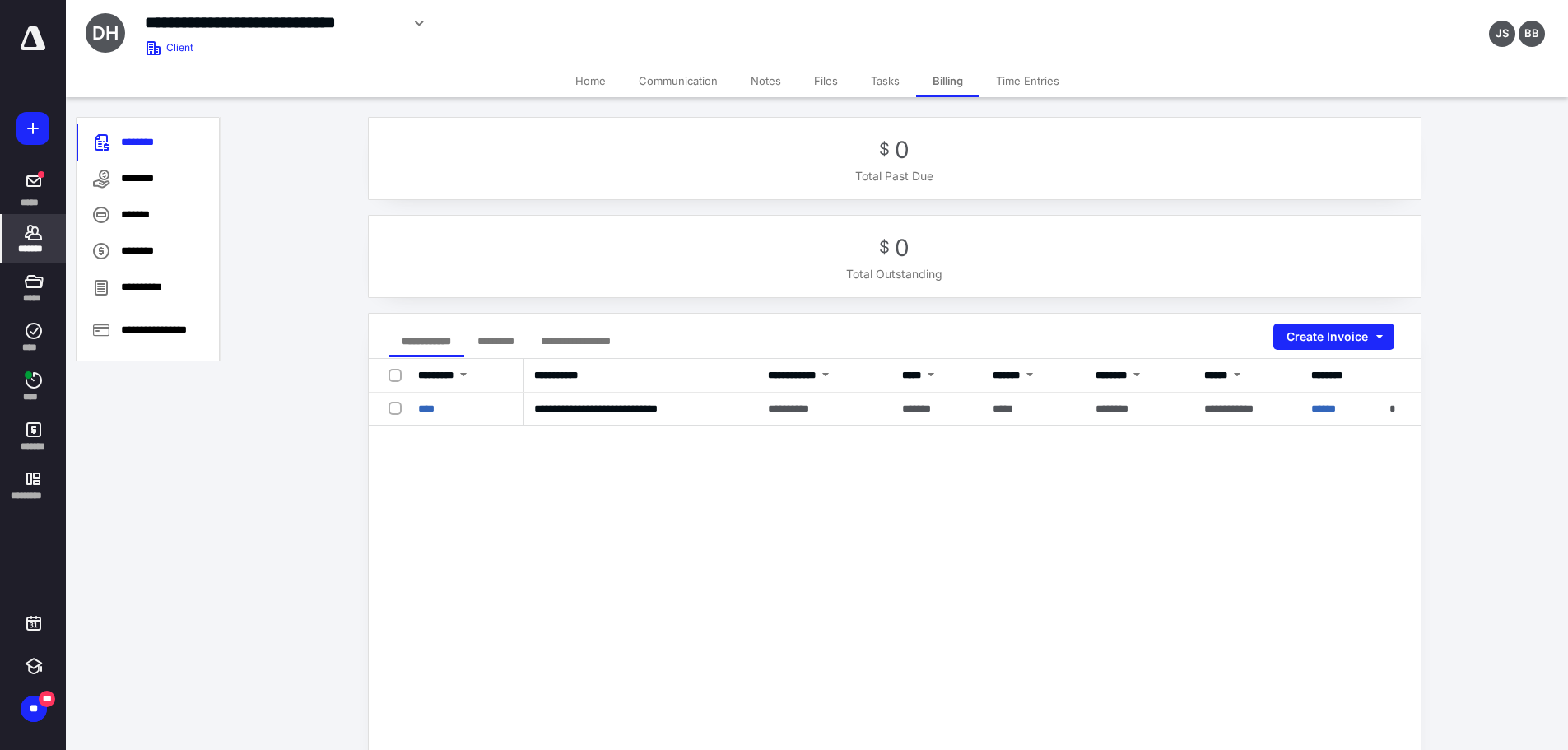 click 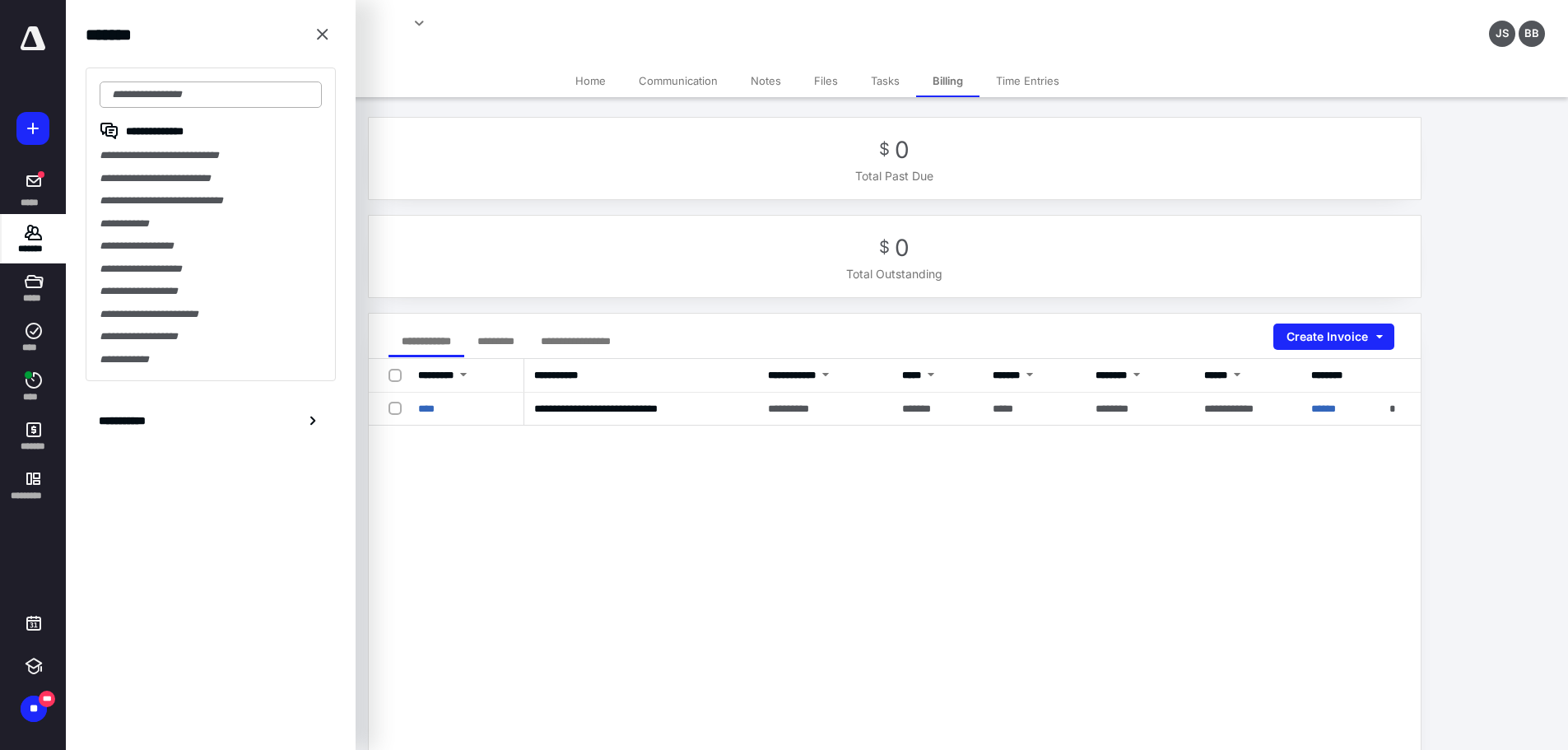 click at bounding box center [211, 95] 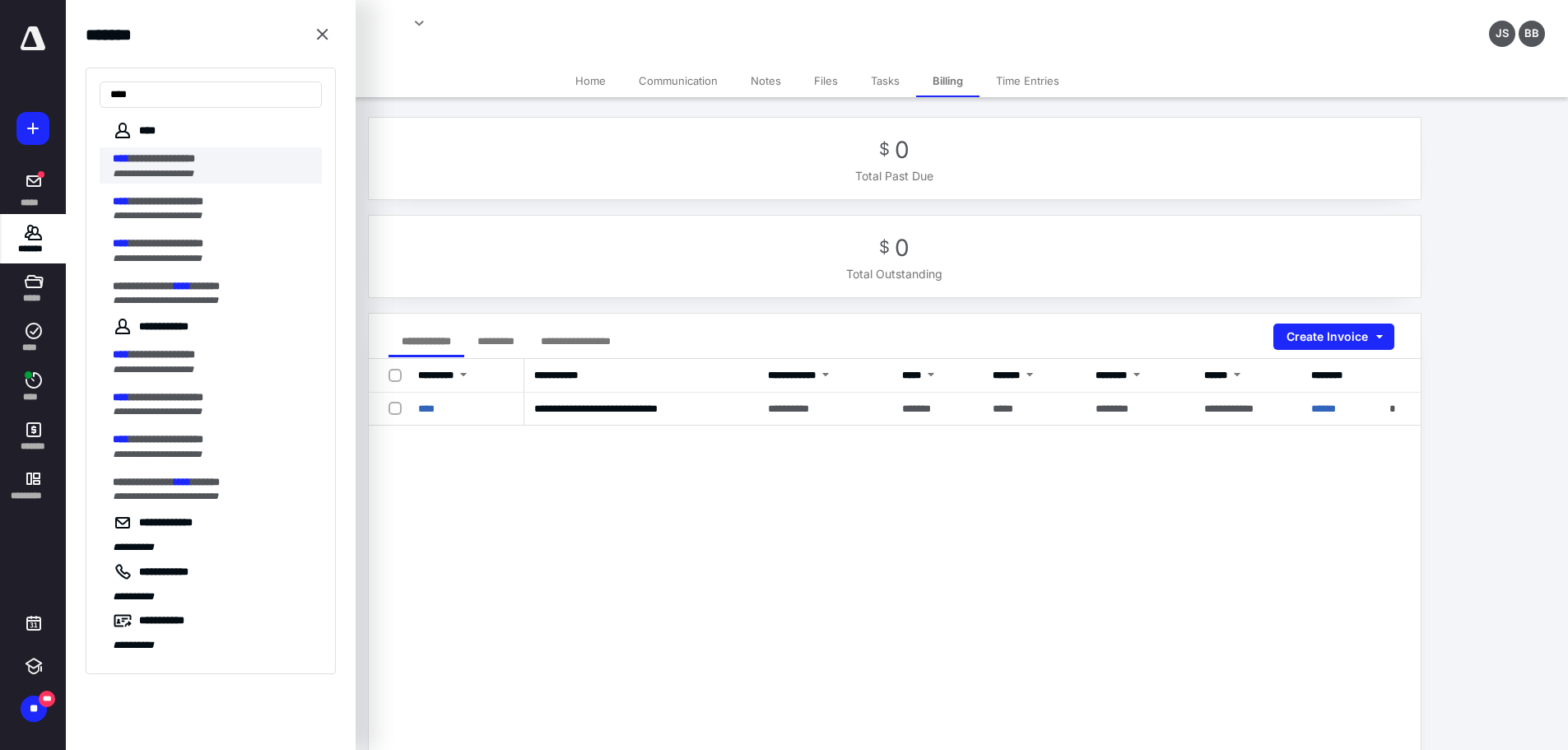 type on "****" 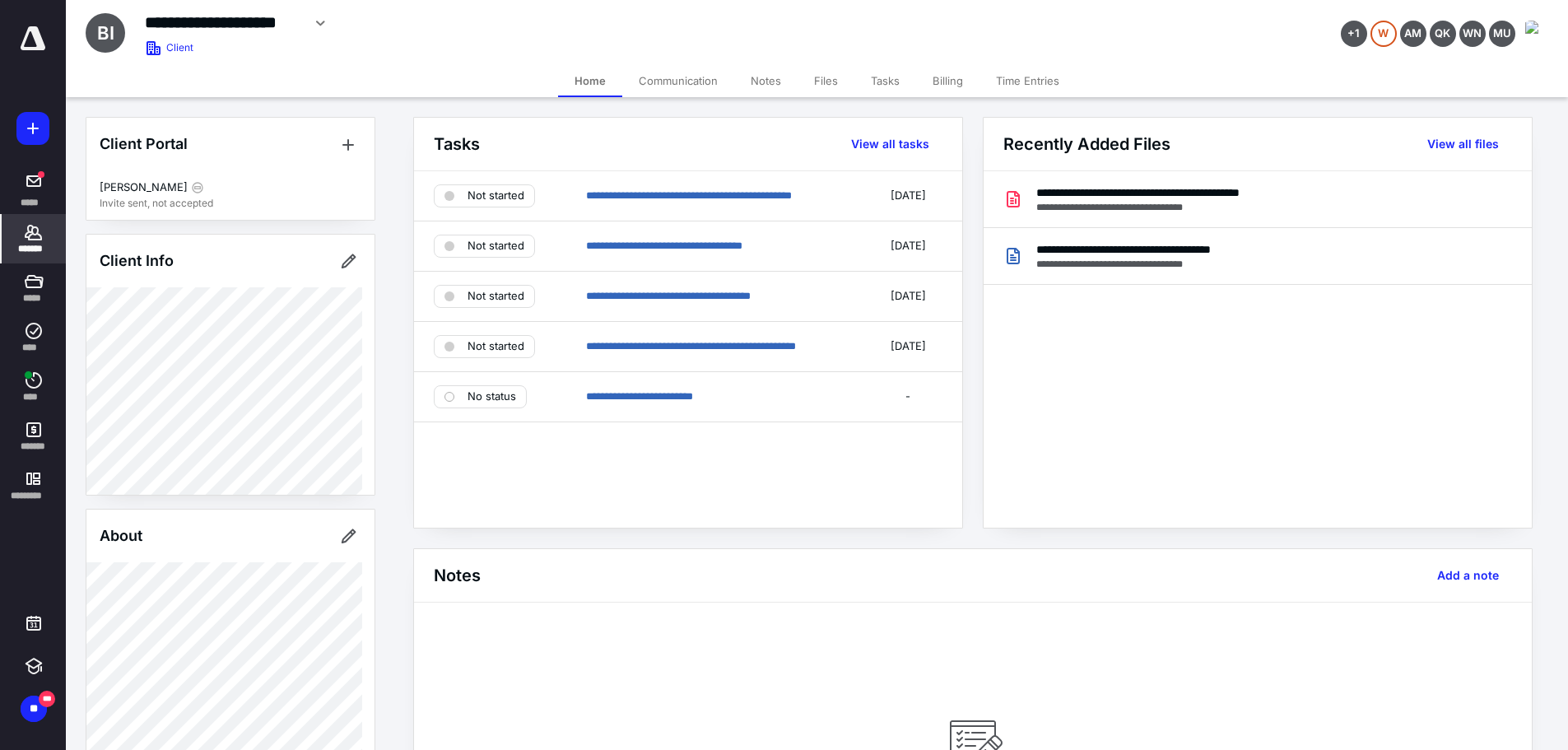 click on "Billing" at bounding box center [947, 81] 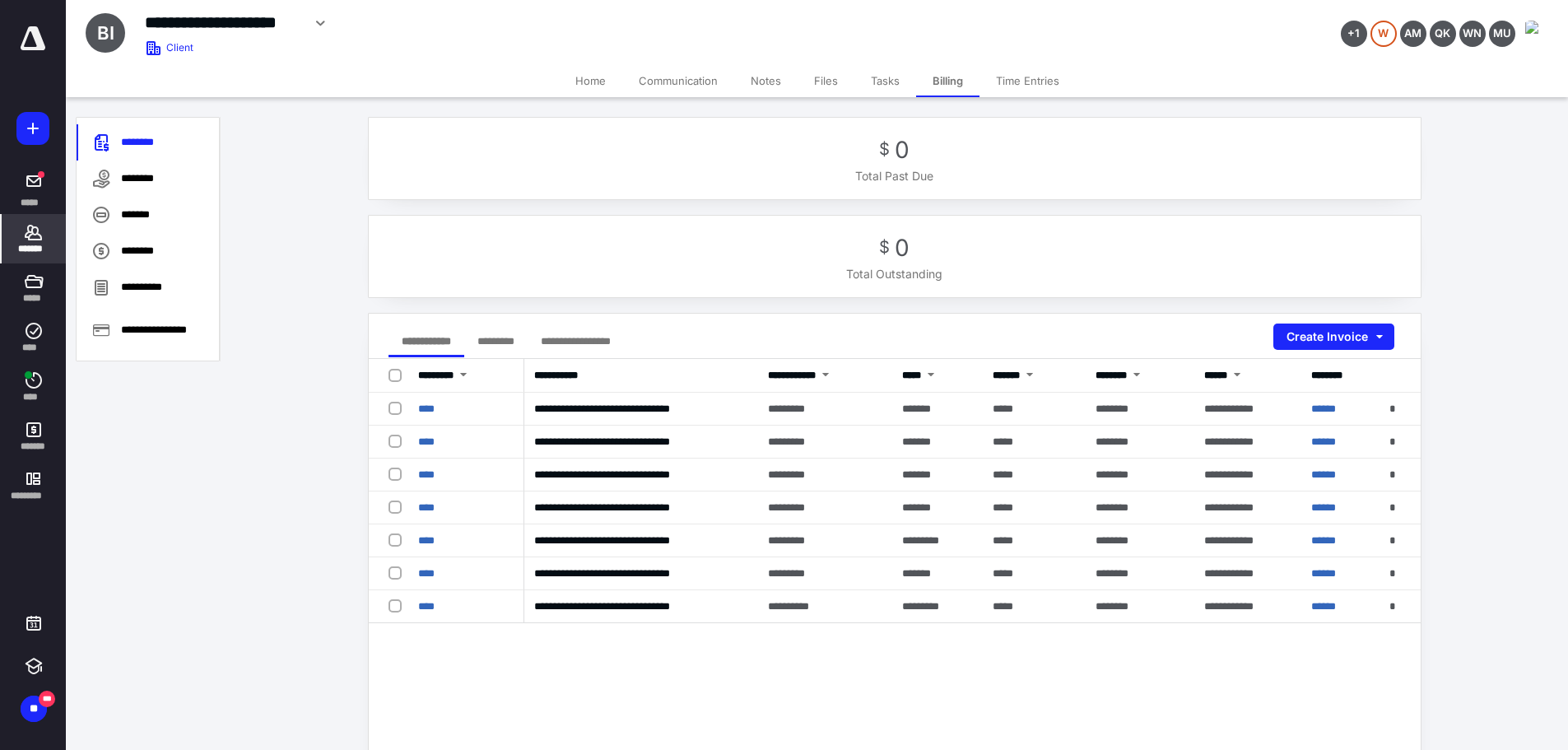 click on "*******" at bounding box center (34, 249) 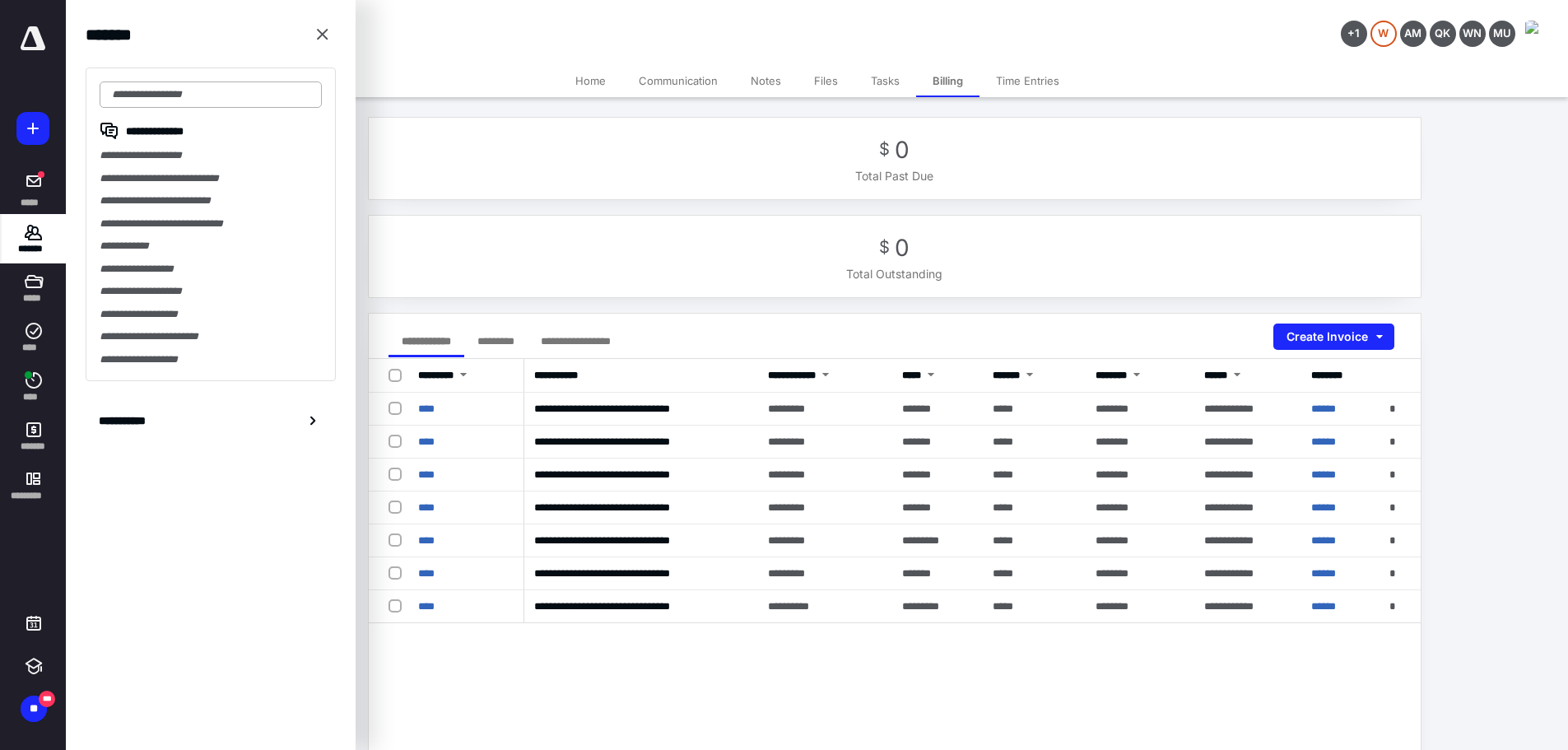 click at bounding box center [211, 95] 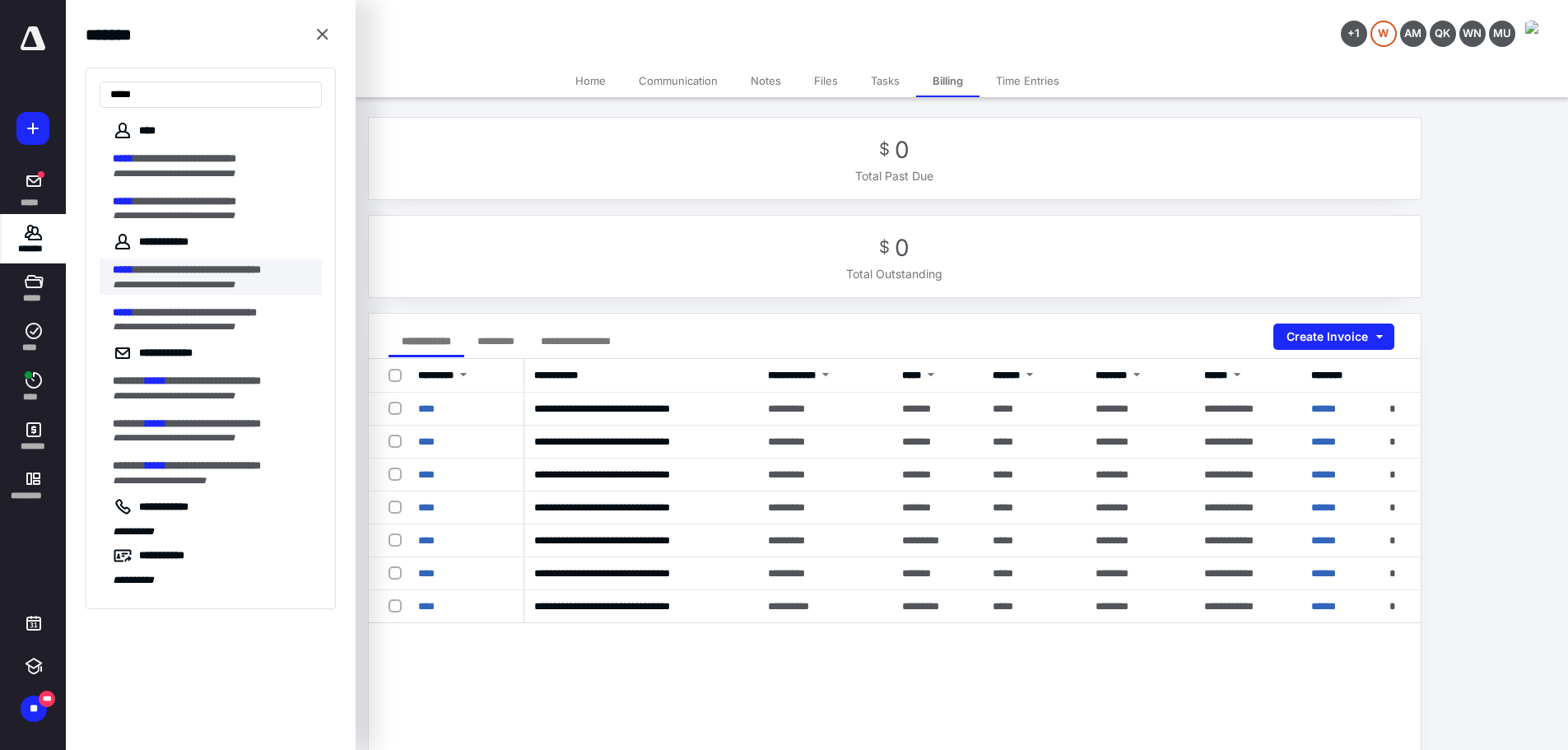 type on "*****" 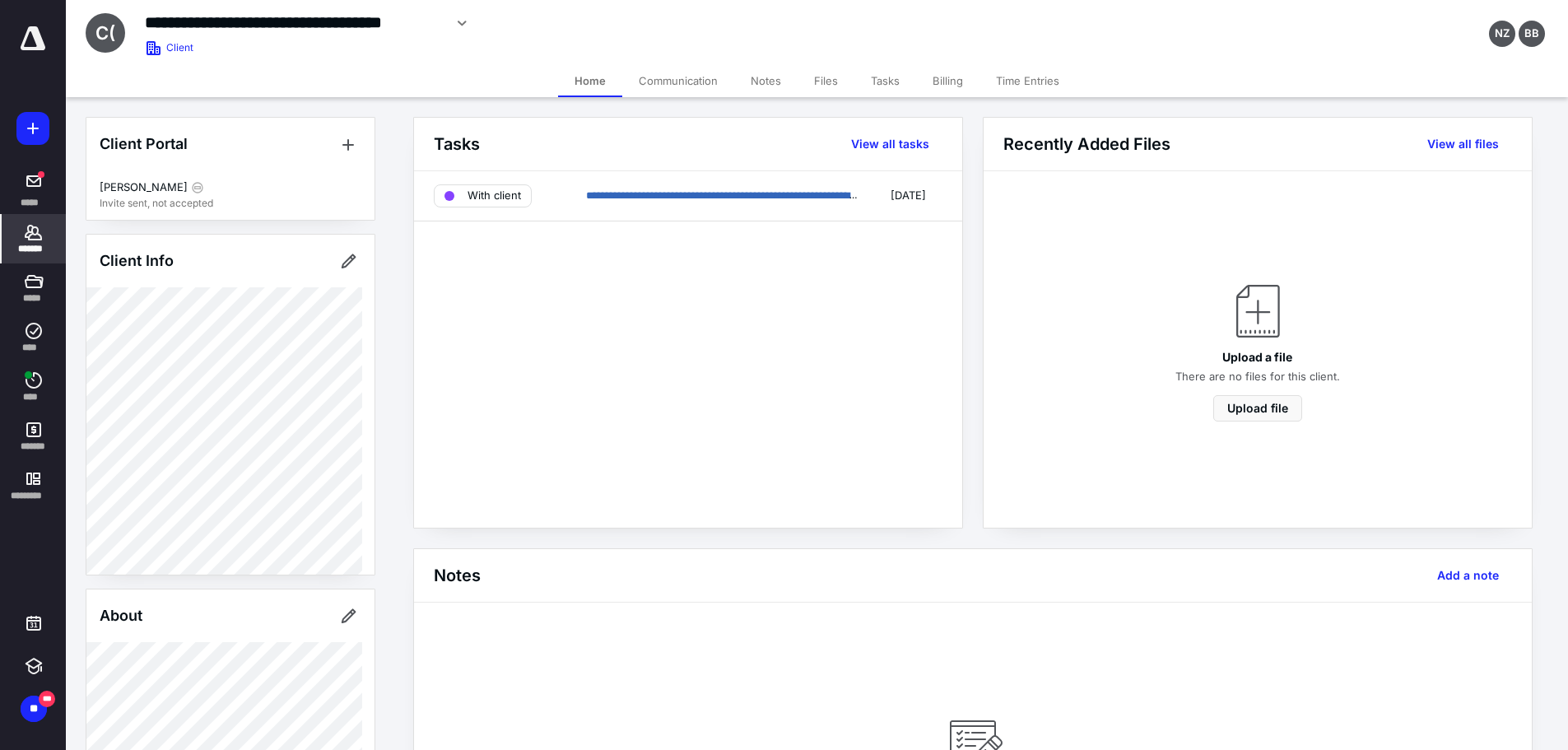 click on "Billing" at bounding box center (947, 81) 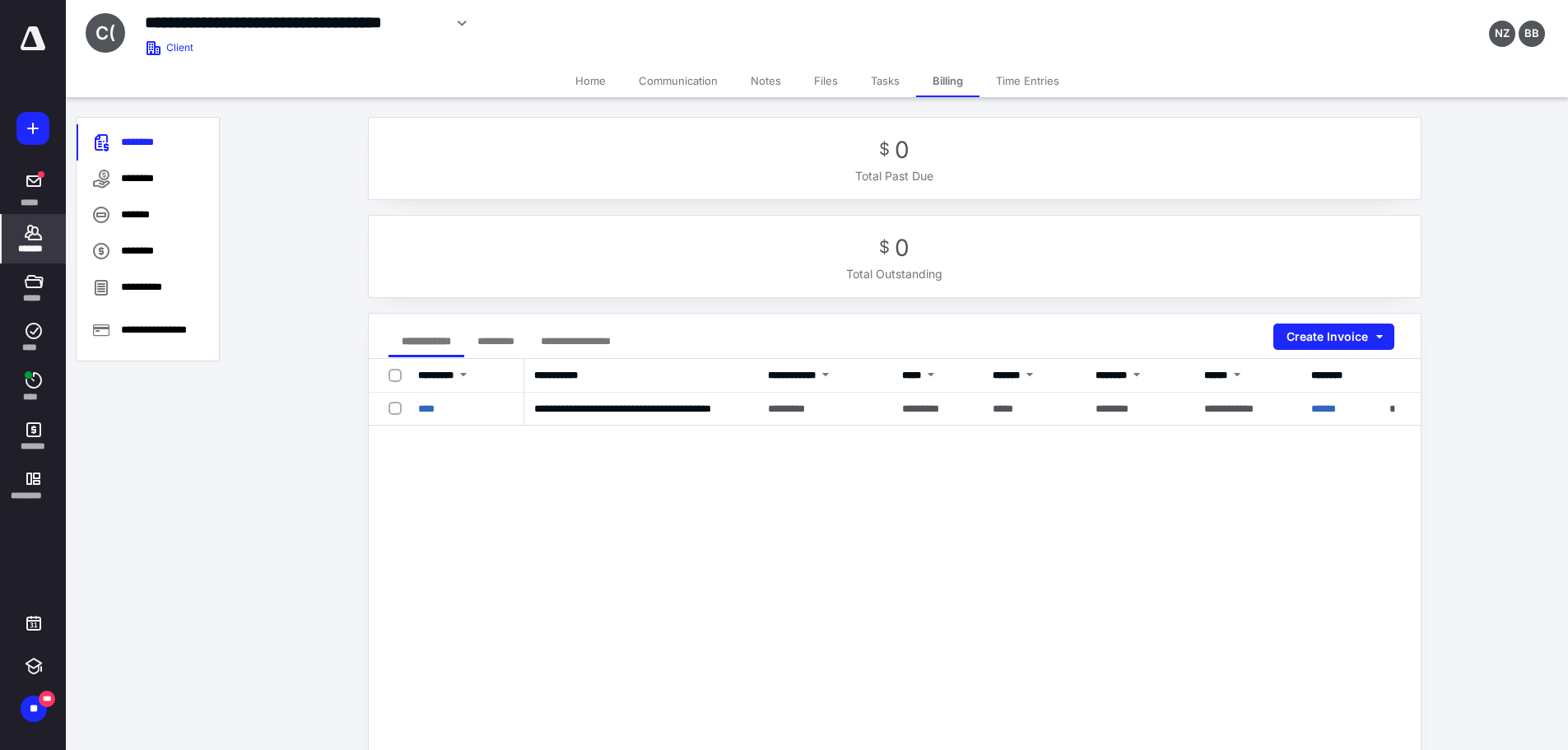 click on "*******" at bounding box center [34, 249] 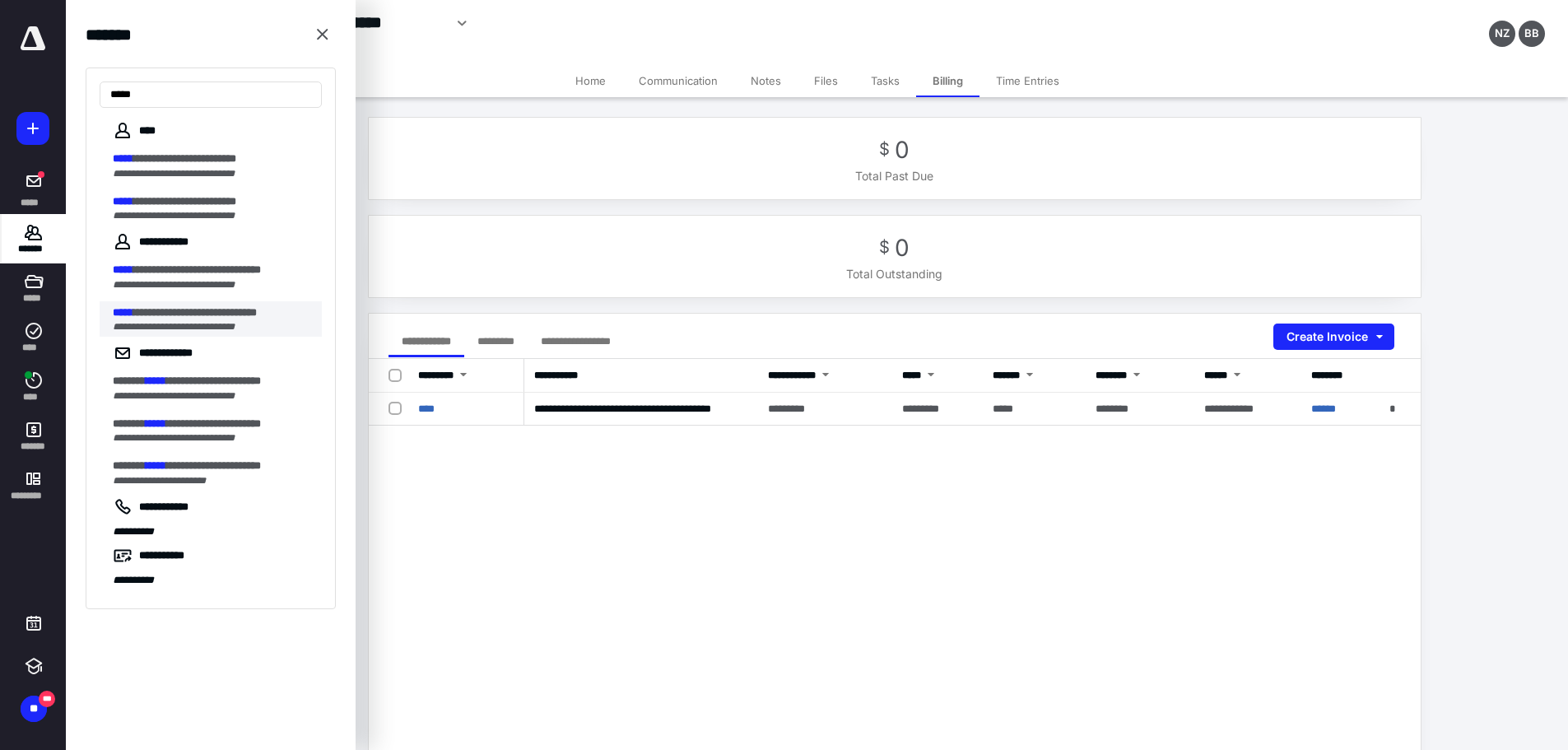 type on "*****" 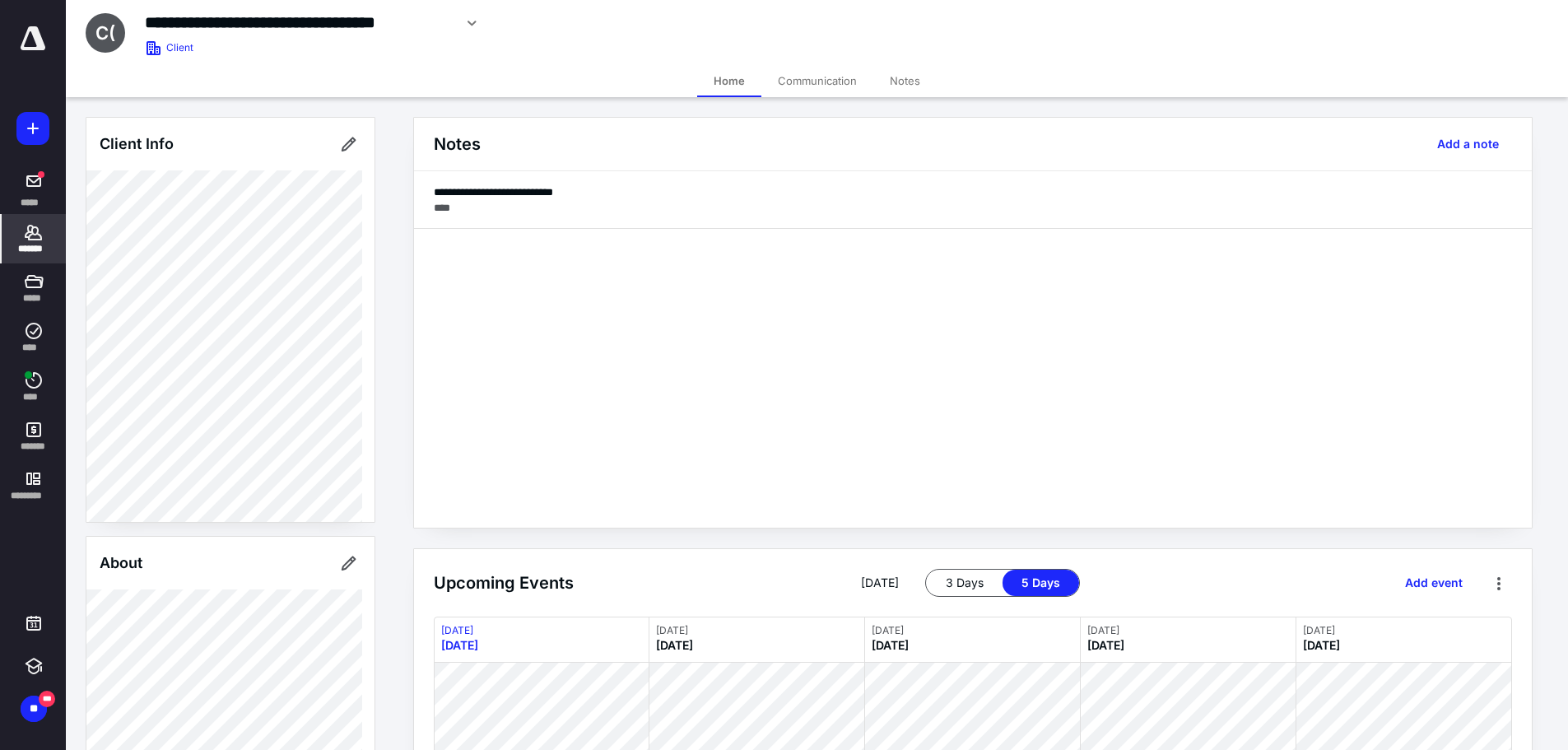 click 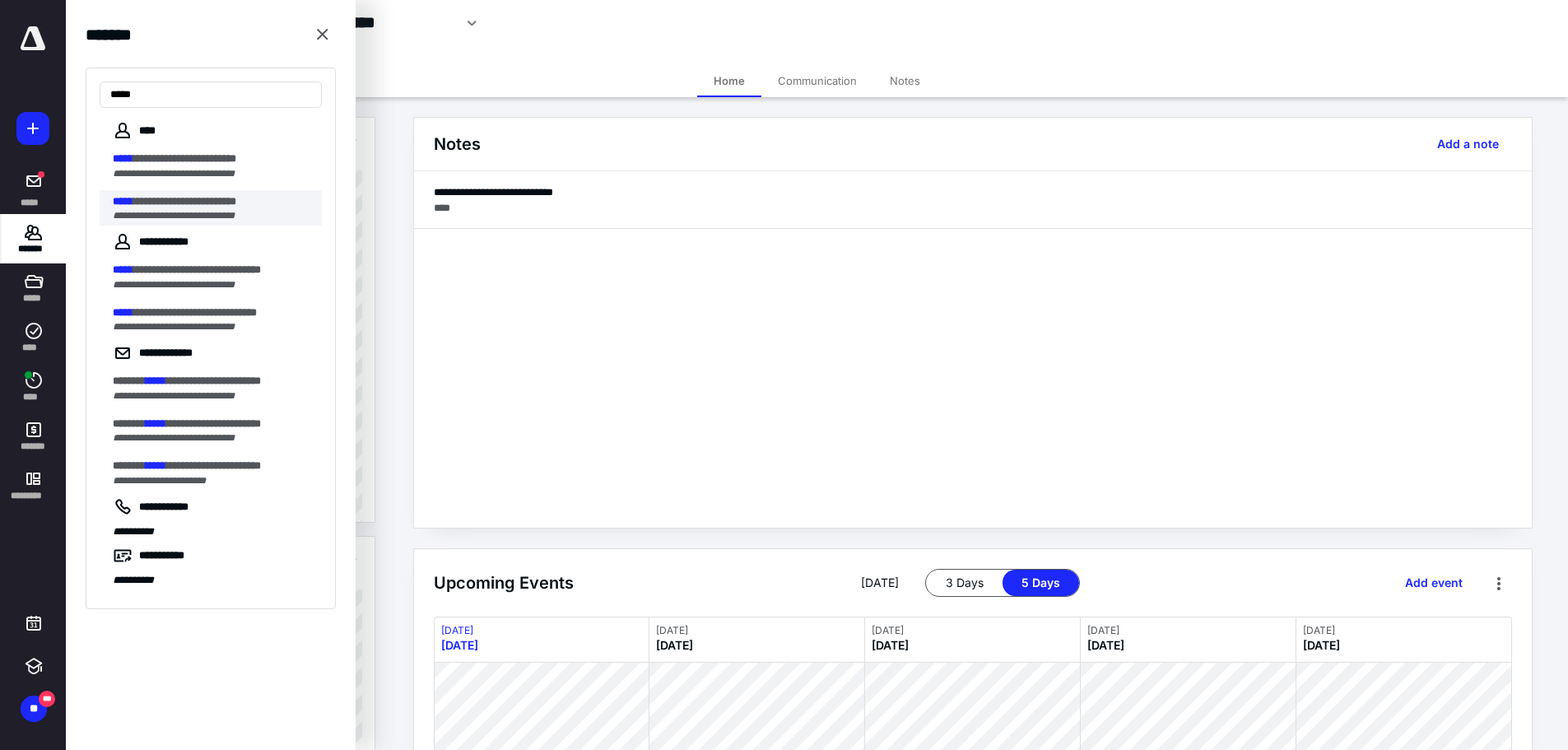 type on "*****" 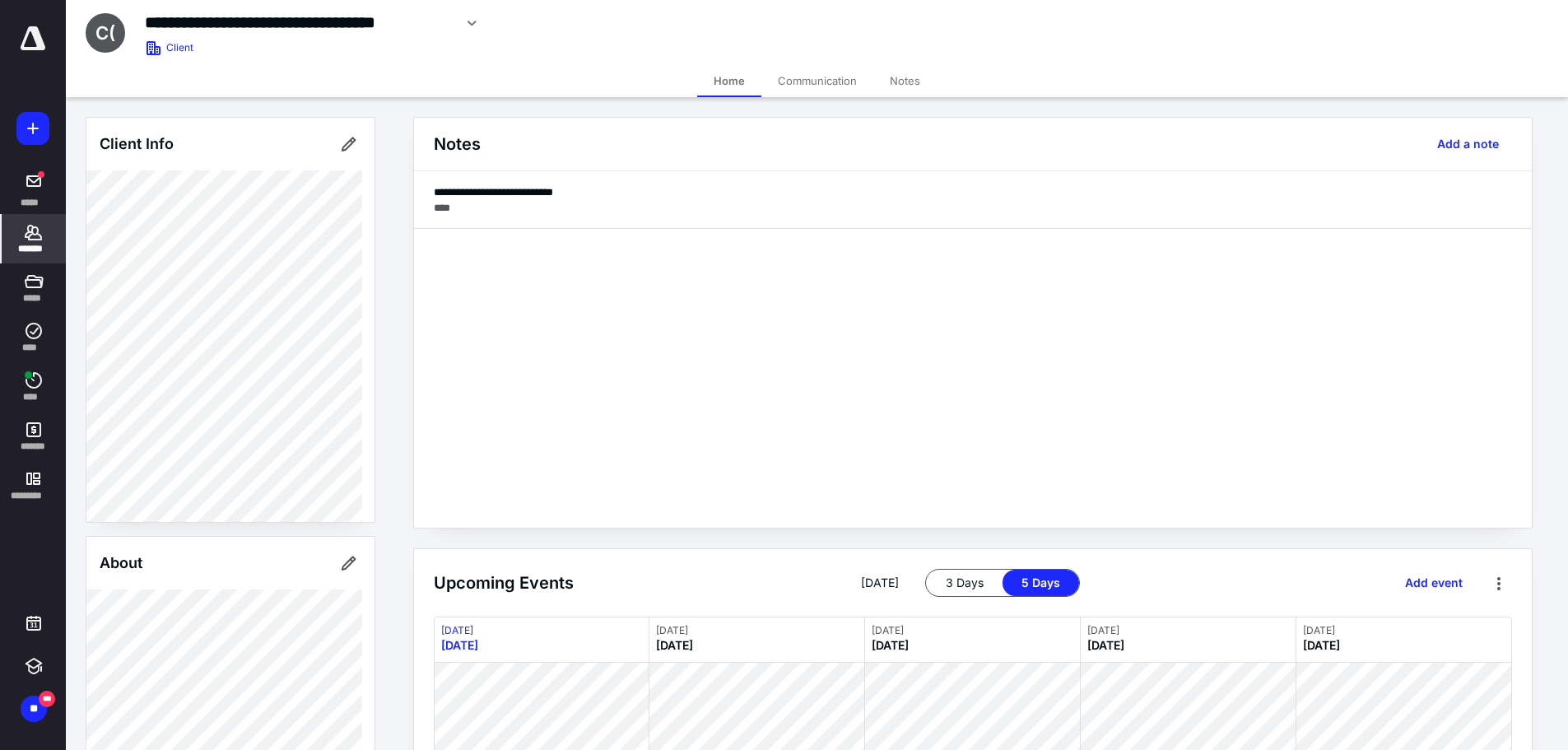 click on "*******" at bounding box center [34, 239] 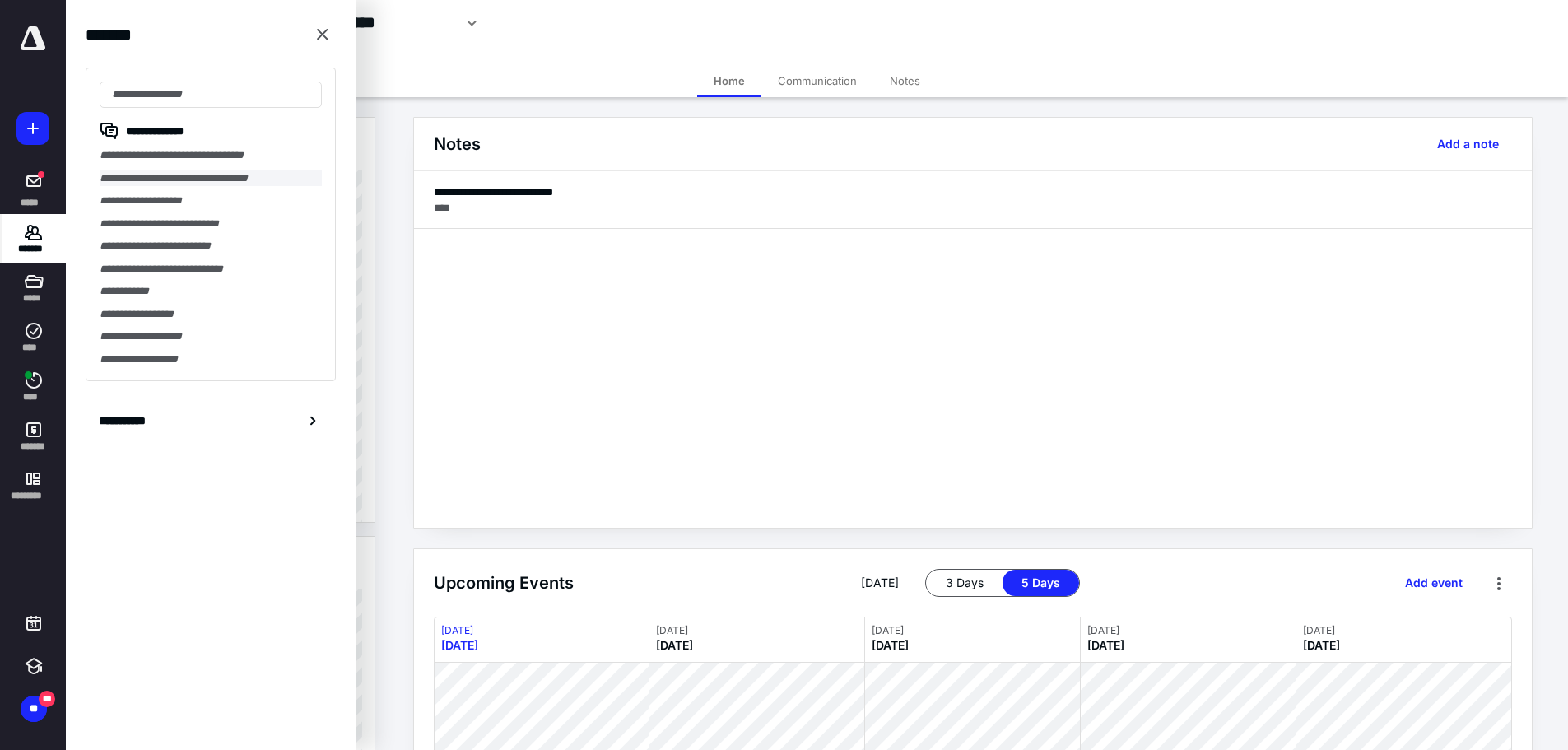 click on "**********" at bounding box center (211, 179) 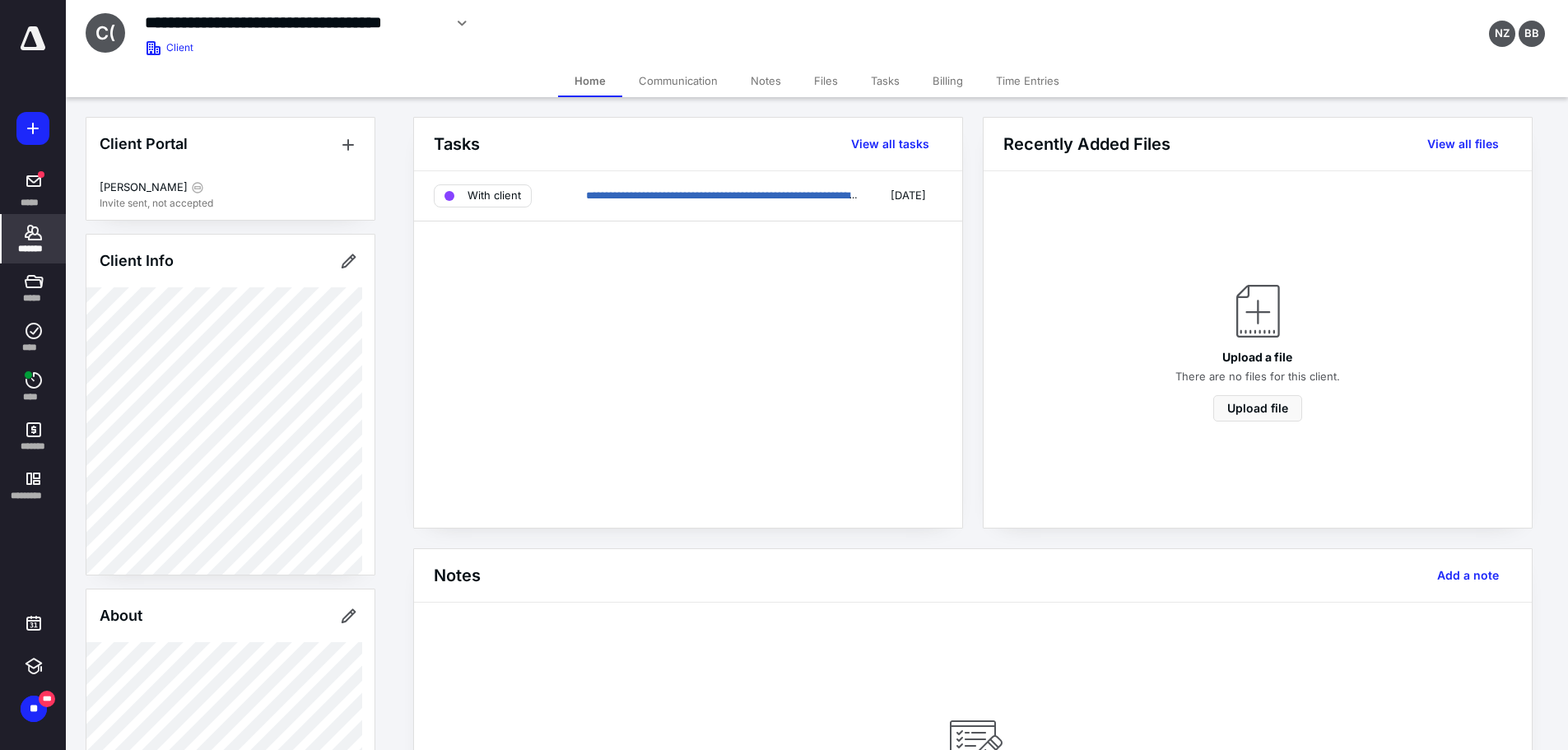click on "Billing" at bounding box center (947, 81) 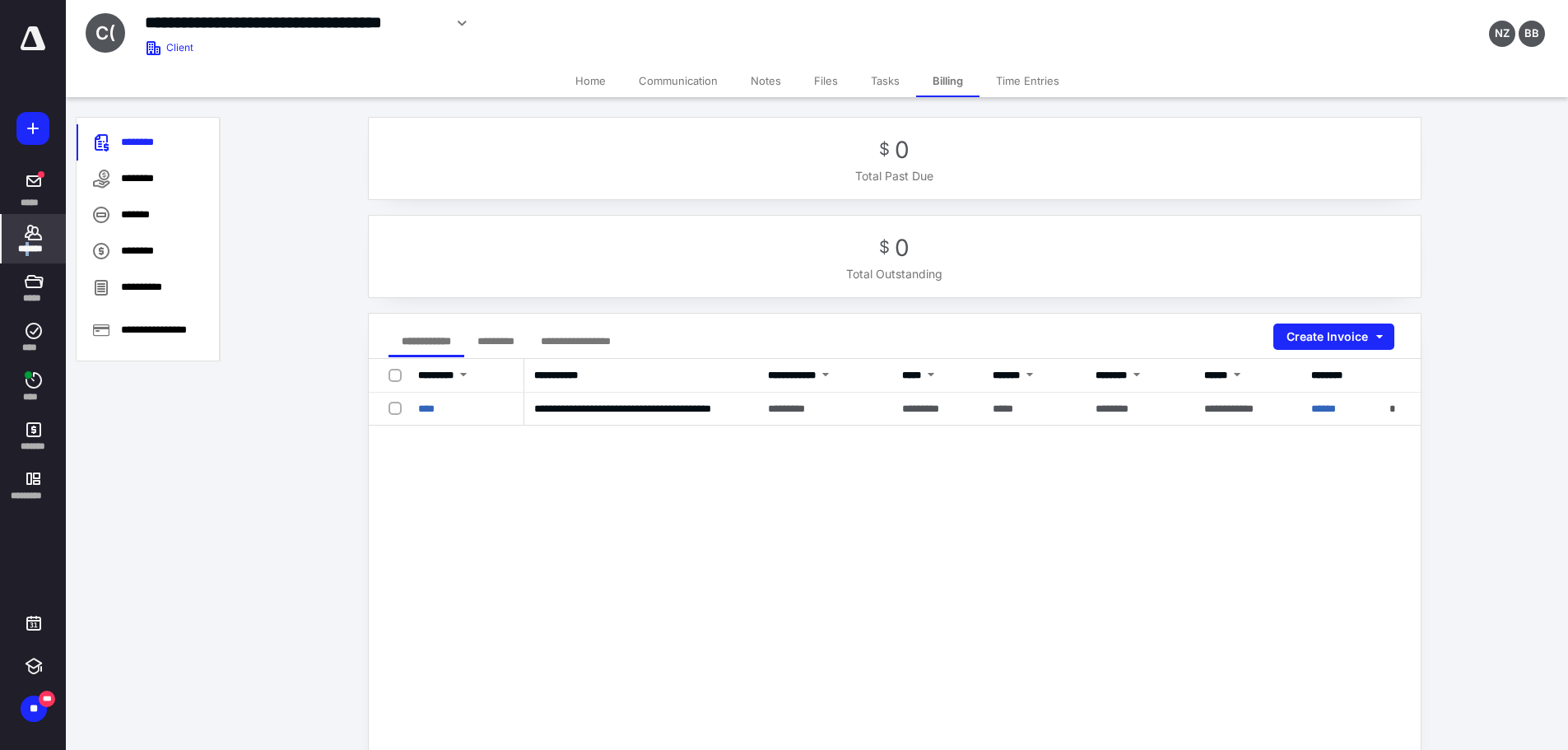 drag, startPoint x: 29, startPoint y: 245, endPoint x: 44, endPoint y: 237, distance: 17 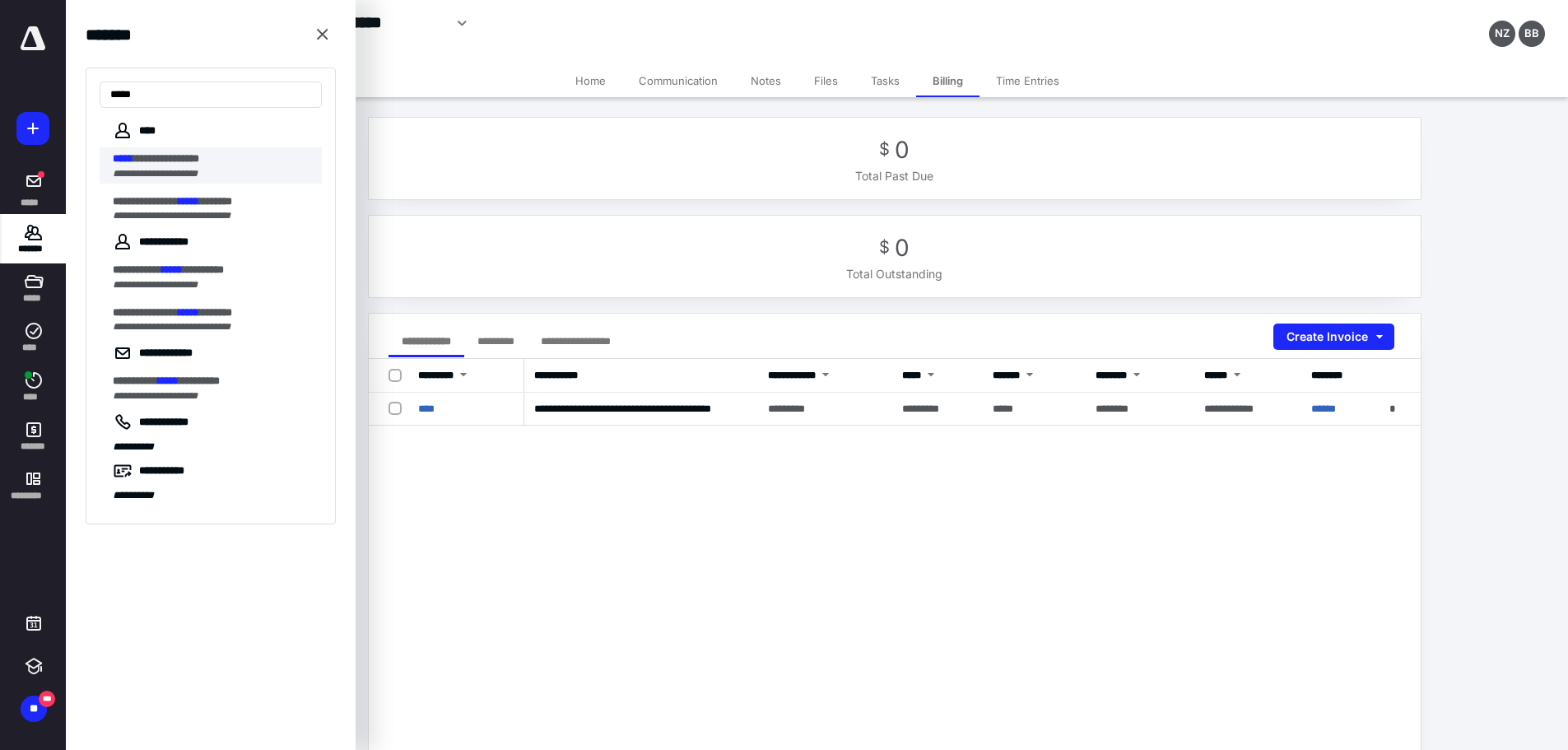 type on "*****" 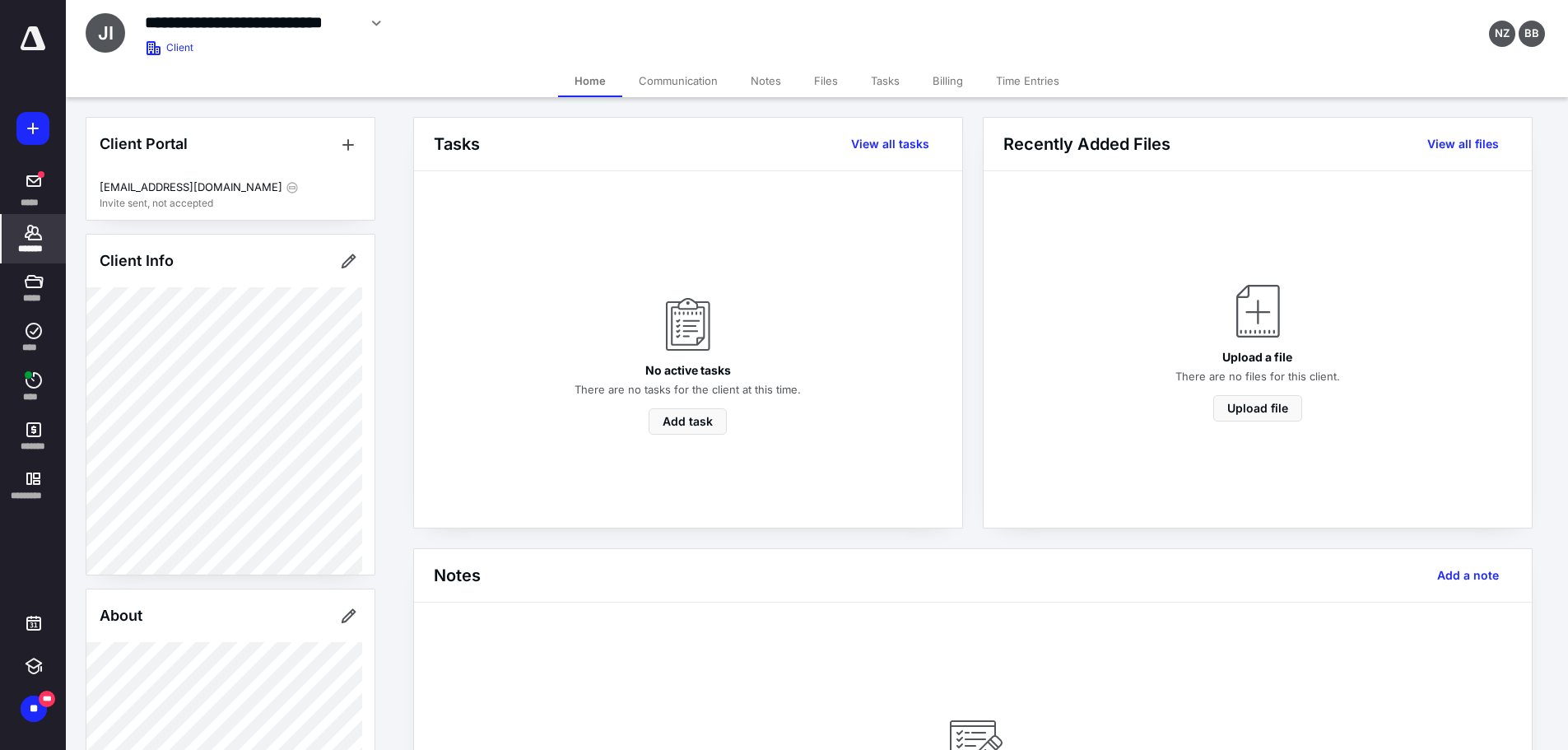 click on "Billing" at bounding box center (947, 81) 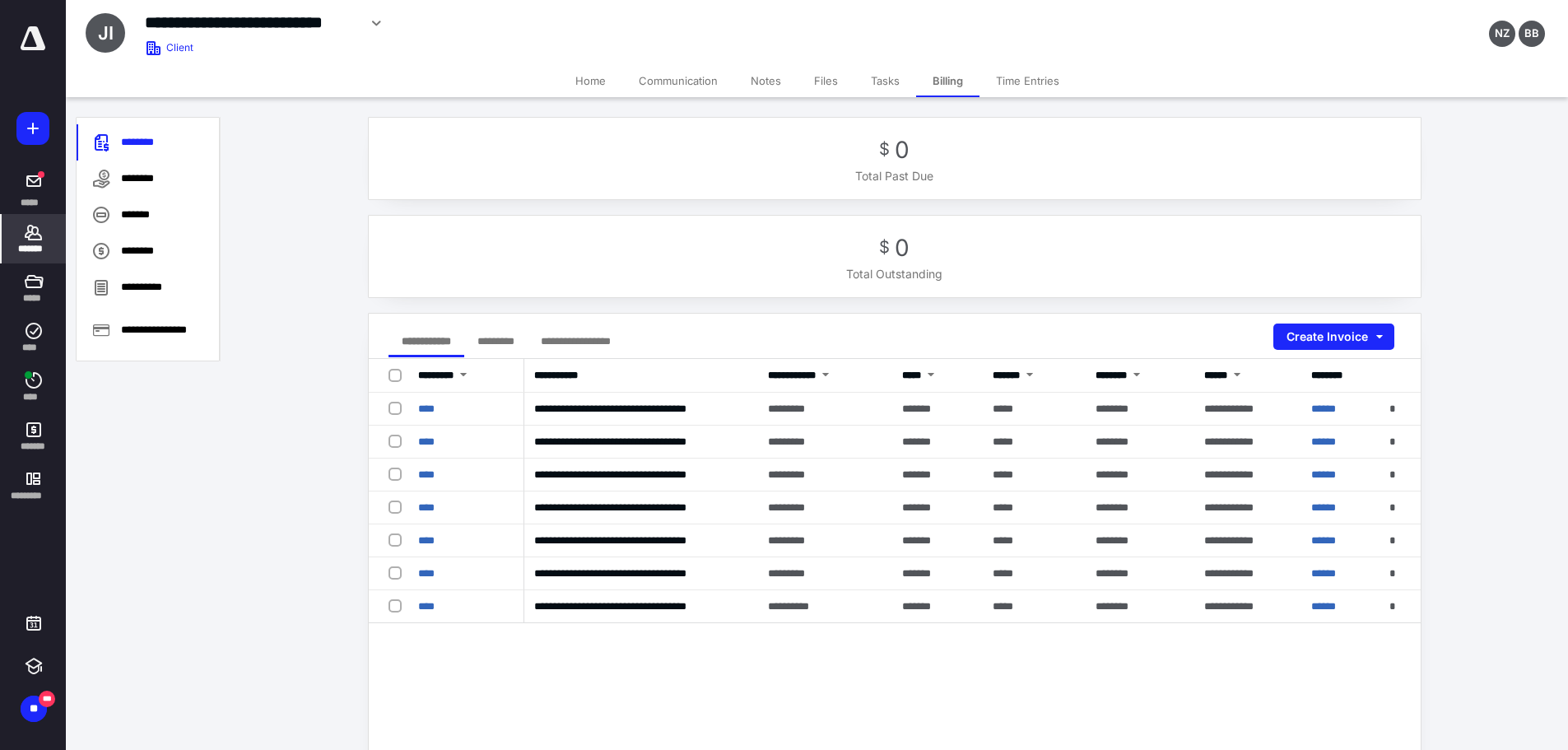 click on "*******" at bounding box center (34, 239) 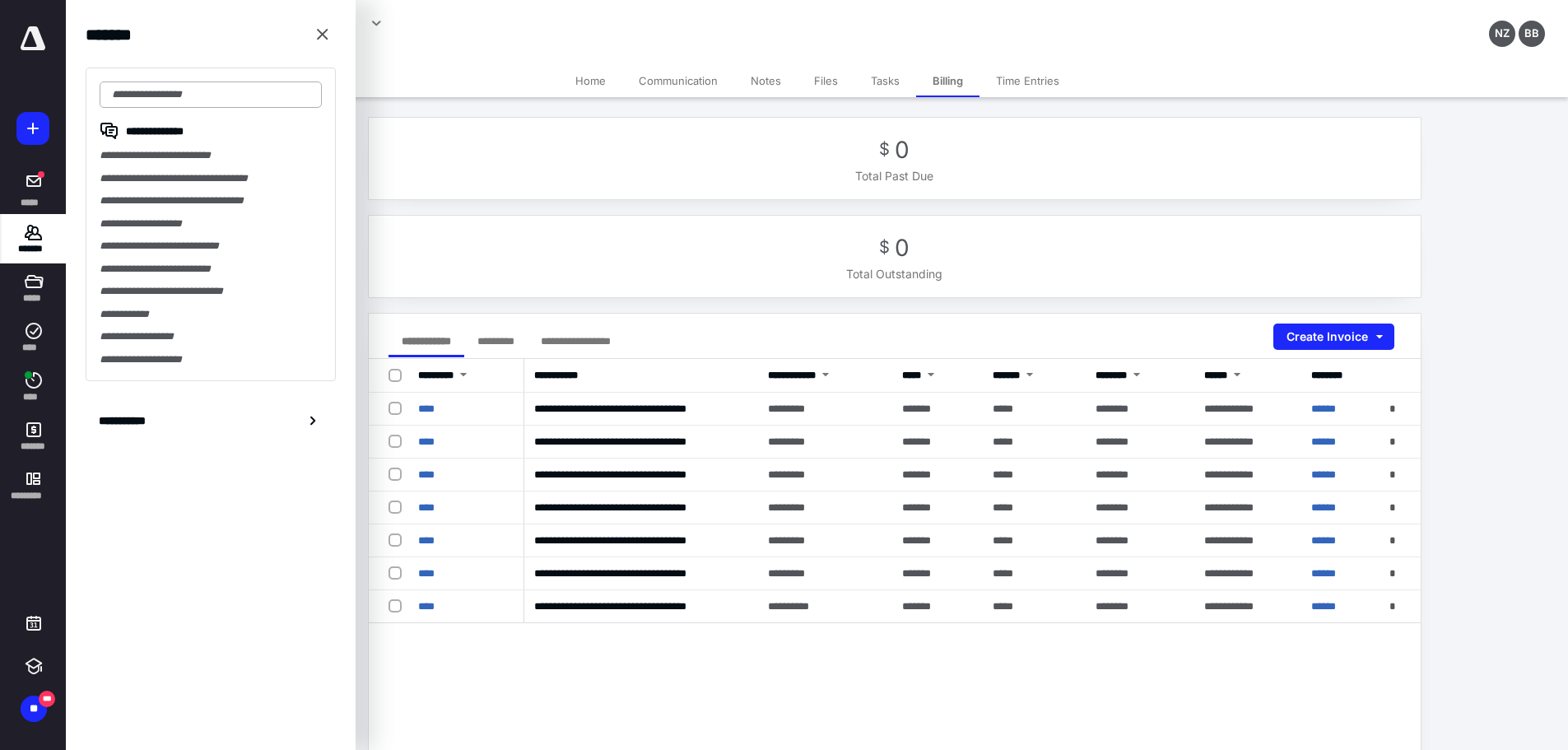 click at bounding box center (211, 95) 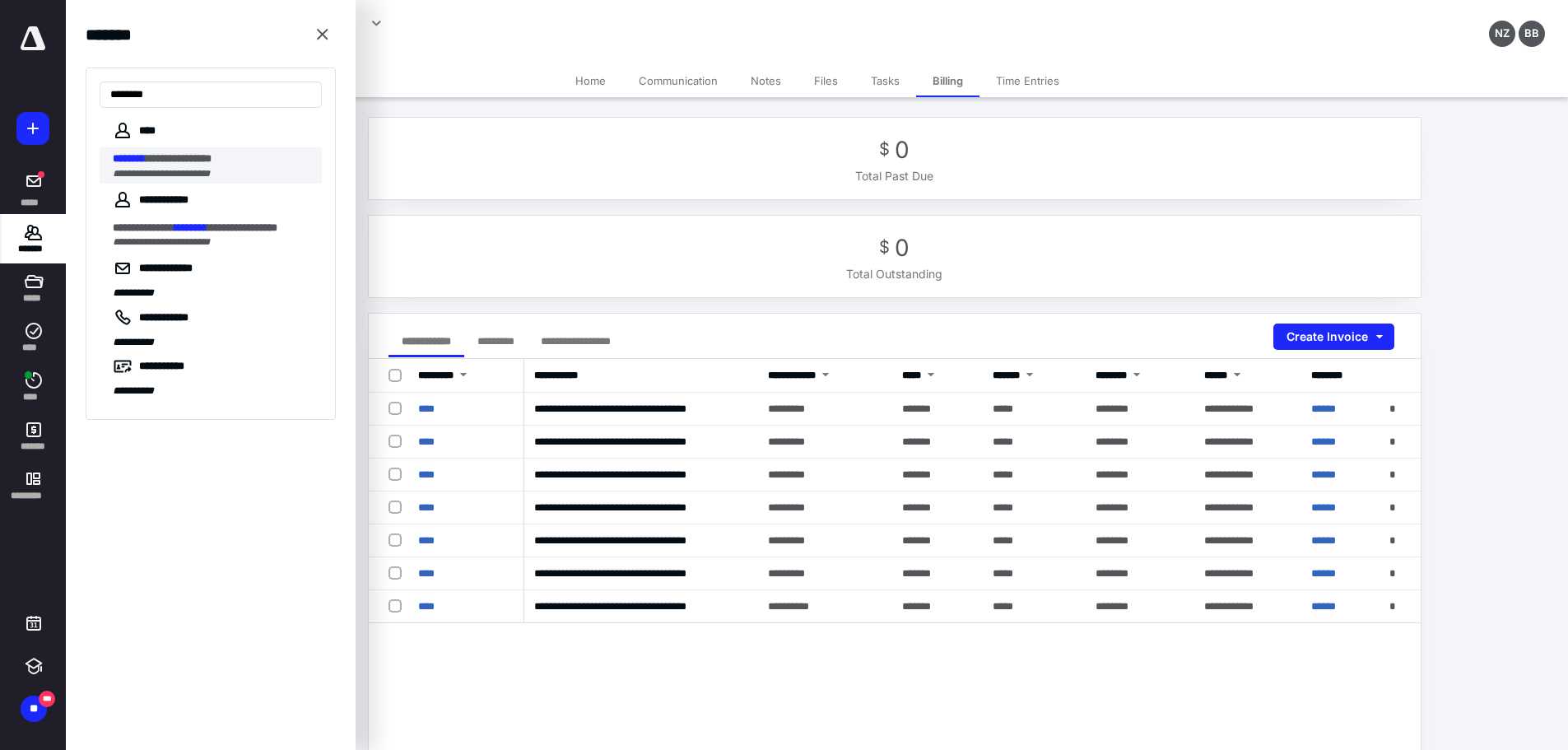 type on "********" 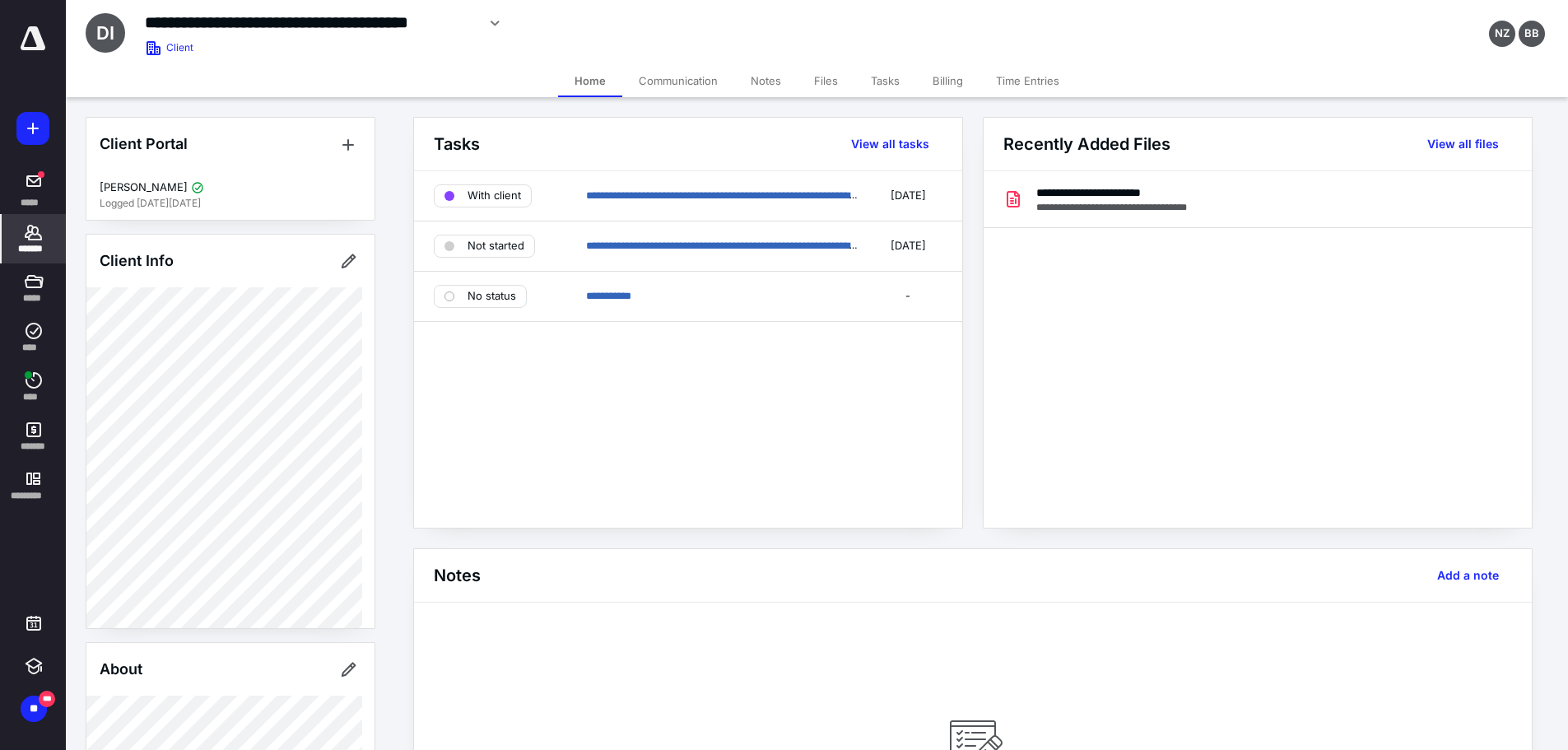 click on "Billing" at bounding box center (947, 81) 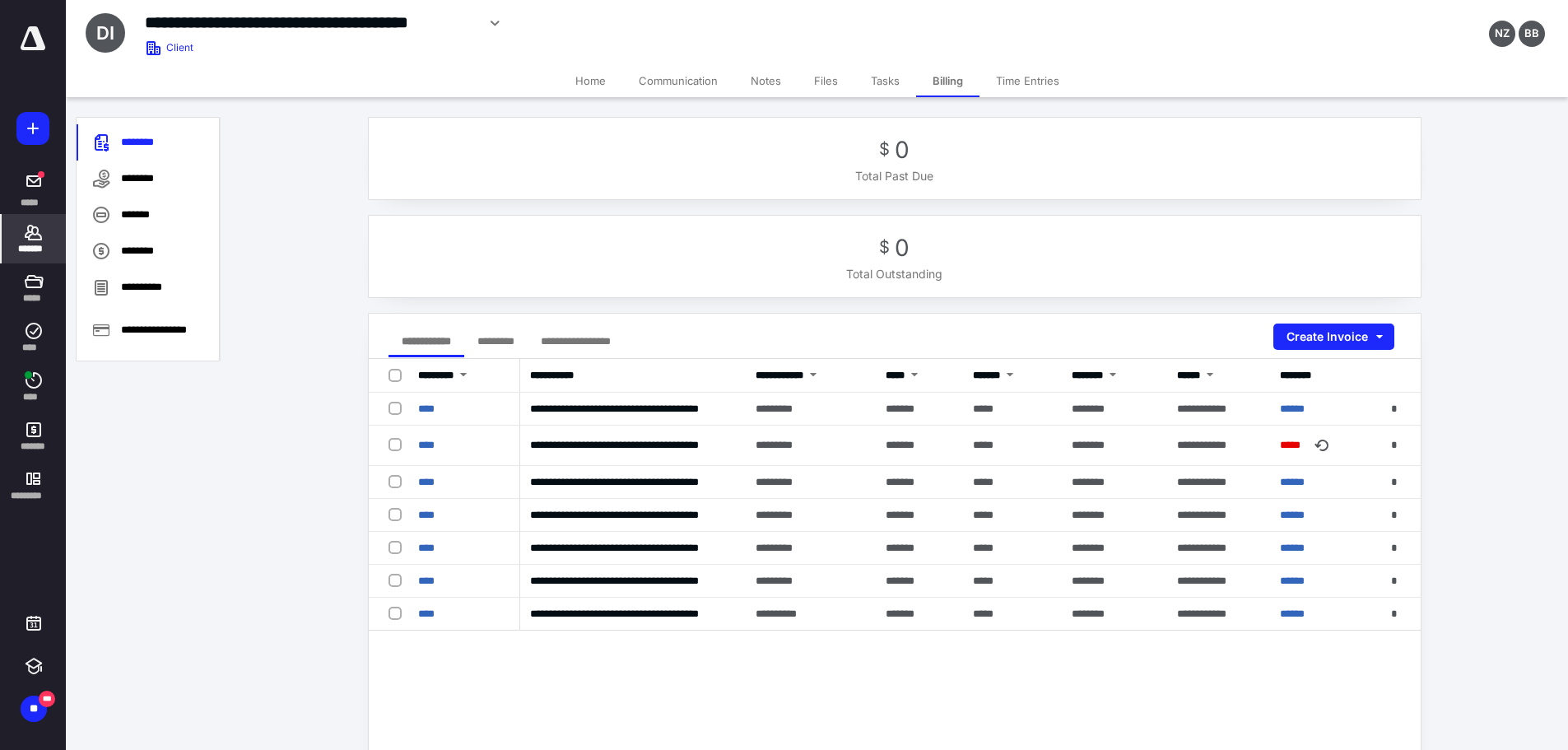 click on "**********" at bounding box center (894, 567) 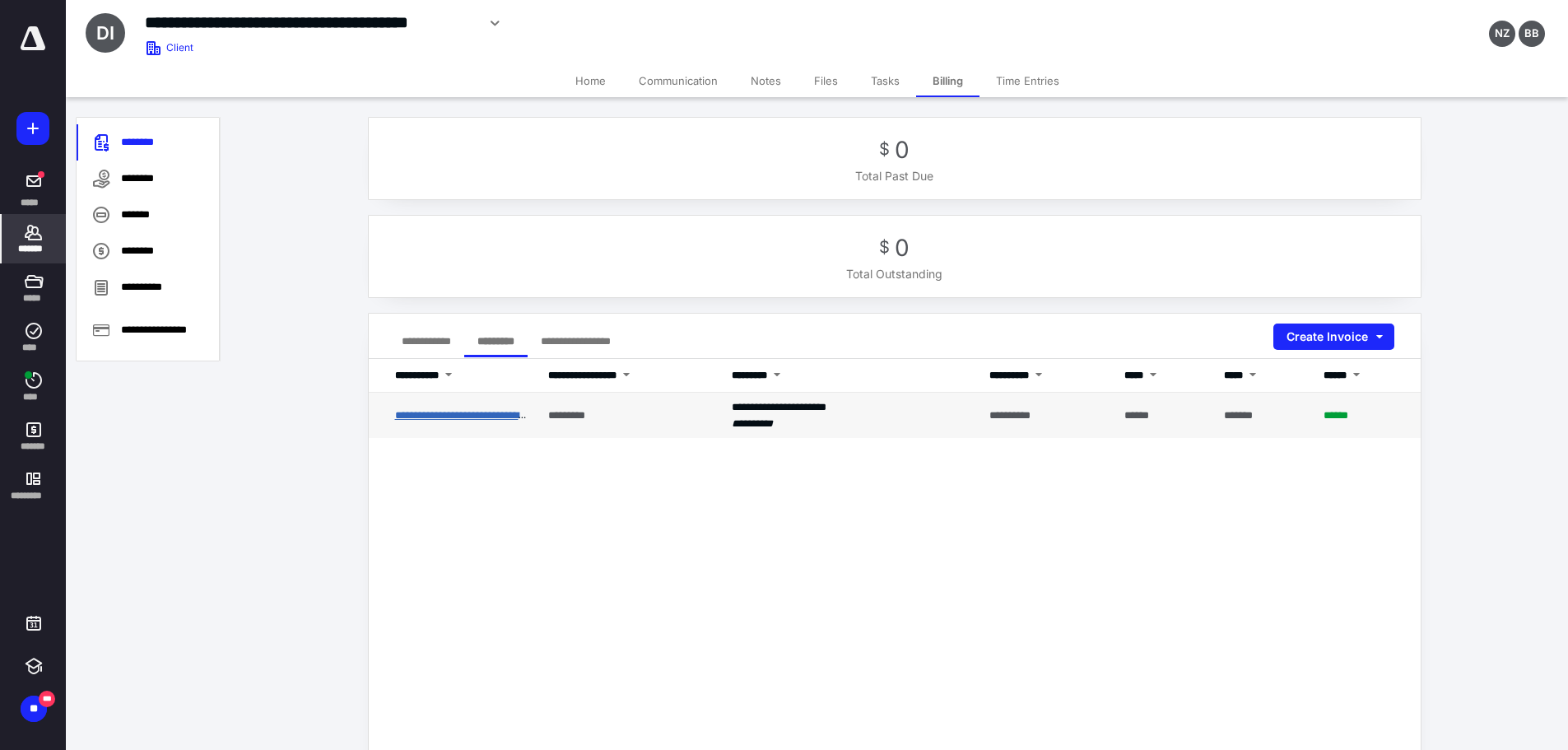 click on "**********" at bounding box center [479, 415] 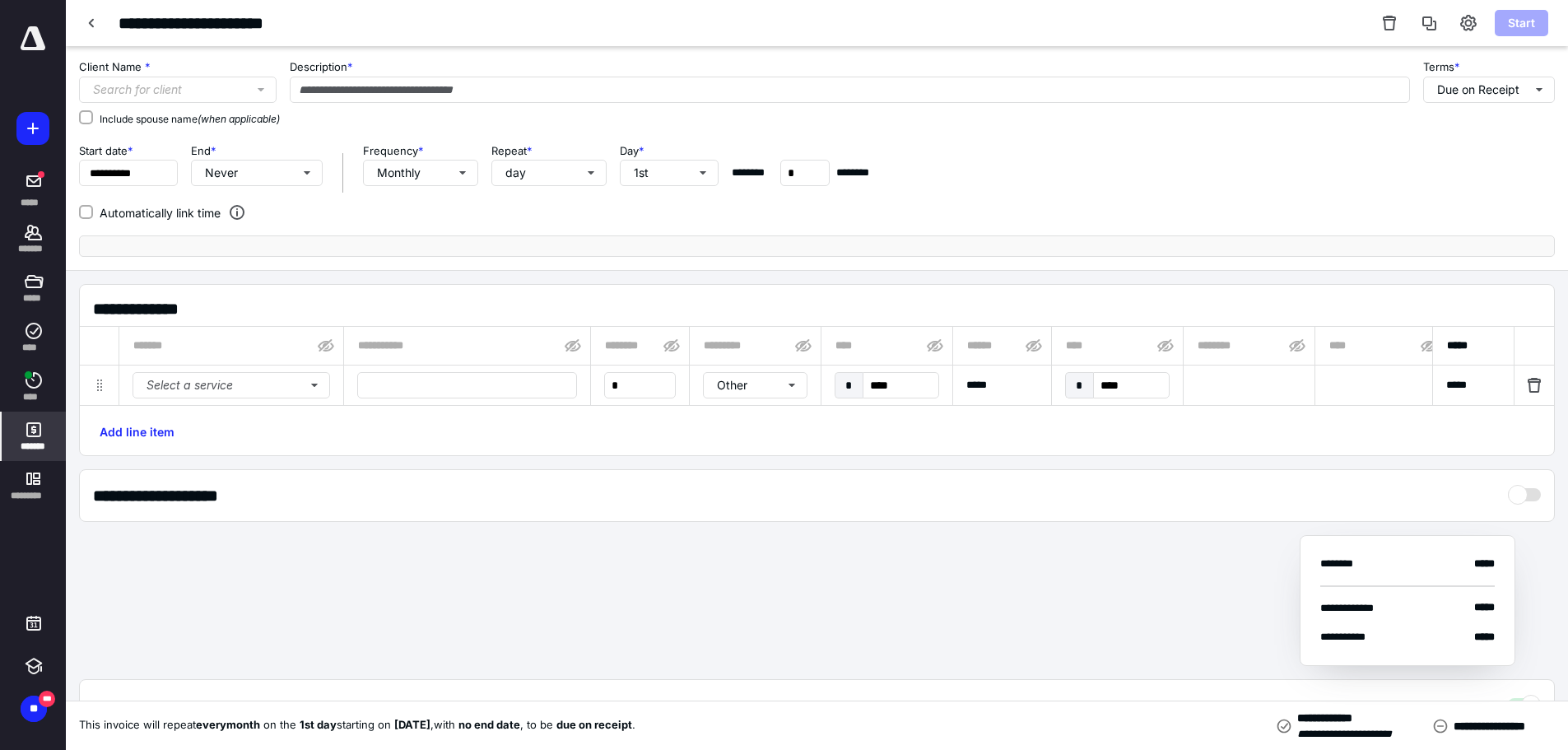 type on "**********" 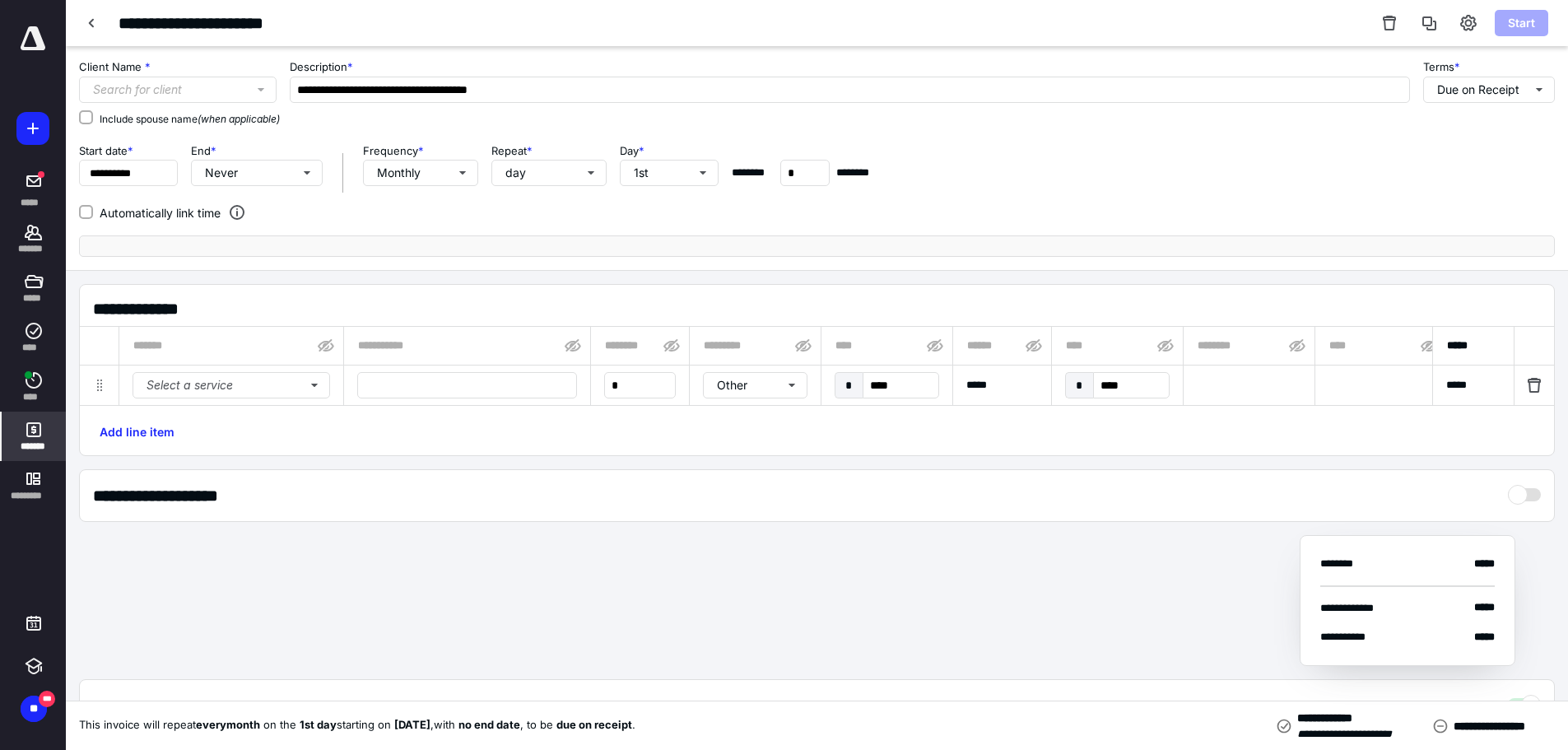type on "**********" 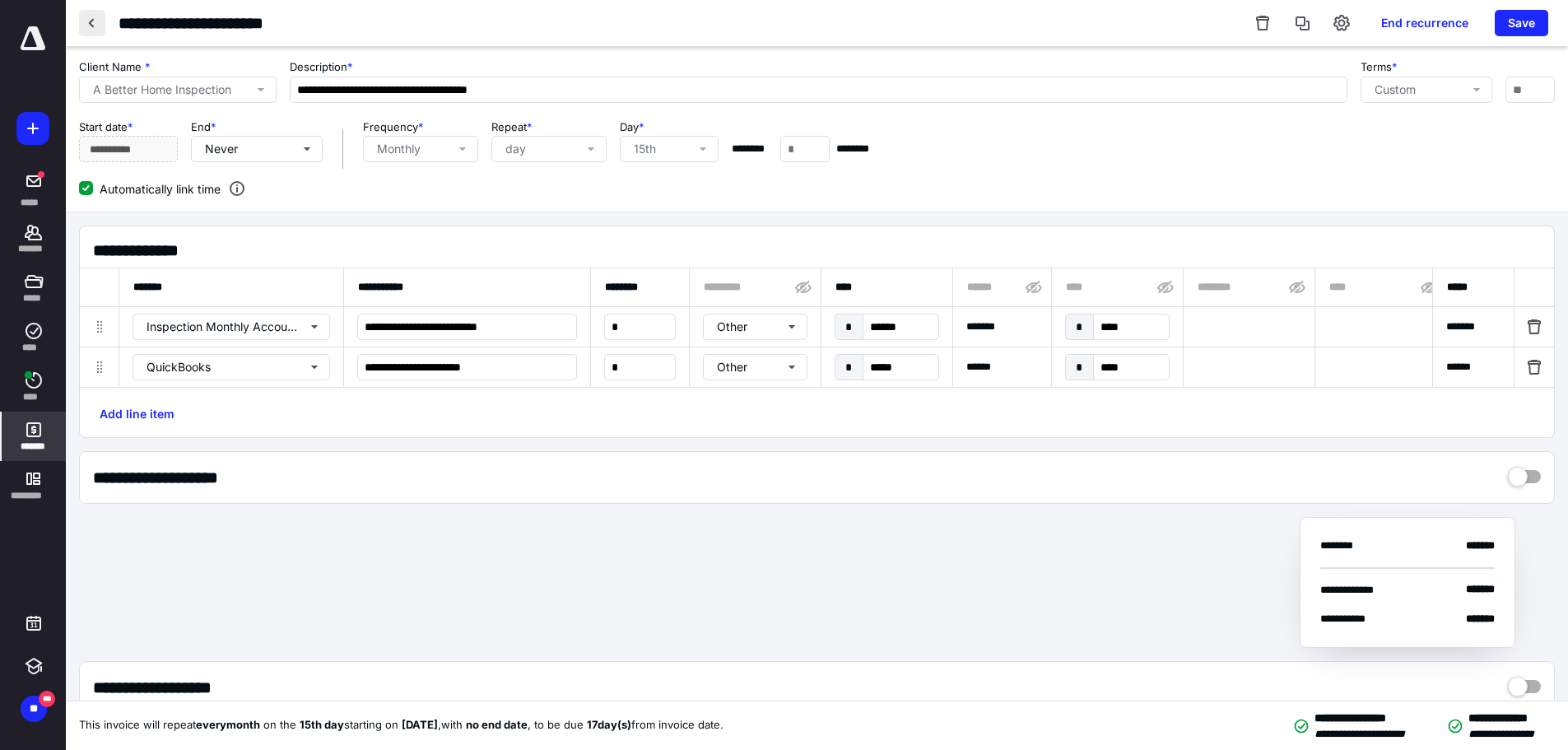 click at bounding box center [92, 23] 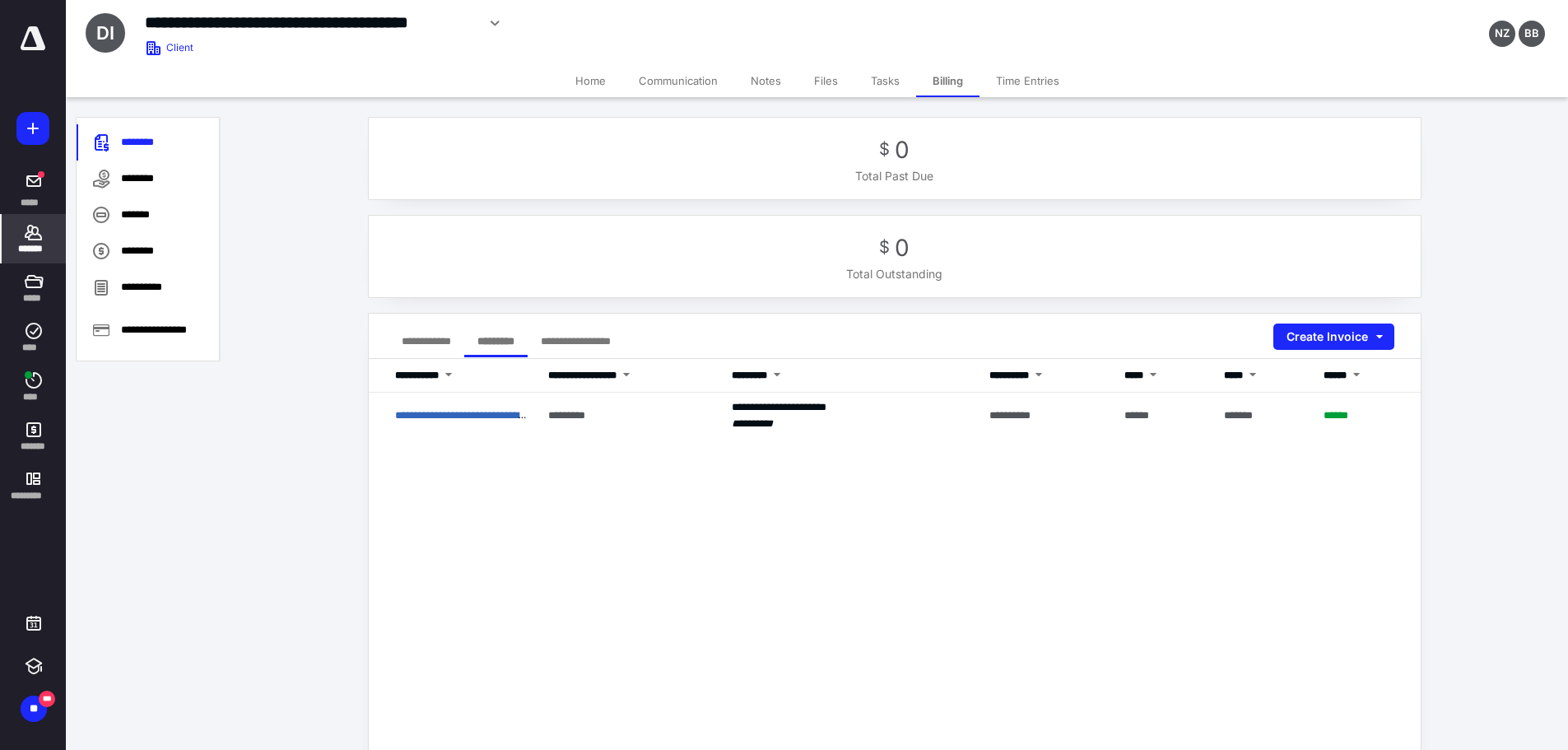 click on "*******" at bounding box center [34, 249] 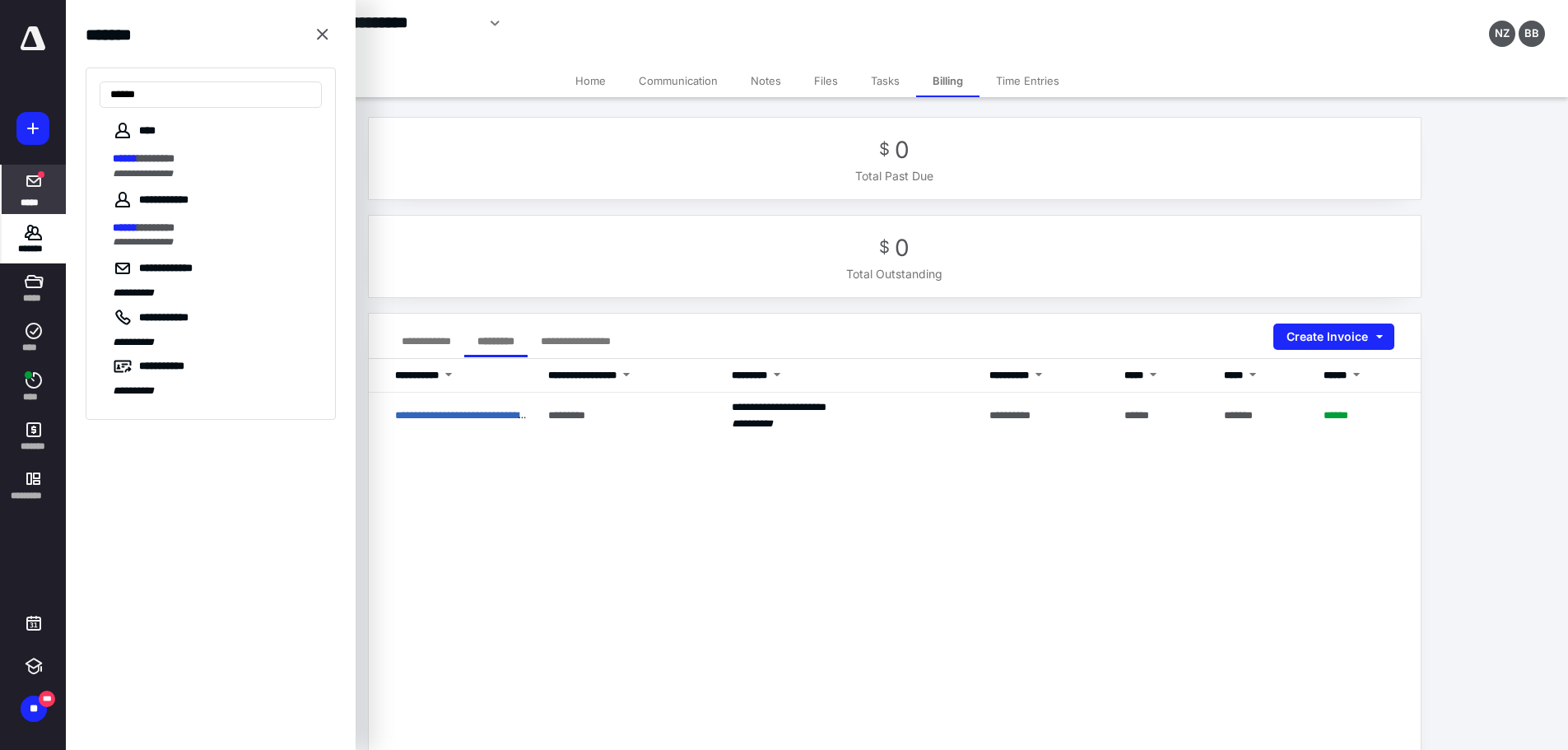 type on "******" 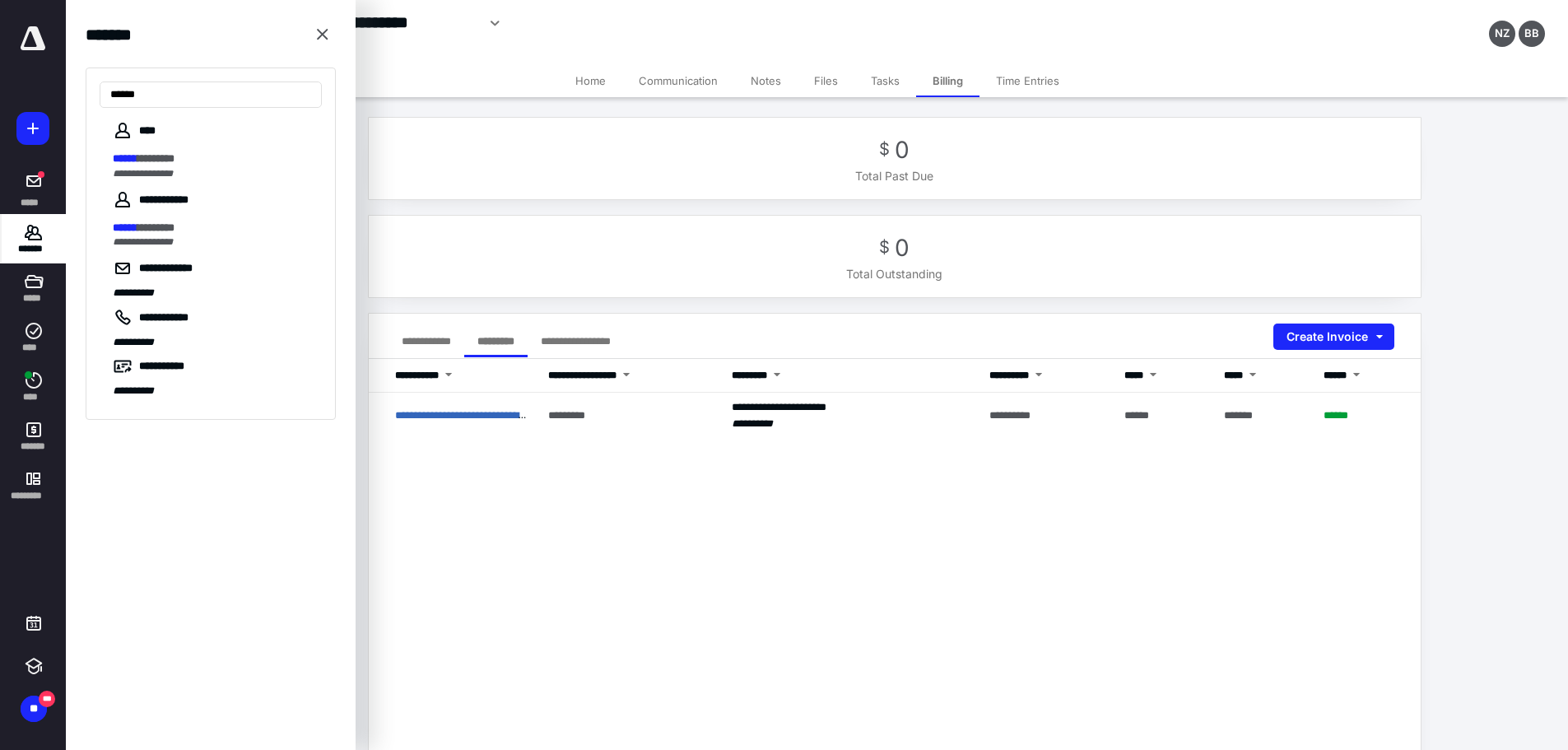 click on "Total Outstanding" at bounding box center (895, 273) 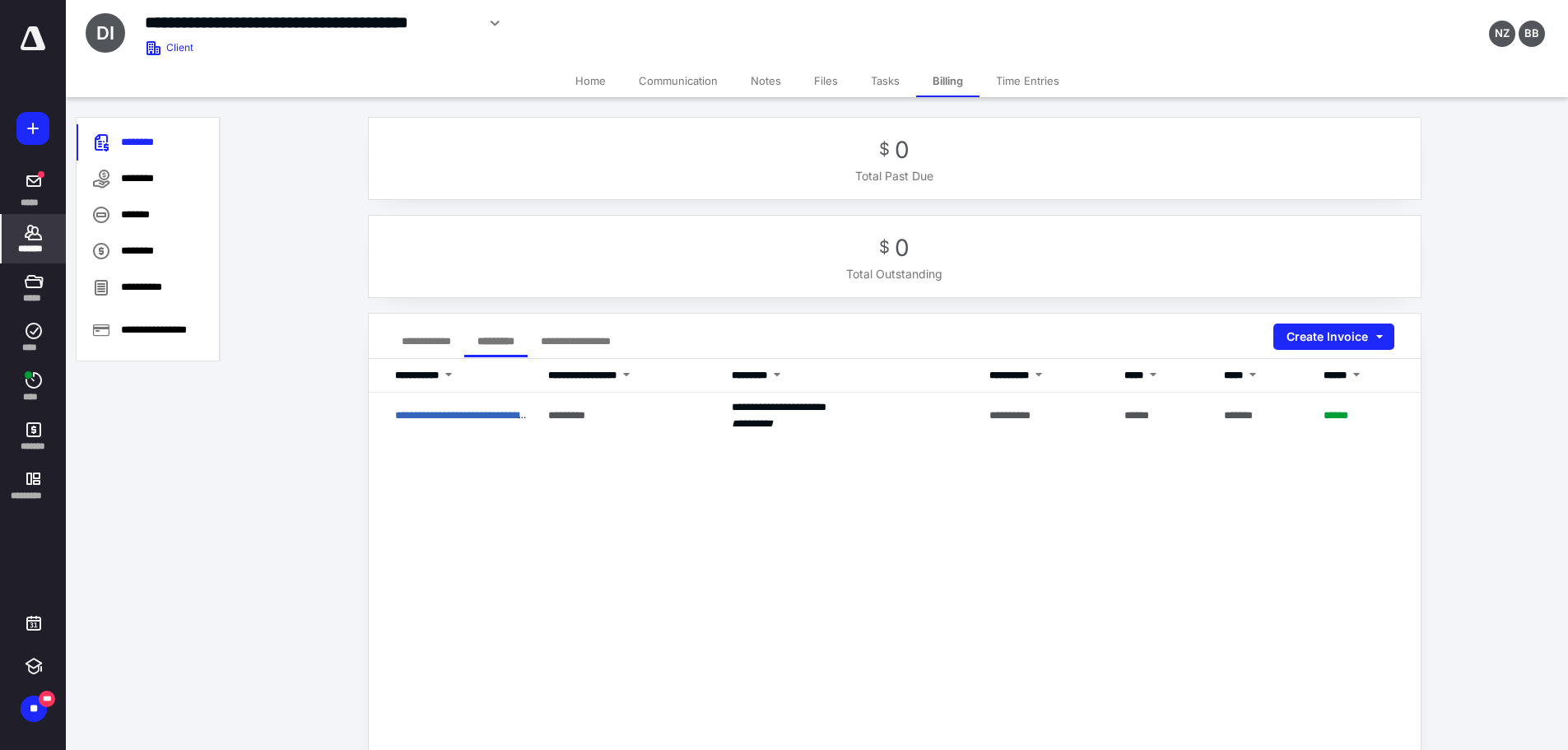 drag, startPoint x: 27, startPoint y: 249, endPoint x: 44, endPoint y: 238, distance: 20.24846 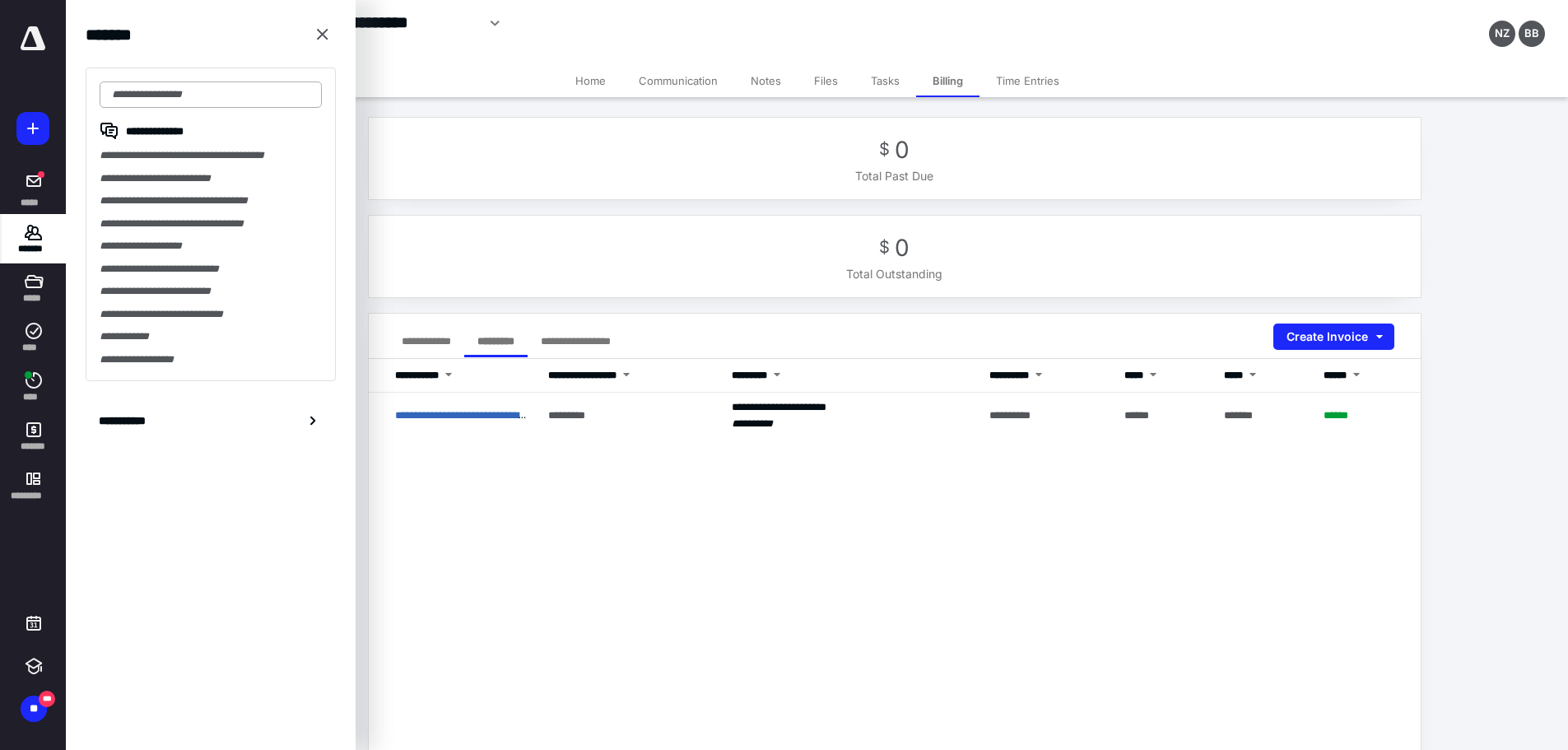 click at bounding box center (211, 95) 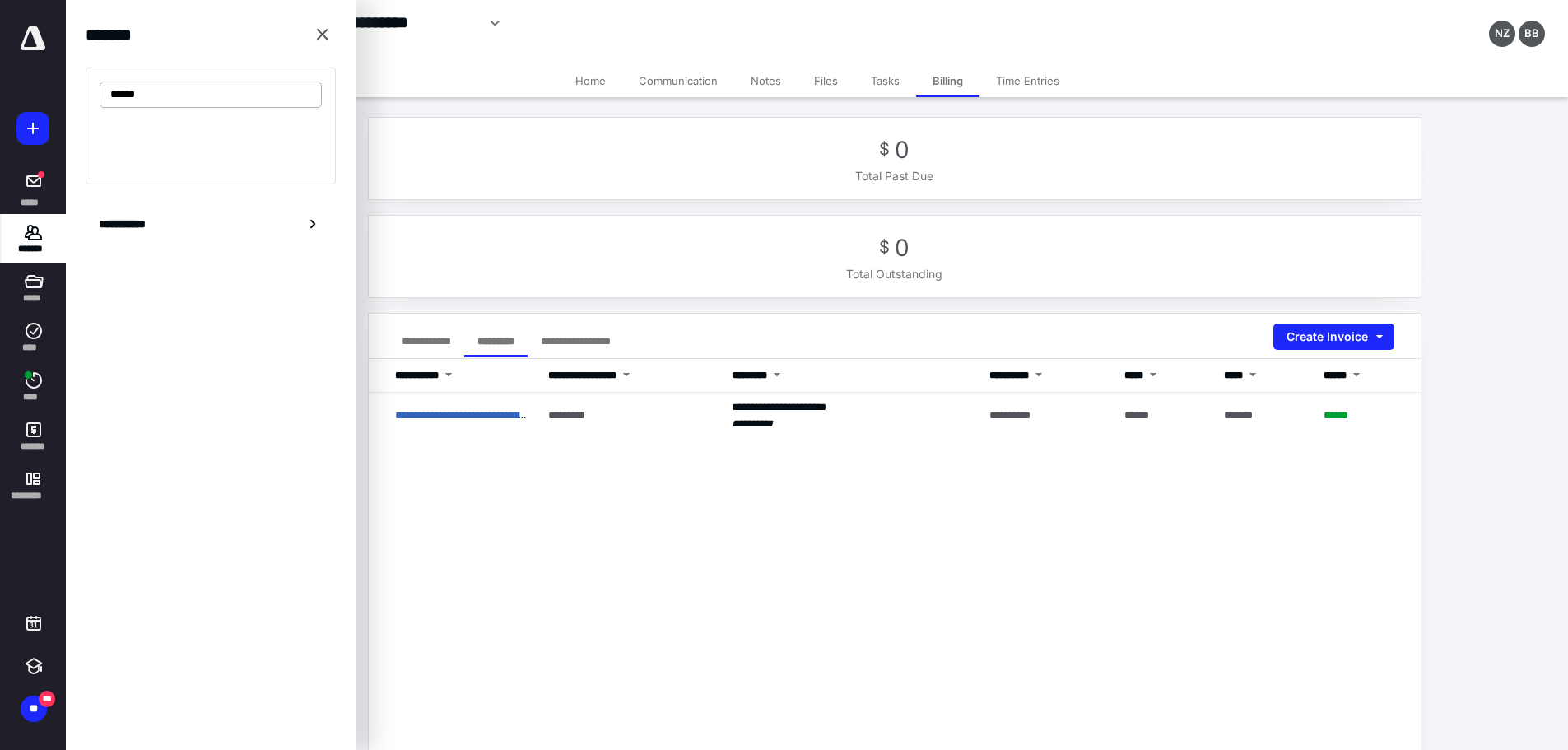 type on "******" 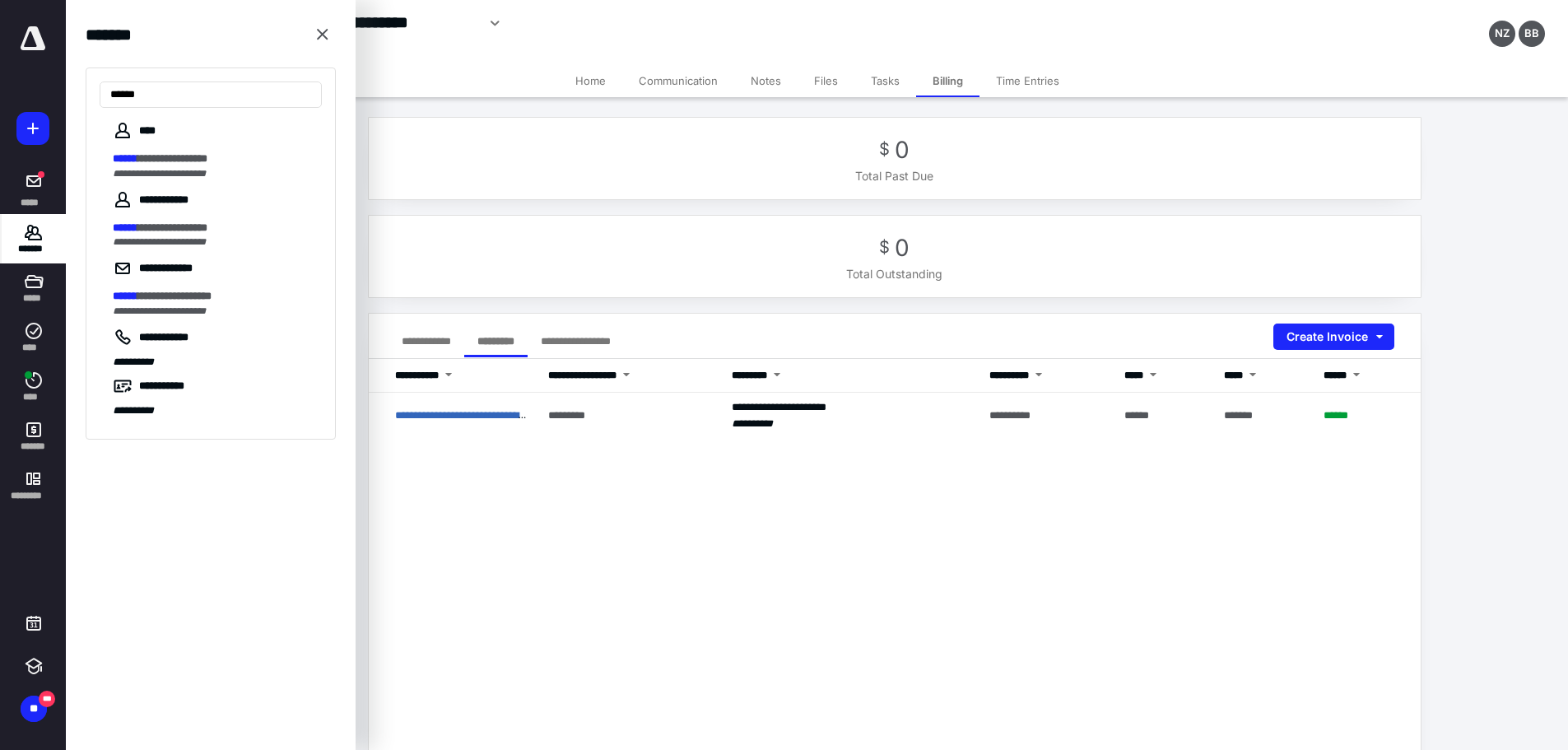 drag, startPoint x: 30, startPoint y: 237, endPoint x: 82, endPoint y: 176, distance: 80.1561 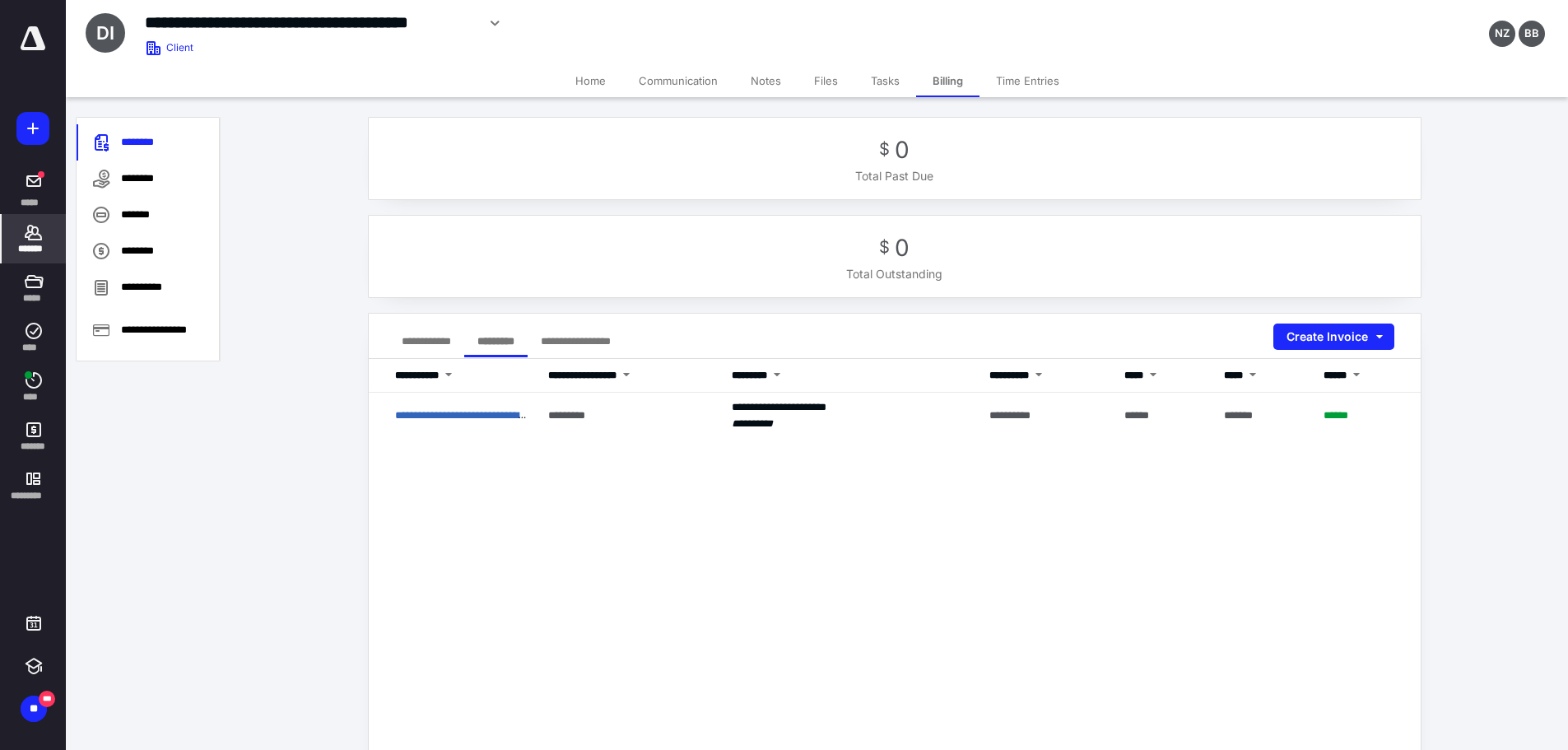 click on "*******" at bounding box center (34, 249) 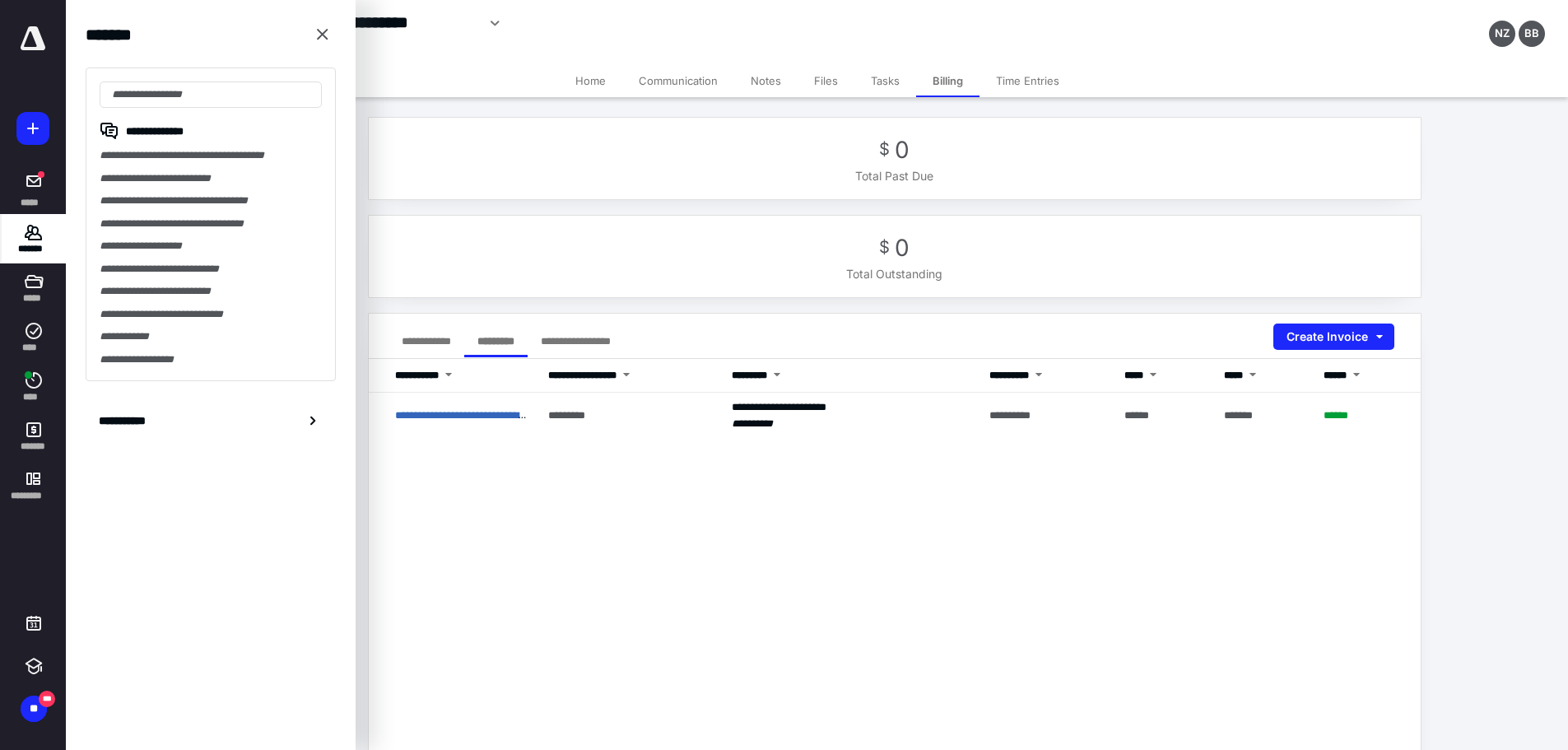 click on "**********" at bounding box center (211, 224) 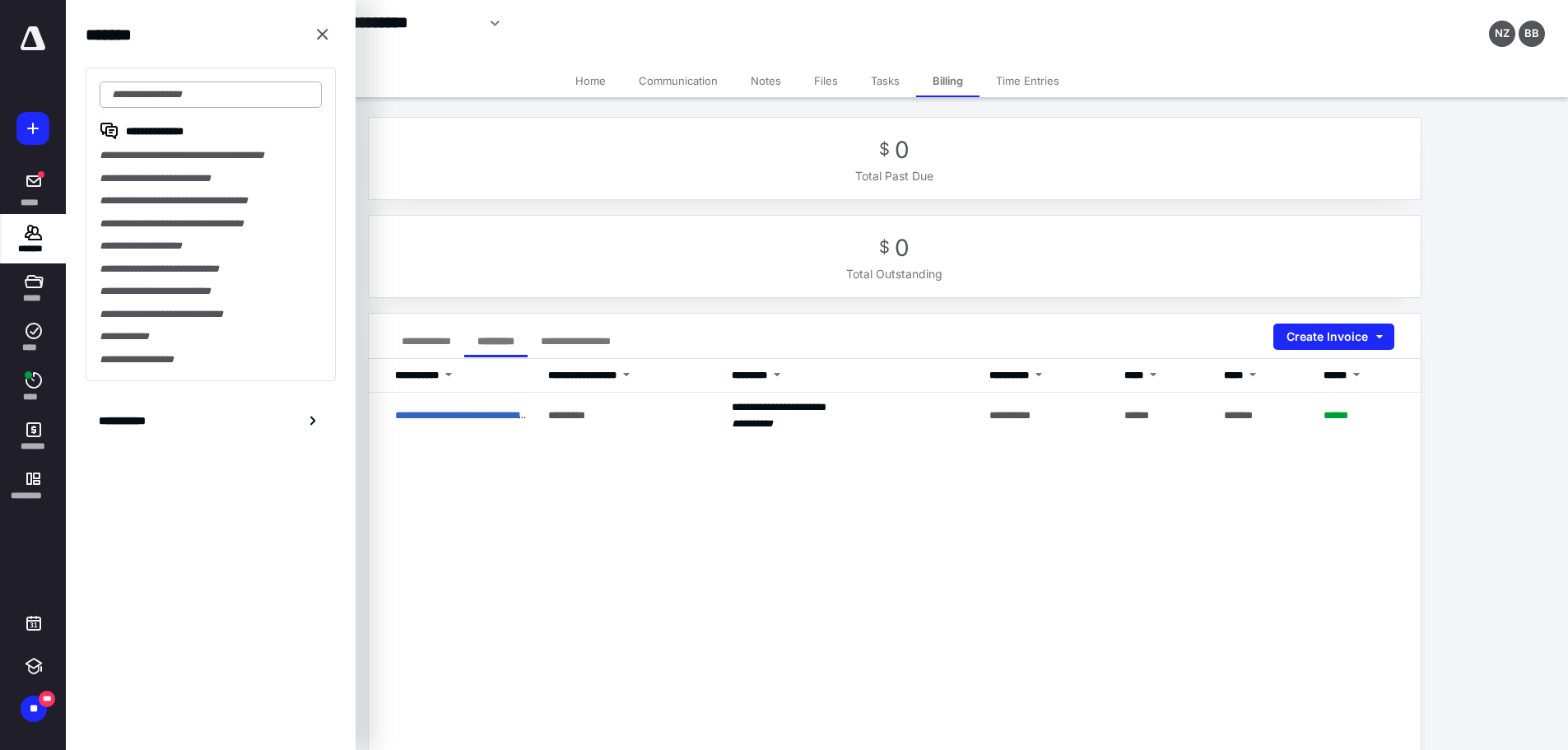 click at bounding box center [211, 95] 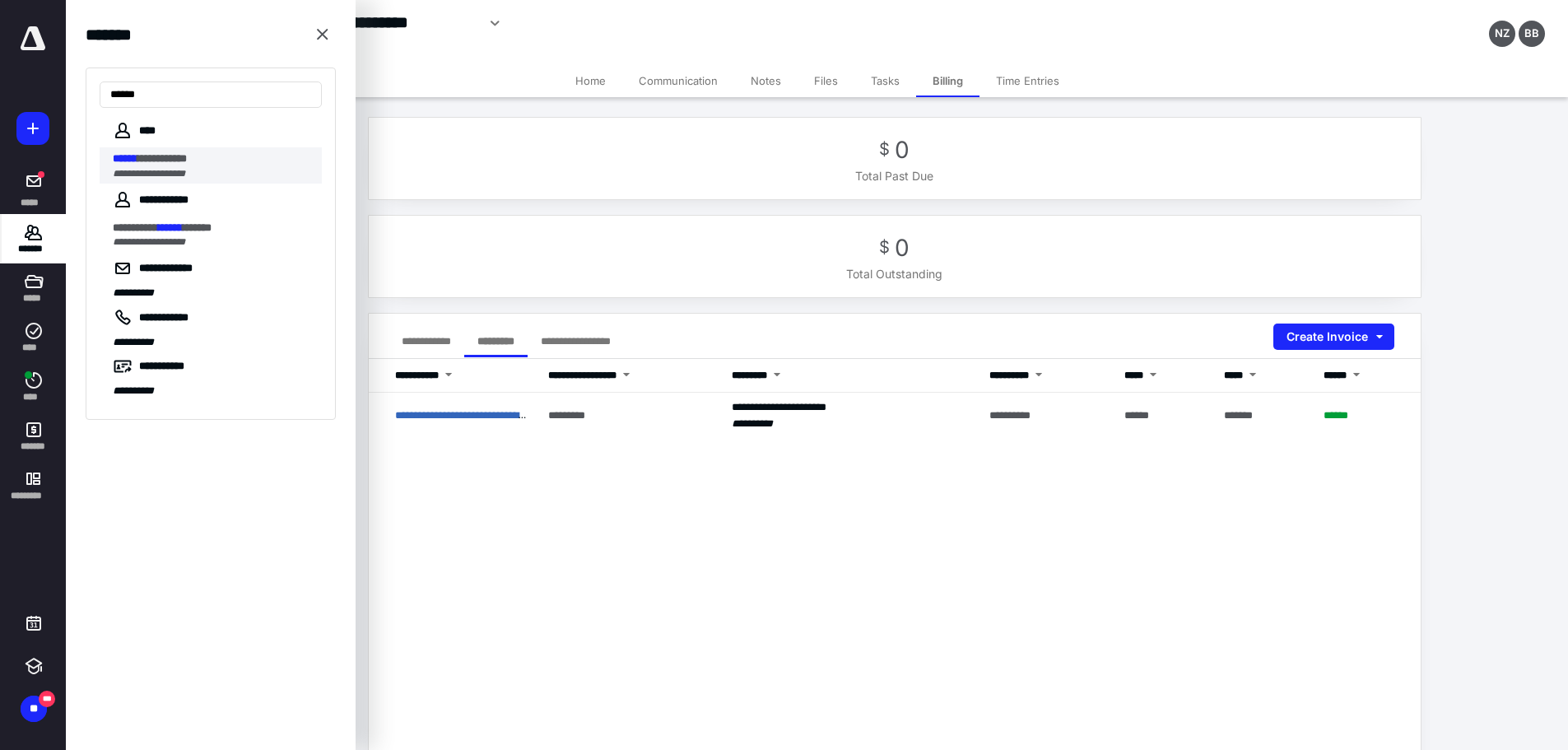 type on "******" 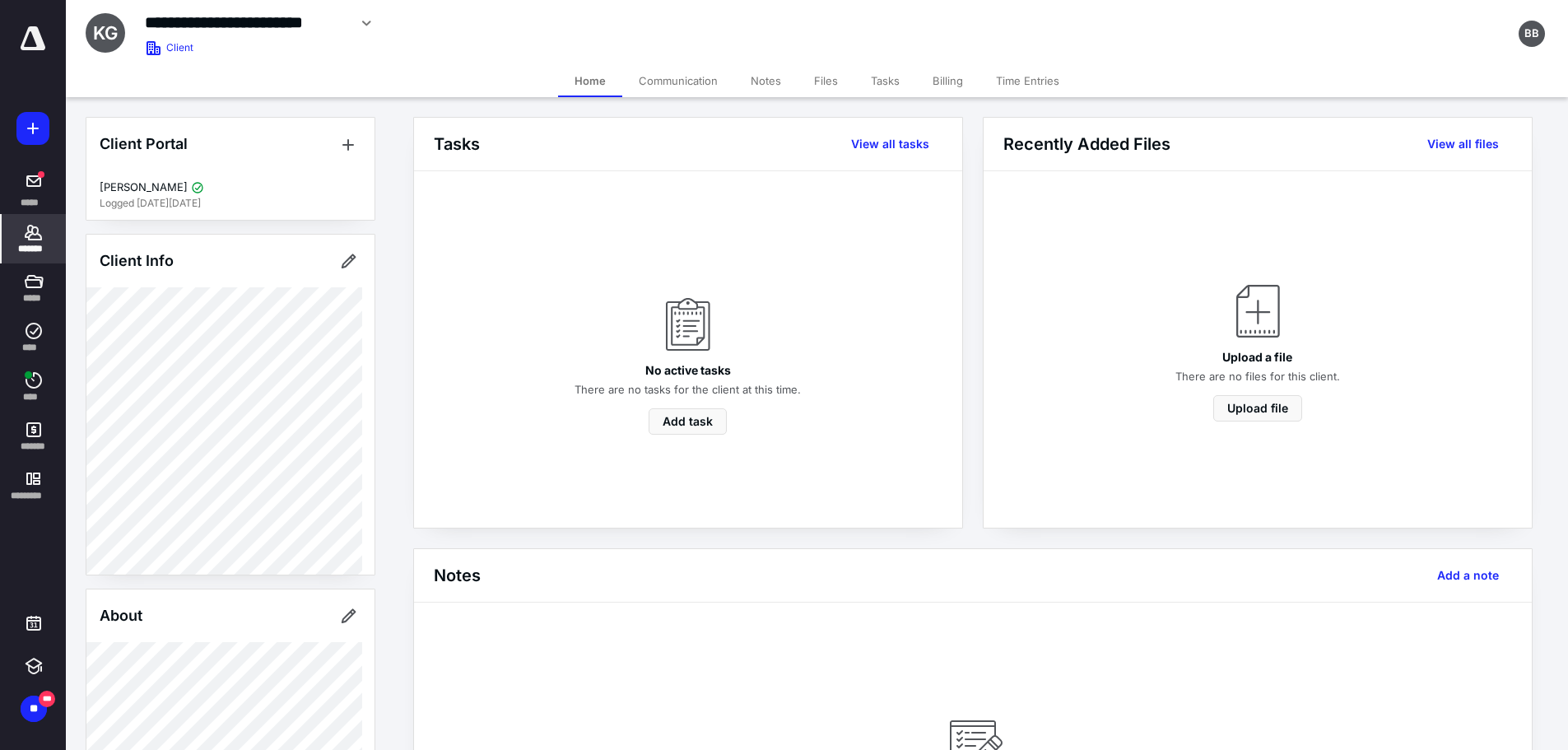 click on "Billing" at bounding box center [947, 81] 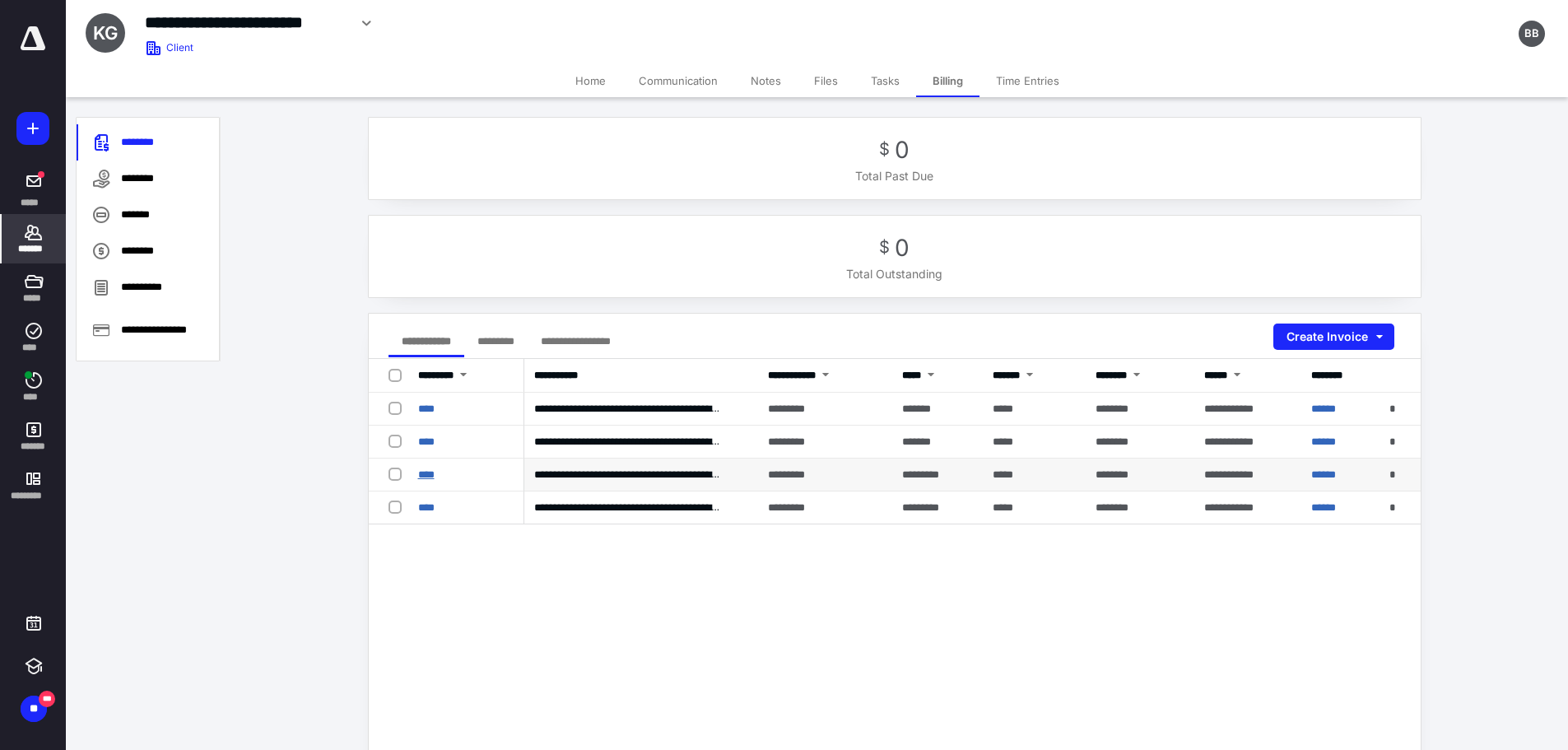 click on "****" at bounding box center [426, 474] 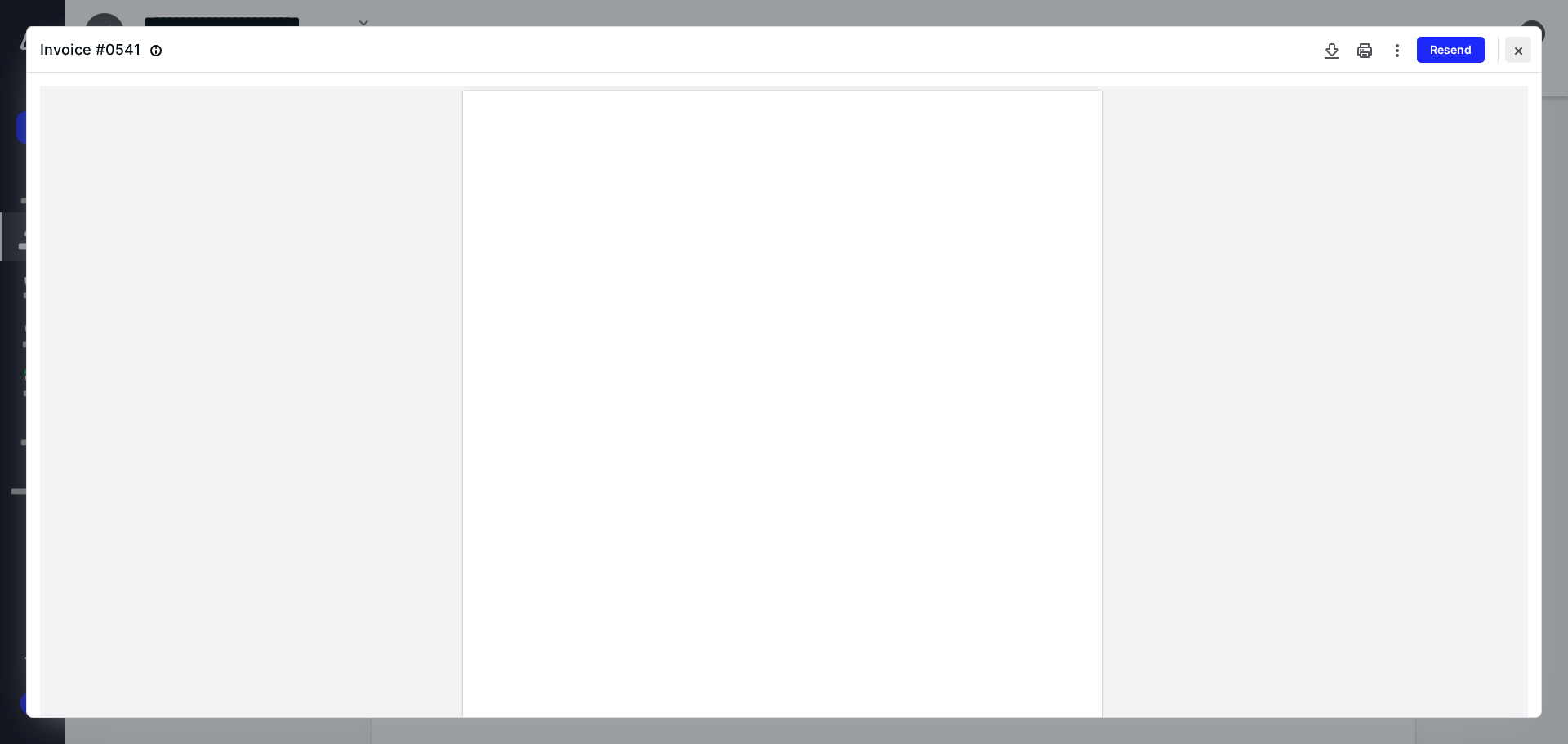 click at bounding box center (1518, 50) 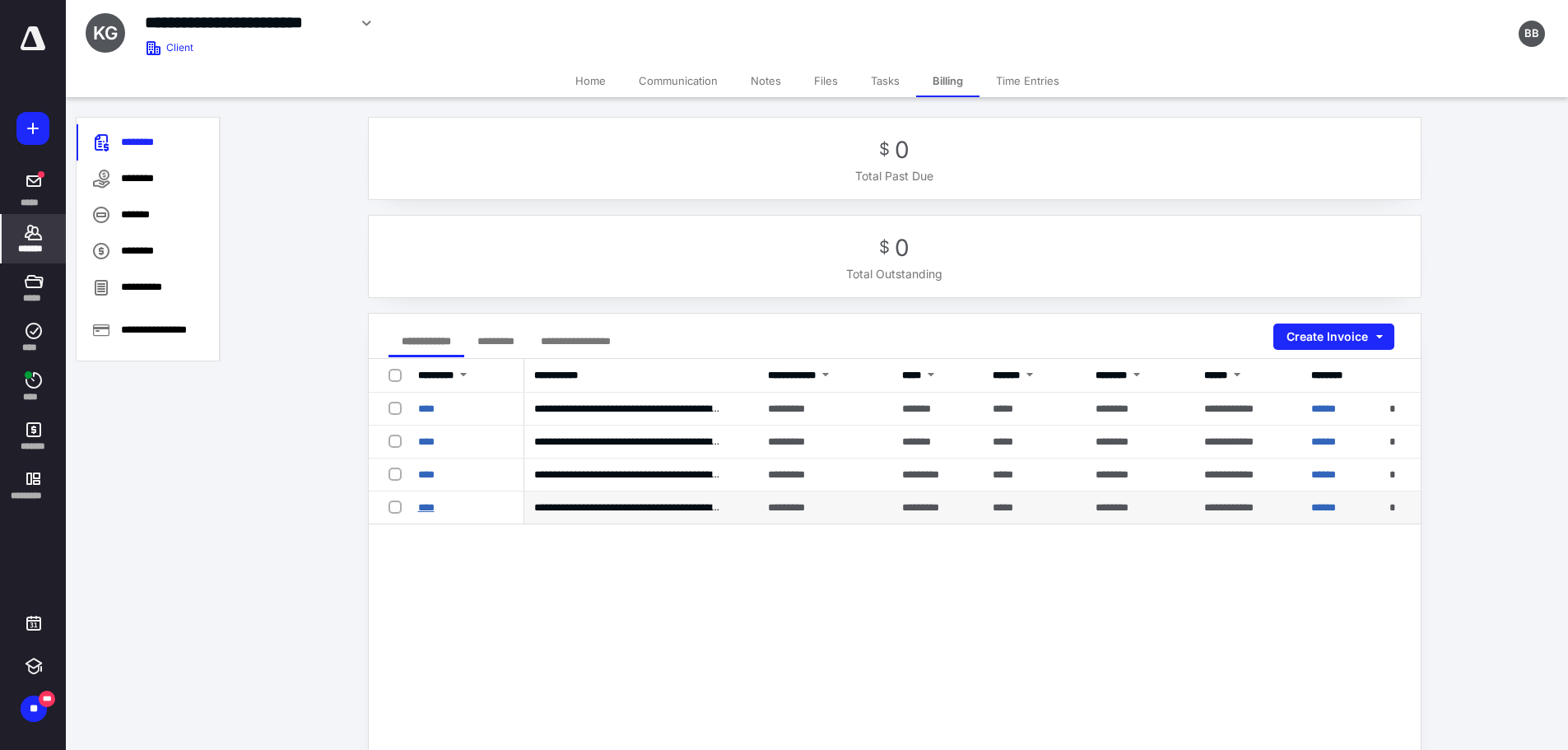 click on "****" at bounding box center (426, 507) 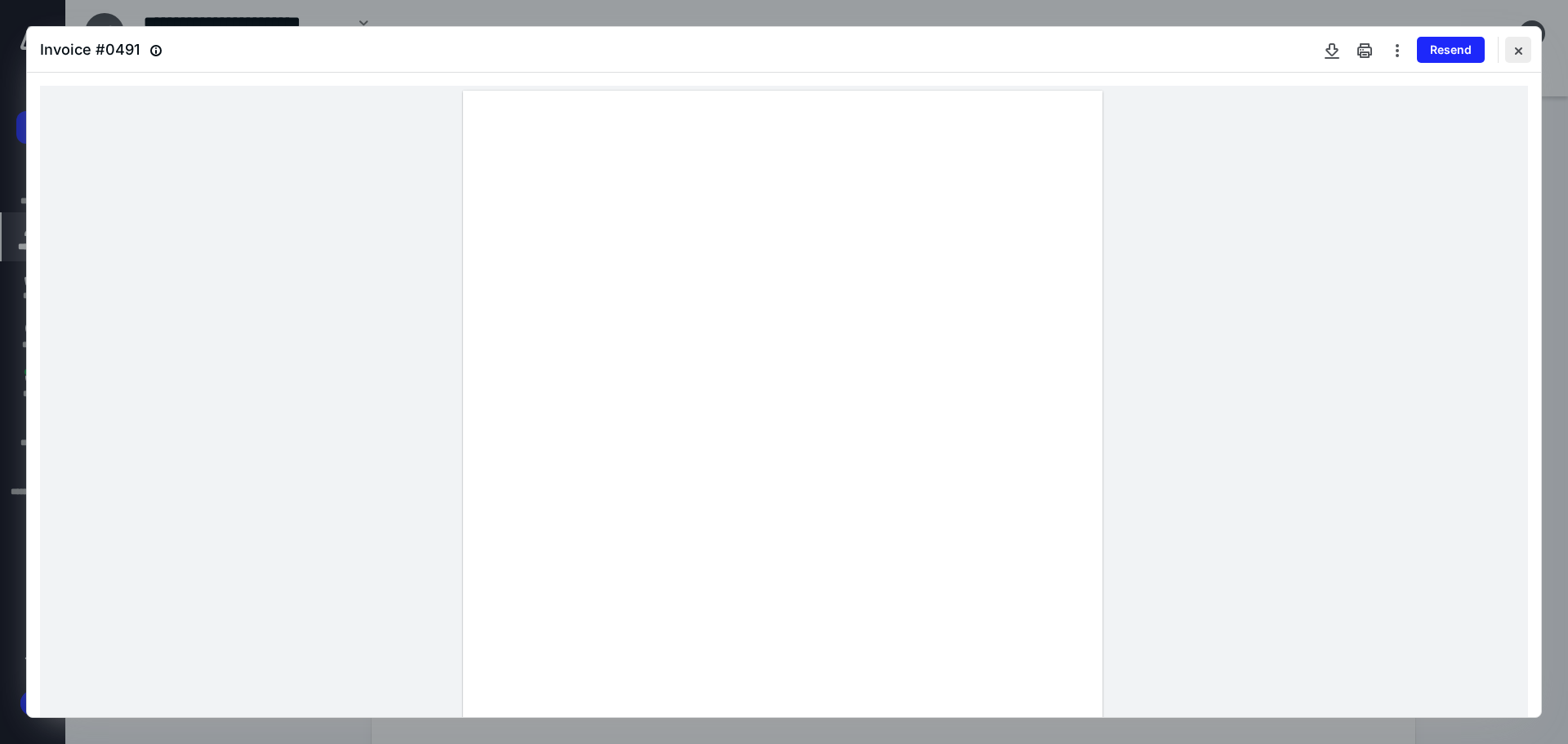 click at bounding box center (1518, 50) 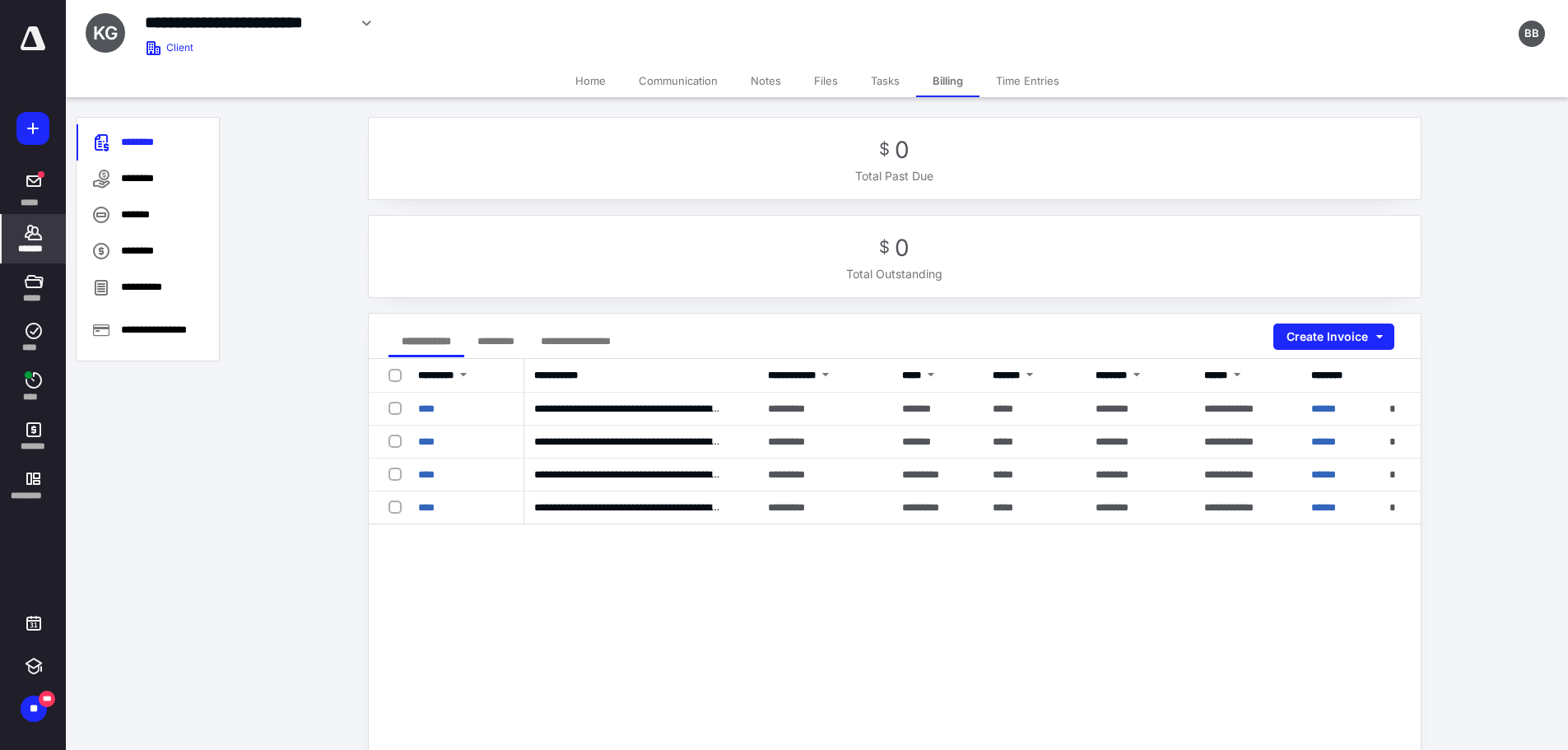 click on "*******" at bounding box center [34, 249] 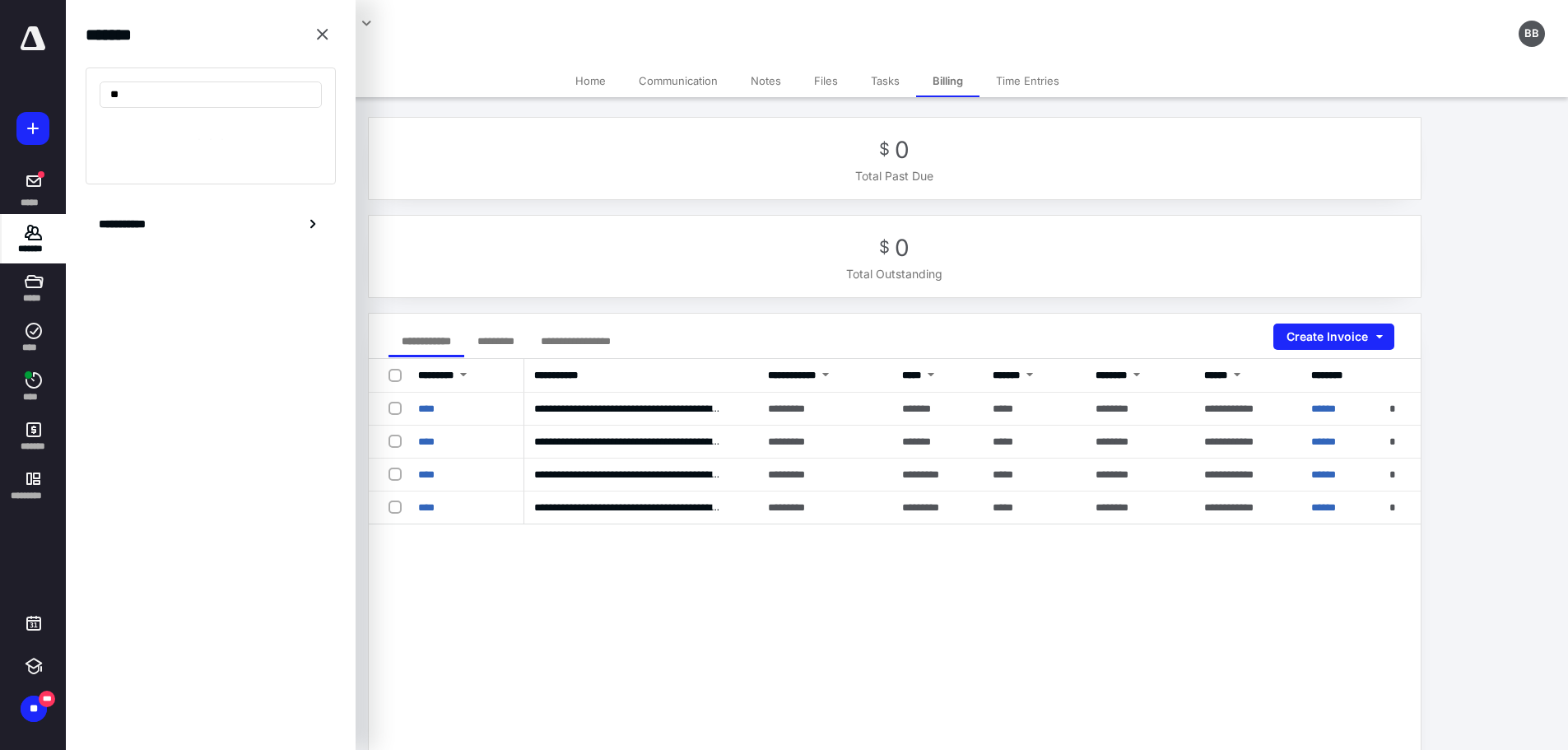 type on "*" 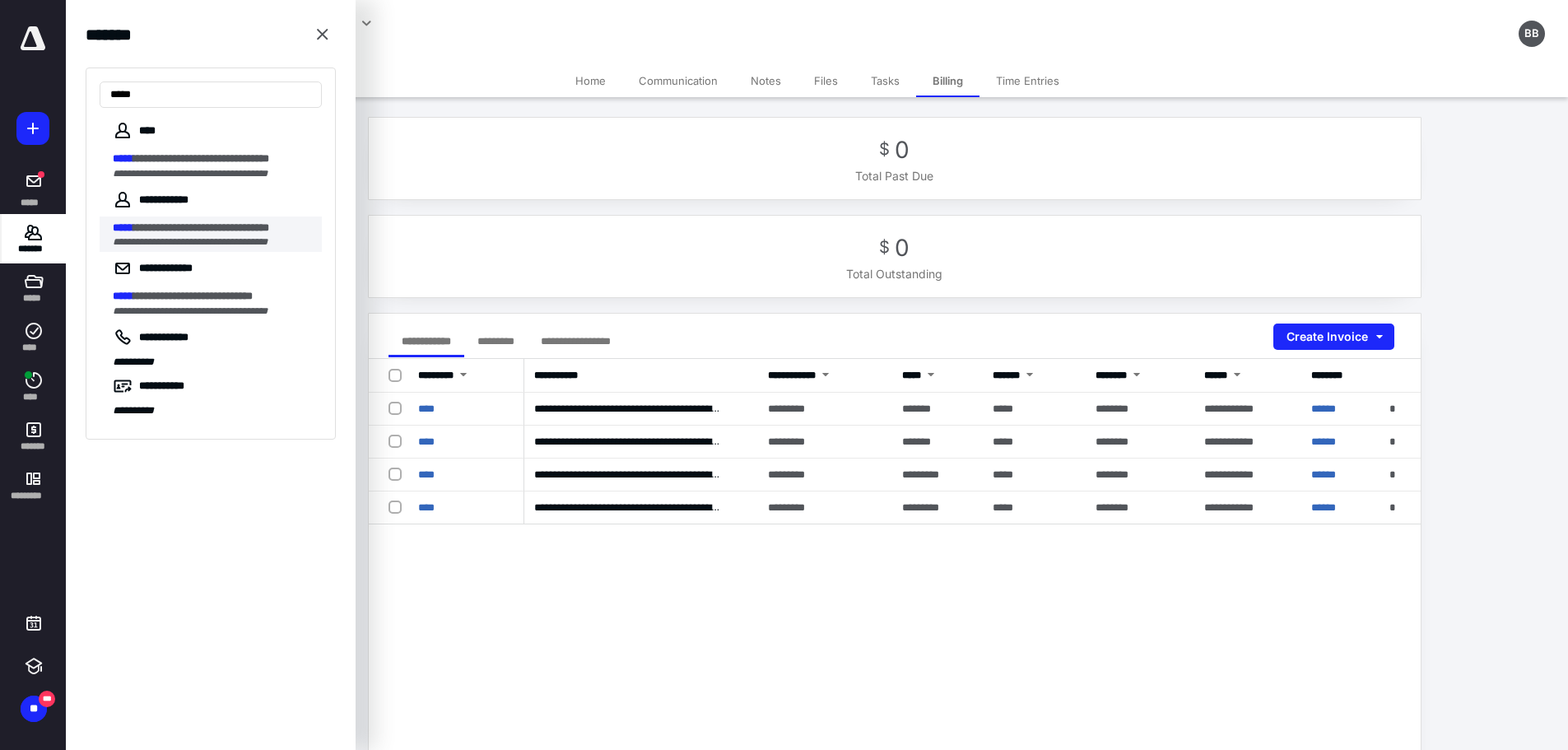 type on "*****" 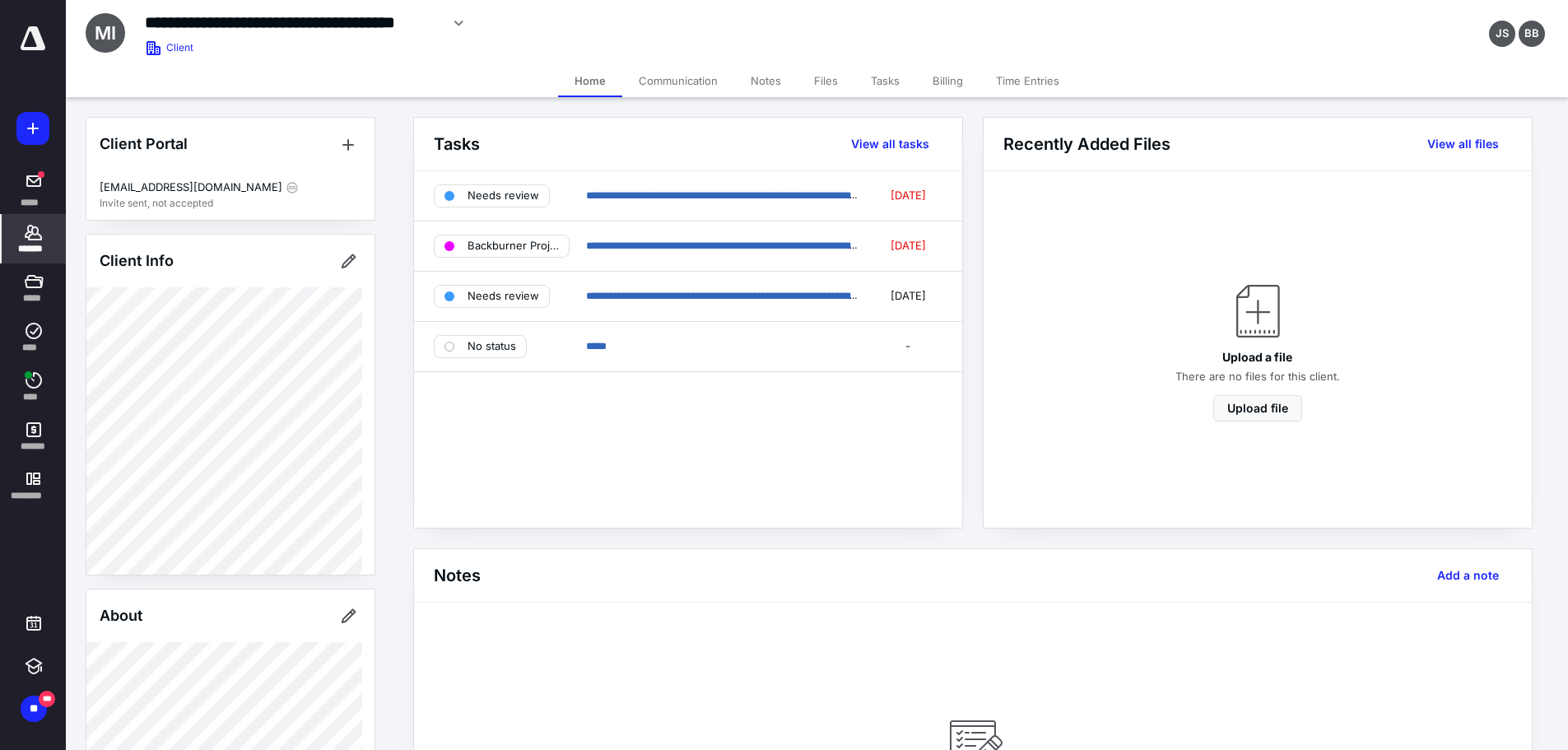 drag, startPoint x: 667, startPoint y: 726, endPoint x: 666, endPoint y: 678, distance: 48.010416 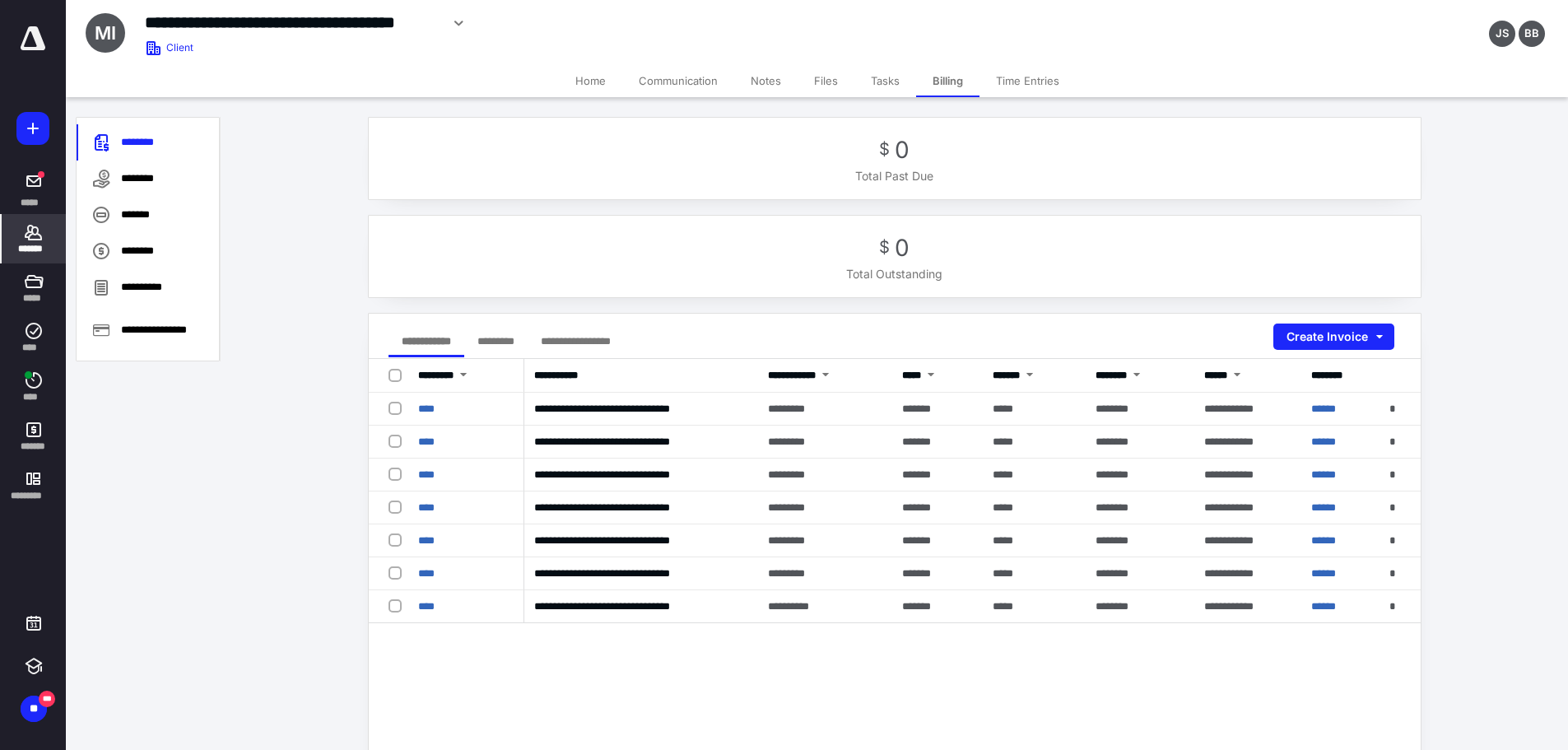 click on "*********" at bounding box center (496, 341) 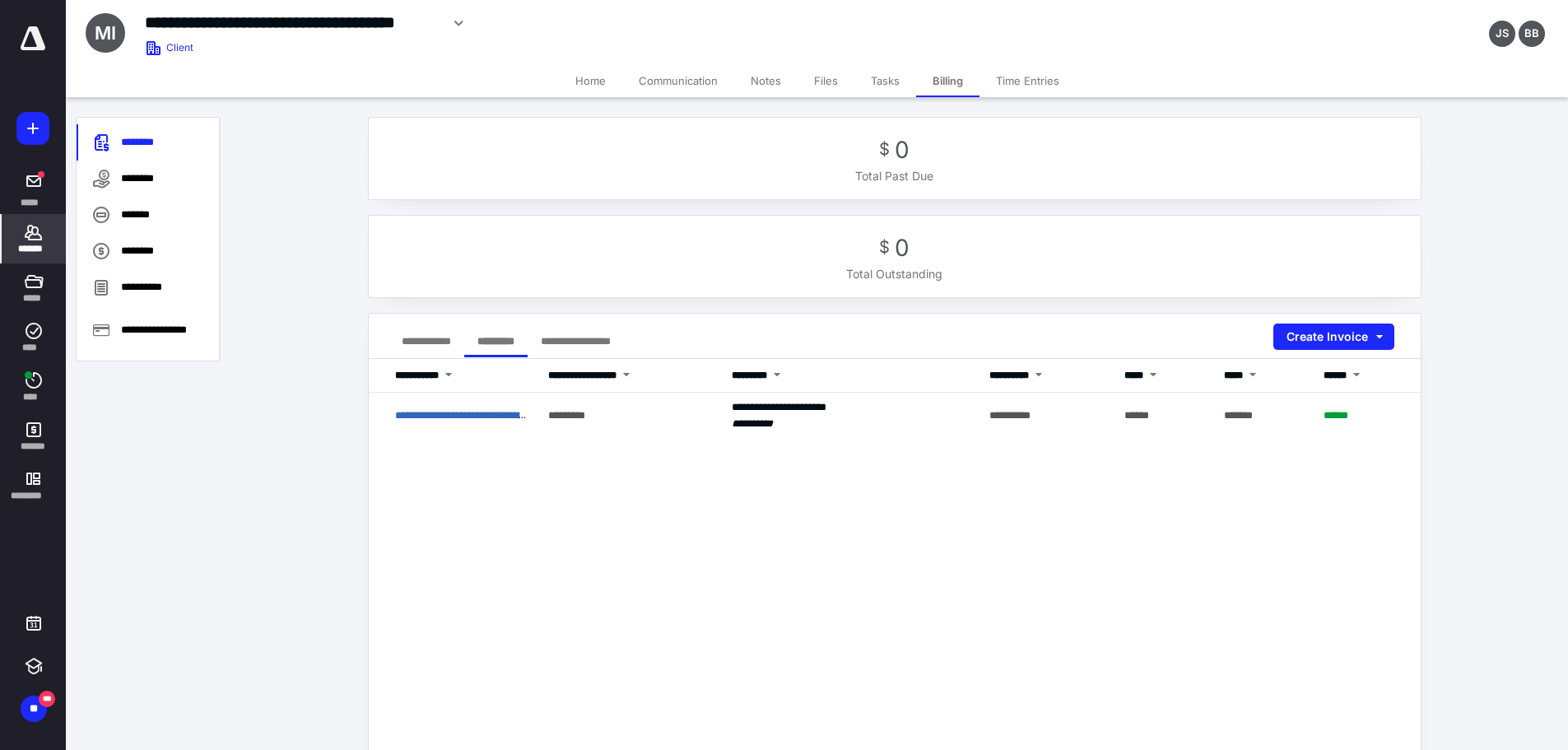 click on "*******" at bounding box center (34, 239) 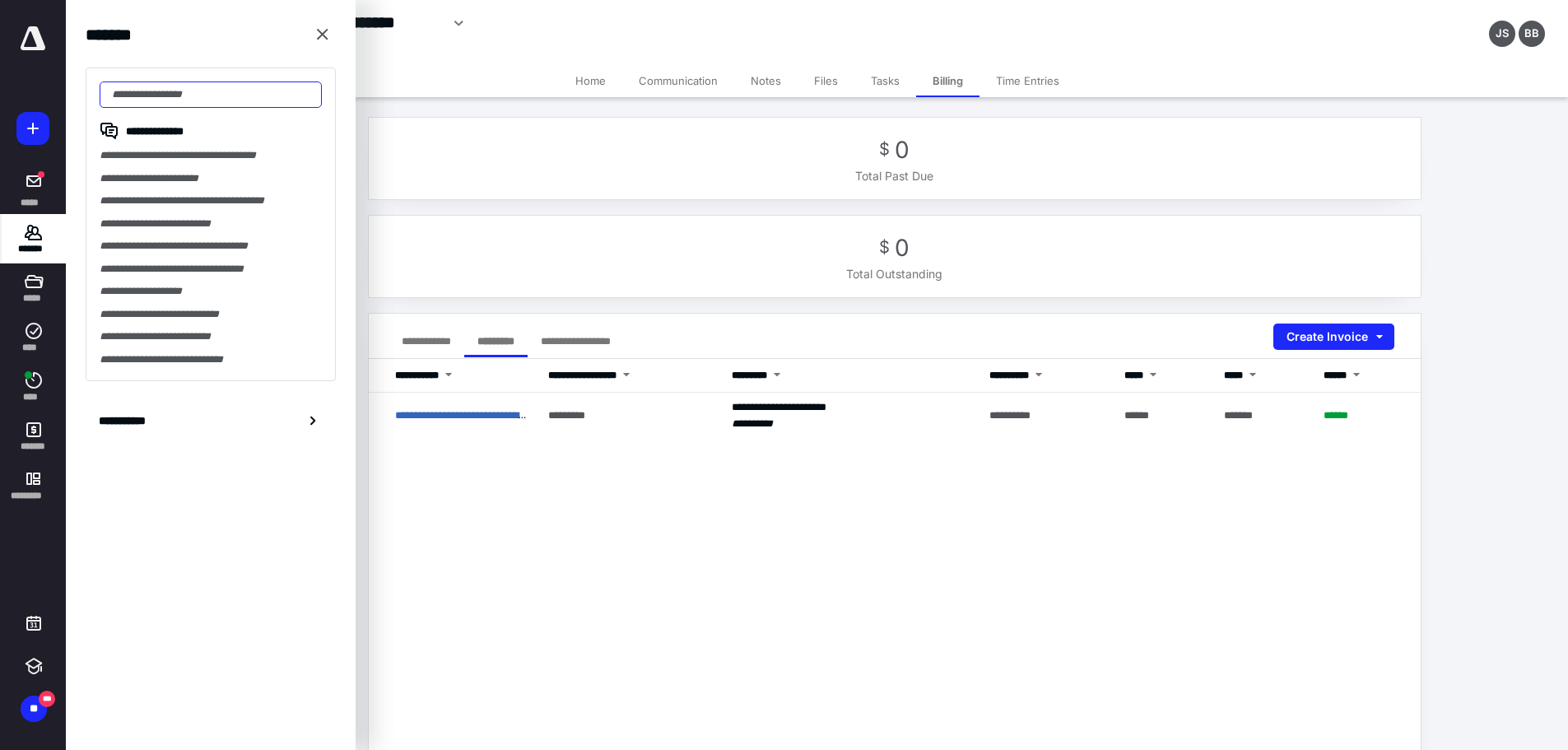 click at bounding box center [211, 95] 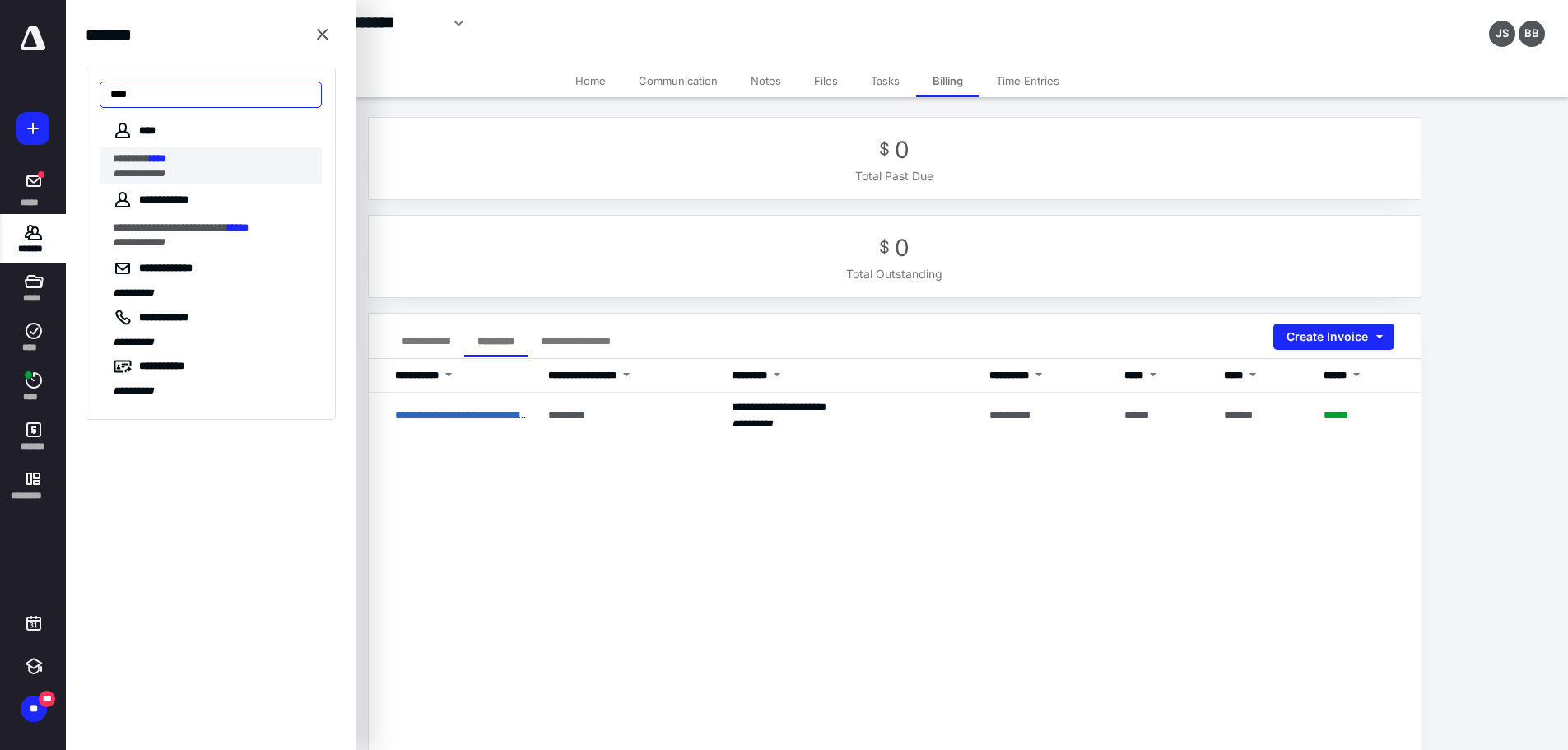 type on "****" 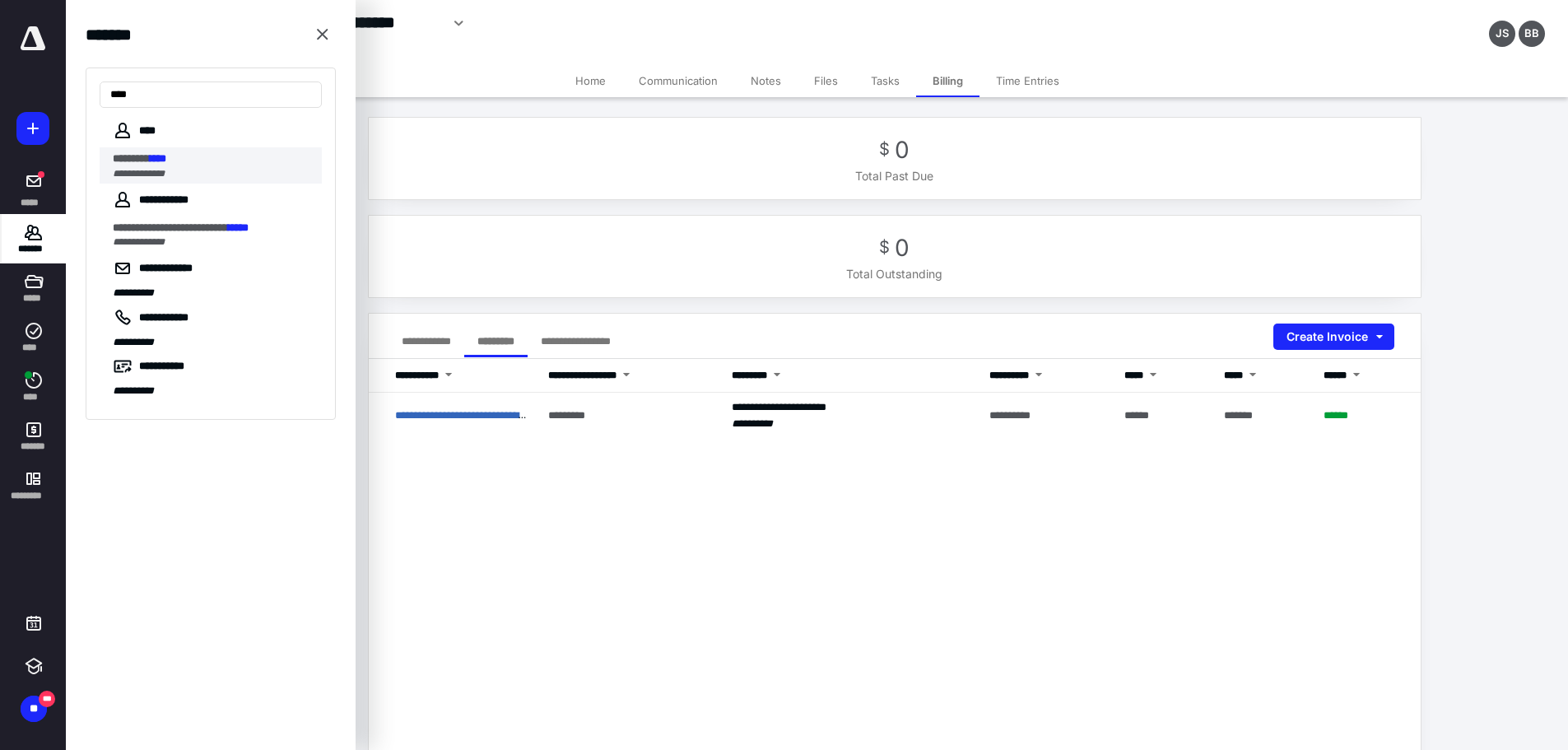 click on "**********" at bounding box center (138, 174) 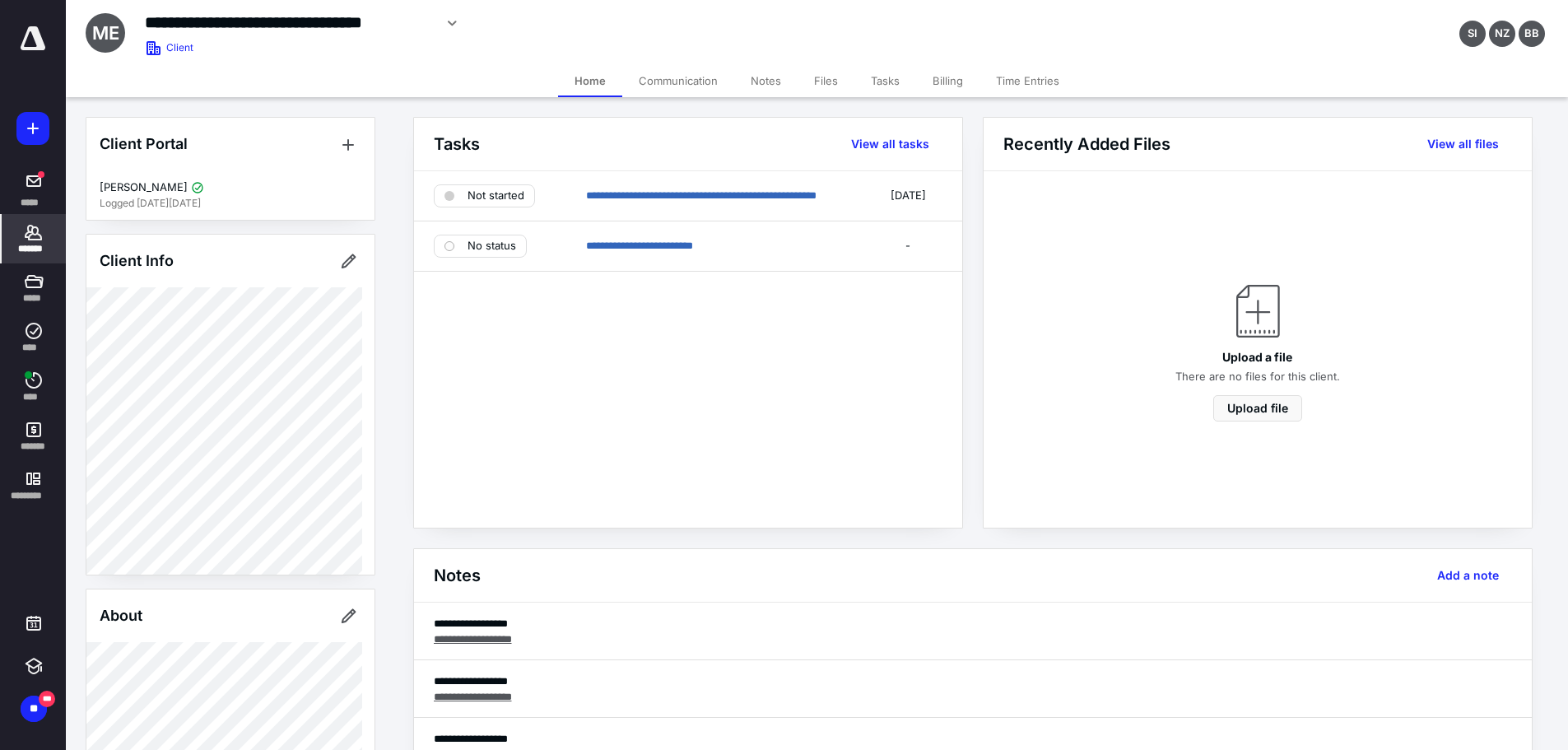 click on "Billing" at bounding box center [947, 81] 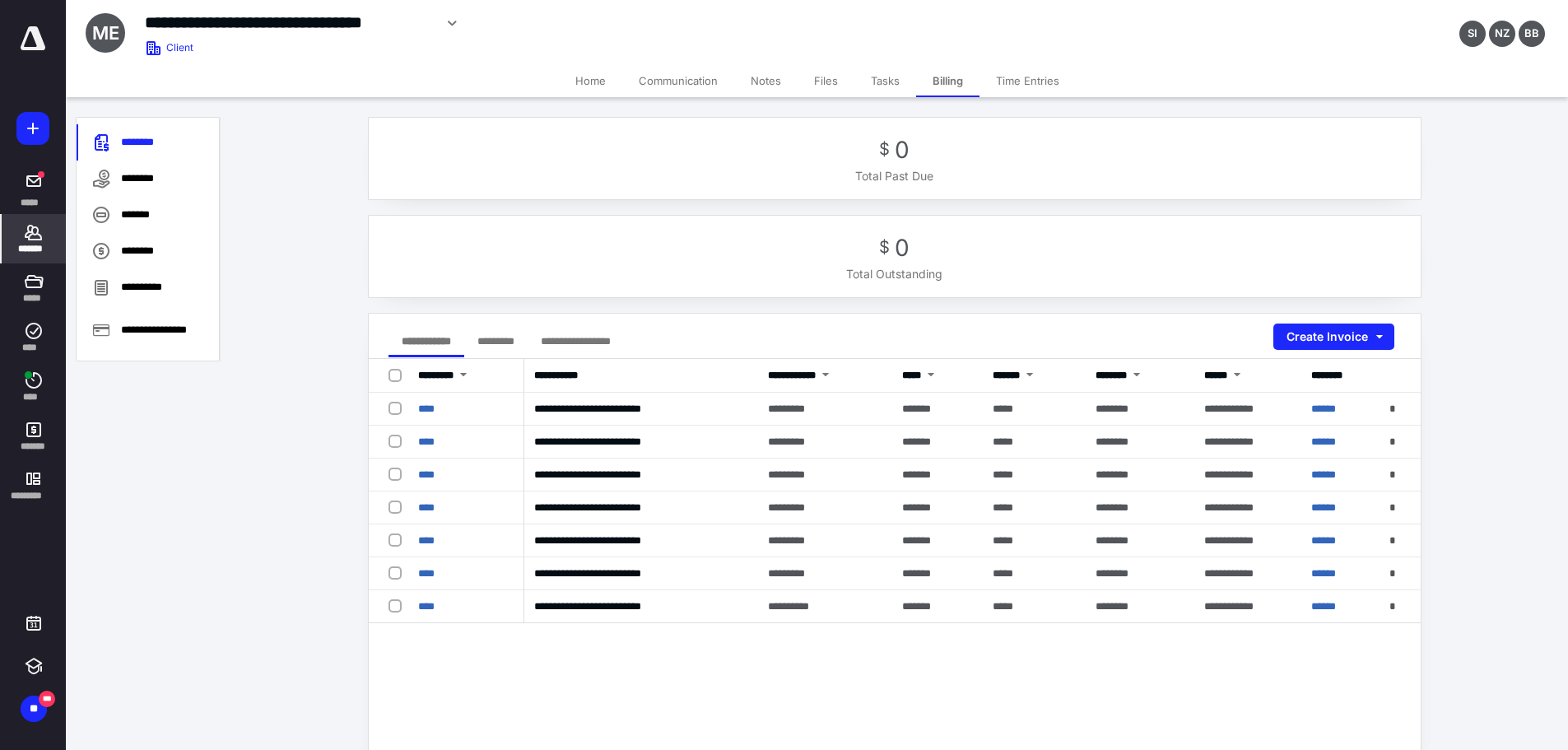 click 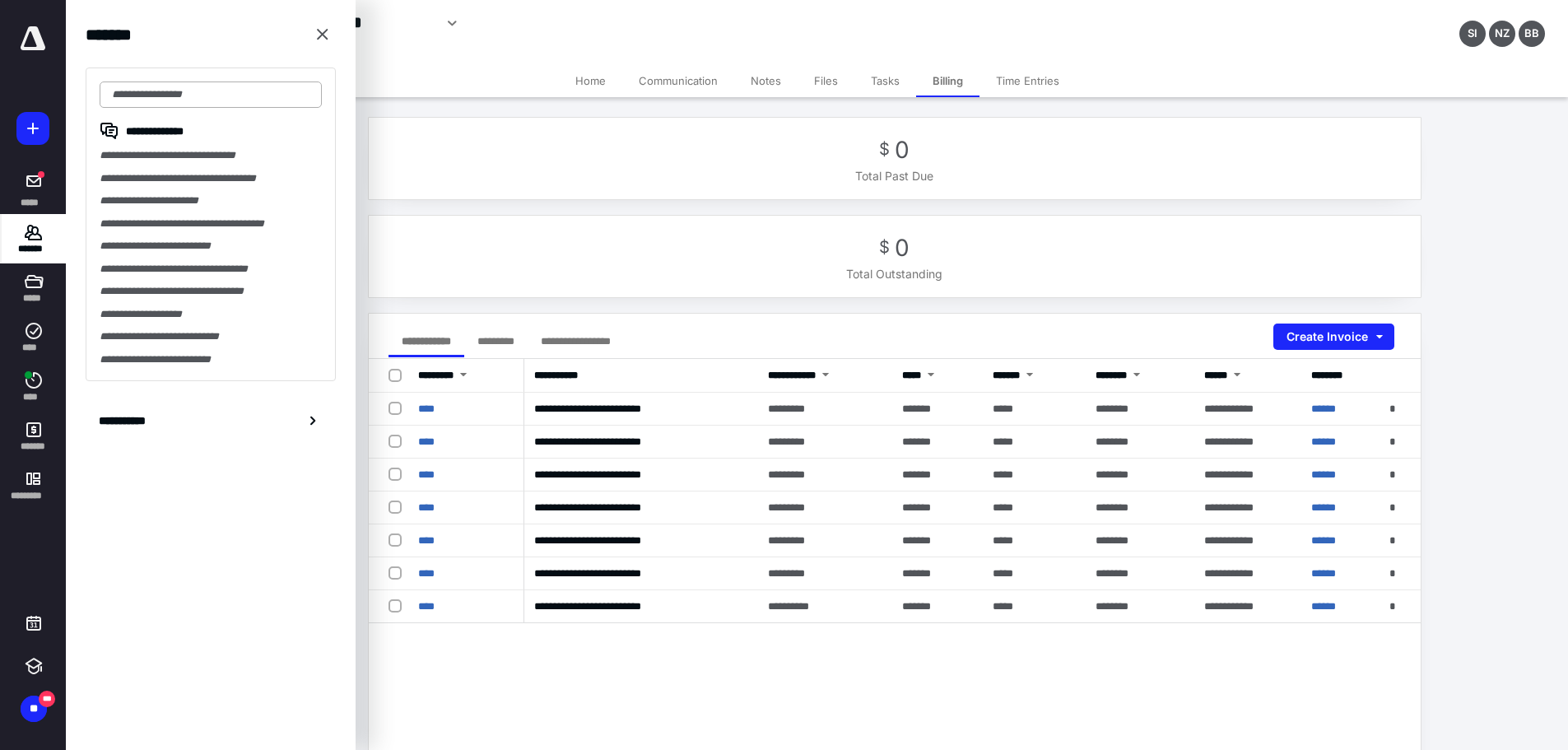 click at bounding box center (211, 95) 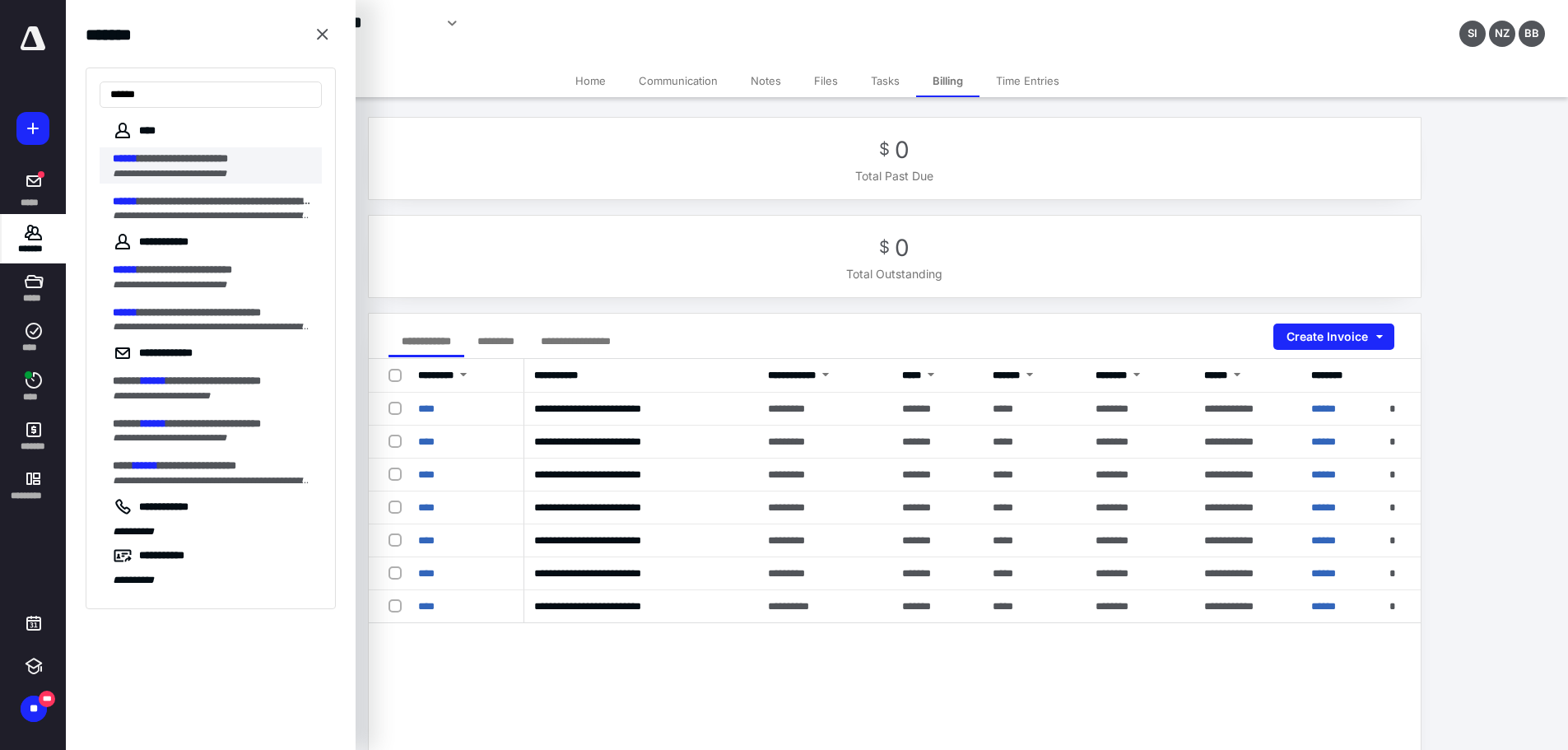 type on "******" 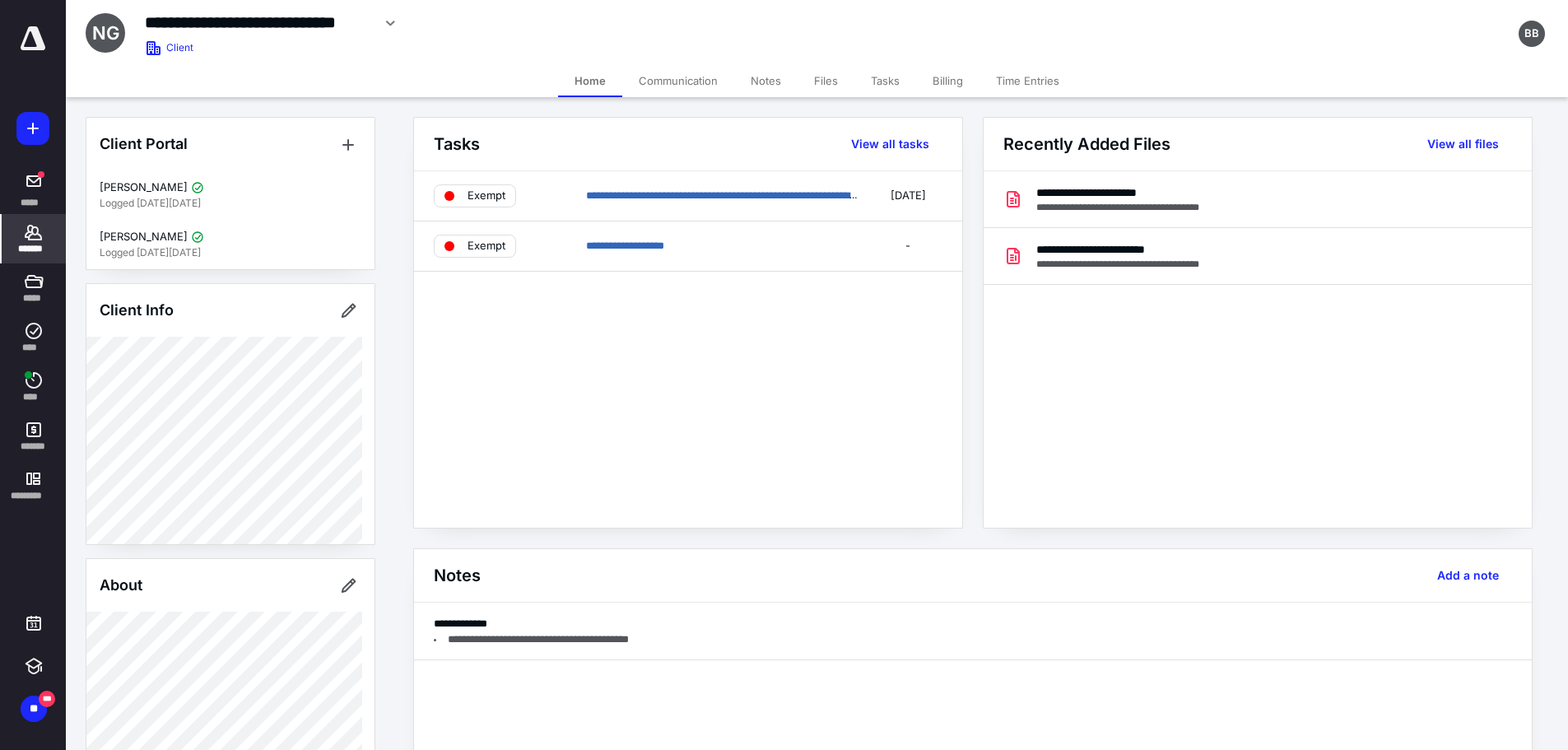 click on "Billing" at bounding box center [947, 81] 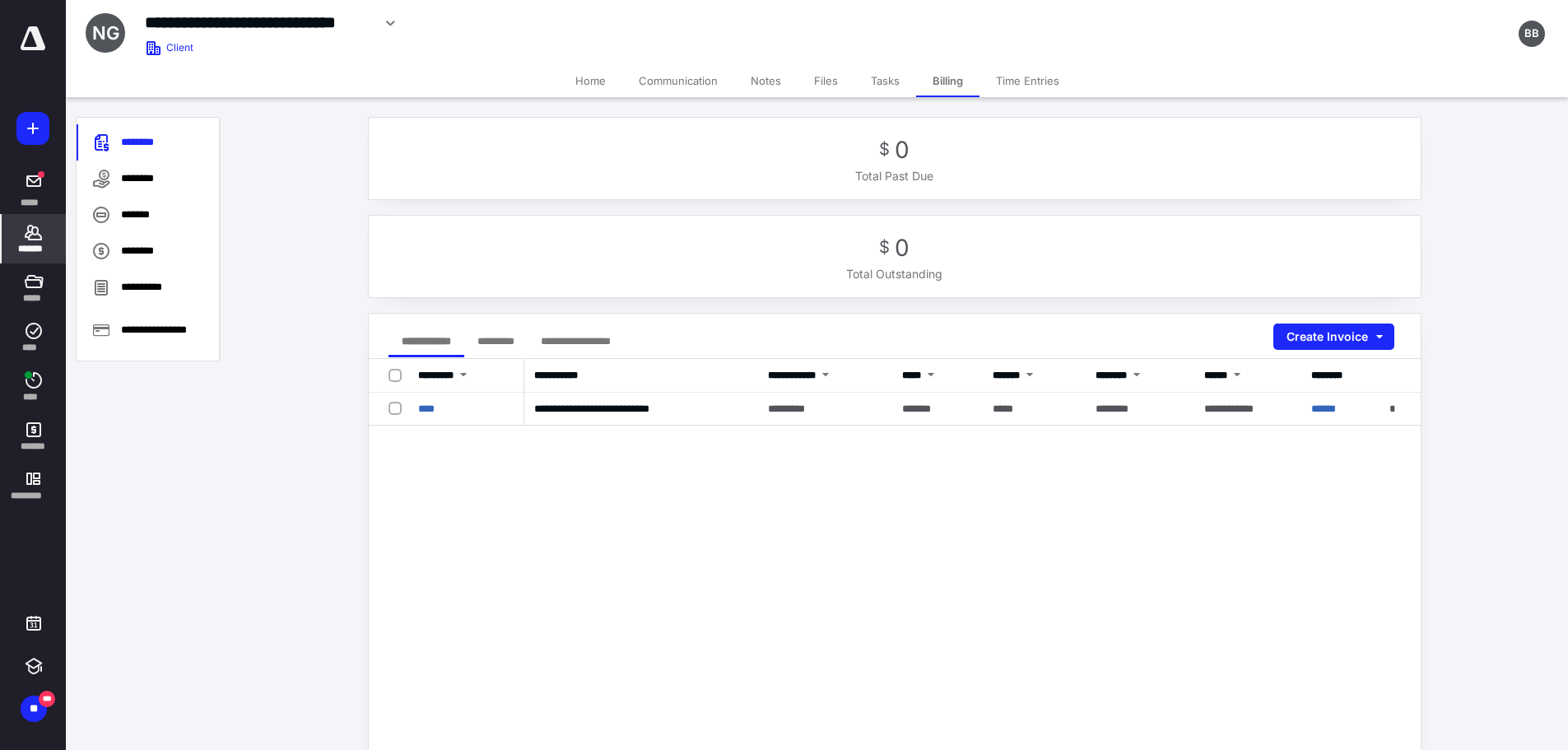 click on "*********" at bounding box center [496, 341] 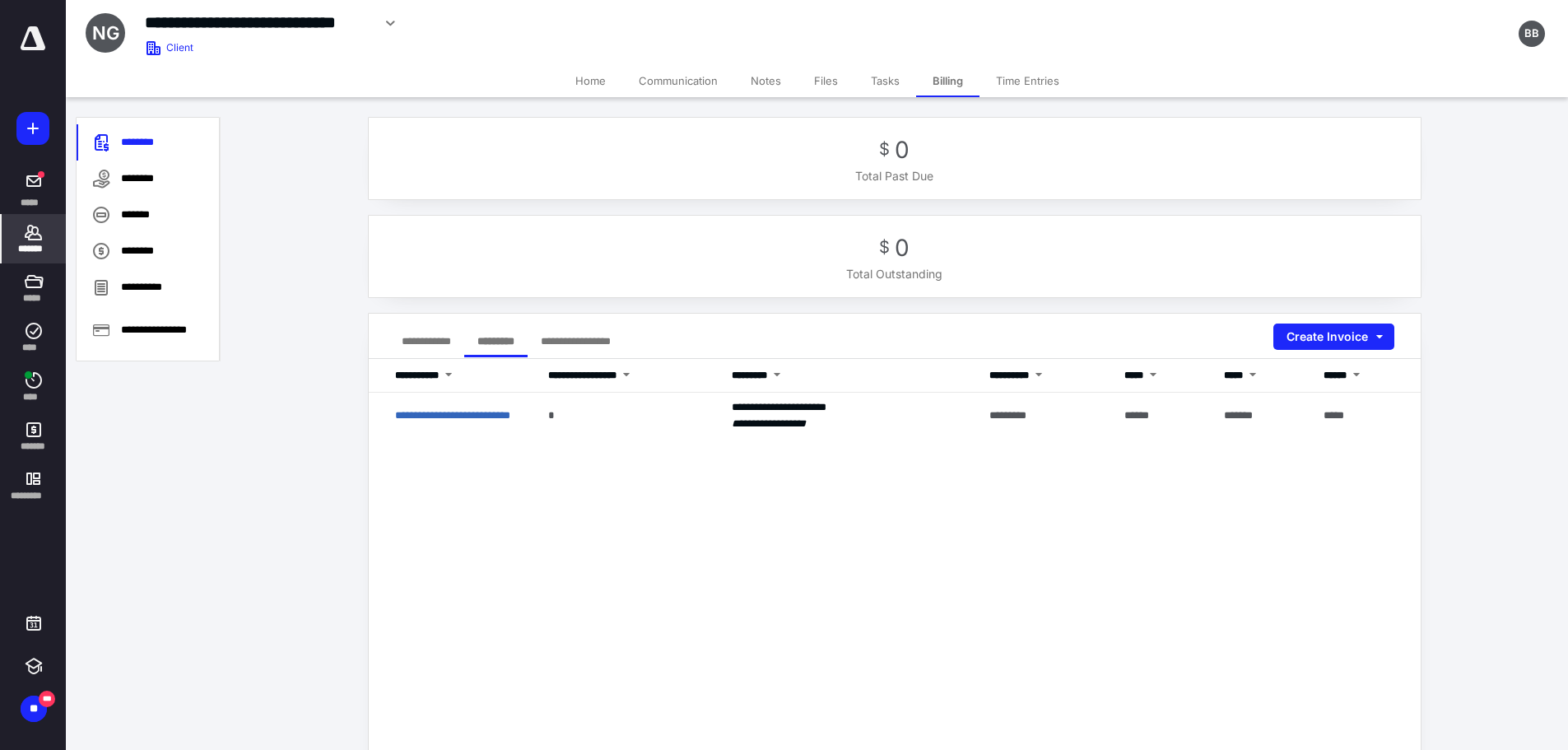 click on "*******" at bounding box center [34, 249] 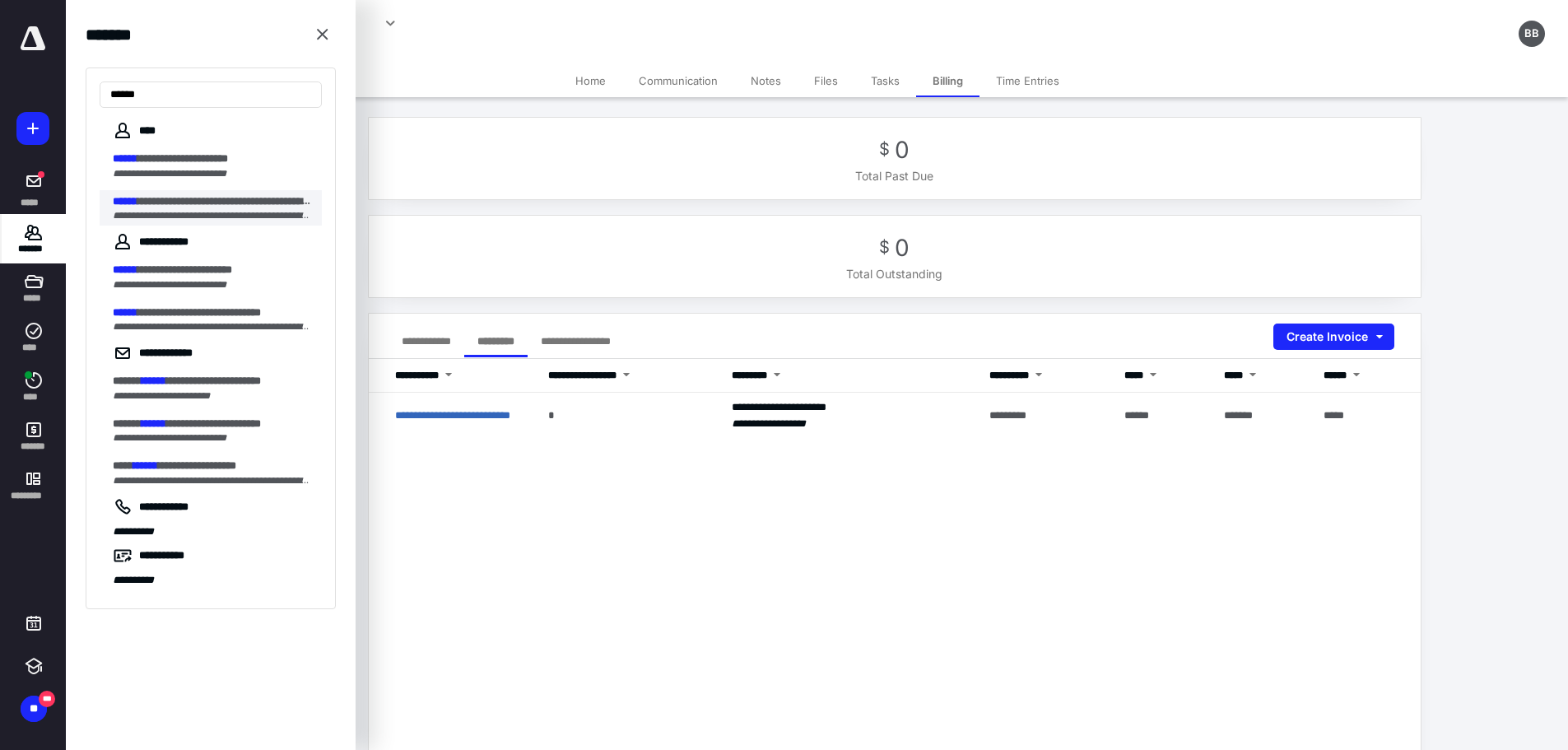 type on "******" 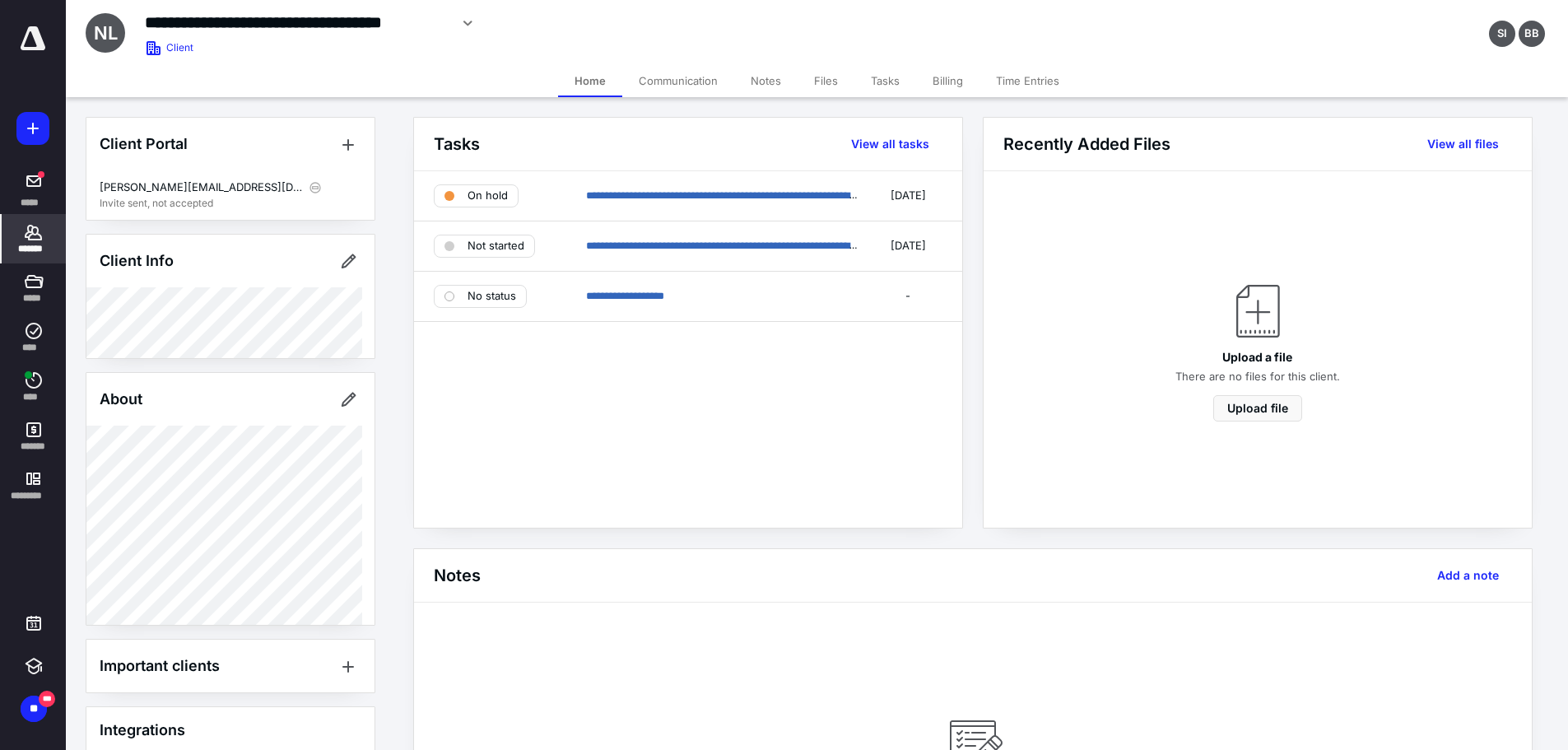 click on "Billing" at bounding box center (947, 81) 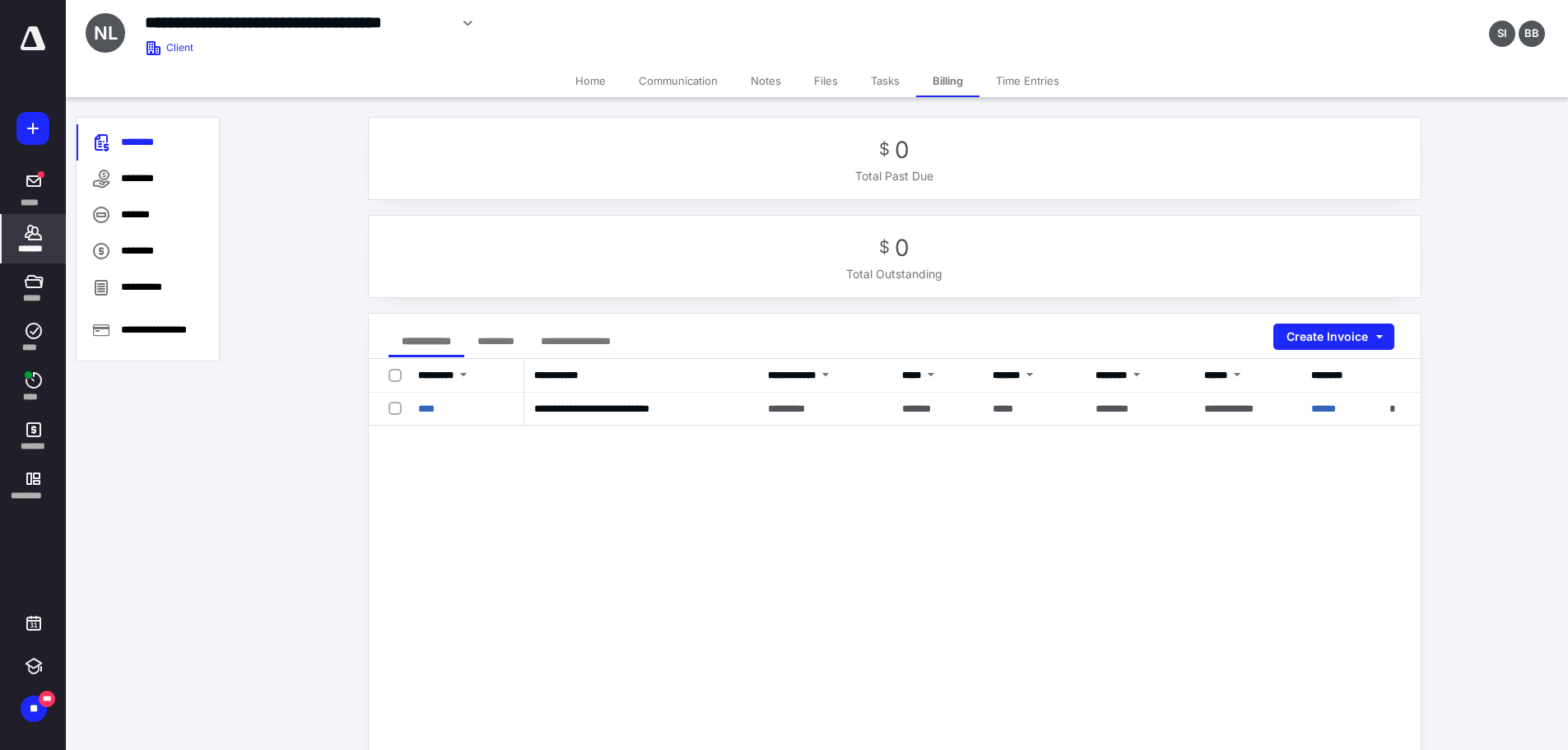 click 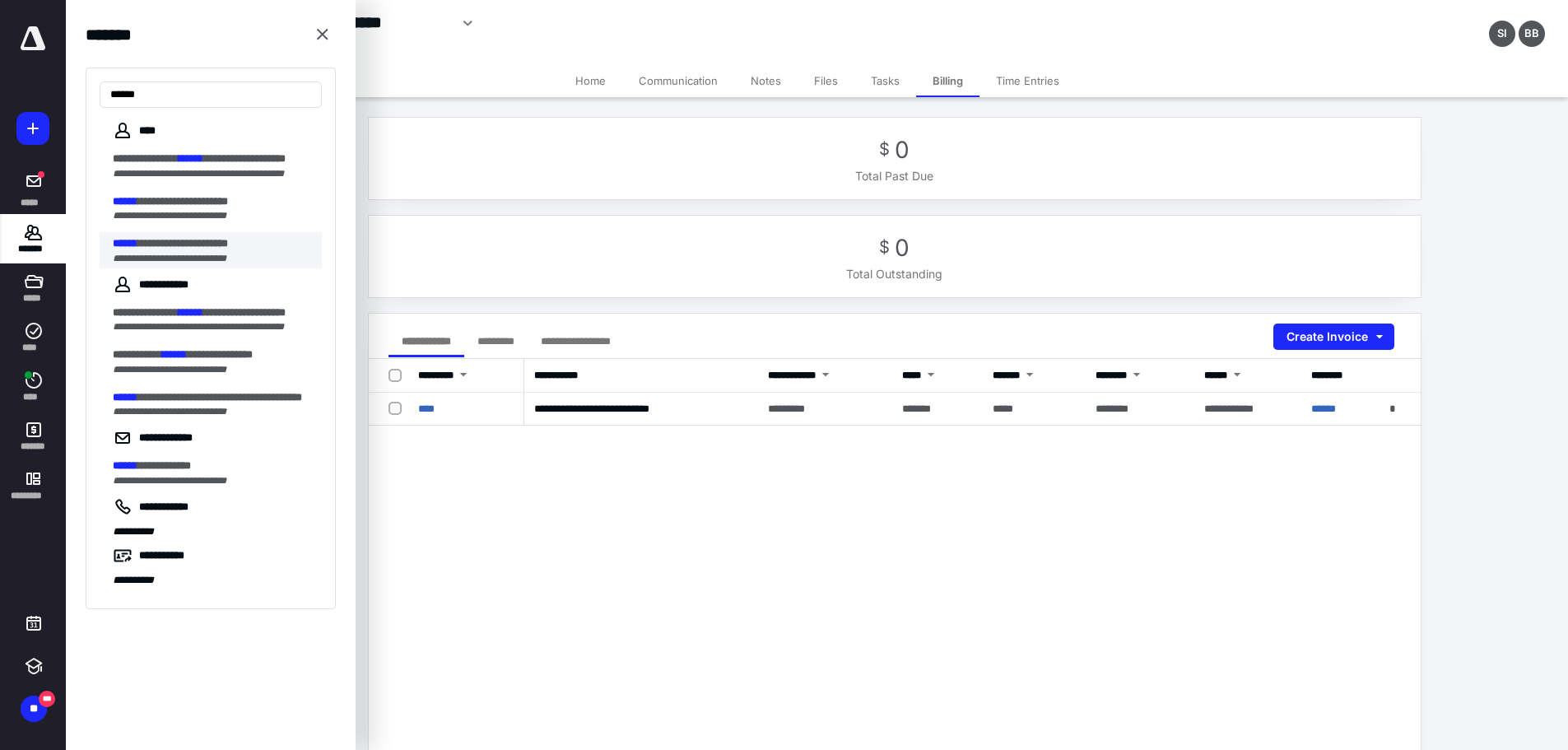 type on "******" 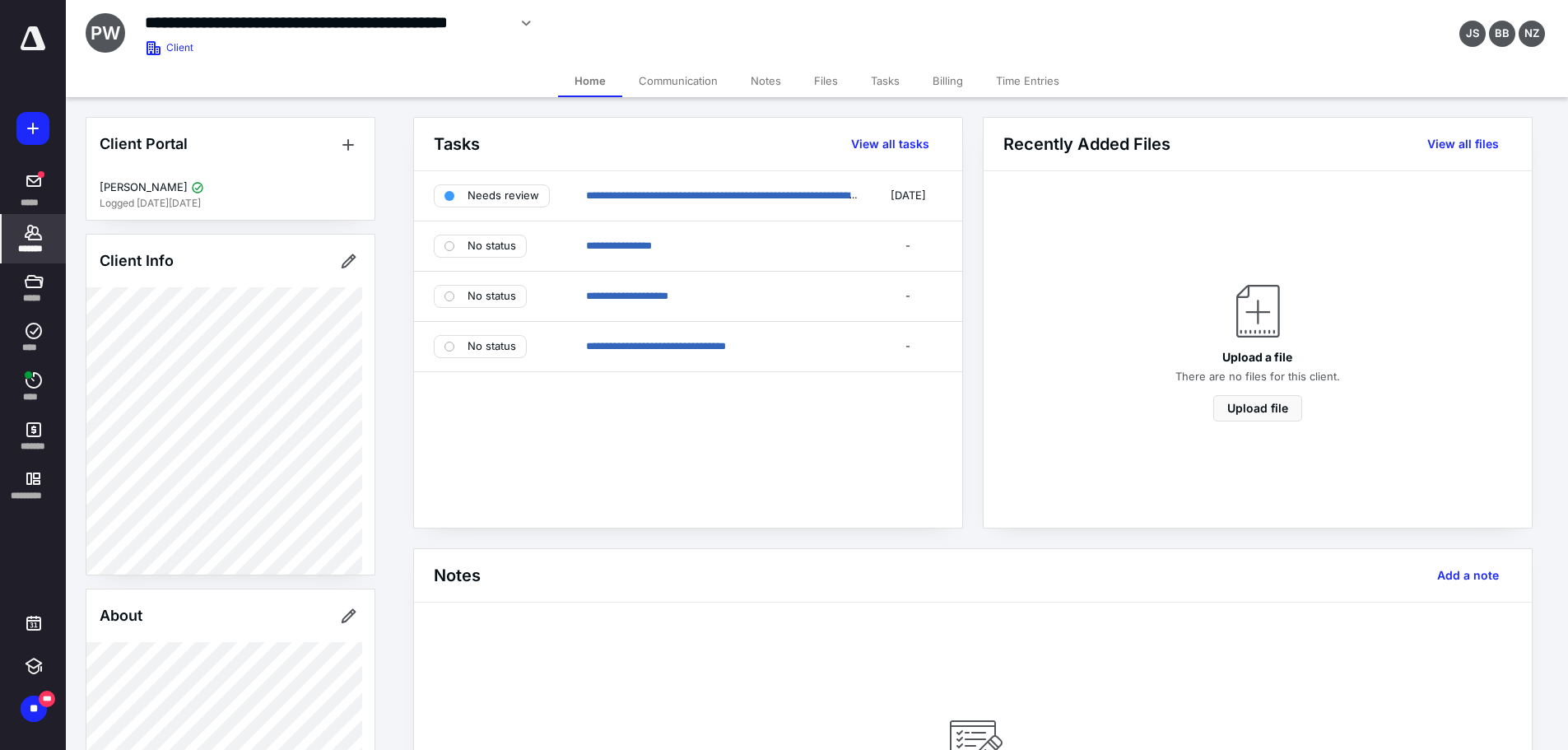 drag, startPoint x: 942, startPoint y: 84, endPoint x: 938, endPoint y: 96, distance: 12.649111 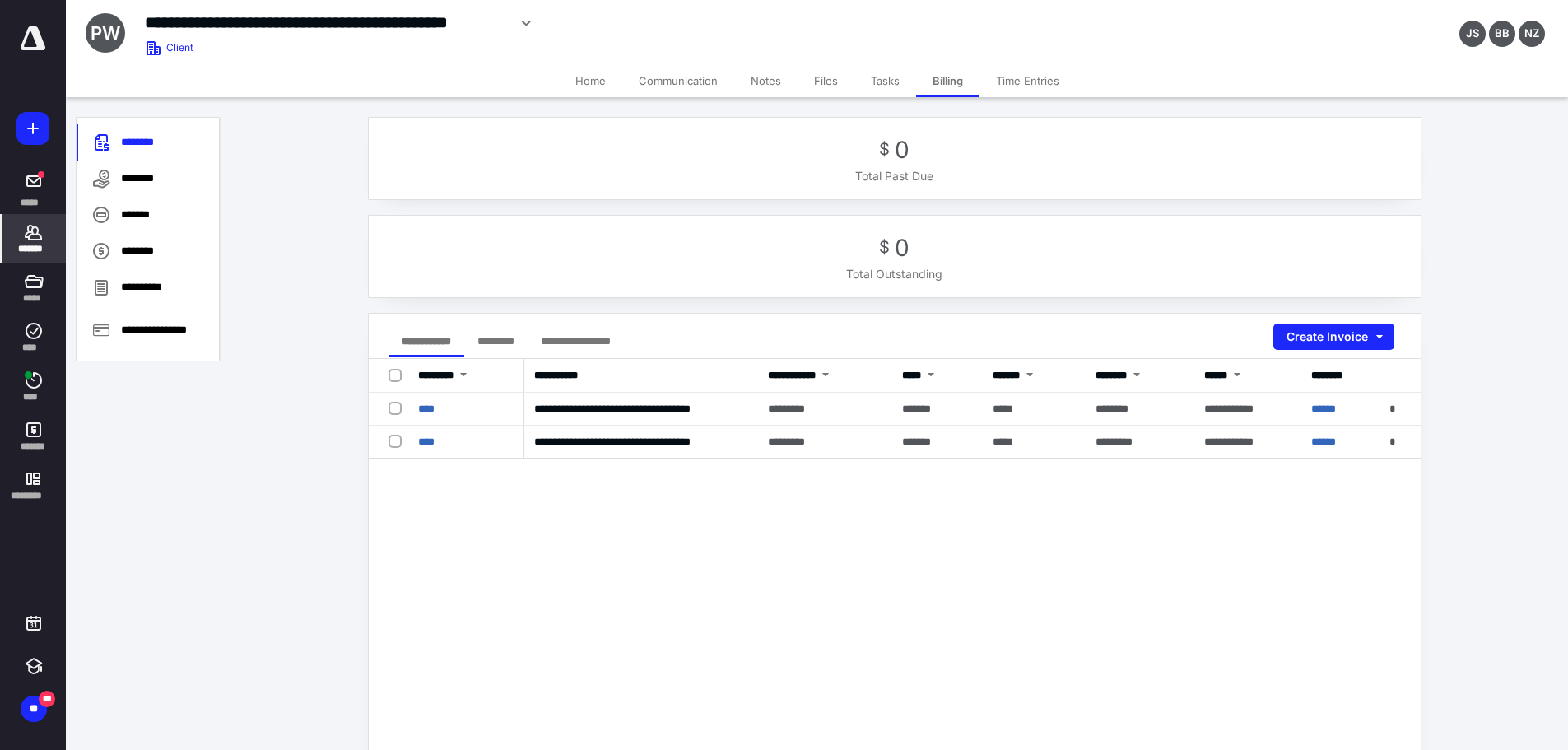 click on "*********" at bounding box center (496, 341) 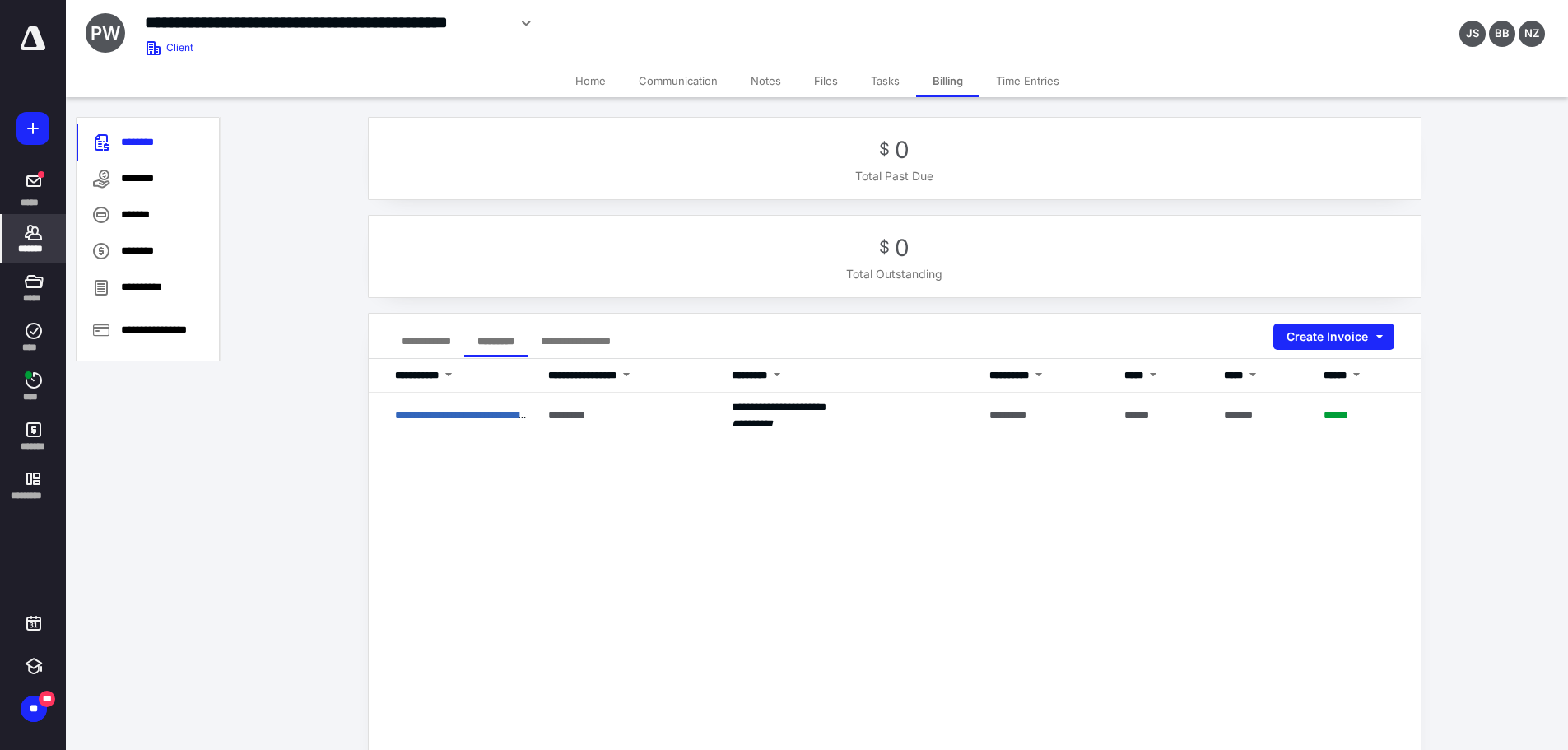 click on "*******" at bounding box center [34, 249] 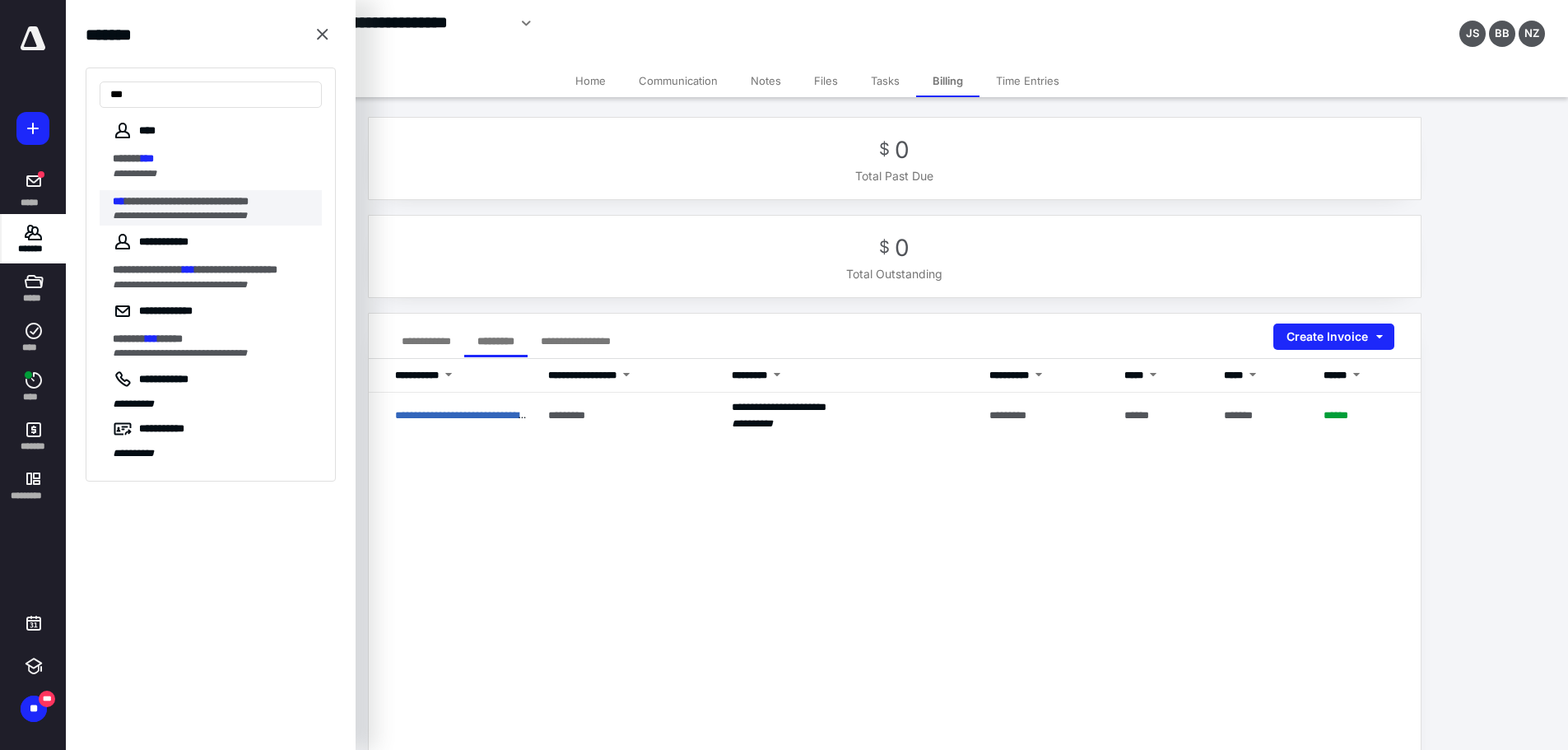 type on "***" 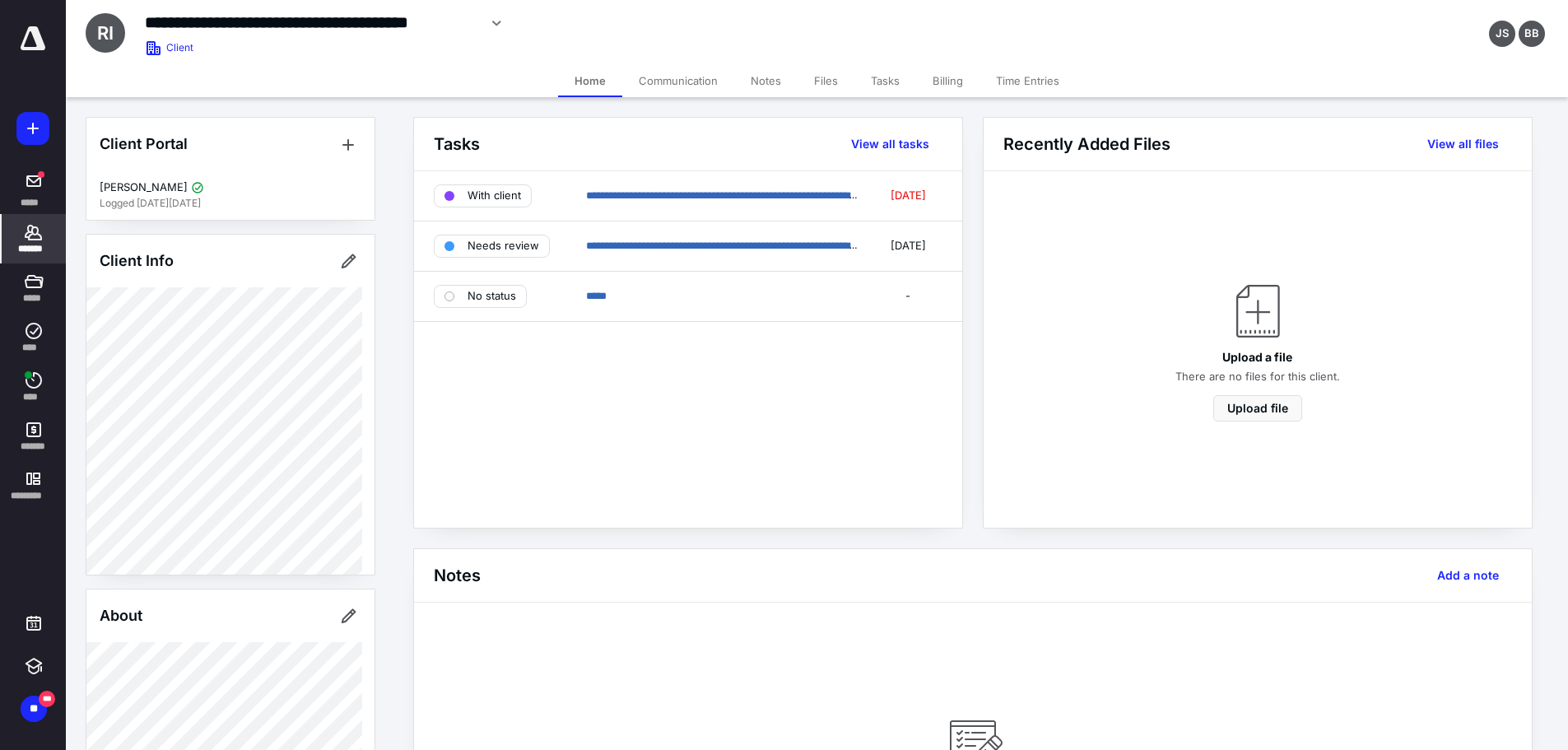 click on "Billing" at bounding box center [947, 81] 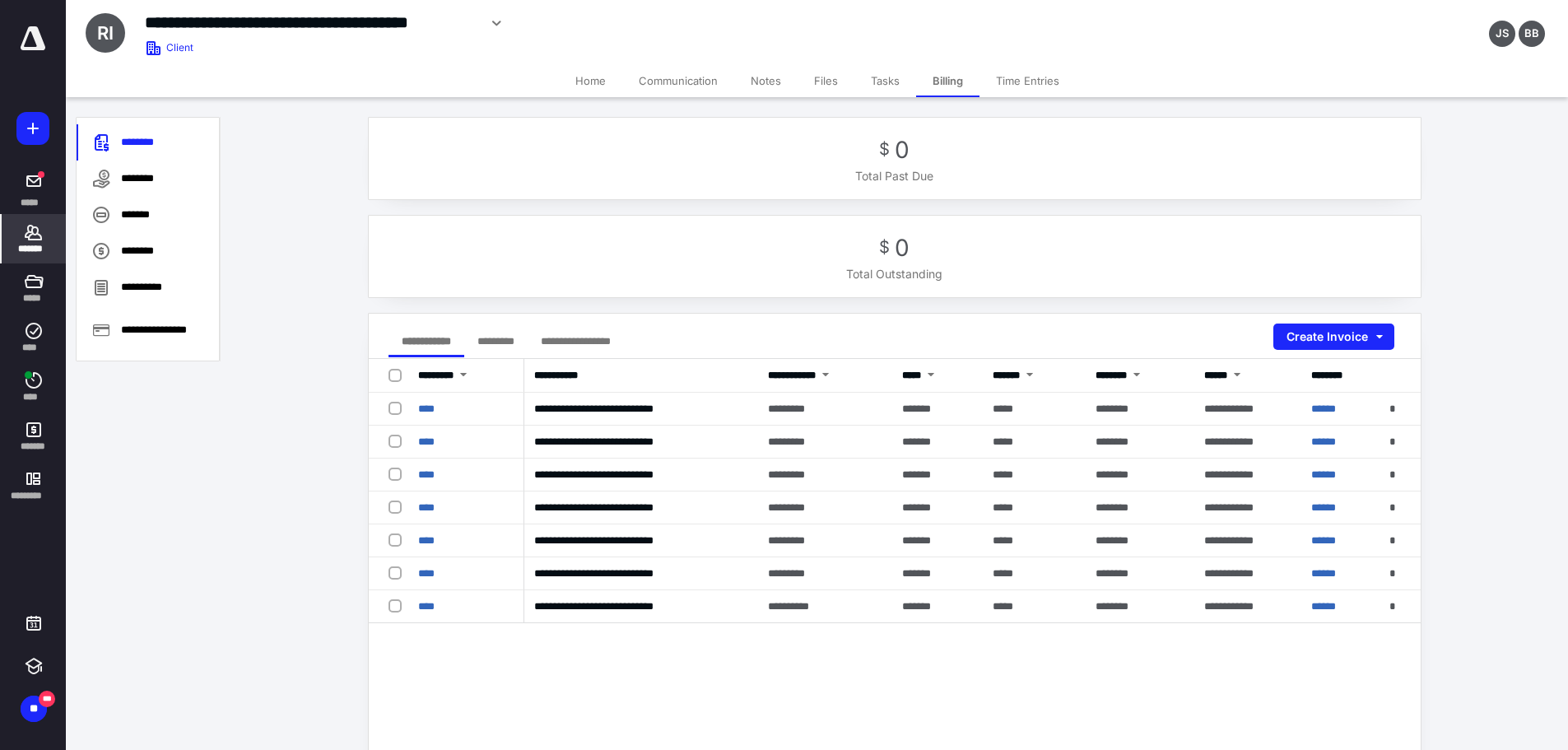 drag, startPoint x: 26, startPoint y: 237, endPoint x: 25, endPoint y: 249, distance: 12.041595 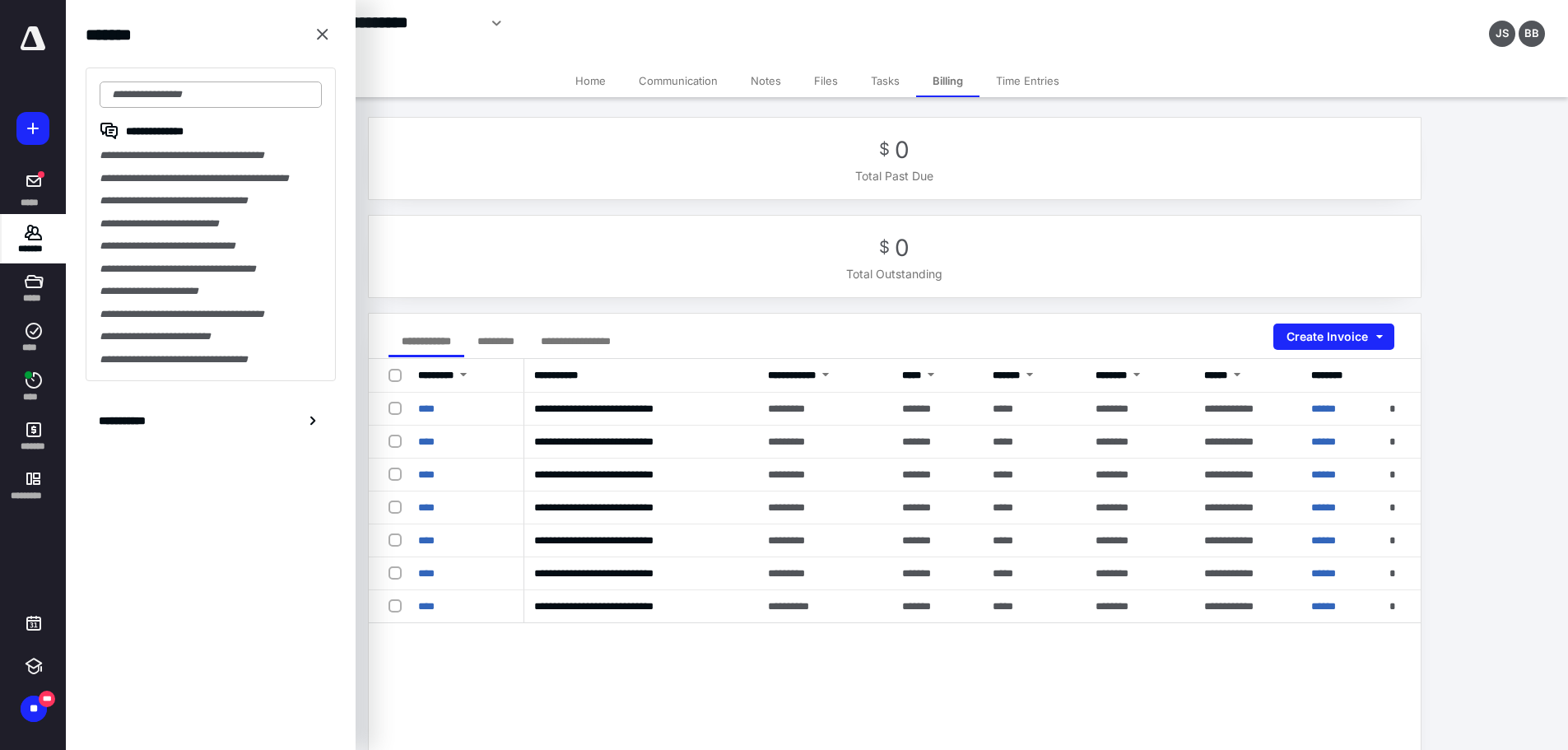 click at bounding box center [211, 95] 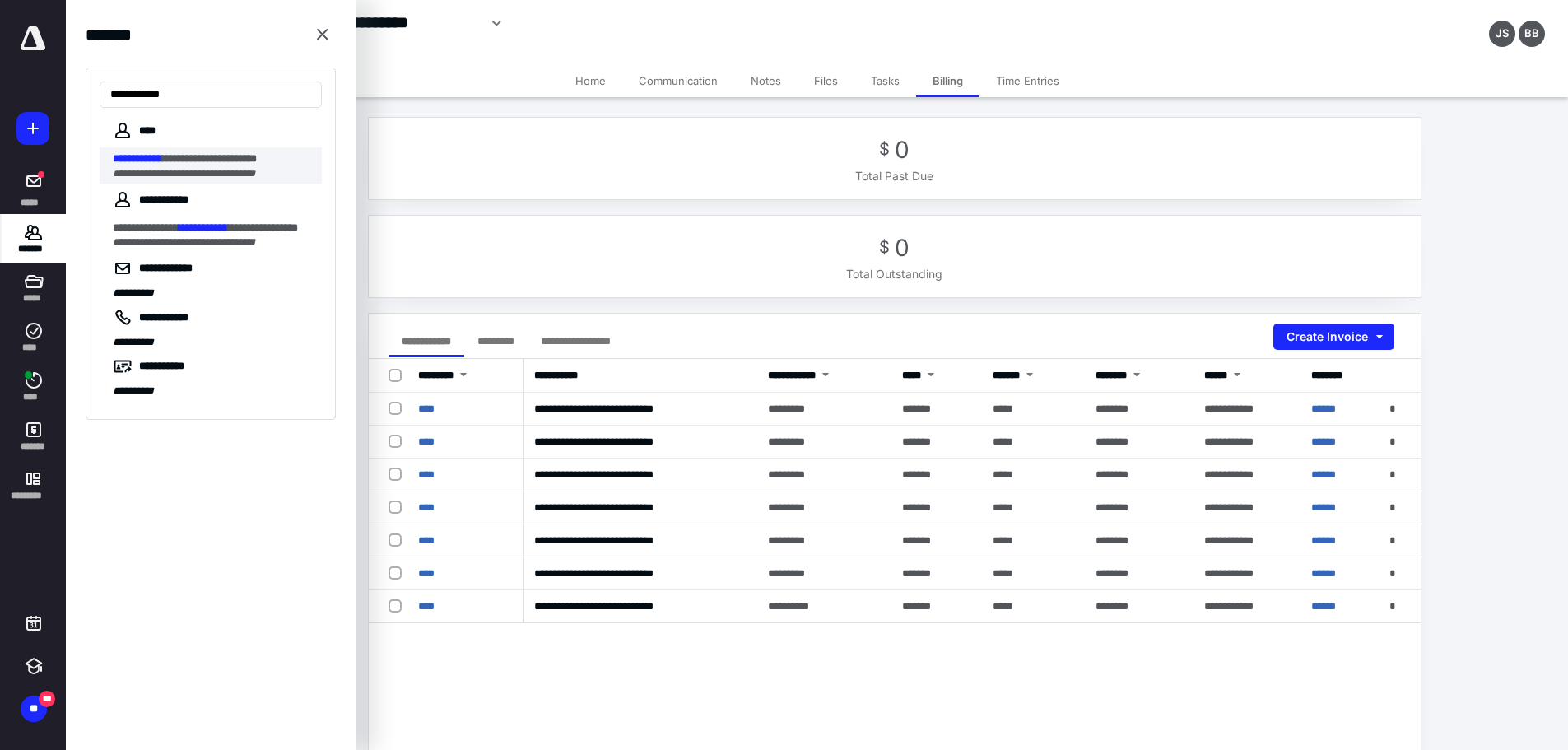 type on "**********" 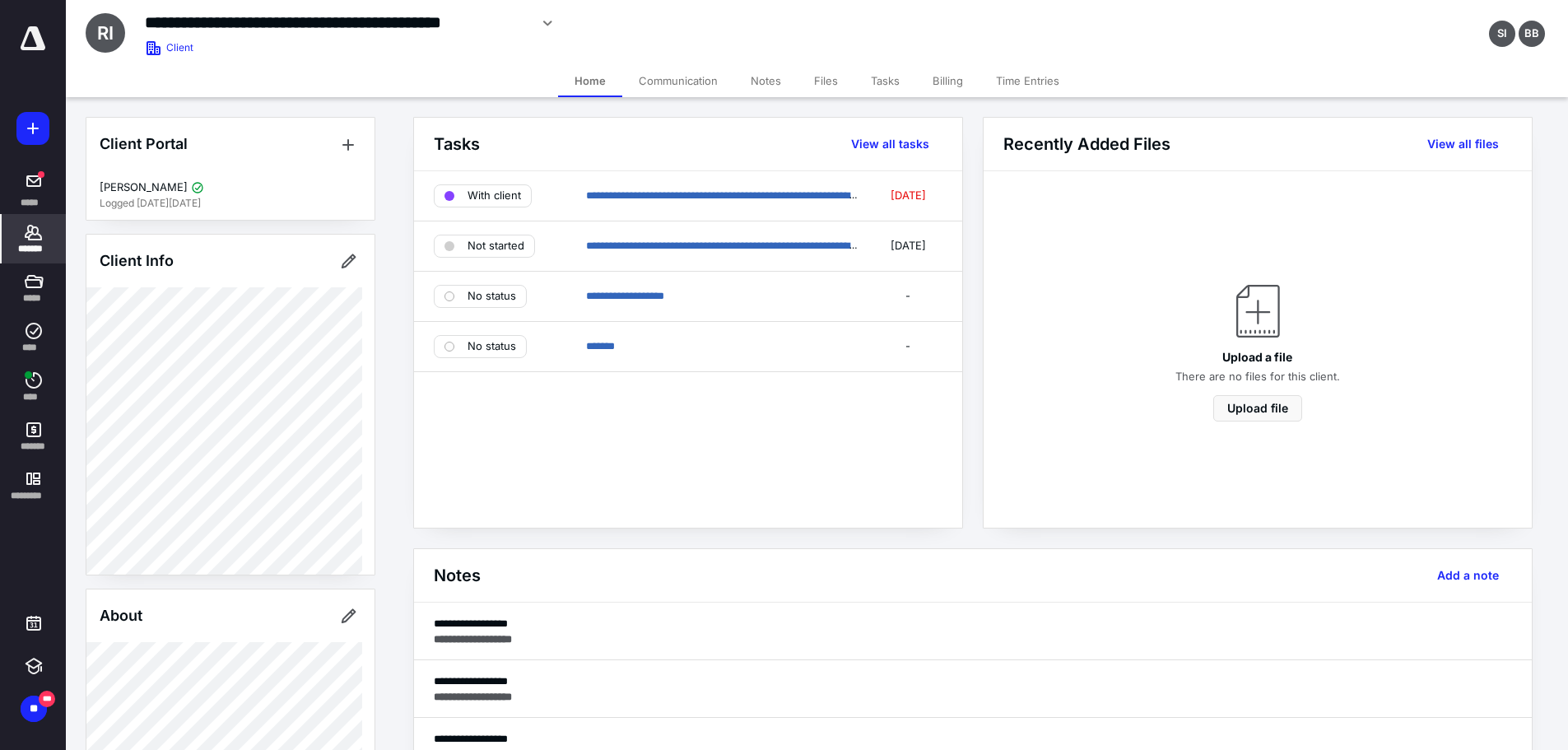 click on "Billing" at bounding box center [947, 81] 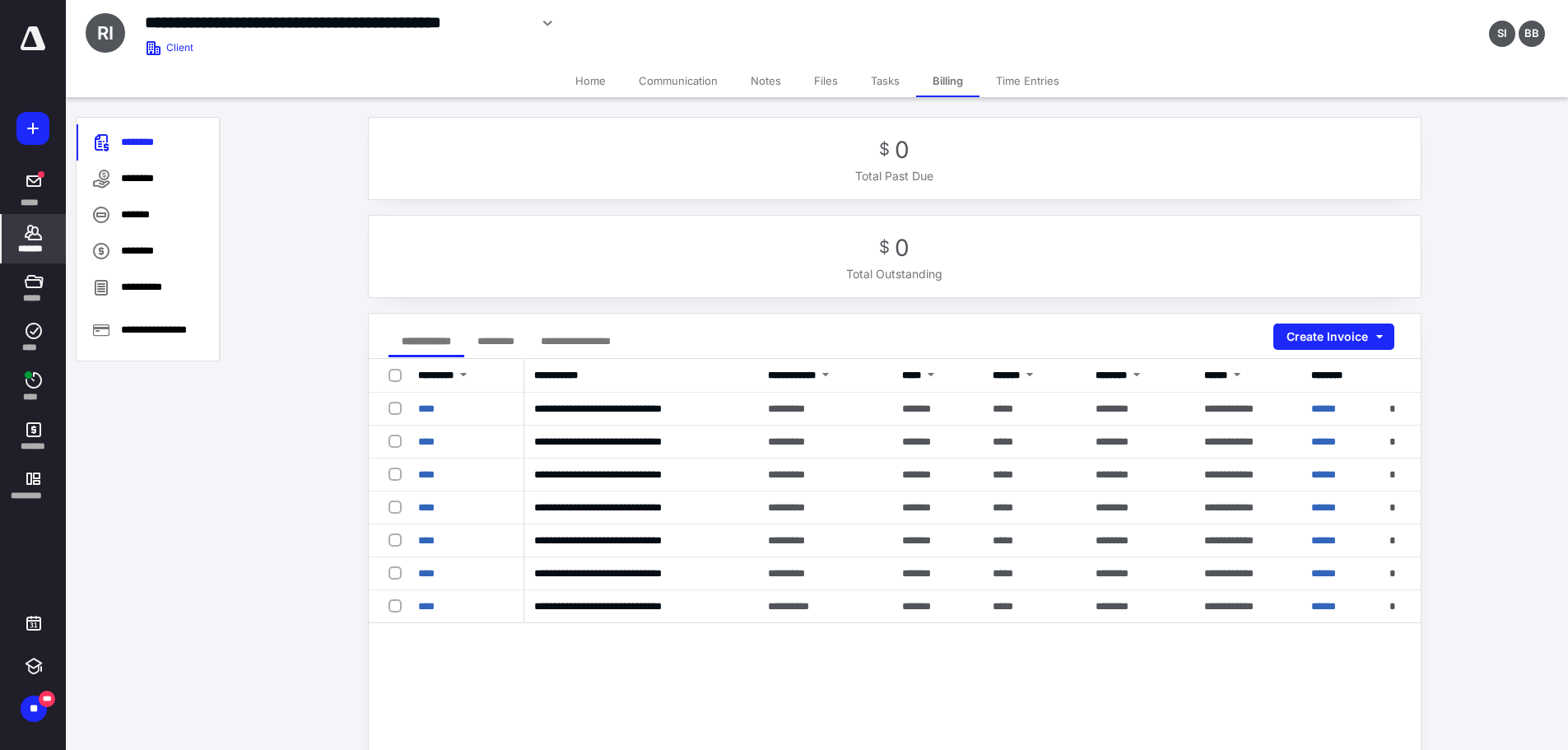 drag, startPoint x: 35, startPoint y: 245, endPoint x: 76, endPoint y: 198, distance: 62.36986 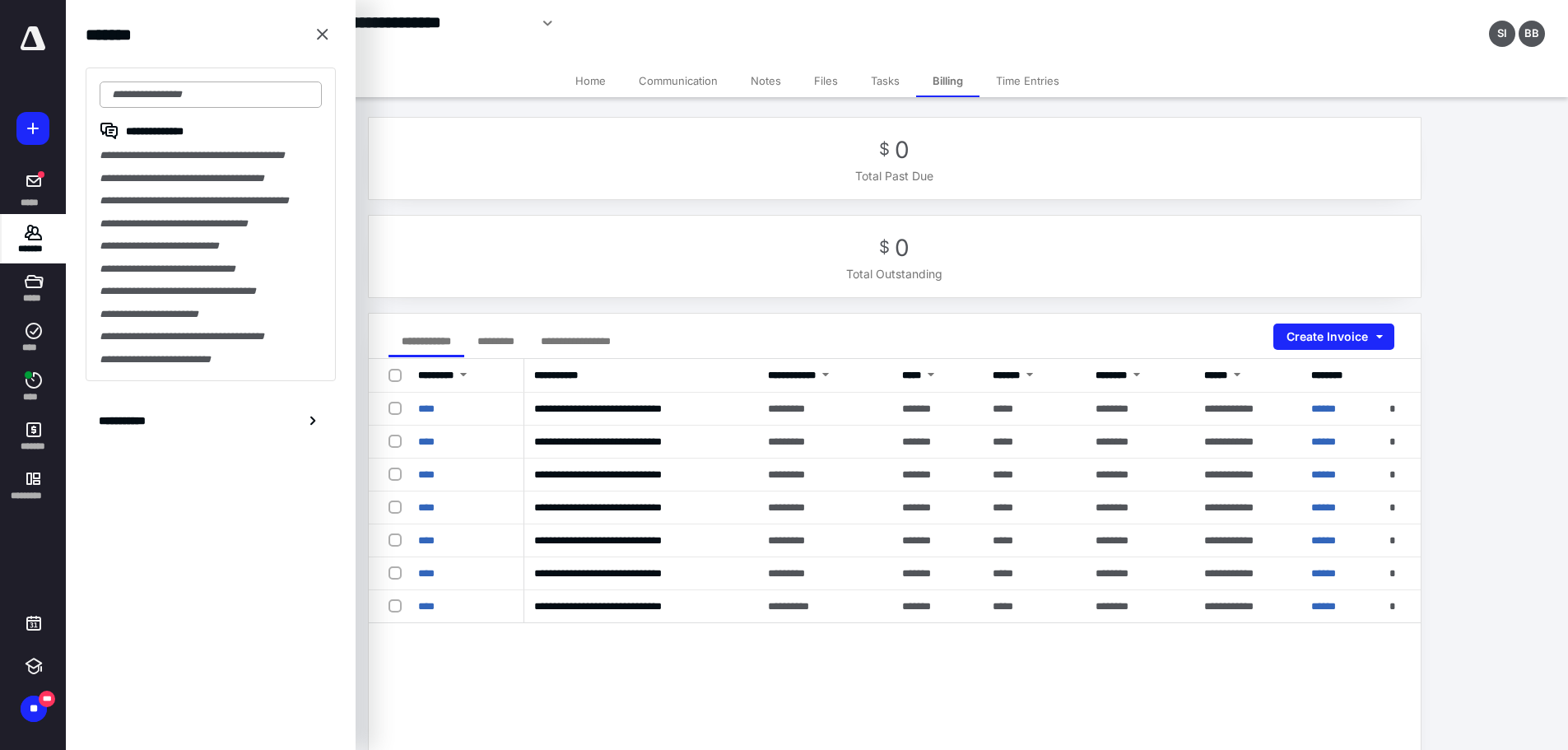 click at bounding box center (211, 95) 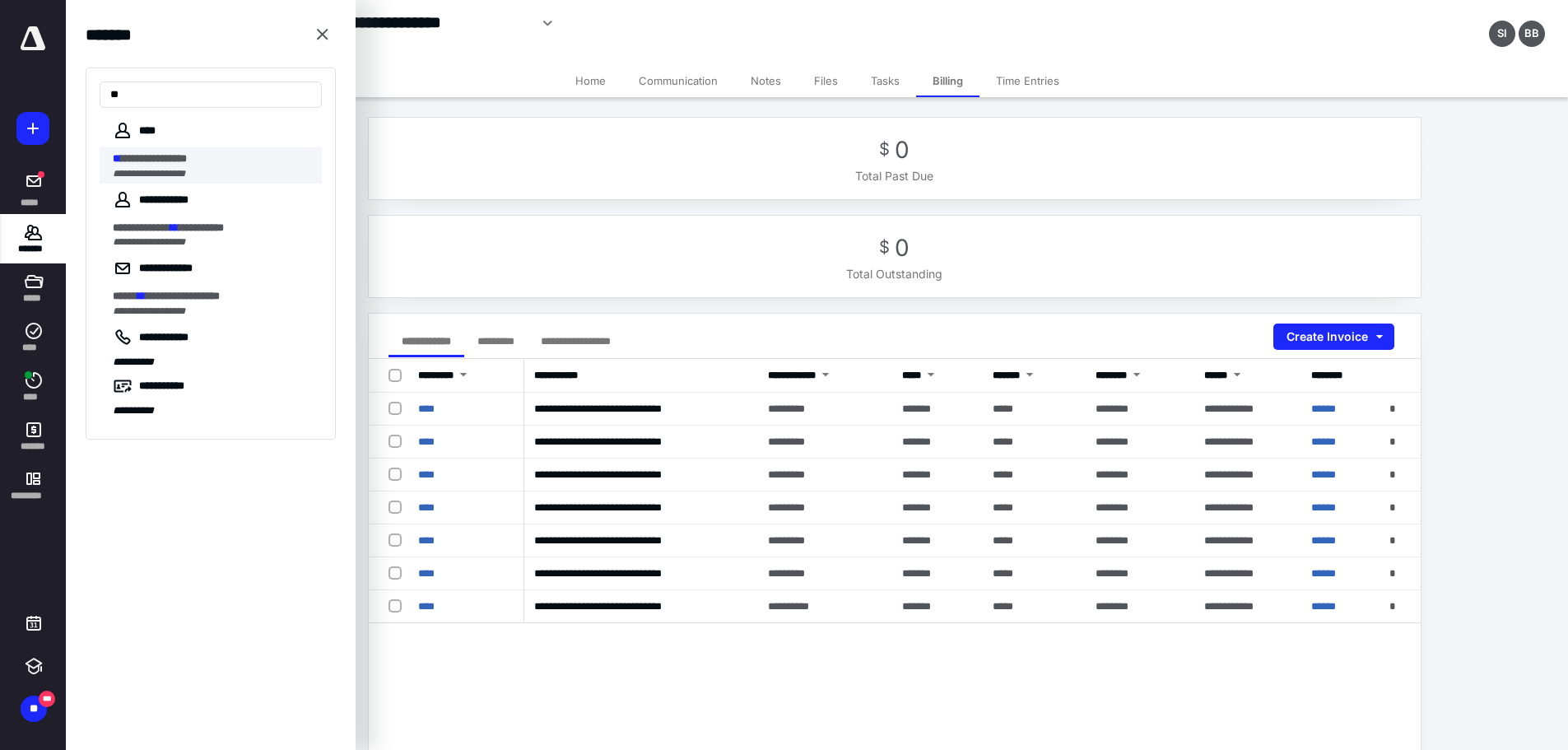 type on "**" 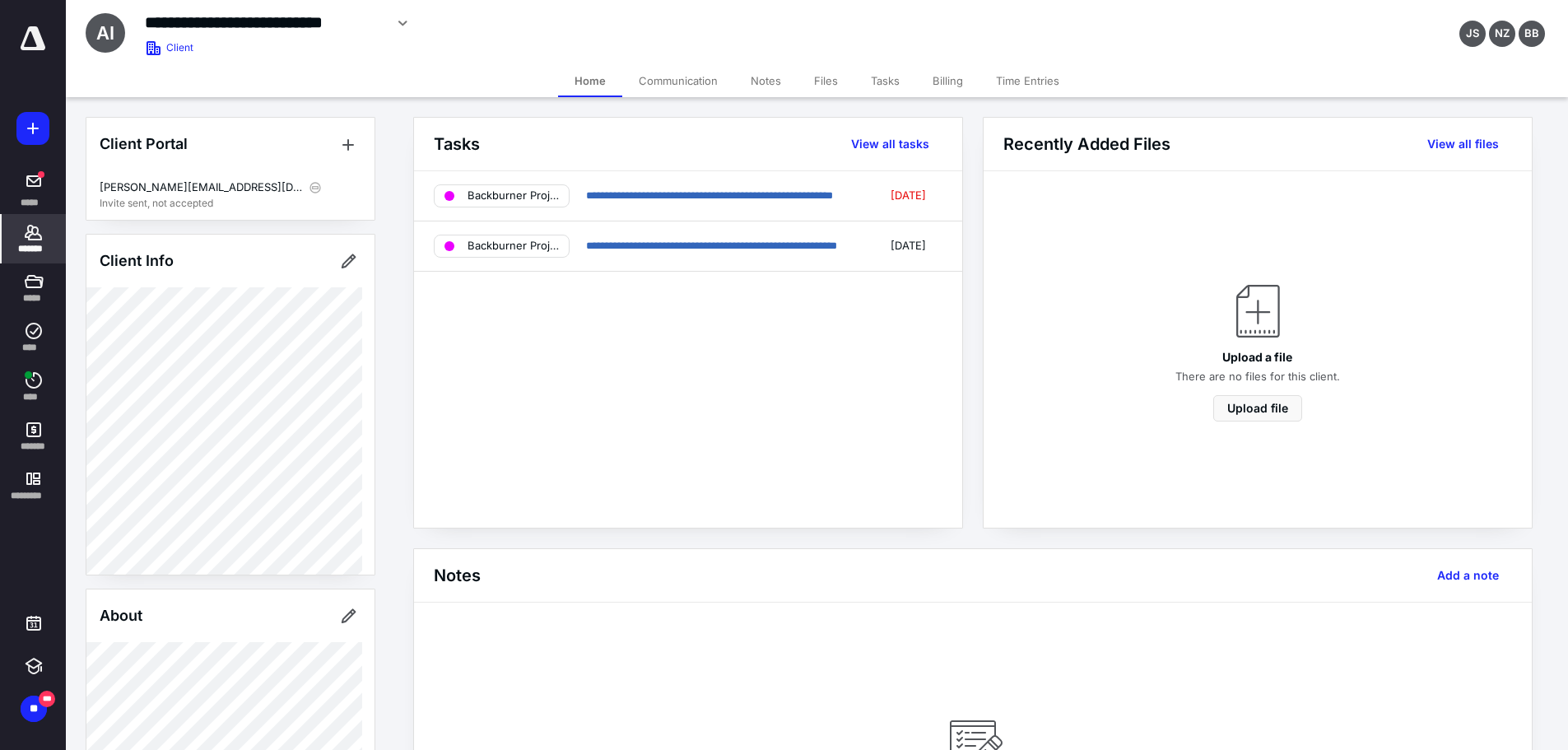 click on "Billing" at bounding box center [947, 81] 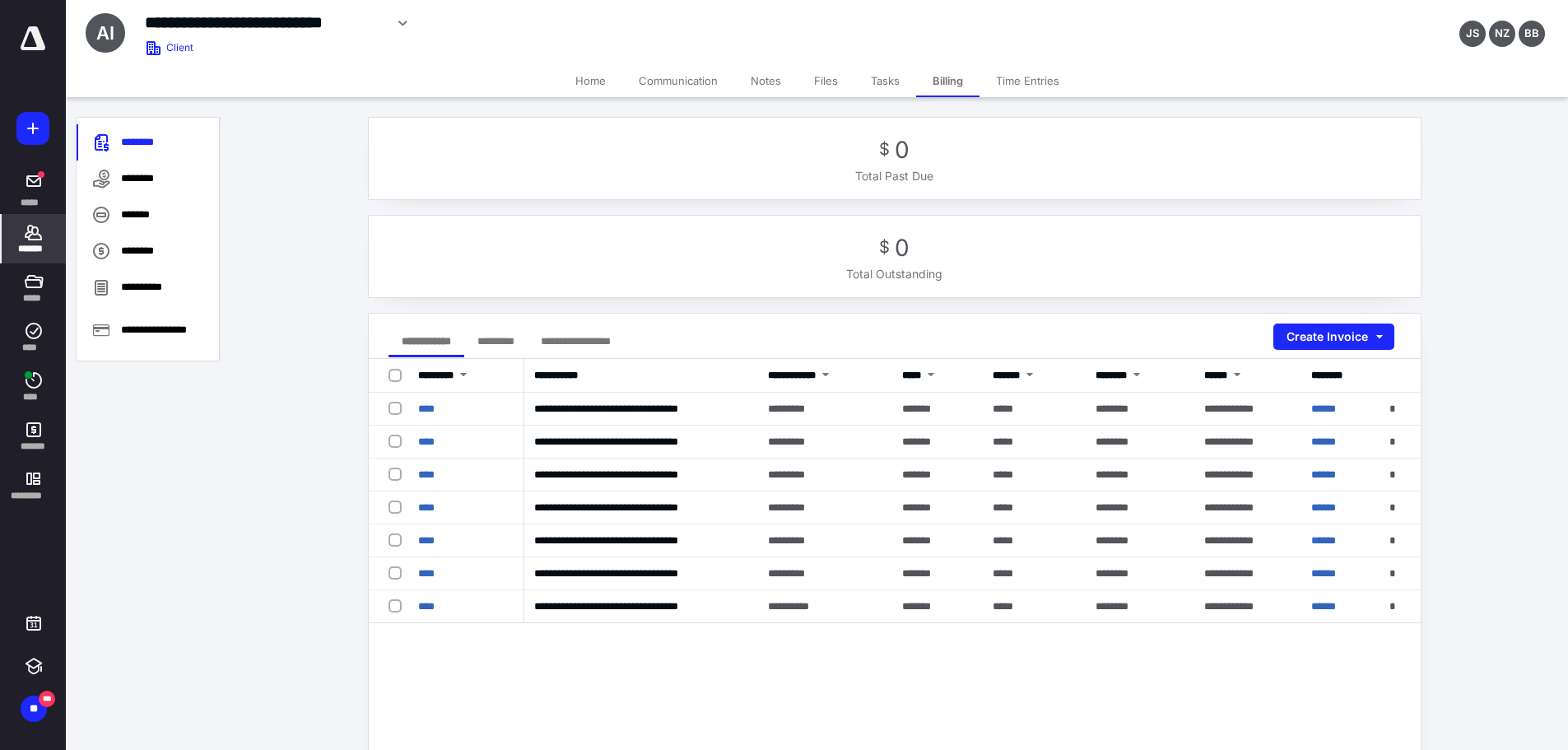 click on "*******" at bounding box center [34, 239] 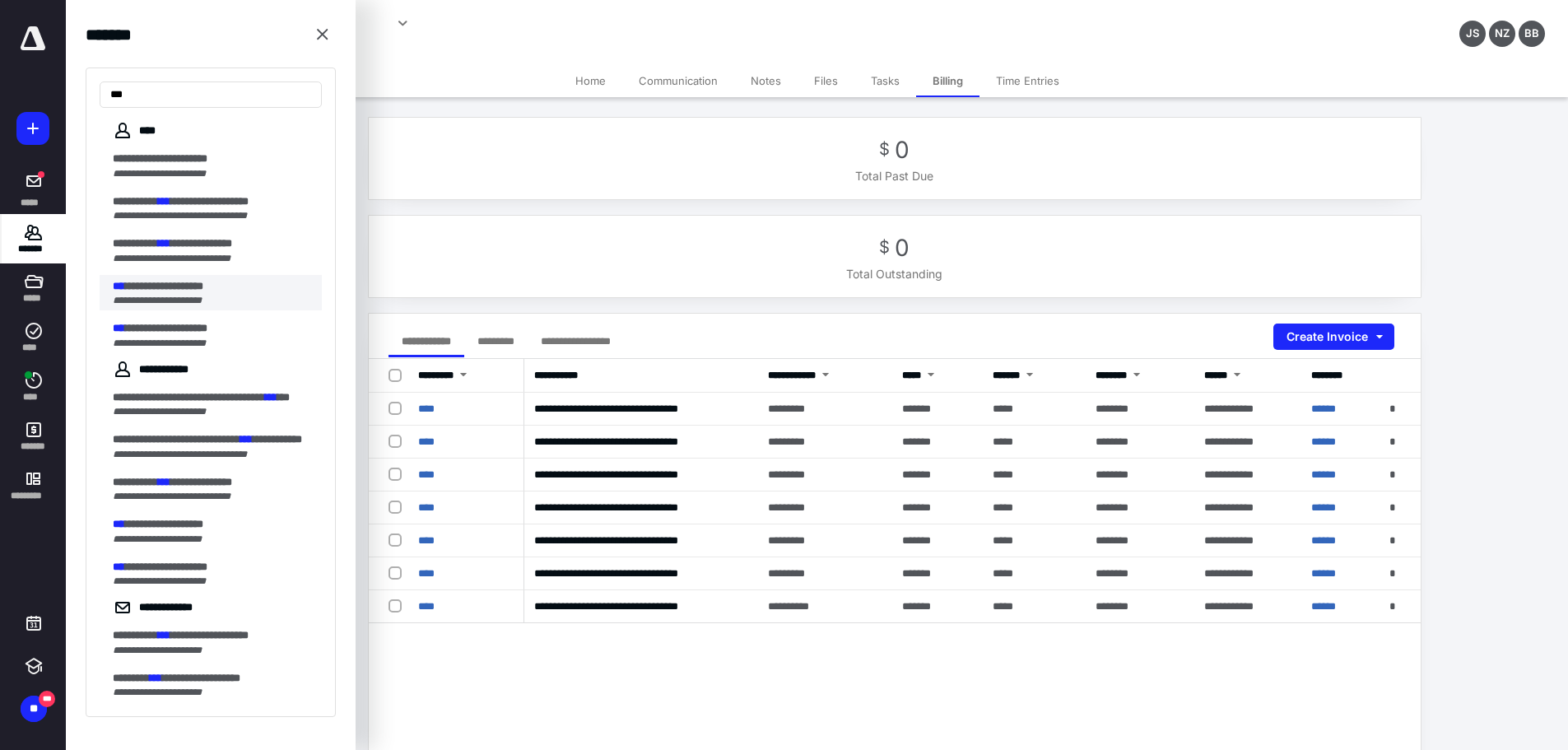 type on "***" 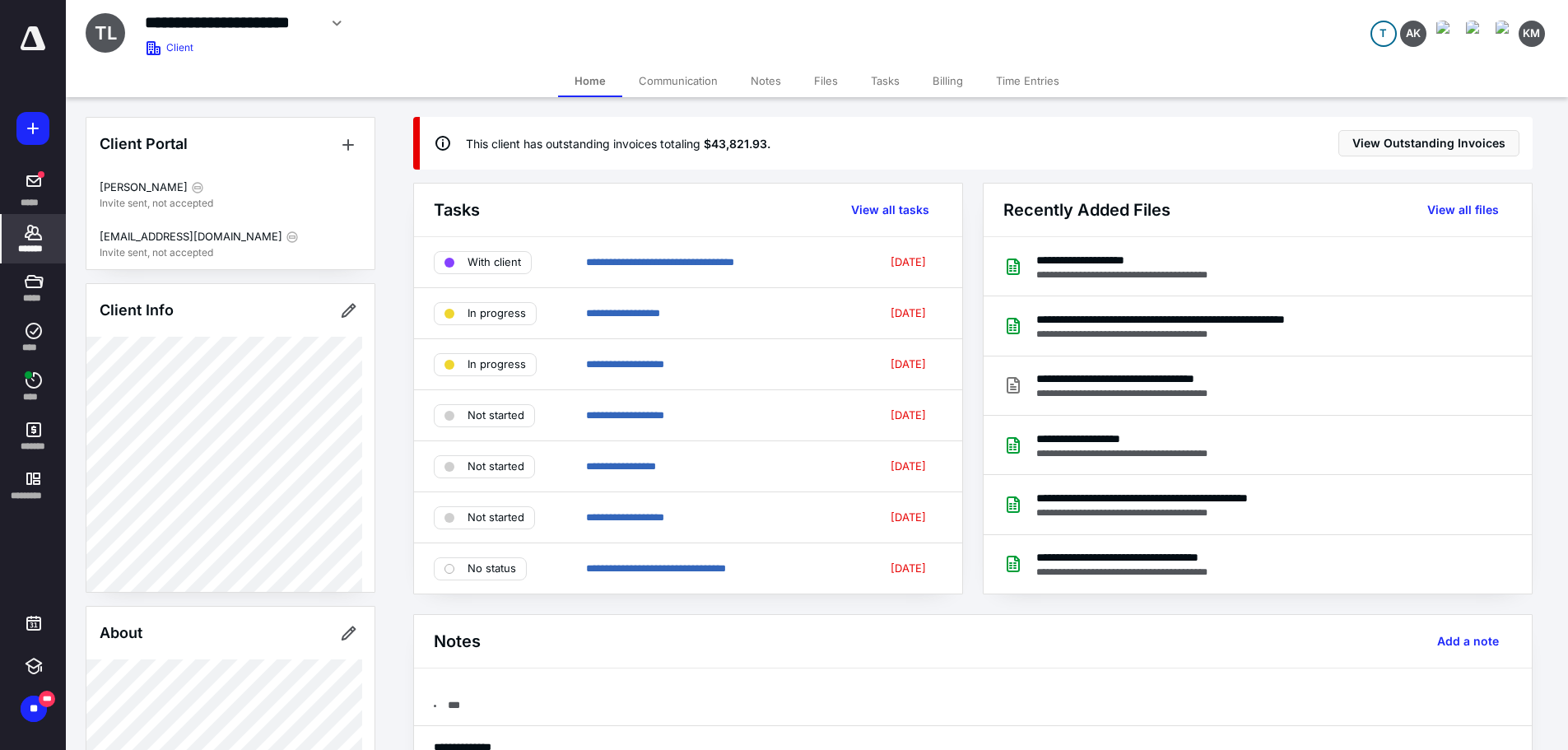 click on "Billing" at bounding box center [947, 81] 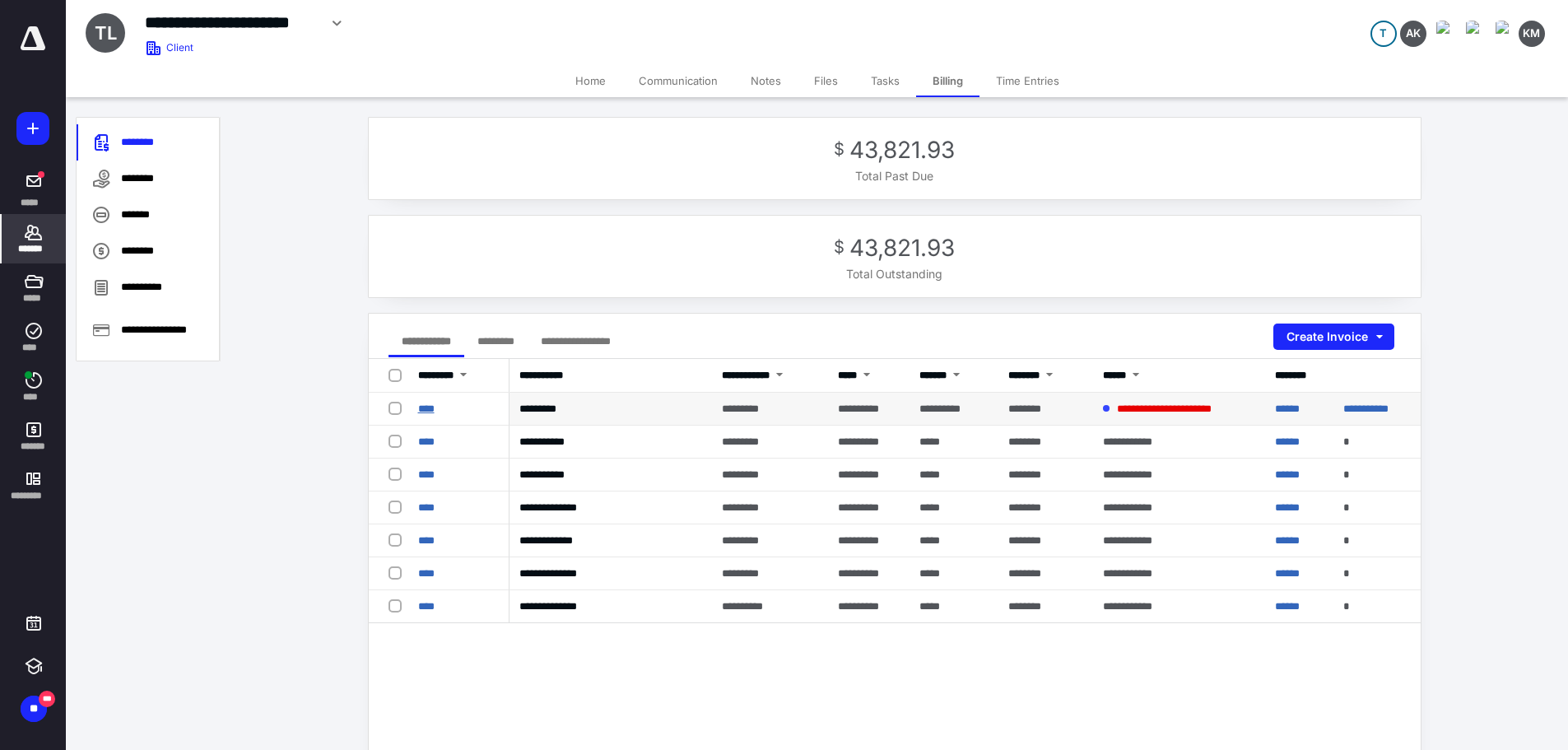 click on "****" at bounding box center [426, 408] 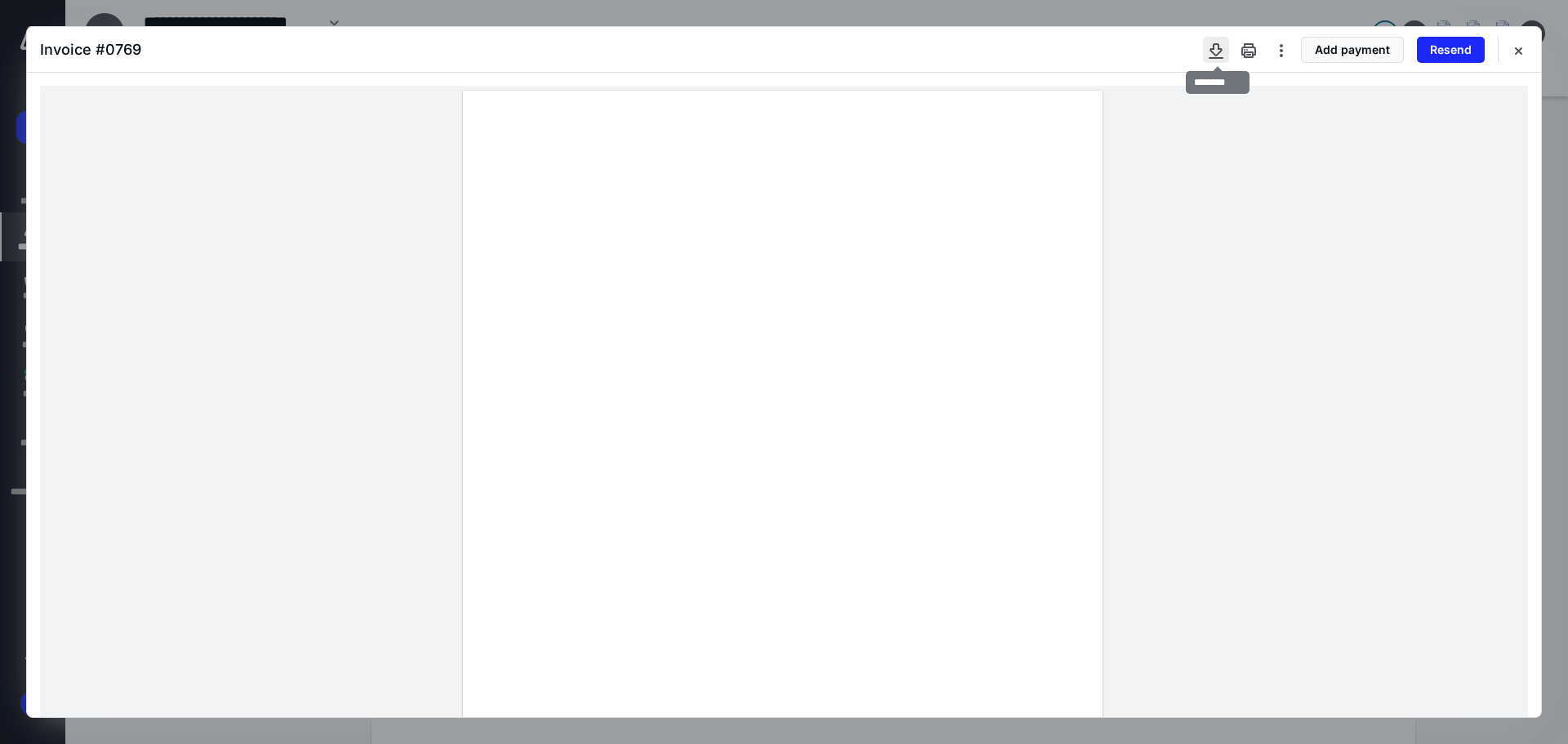 click at bounding box center [1216, 50] 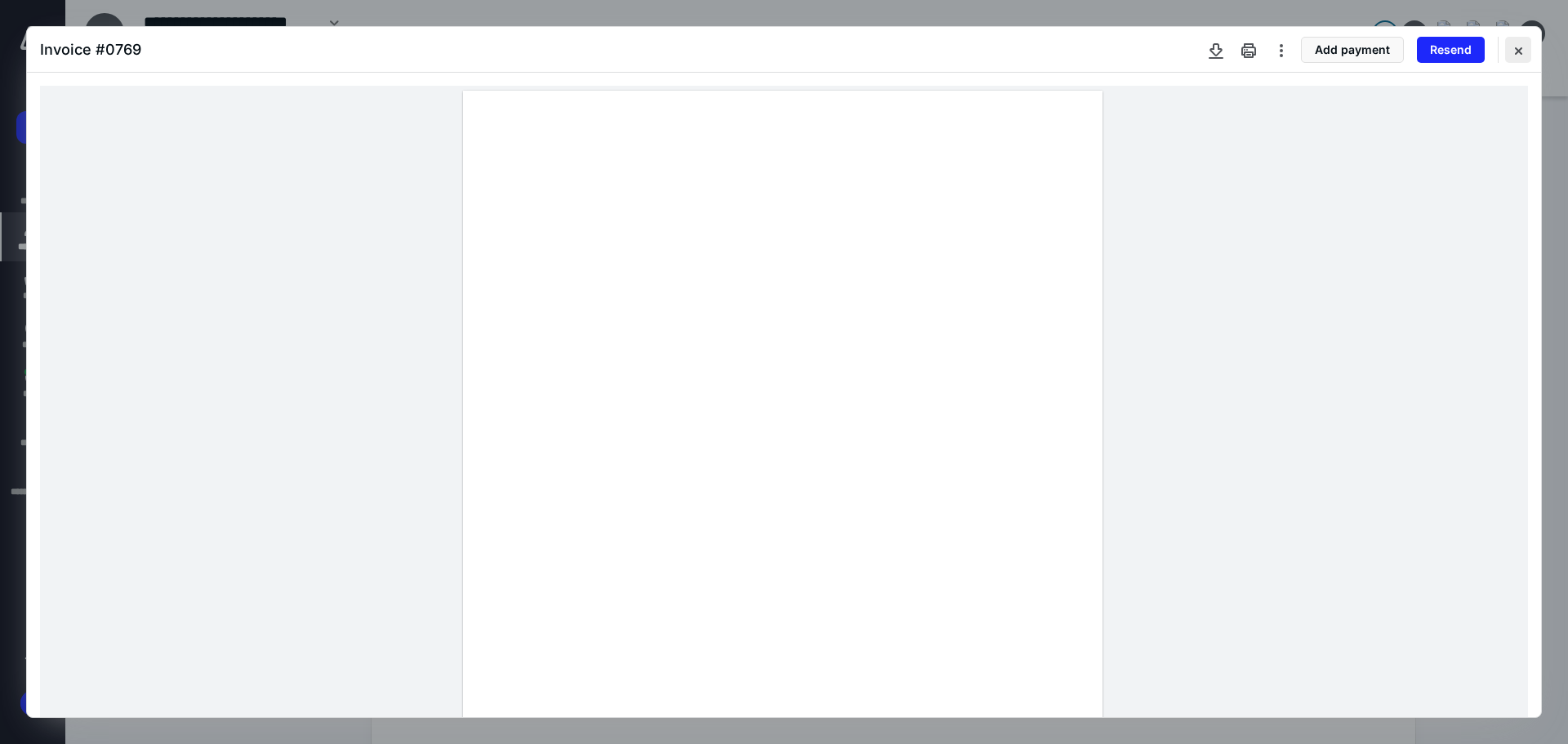 click at bounding box center [1518, 50] 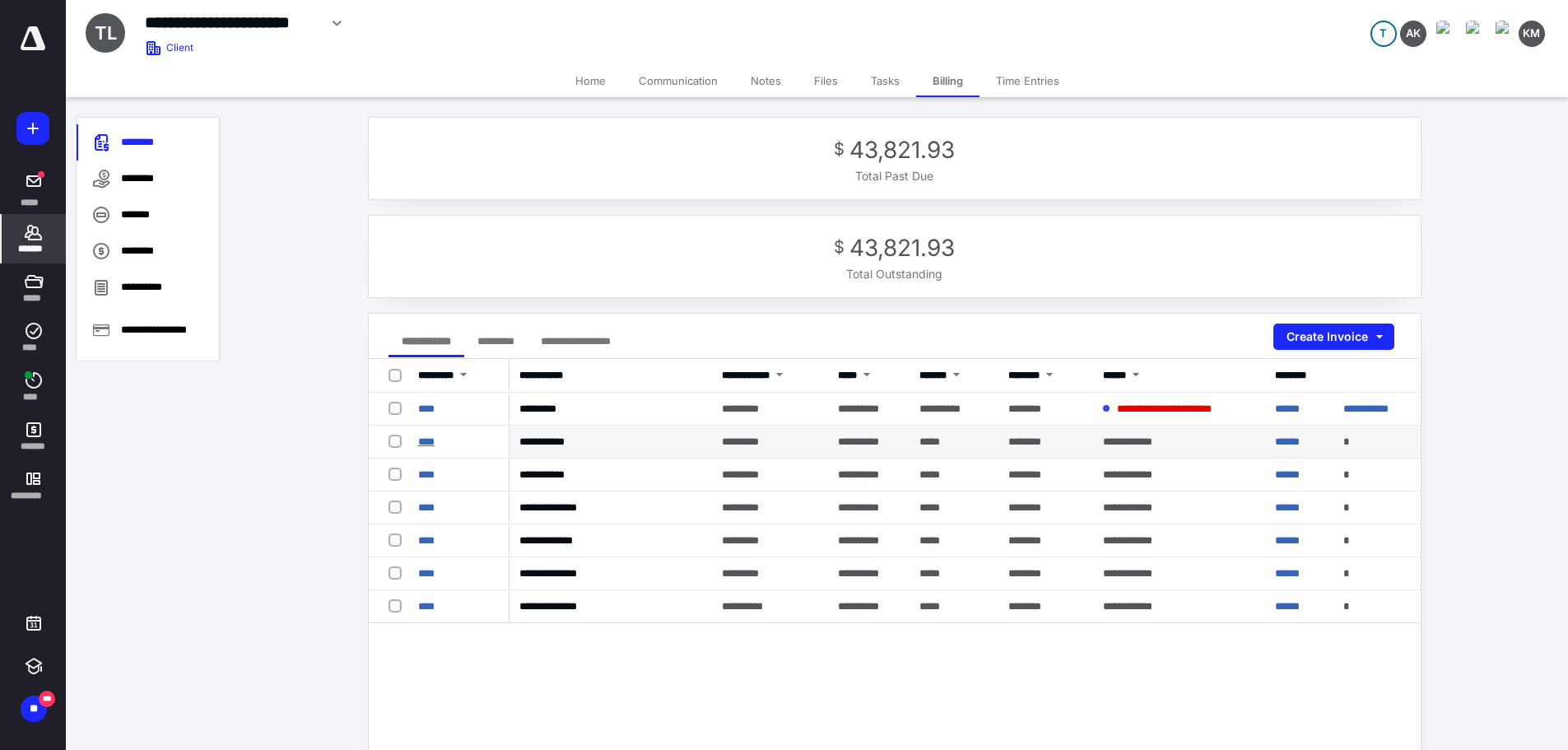 click on "****" at bounding box center [426, 441] 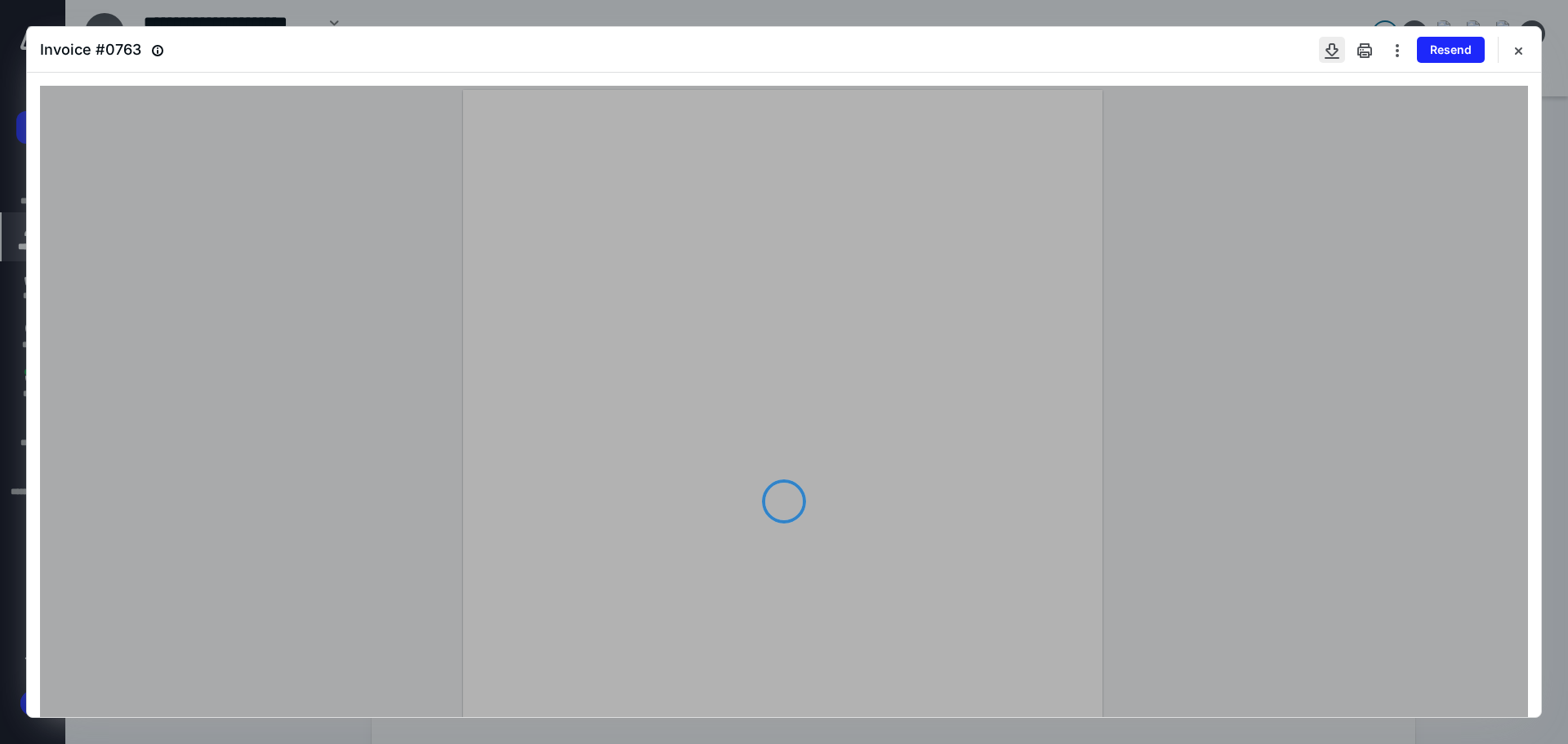 click at bounding box center [1332, 50] 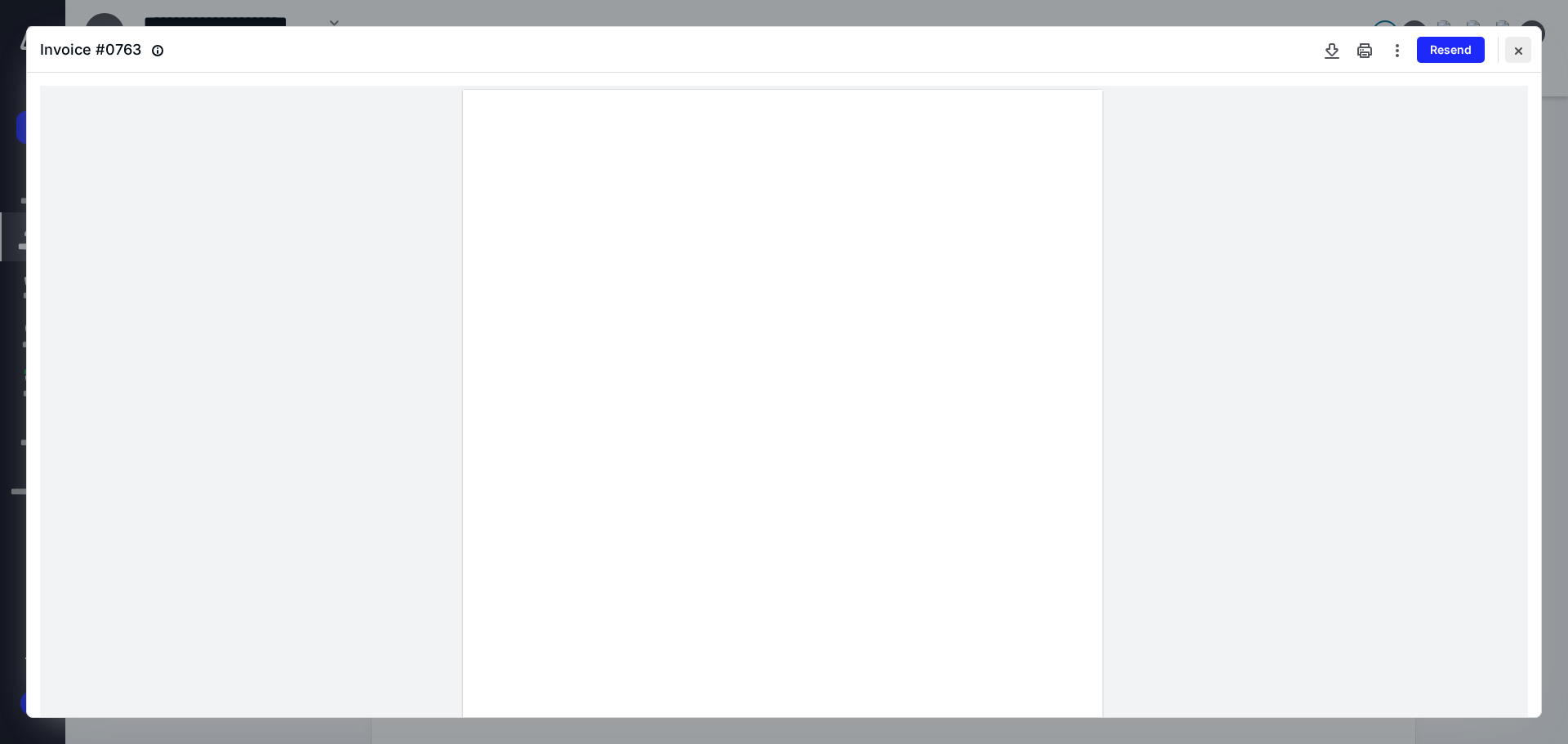 click at bounding box center (1518, 50) 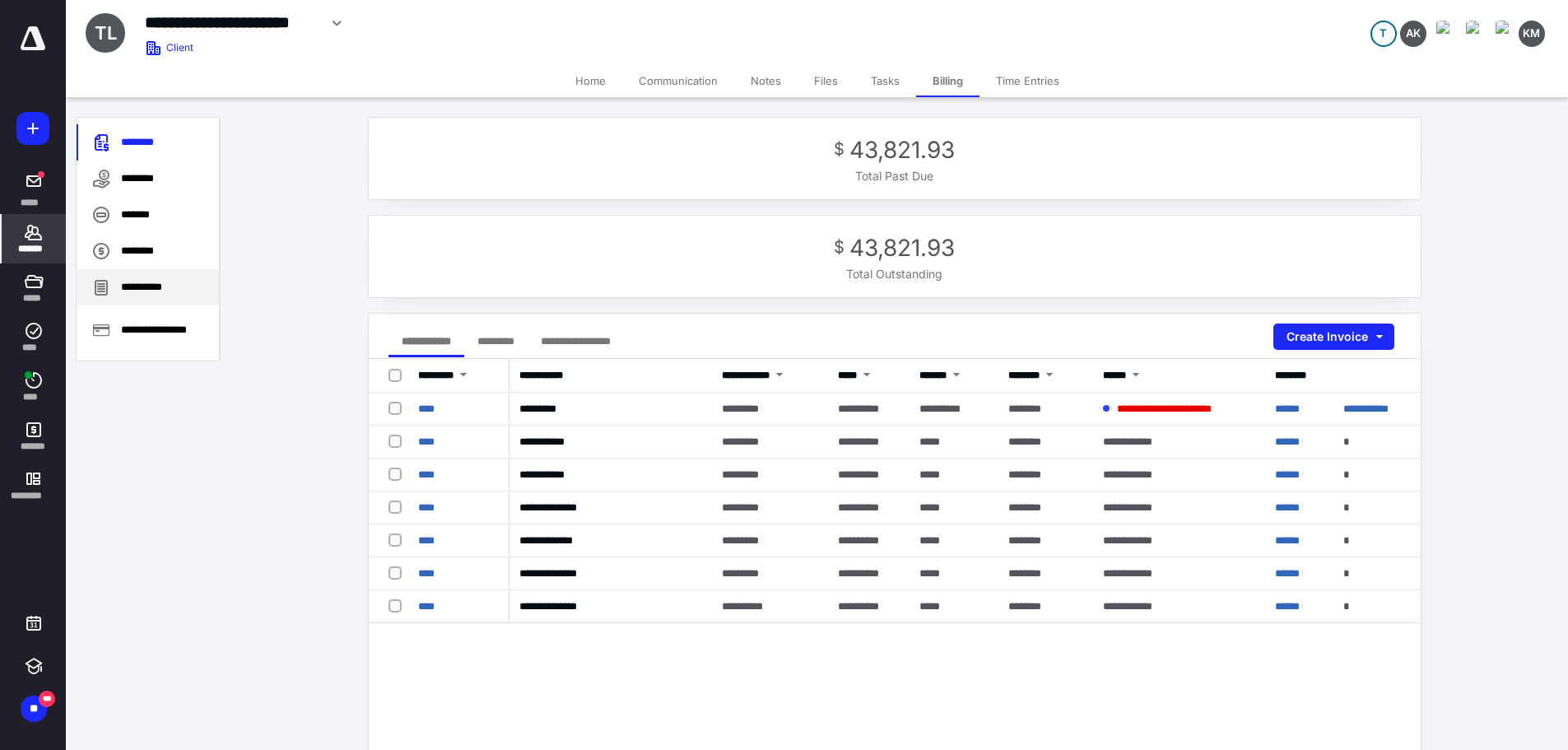 drag, startPoint x: 227, startPoint y: 382, endPoint x: 77, endPoint y: 294, distance: 173.90802 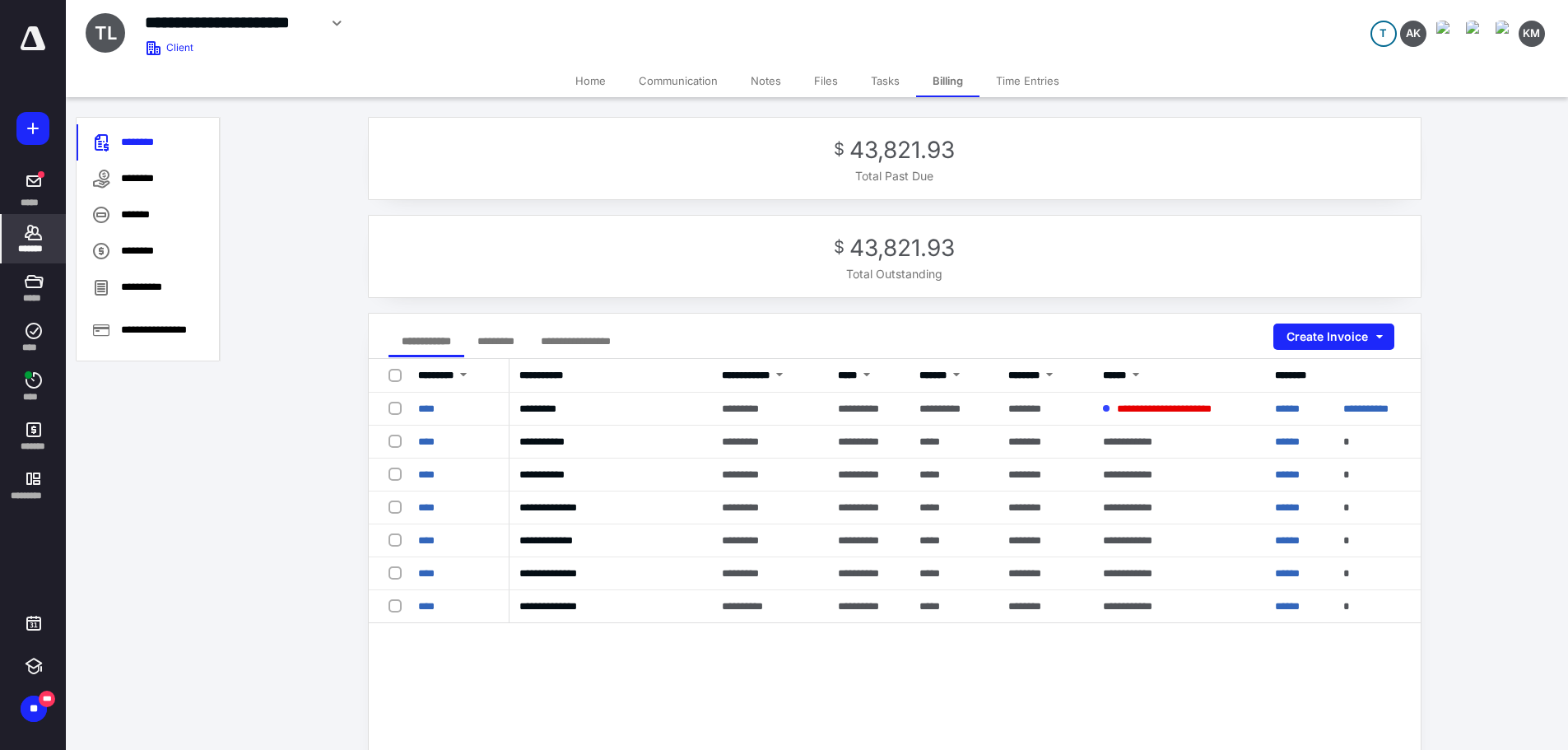 click on "*******" at bounding box center [34, 249] 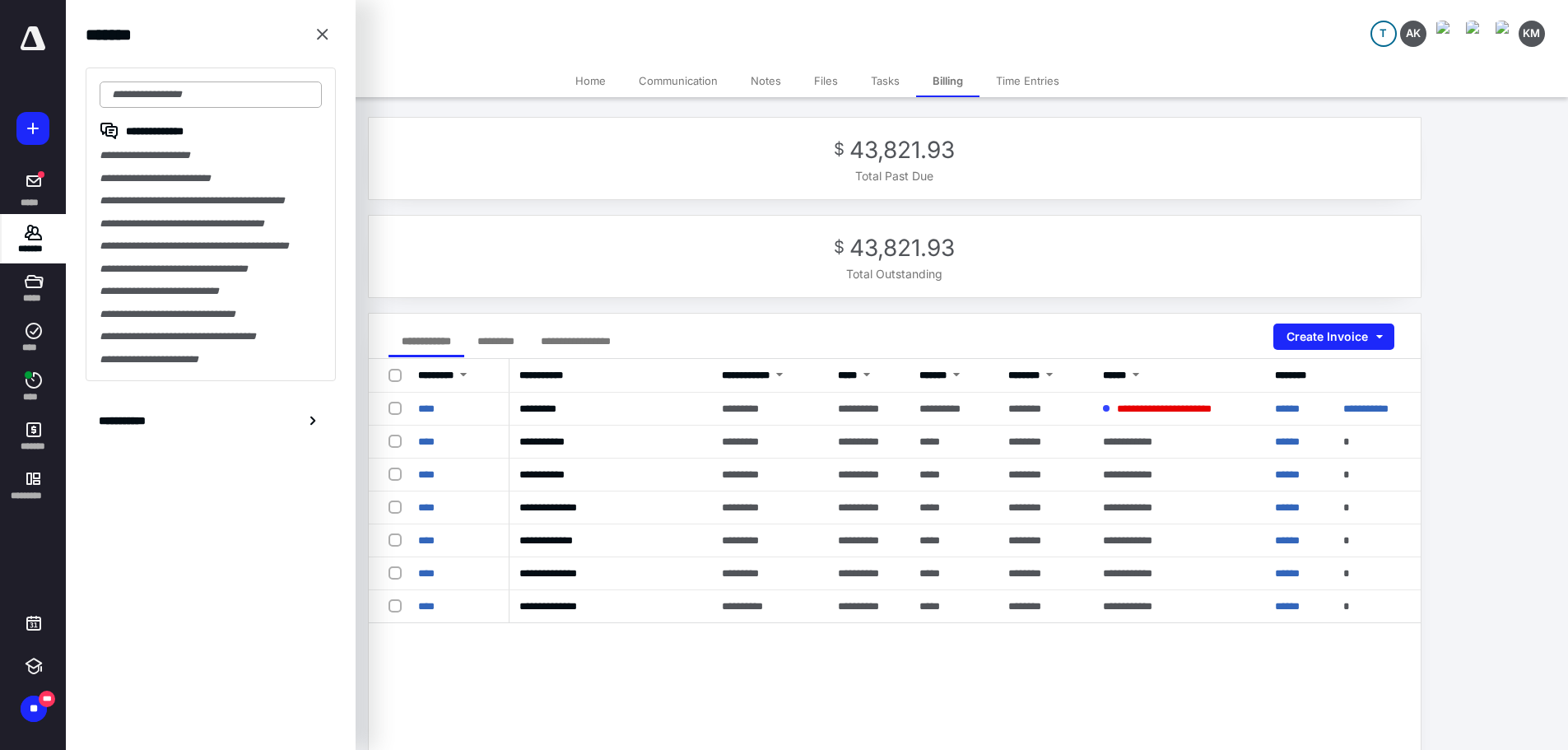 click at bounding box center (211, 95) 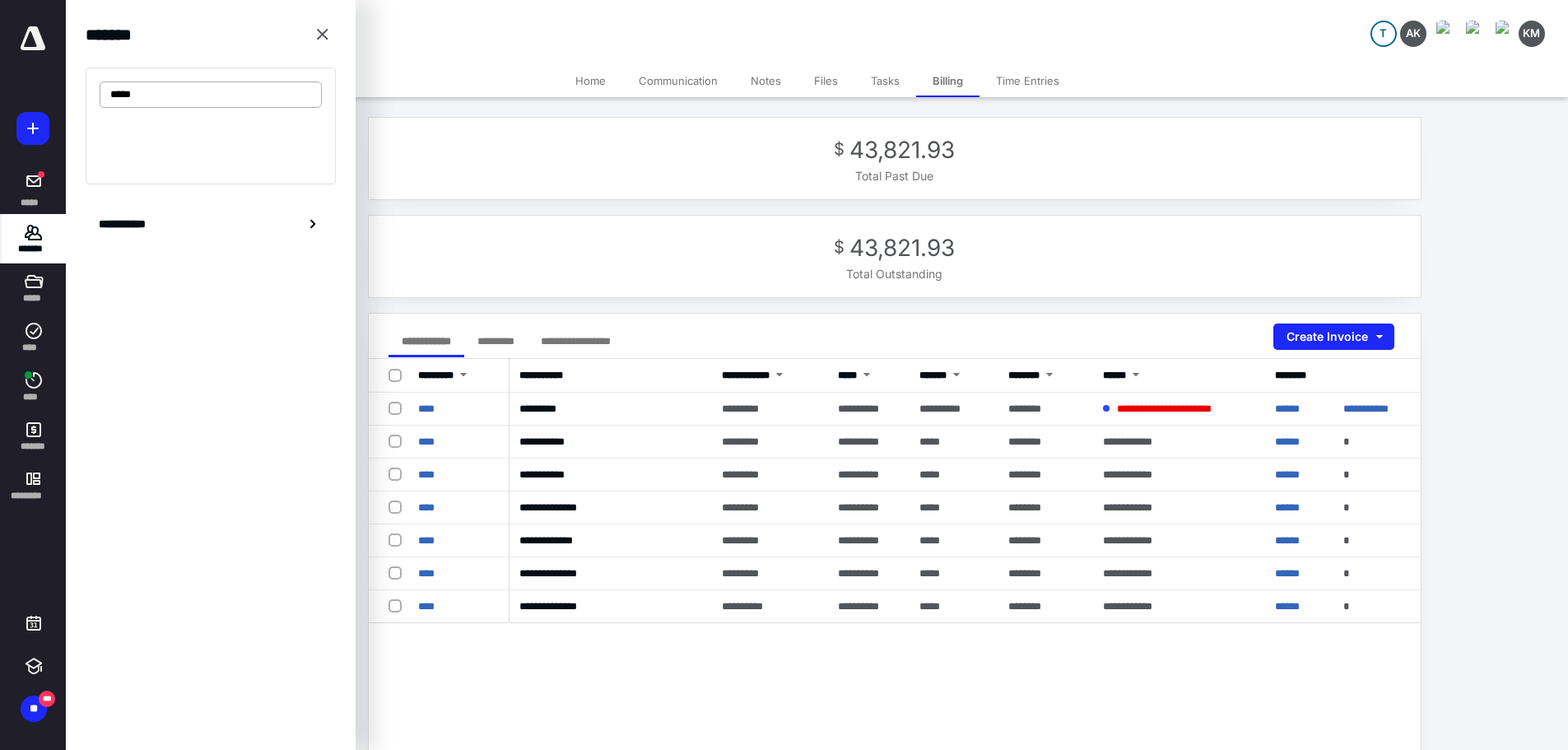 type on "*****" 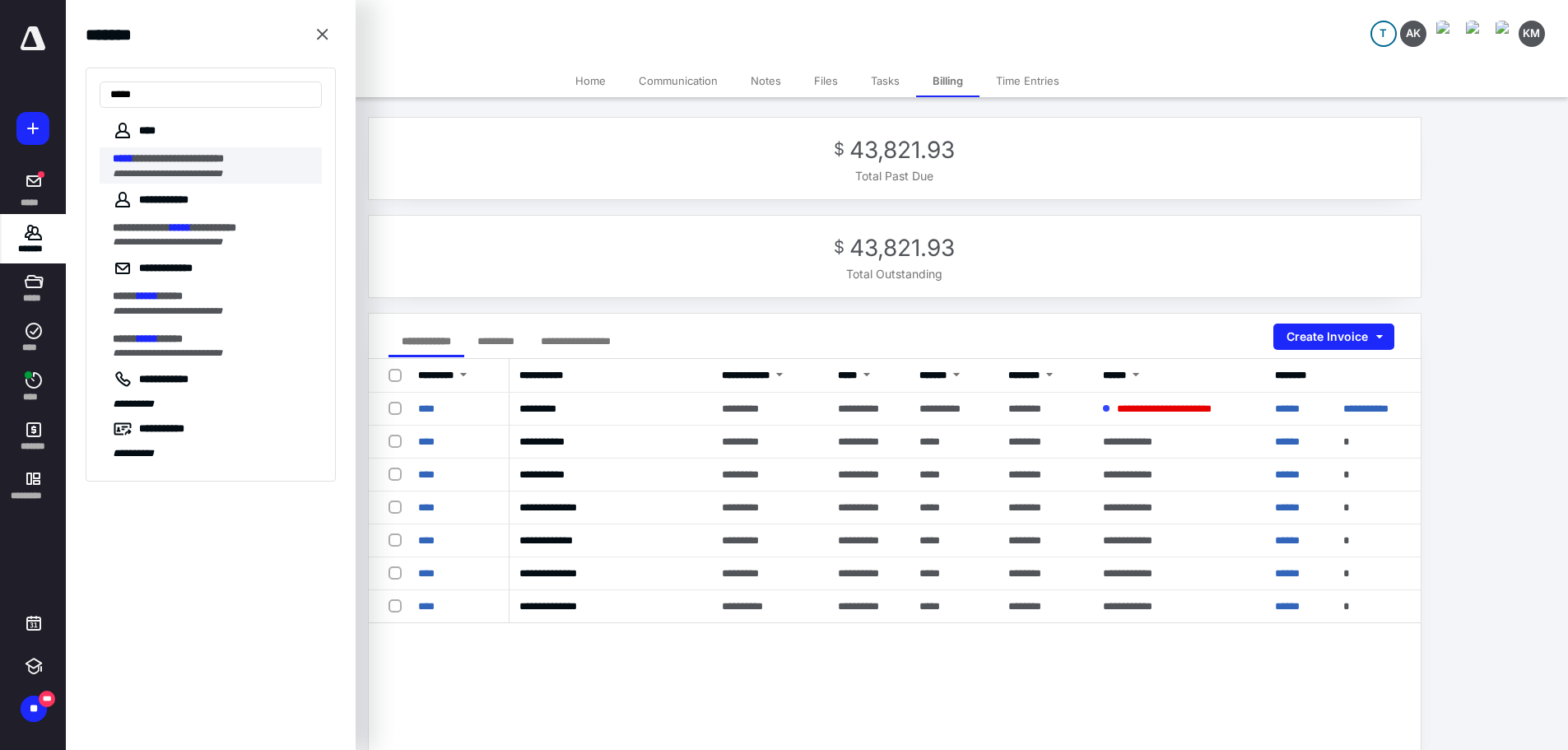 click on "**********" at bounding box center (179, 158) 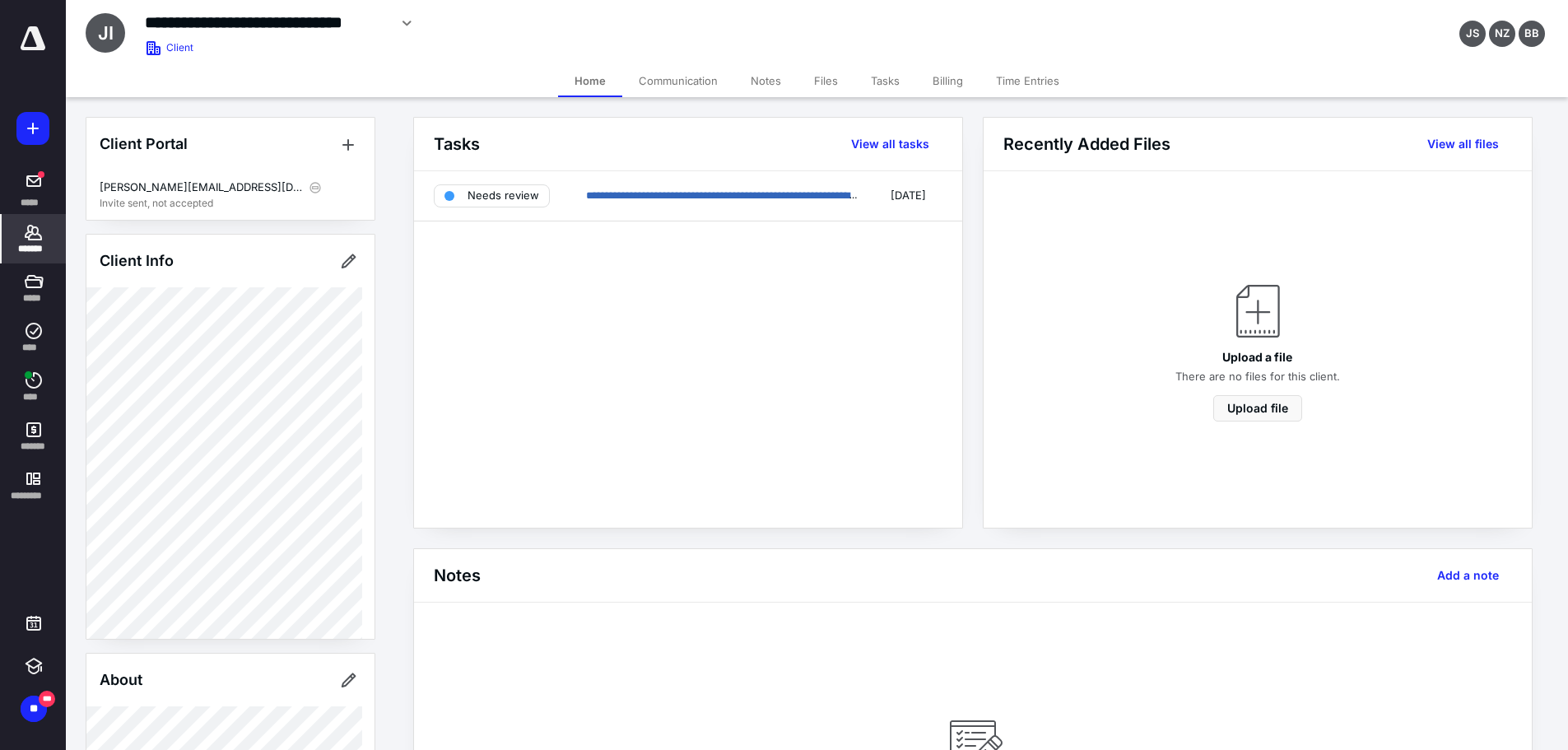 click on "Billing" at bounding box center [947, 81] 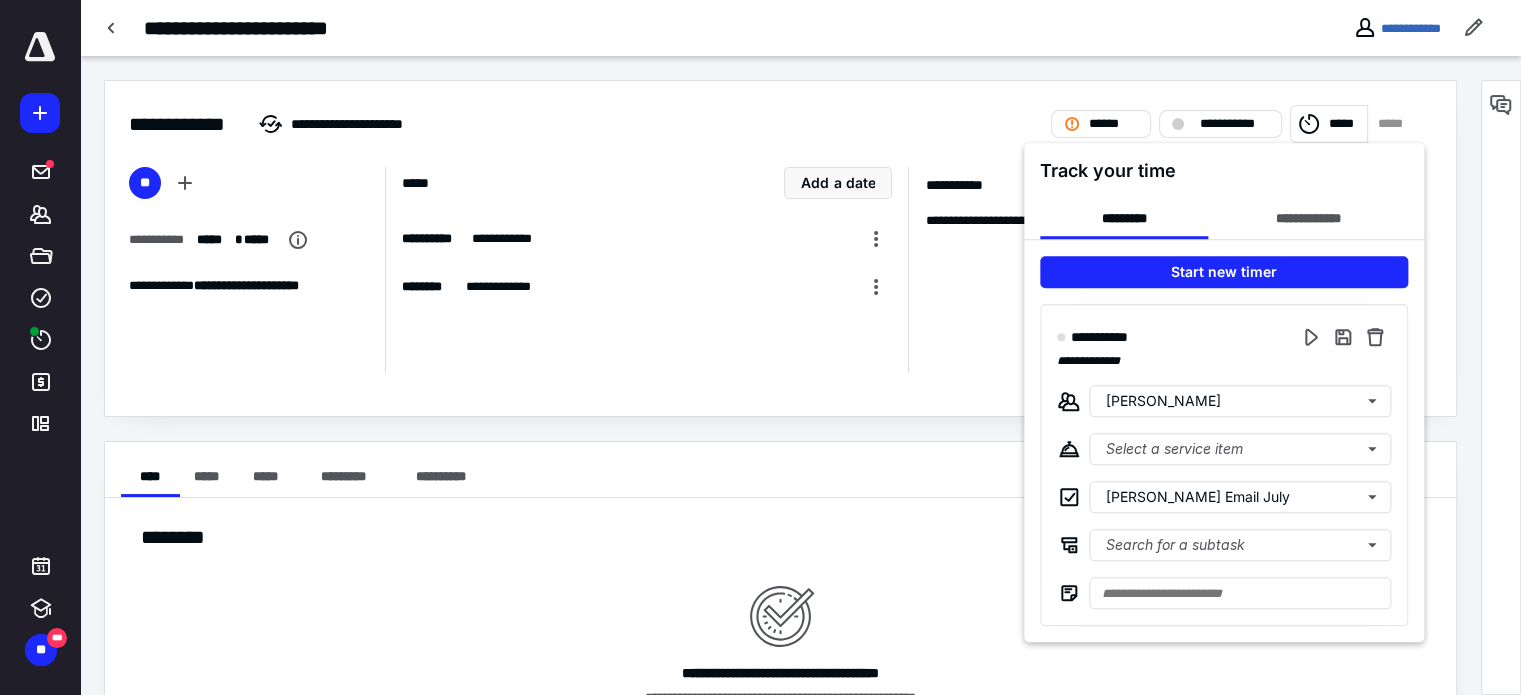 scroll, scrollTop: 0, scrollLeft: 0, axis: both 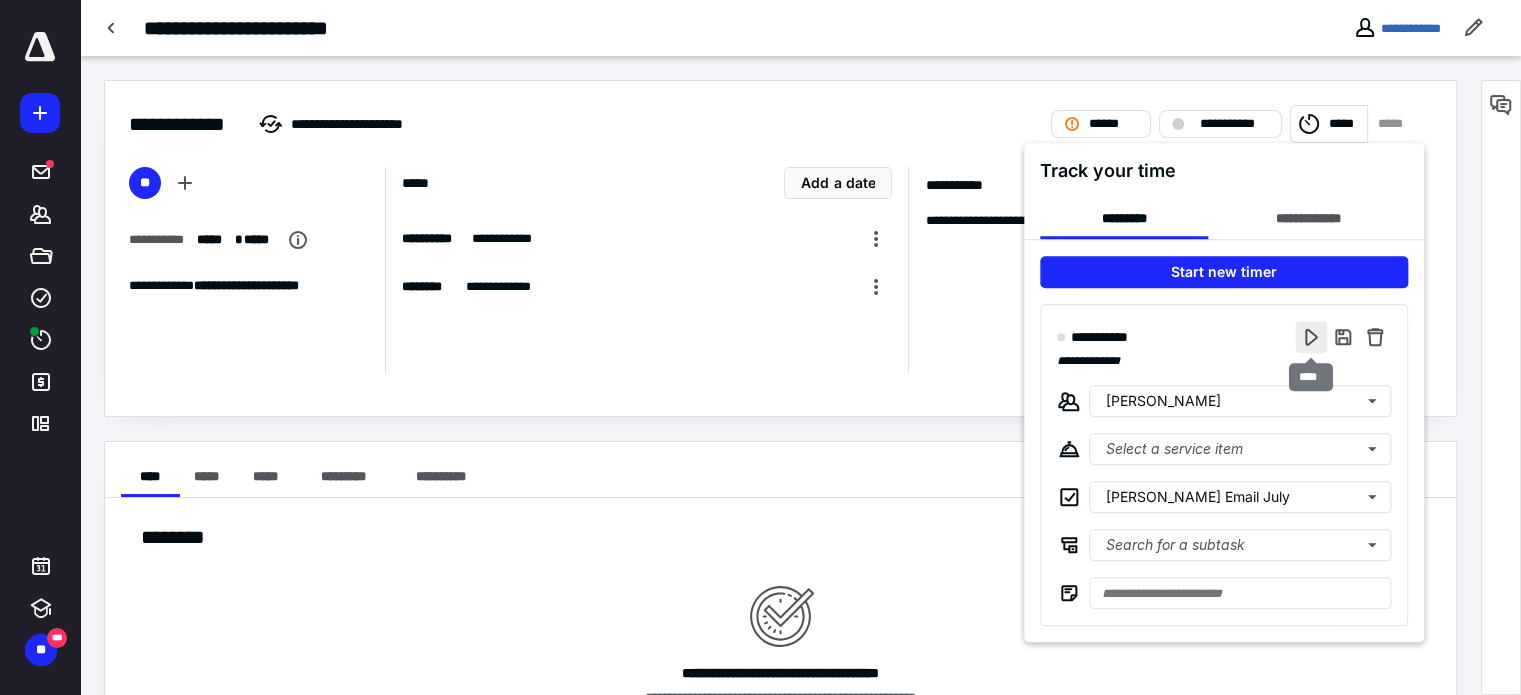 click at bounding box center (1311, 337) 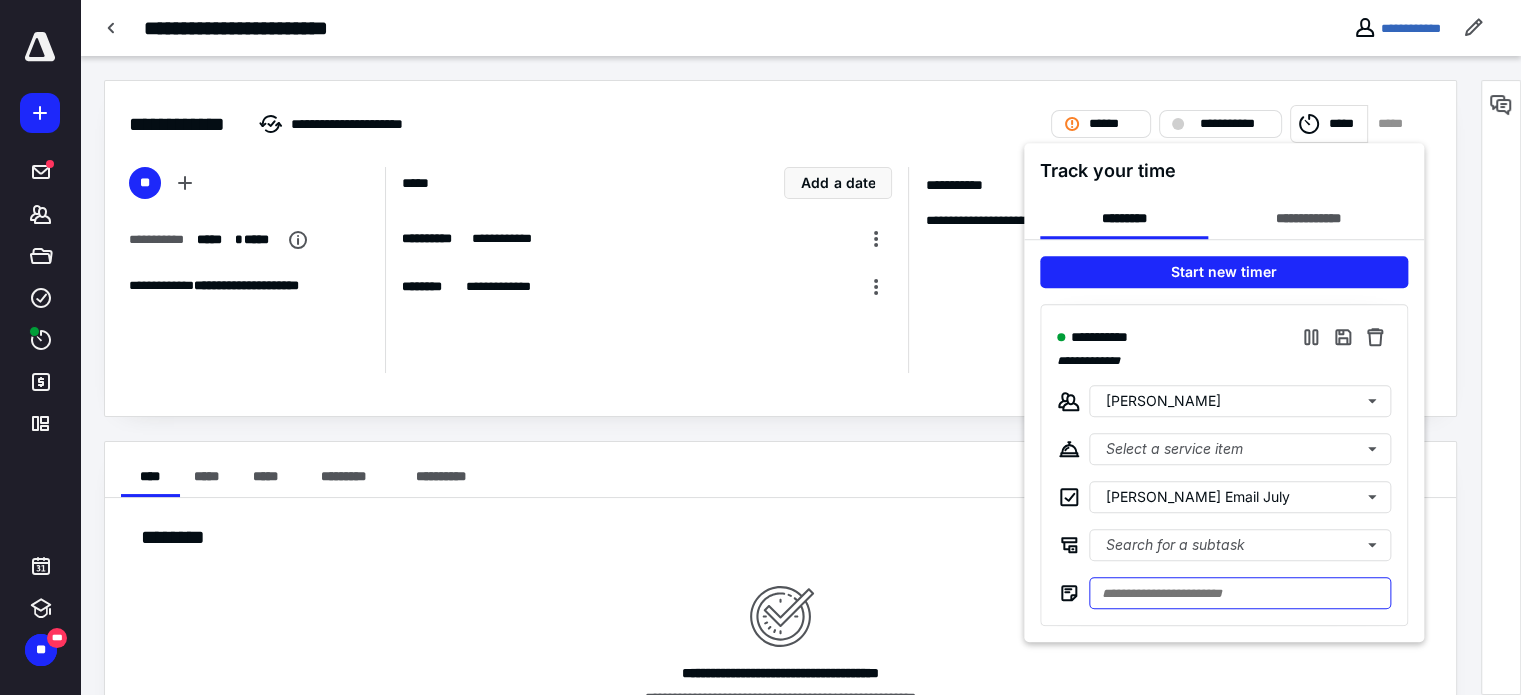 click at bounding box center (1240, 593) 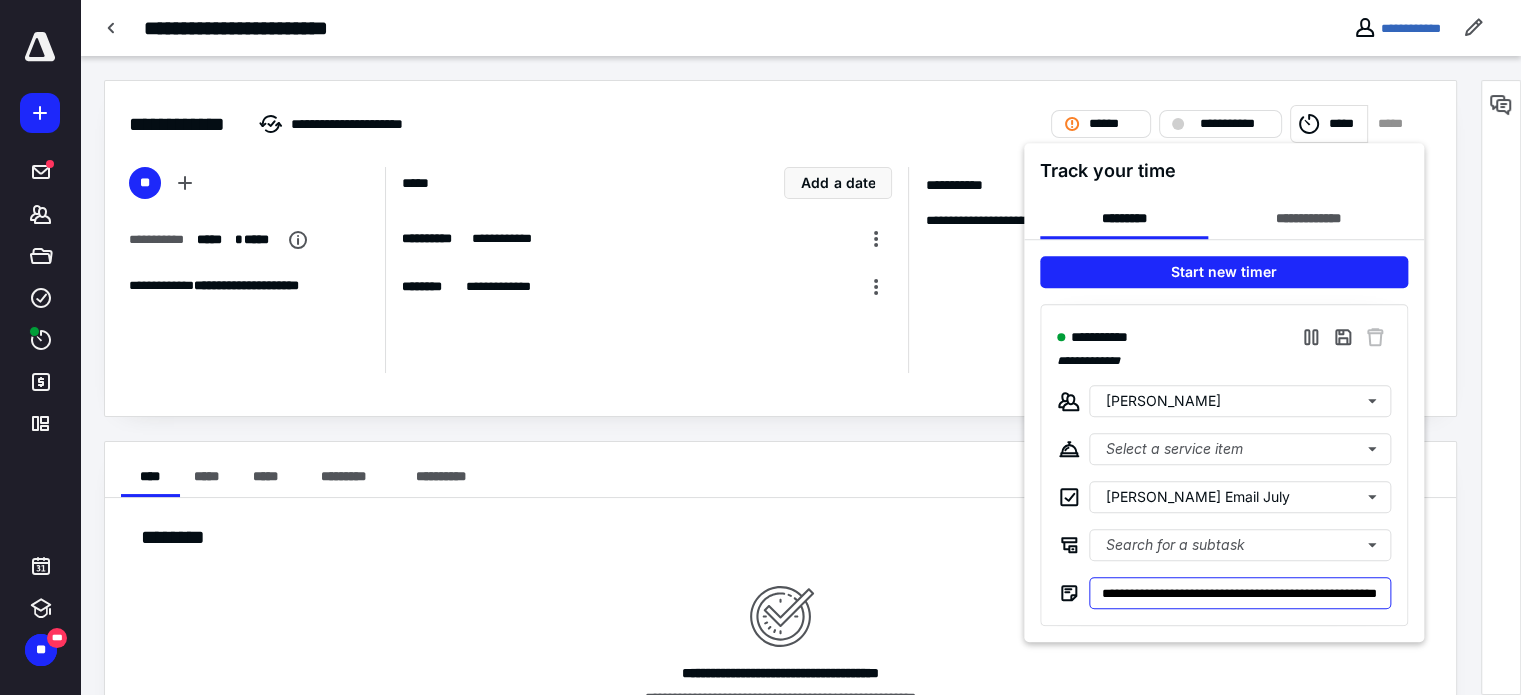 scroll, scrollTop: 0, scrollLeft: 88, axis: horizontal 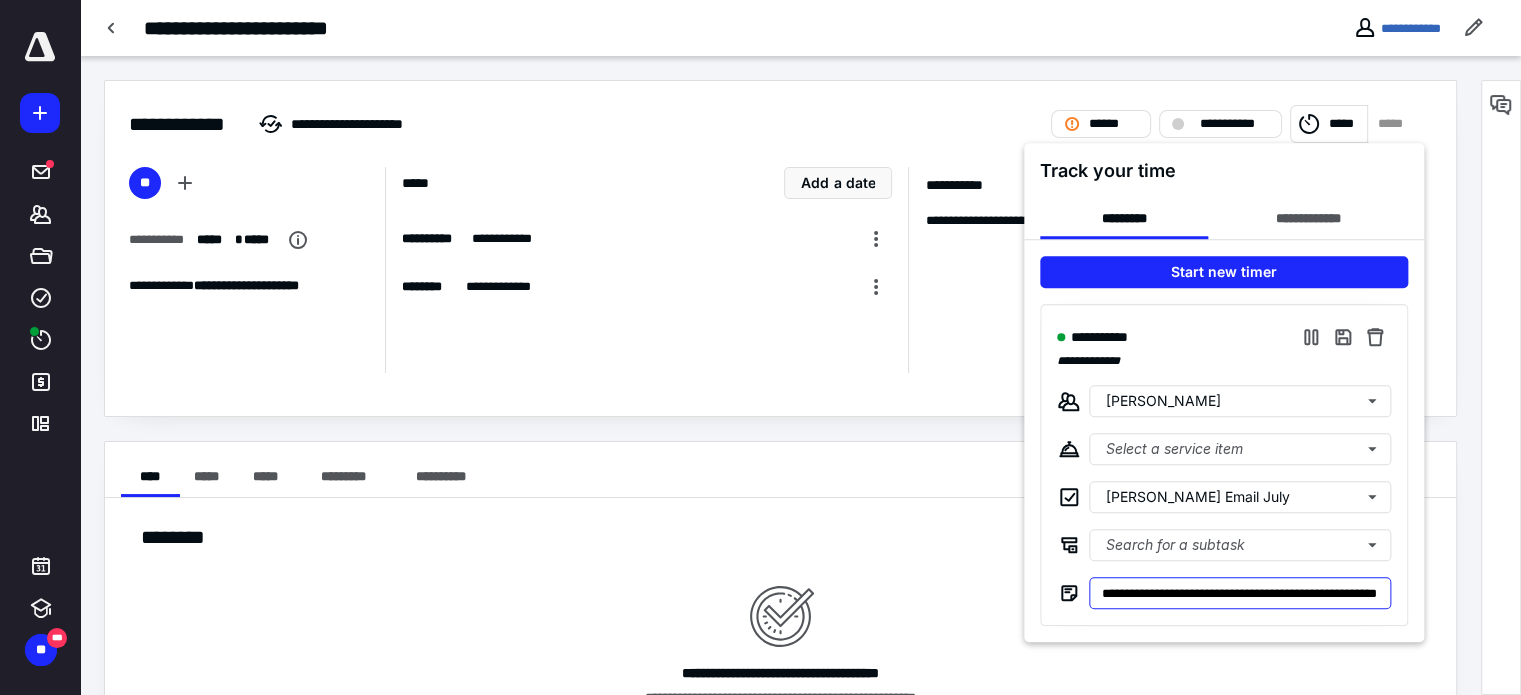 type on "**********" 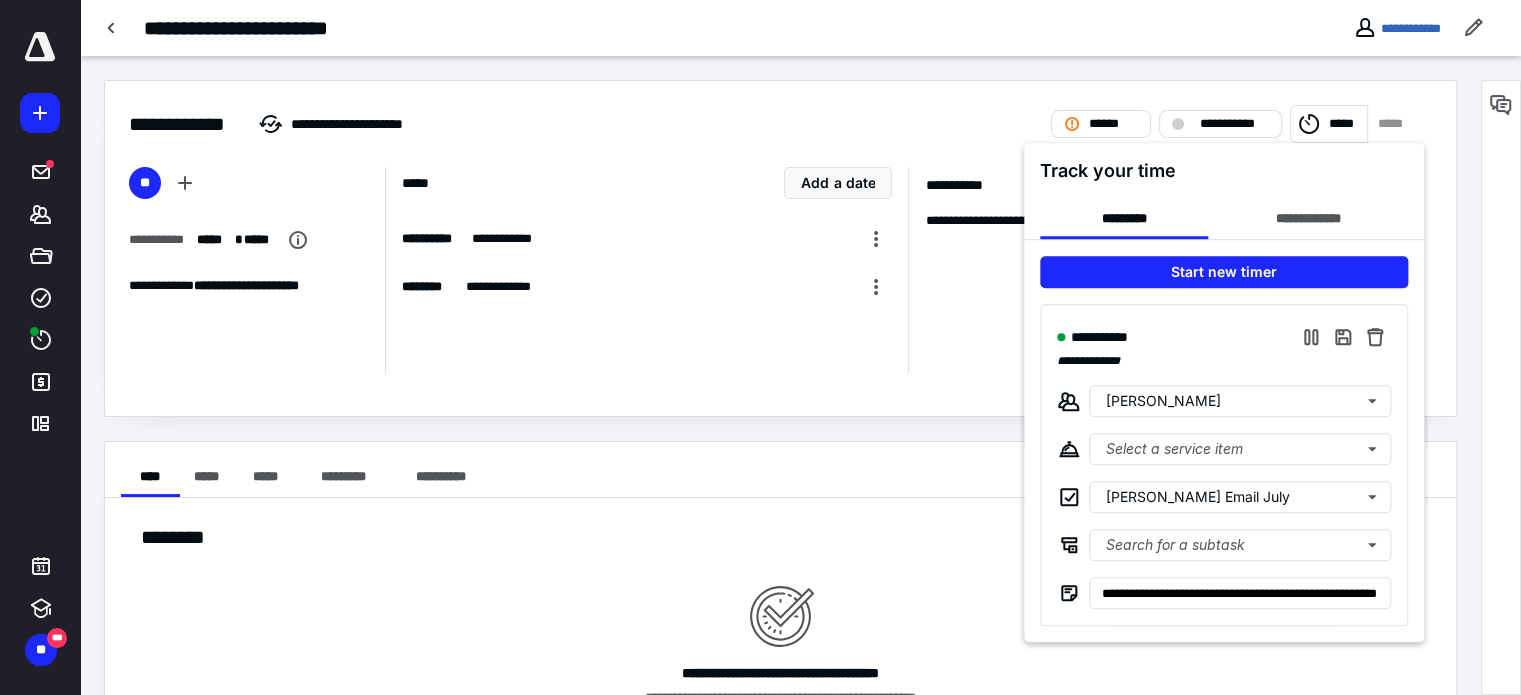 scroll, scrollTop: 0, scrollLeft: 0, axis: both 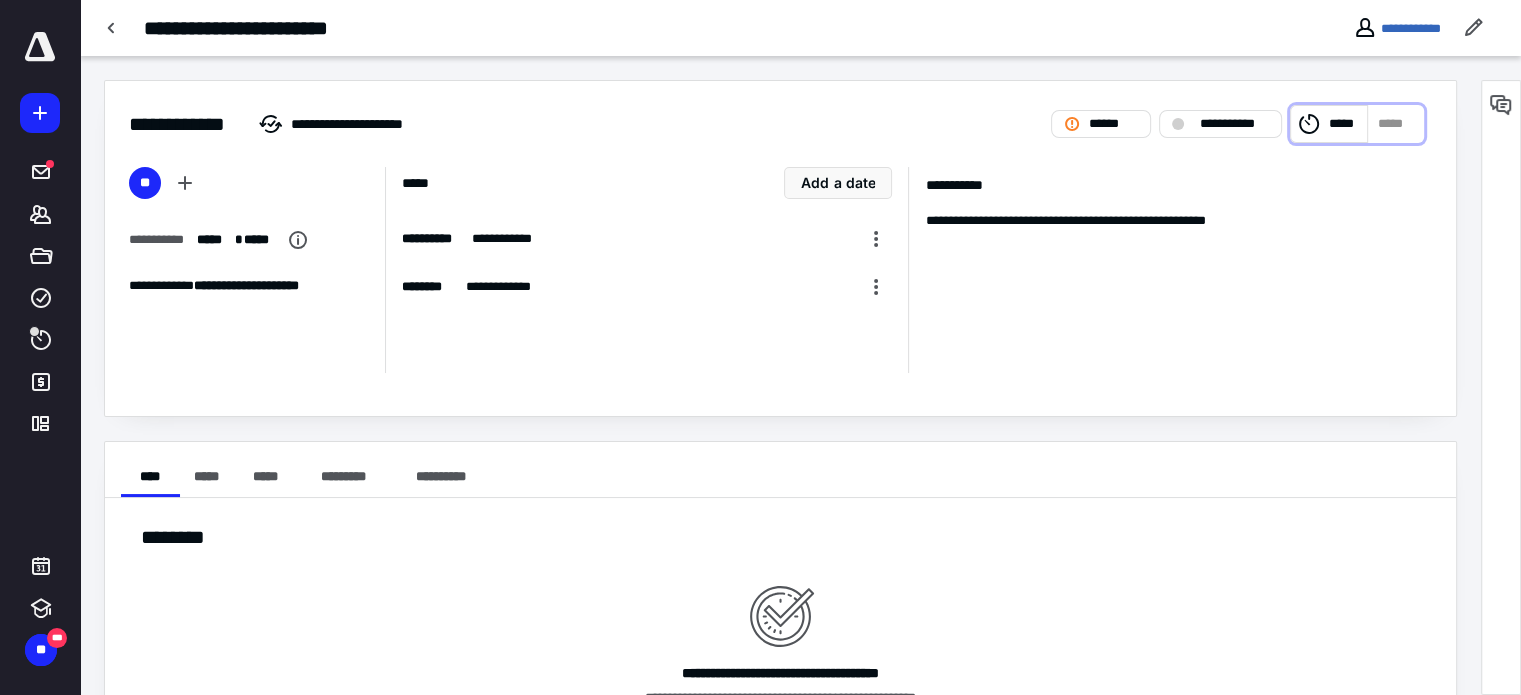 click on "*****" at bounding box center [1395, 124] 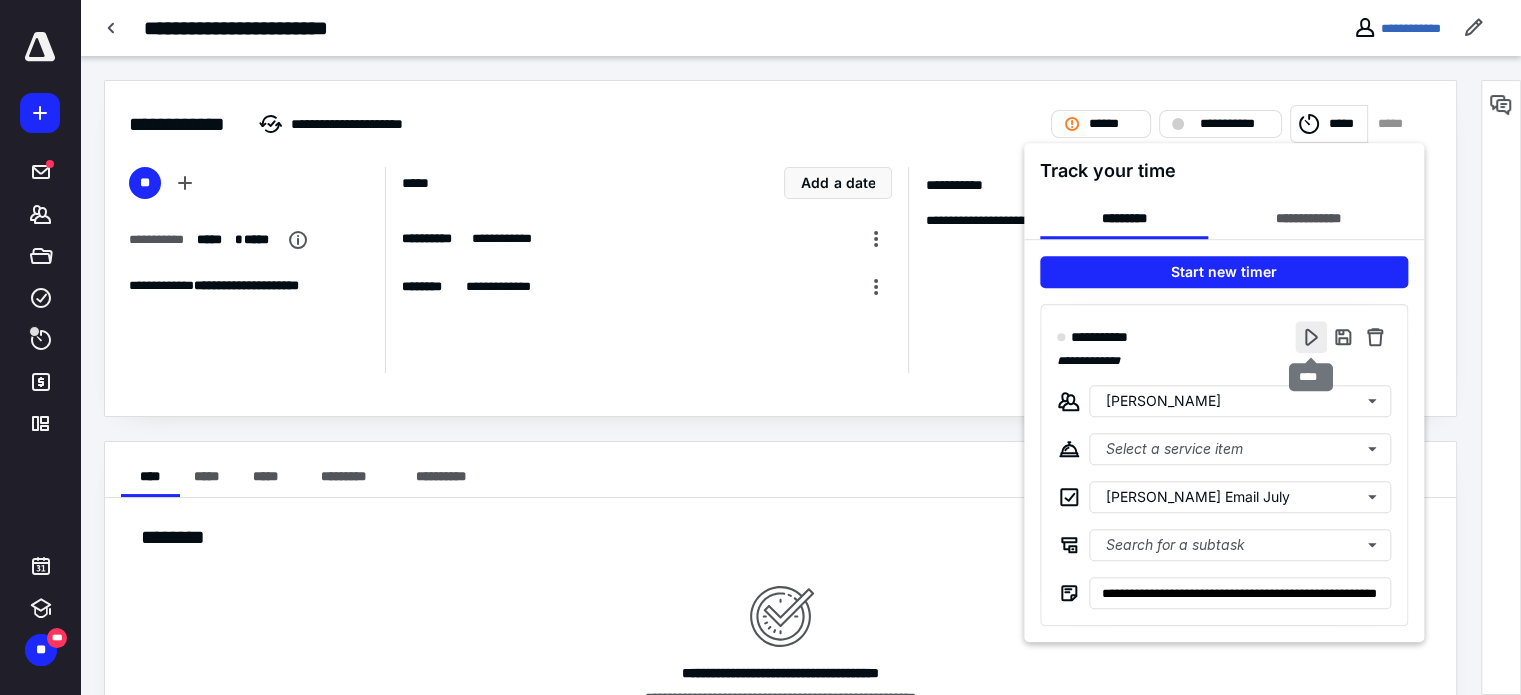 click at bounding box center (1311, 337) 